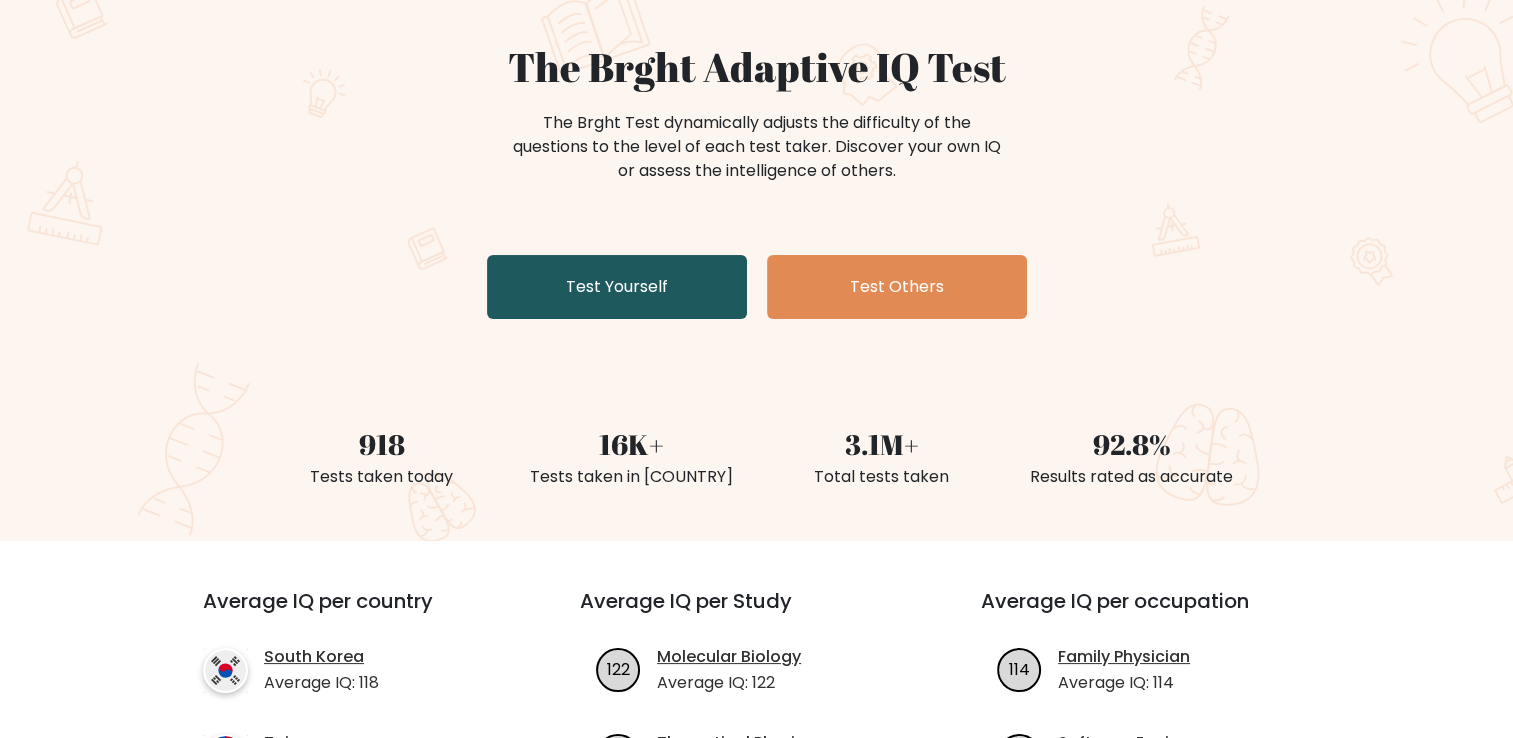scroll, scrollTop: 164, scrollLeft: 0, axis: vertical 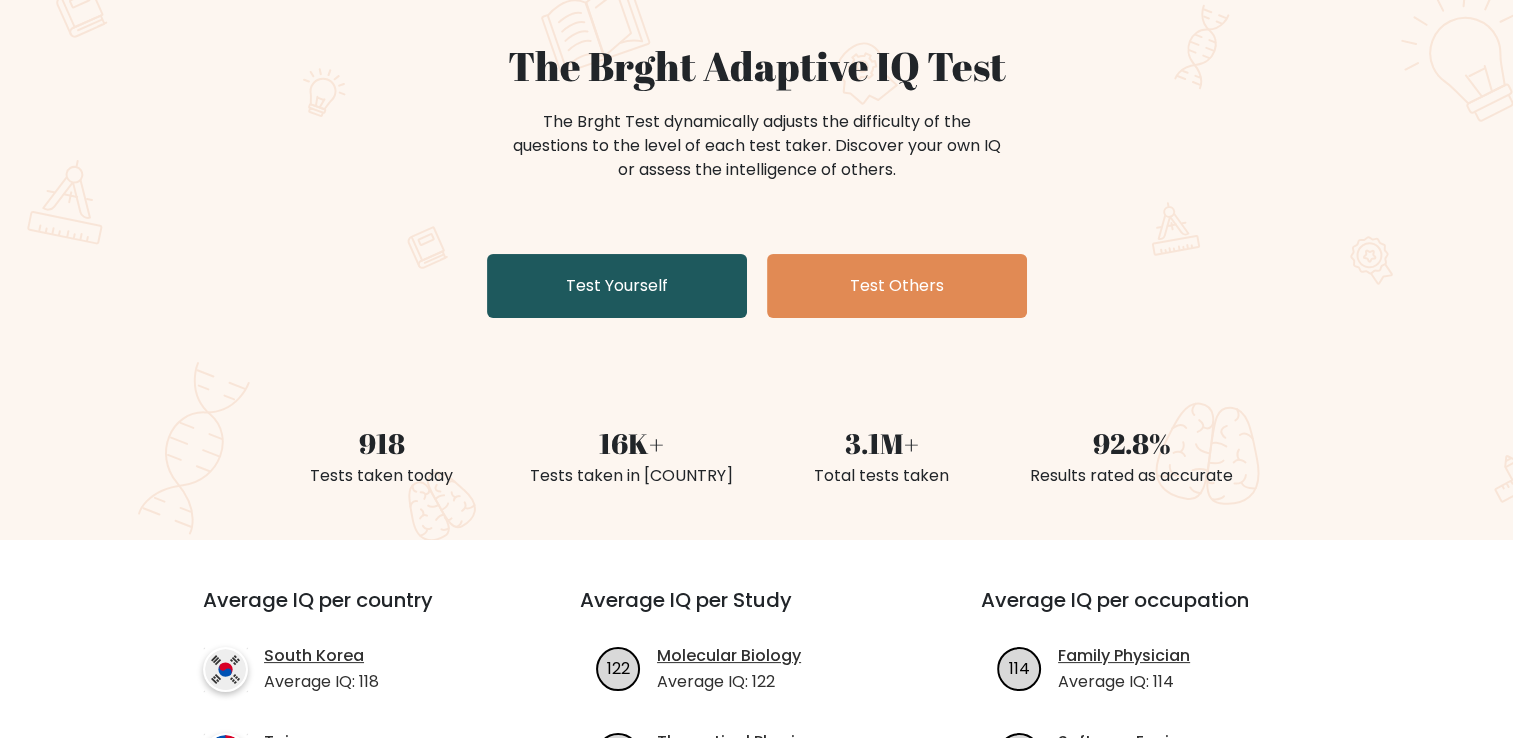 click on "Test Yourself" at bounding box center [617, 286] 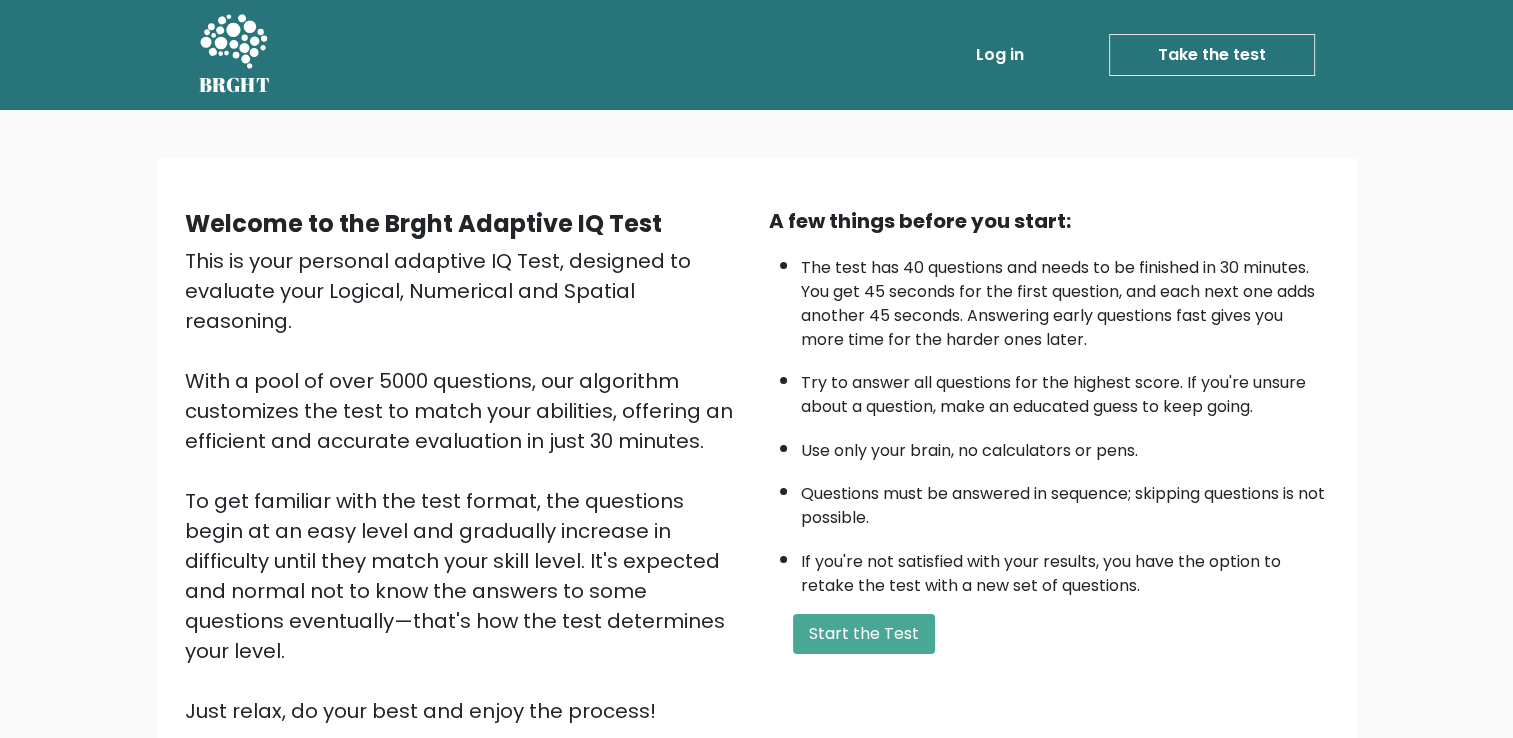 scroll, scrollTop: 52, scrollLeft: 0, axis: vertical 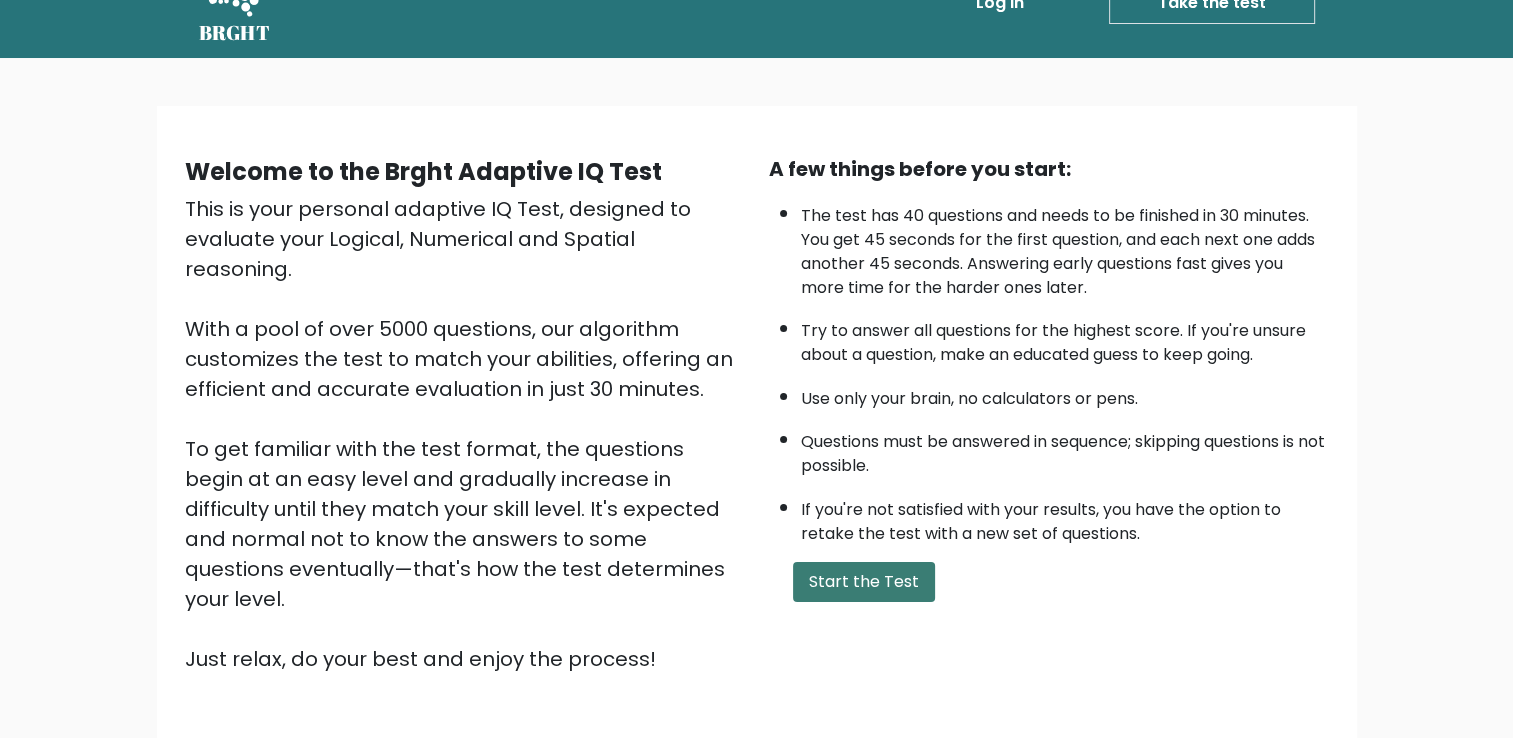 click on "Start the Test" at bounding box center (864, 582) 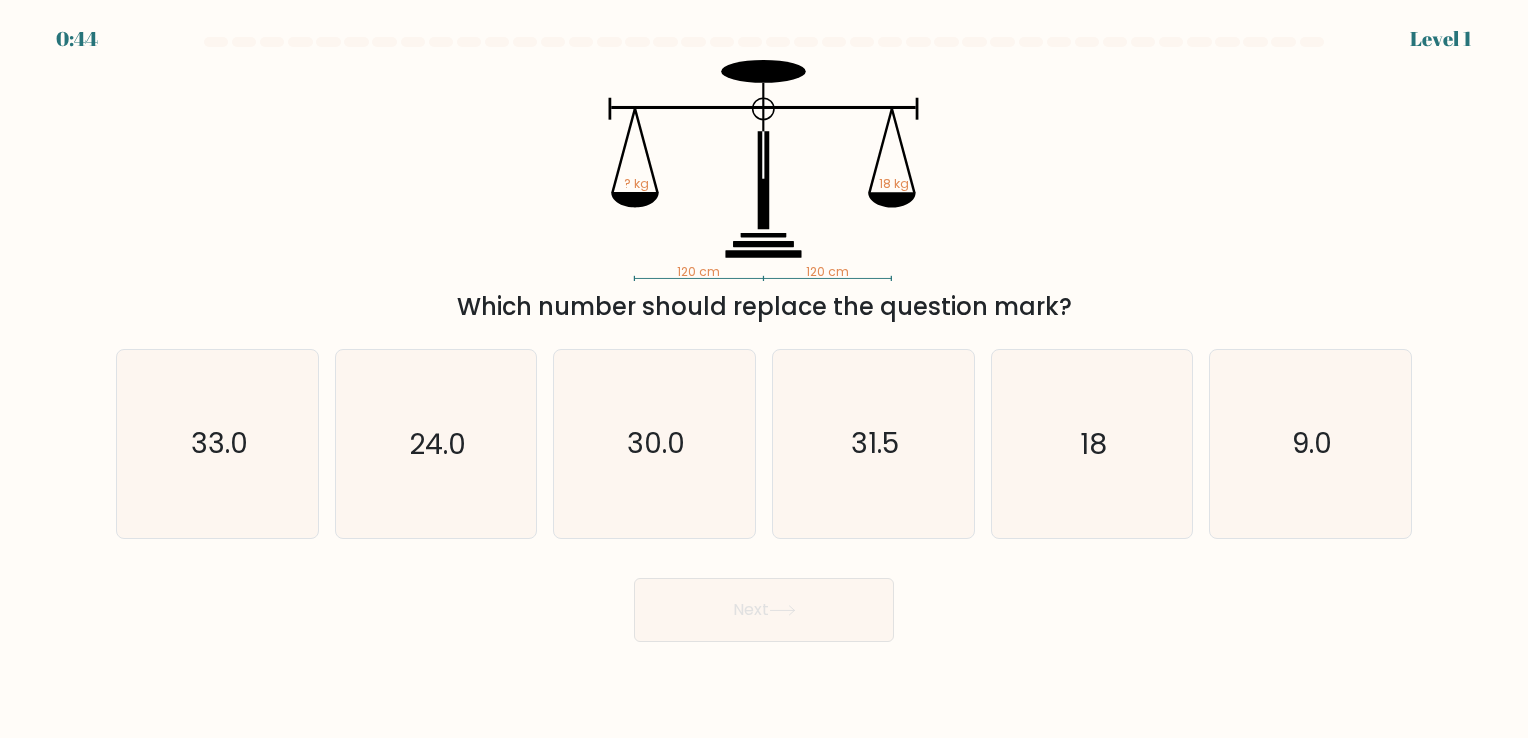 scroll, scrollTop: 0, scrollLeft: 0, axis: both 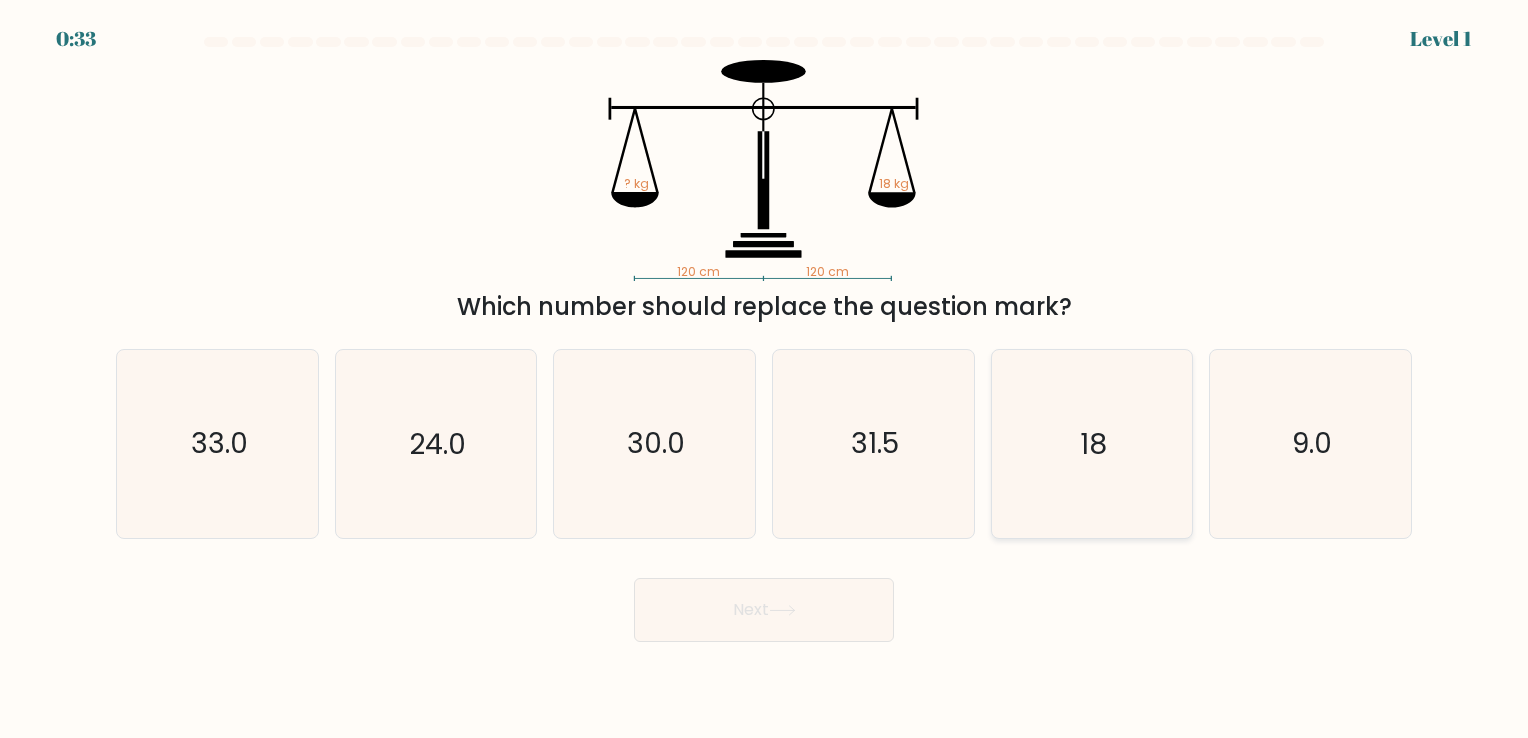 click on "18" 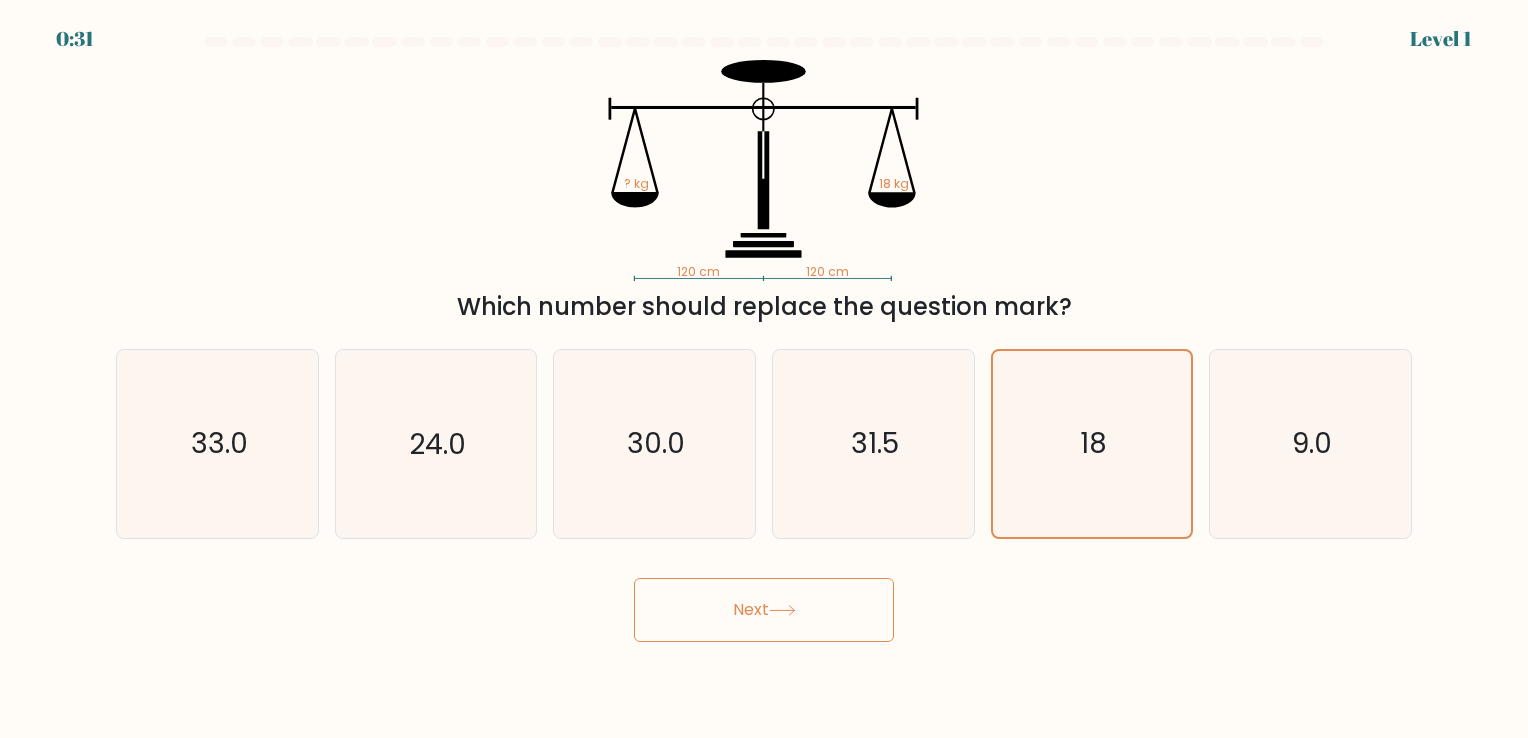 click on "Next" at bounding box center (764, 610) 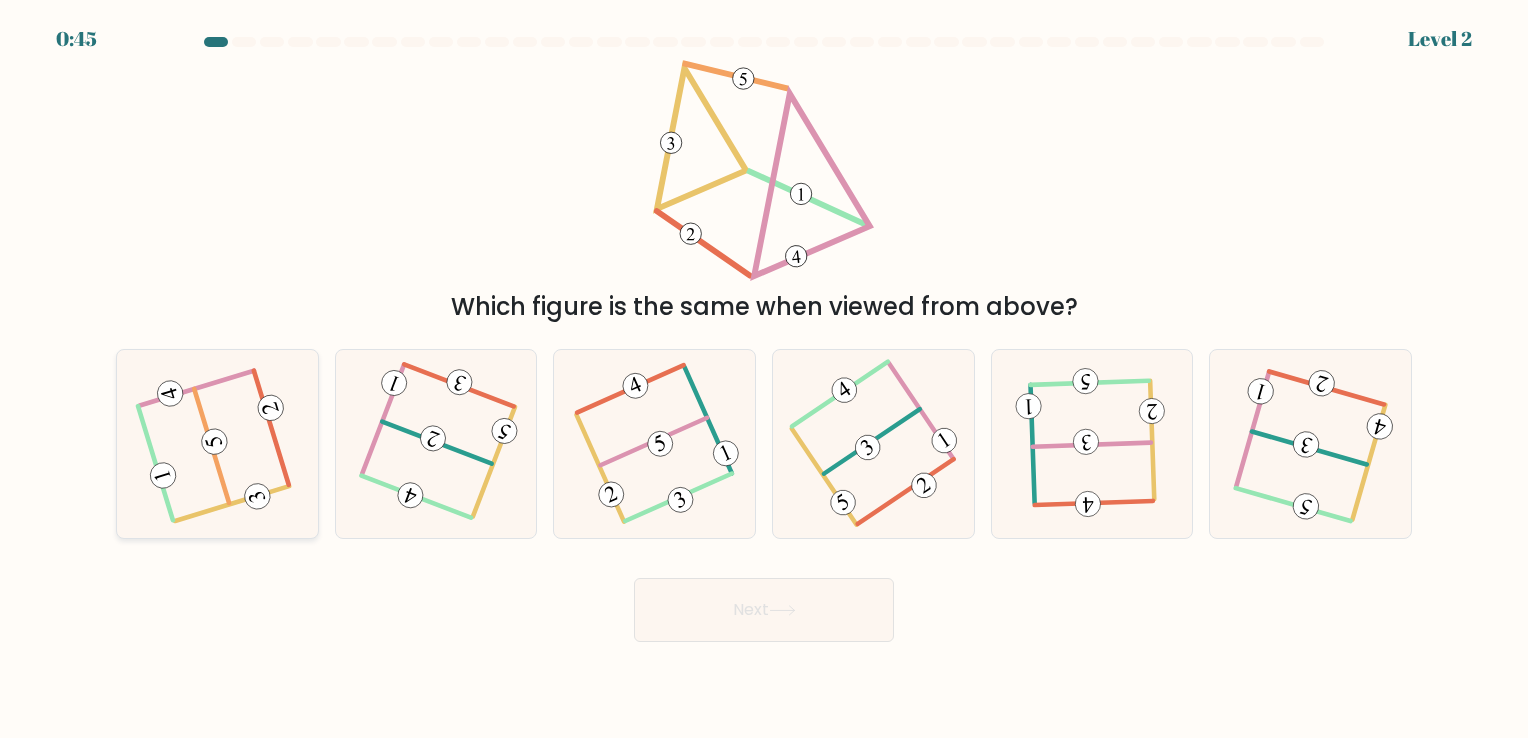 click 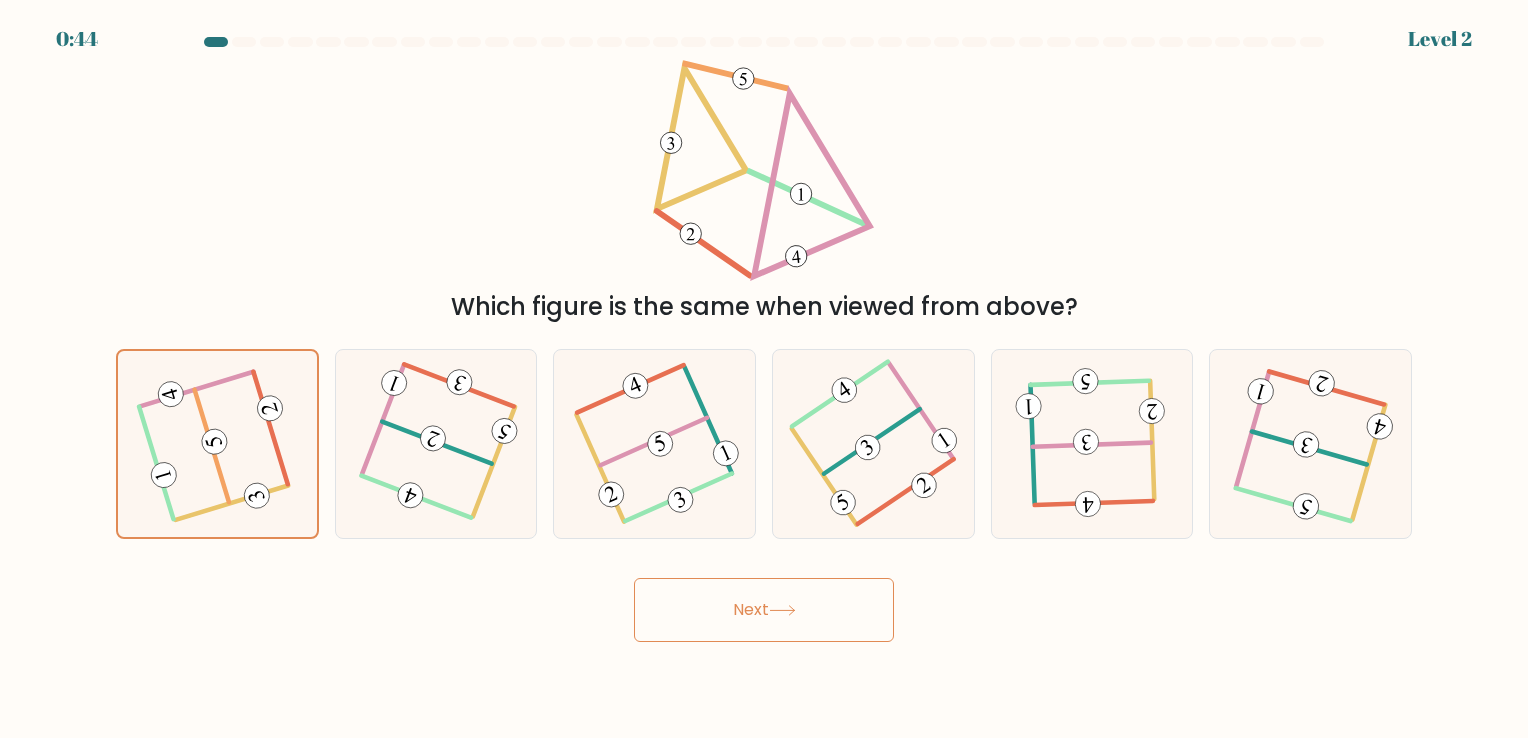 click on "Next" at bounding box center (764, 610) 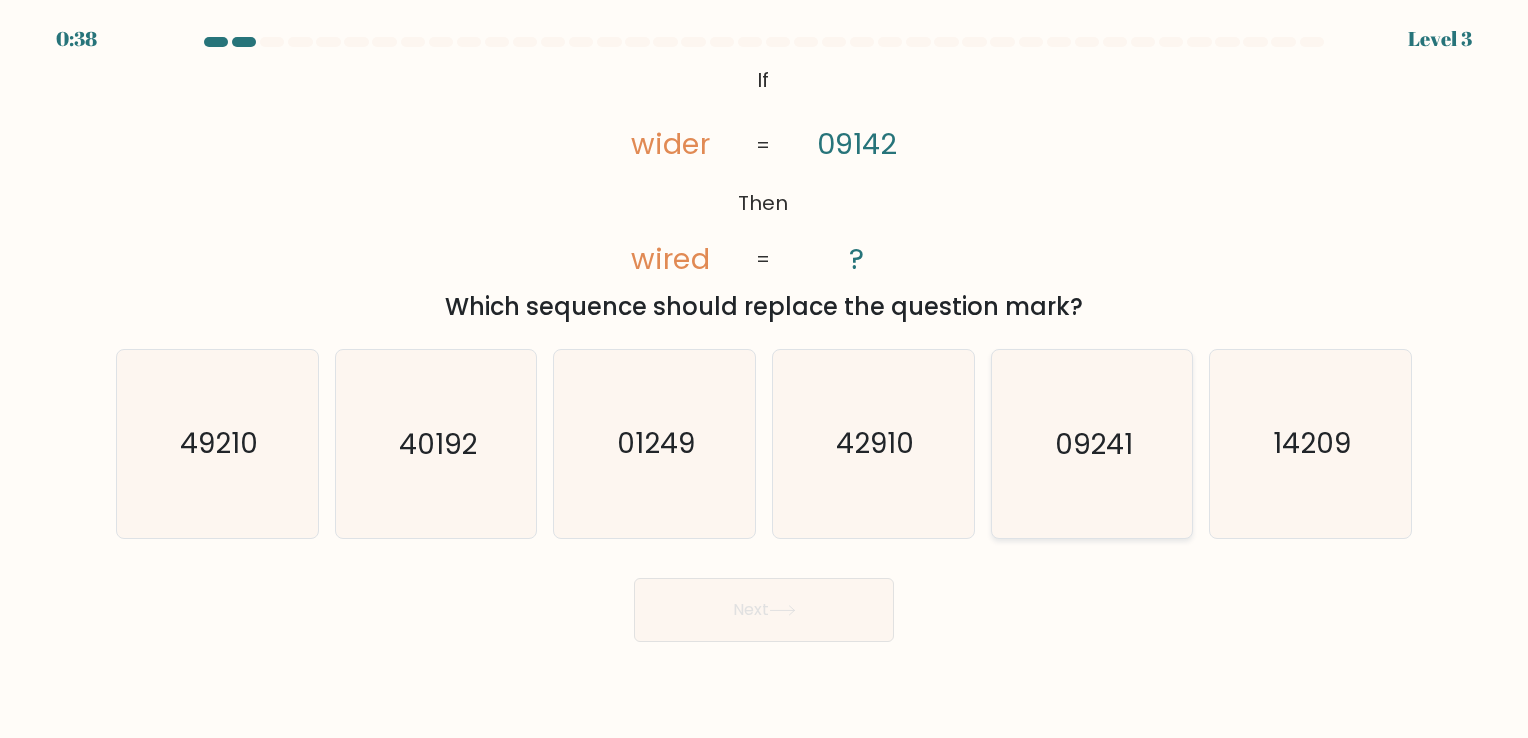 click on "09241" 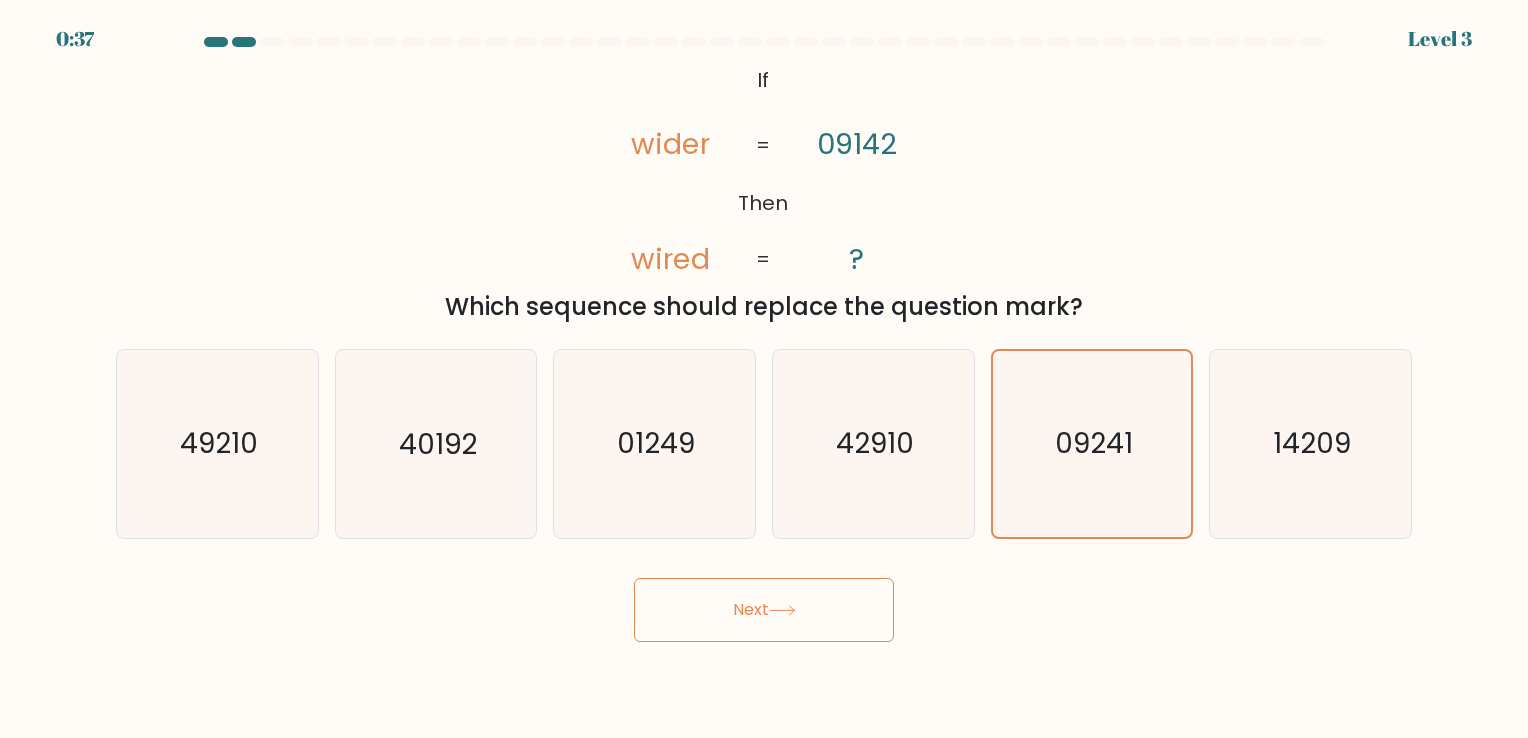 click on "Next" at bounding box center (764, 610) 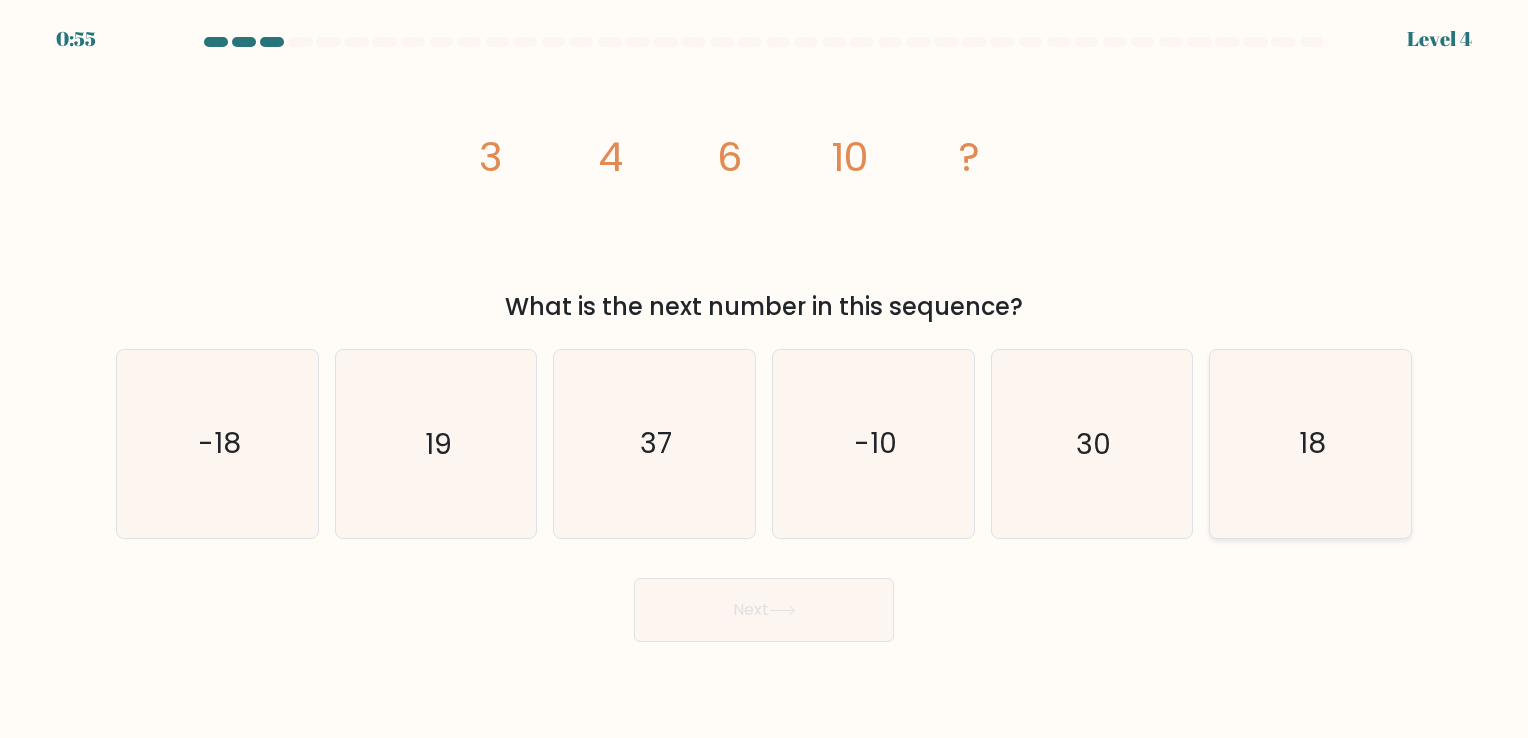 click on "18" 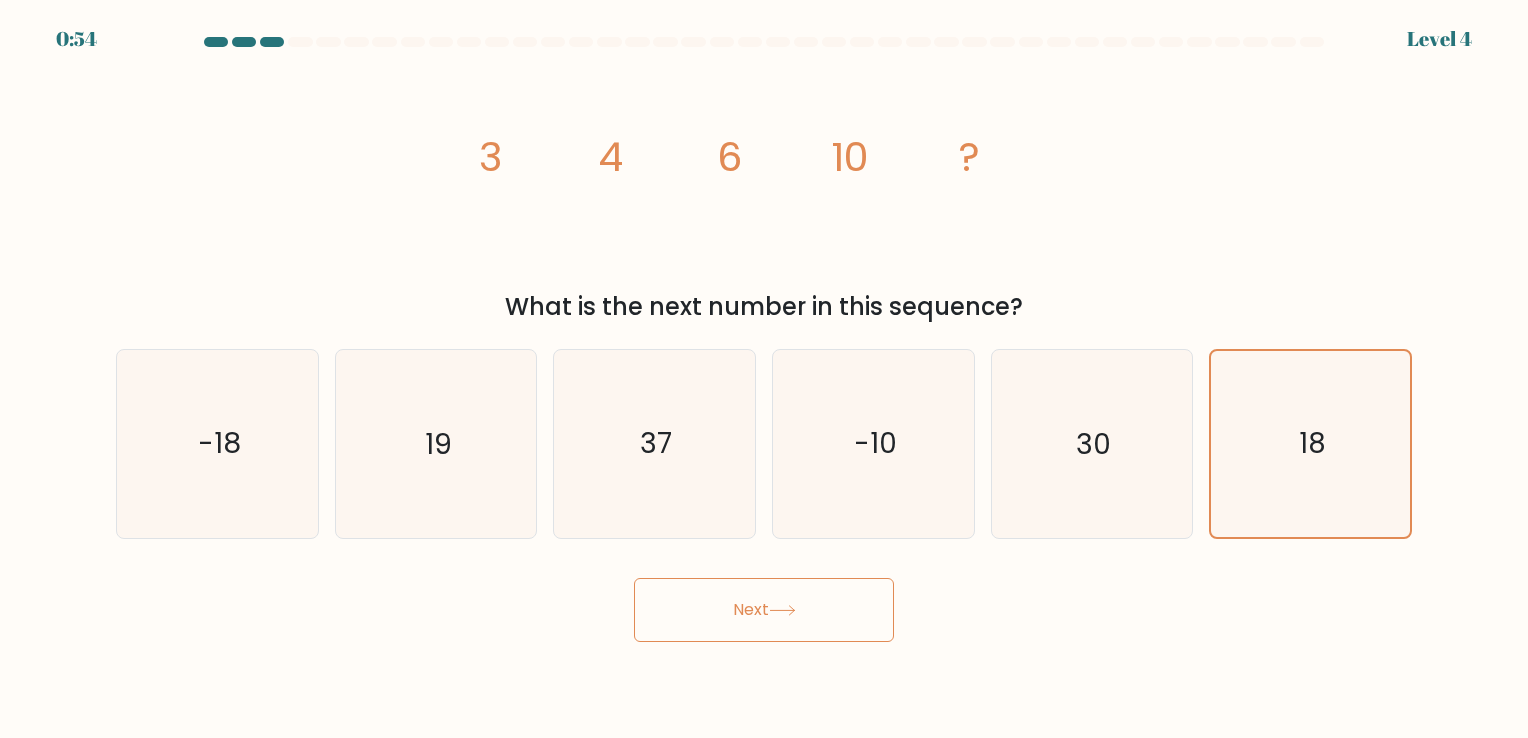click 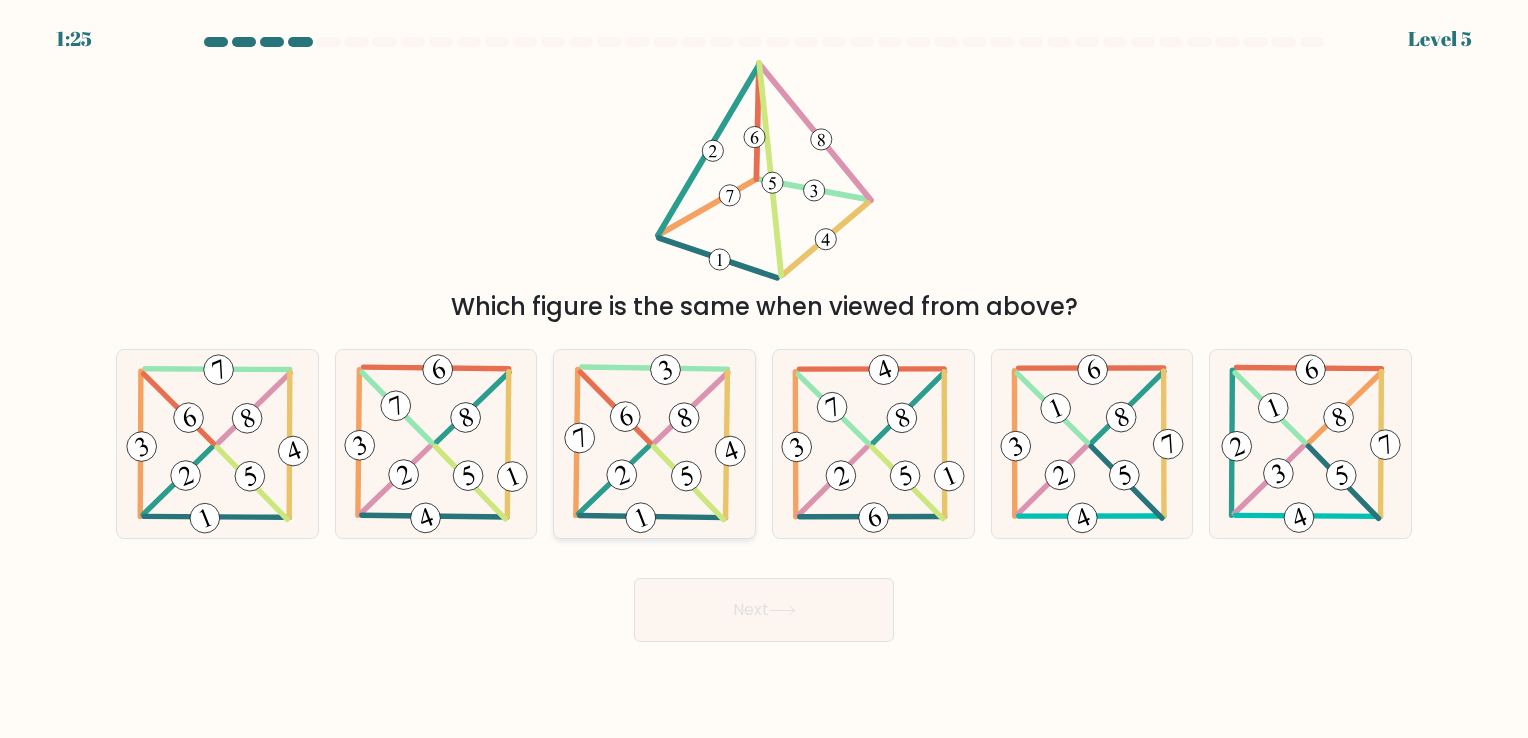 click 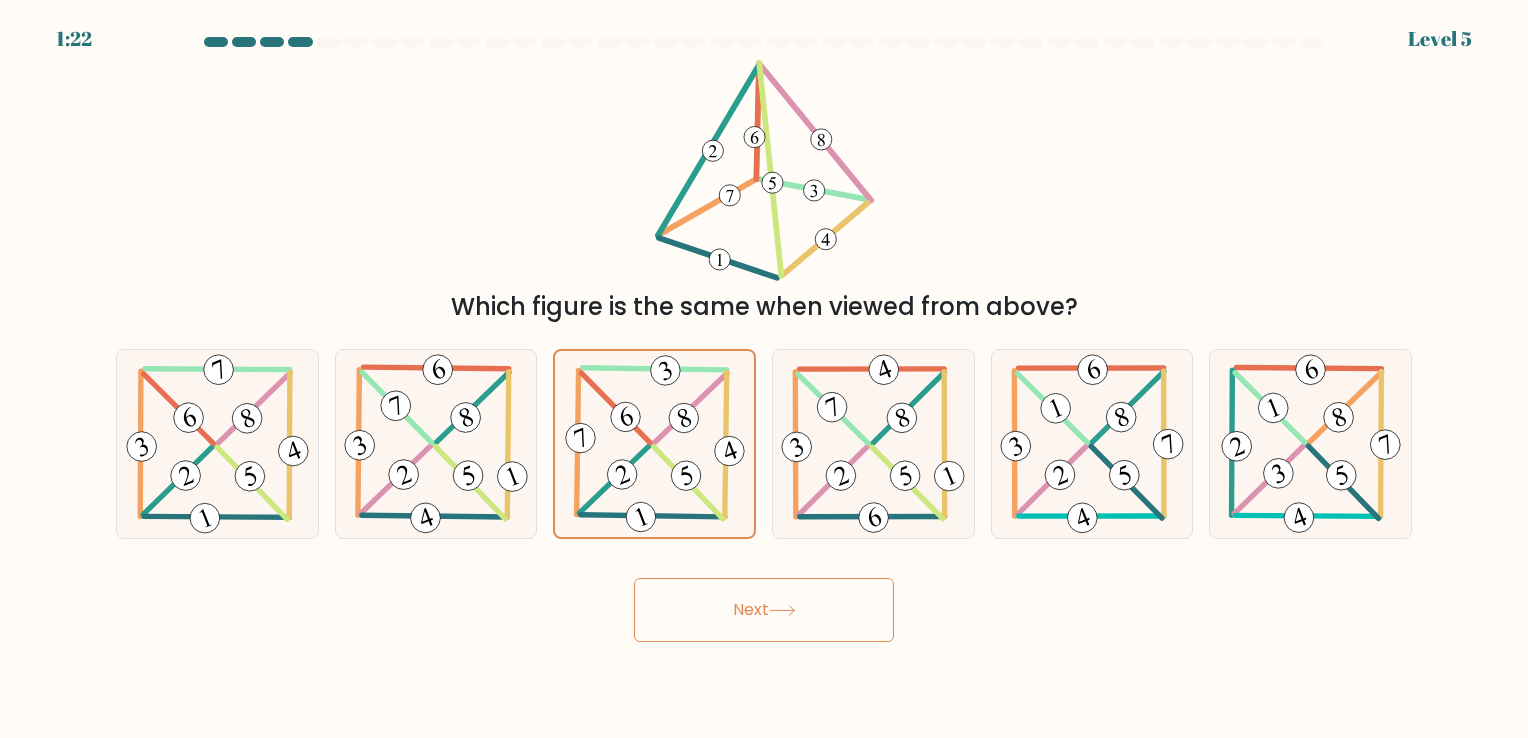 click on "Next" at bounding box center (764, 610) 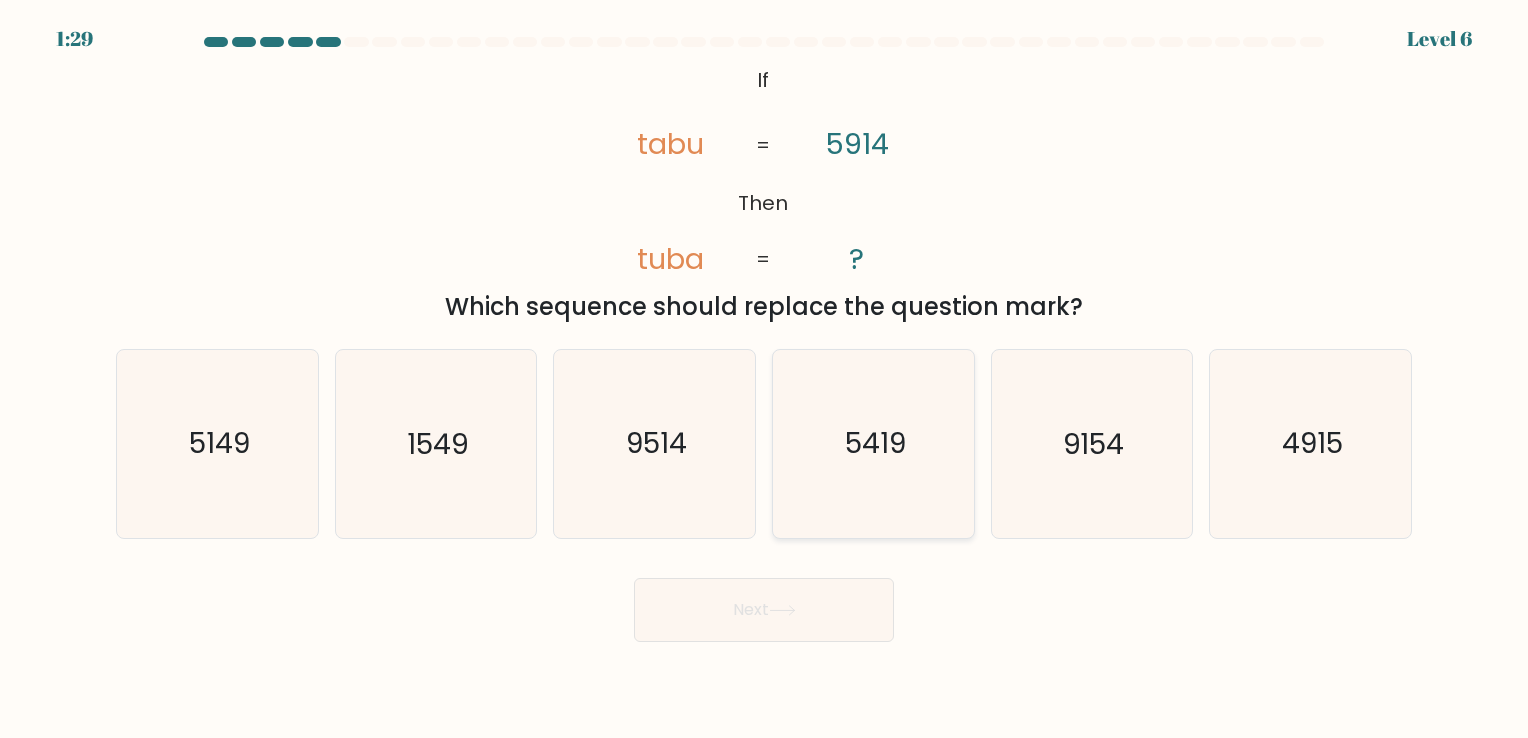 click on "5419" 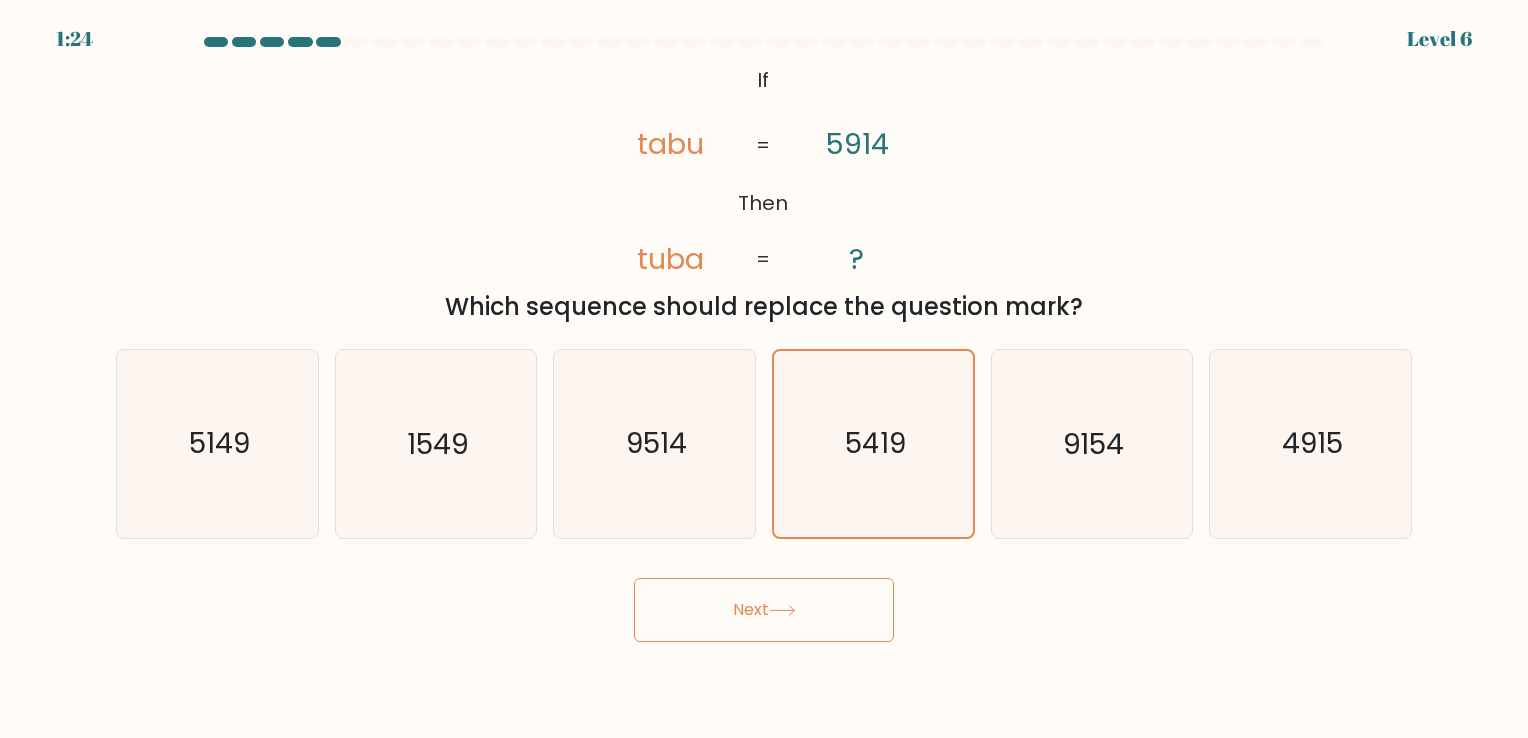 click on "Next" at bounding box center [764, 610] 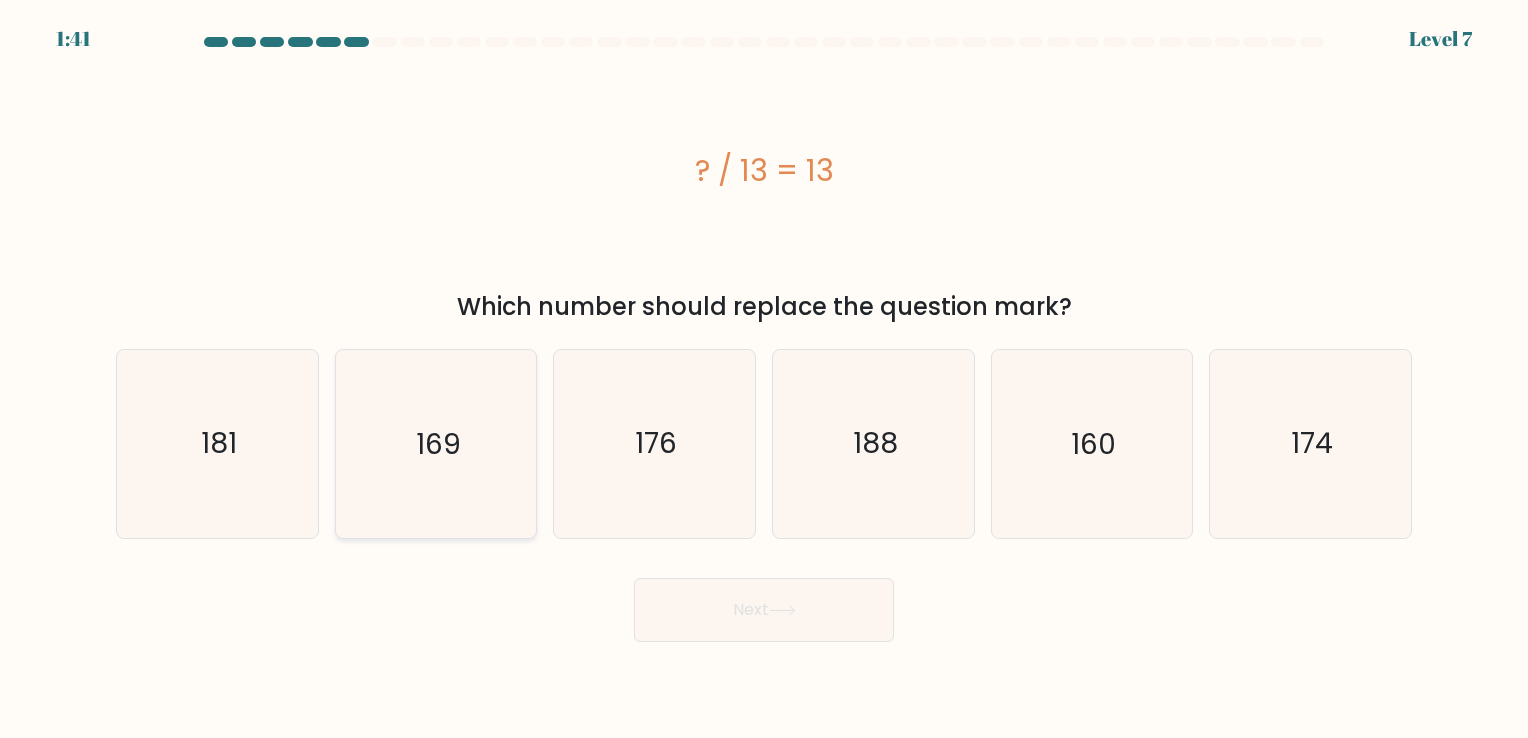 click on "169" 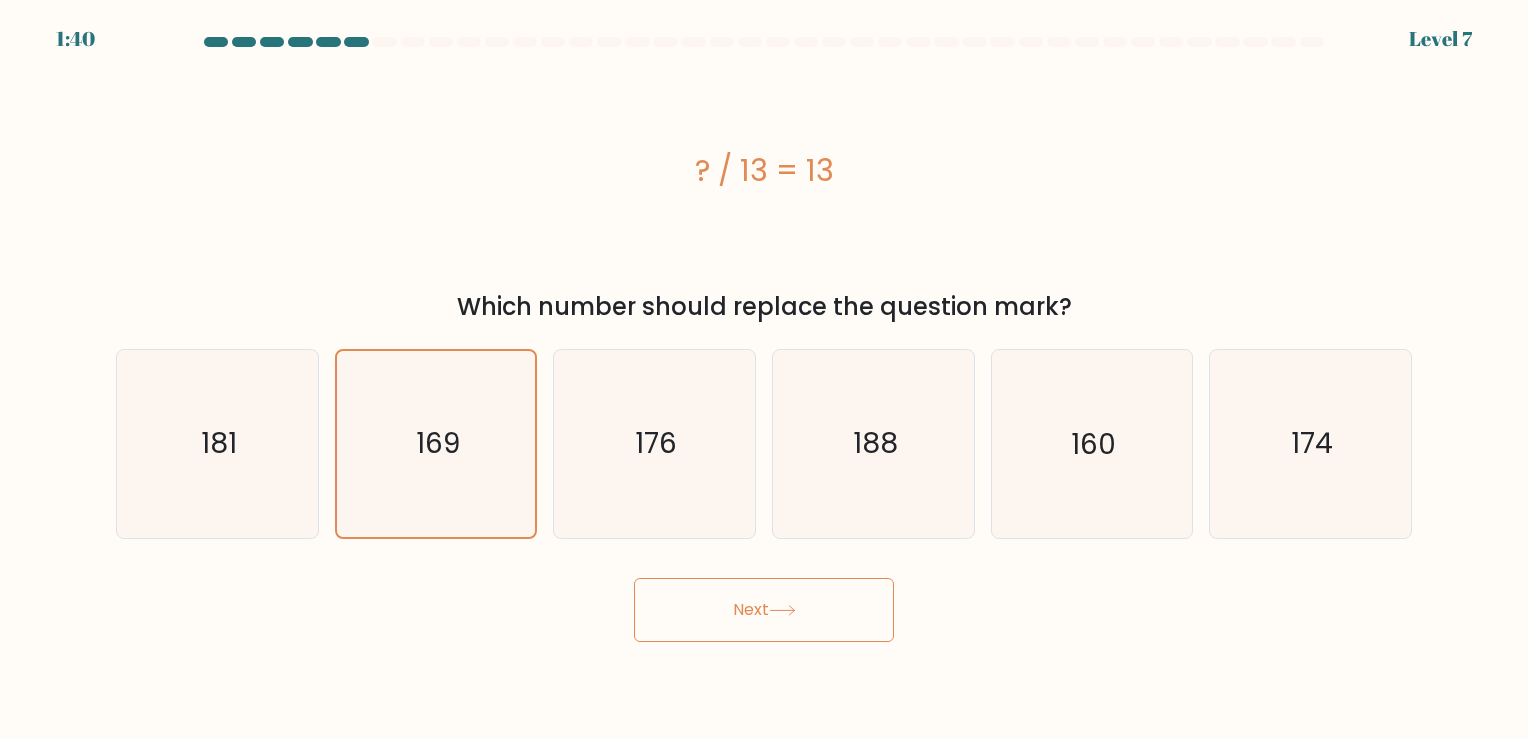 click 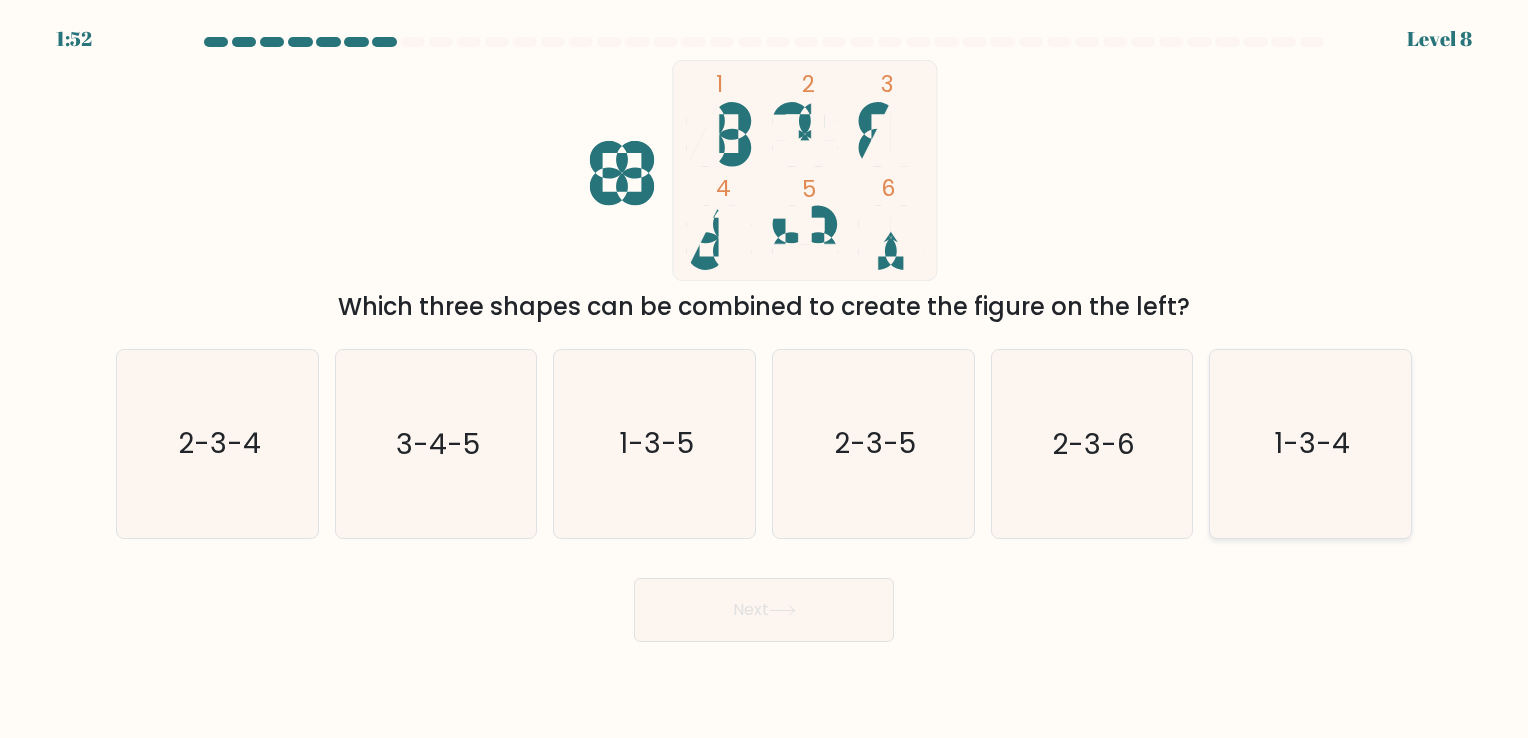 click on "1-3-4" 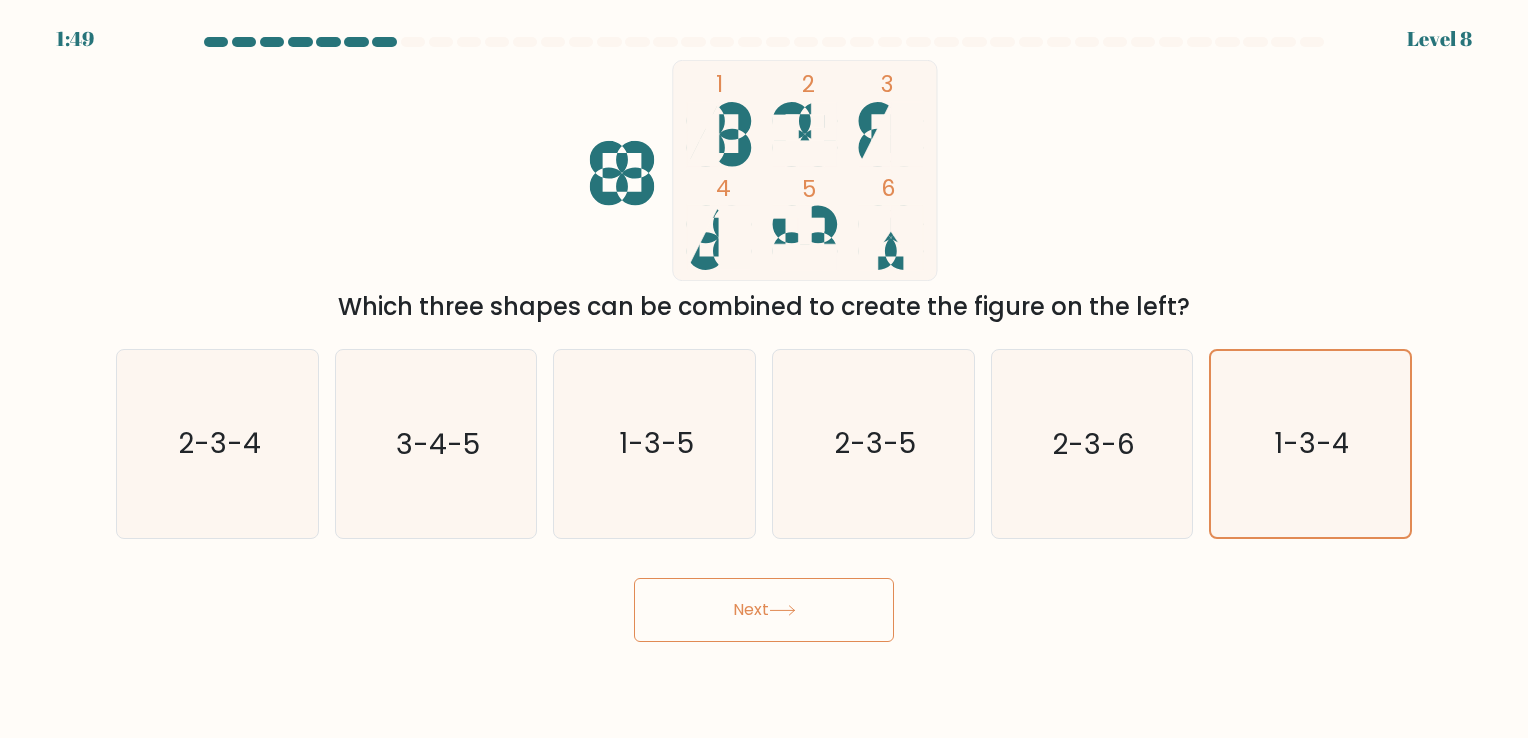 click on "Next" at bounding box center [764, 610] 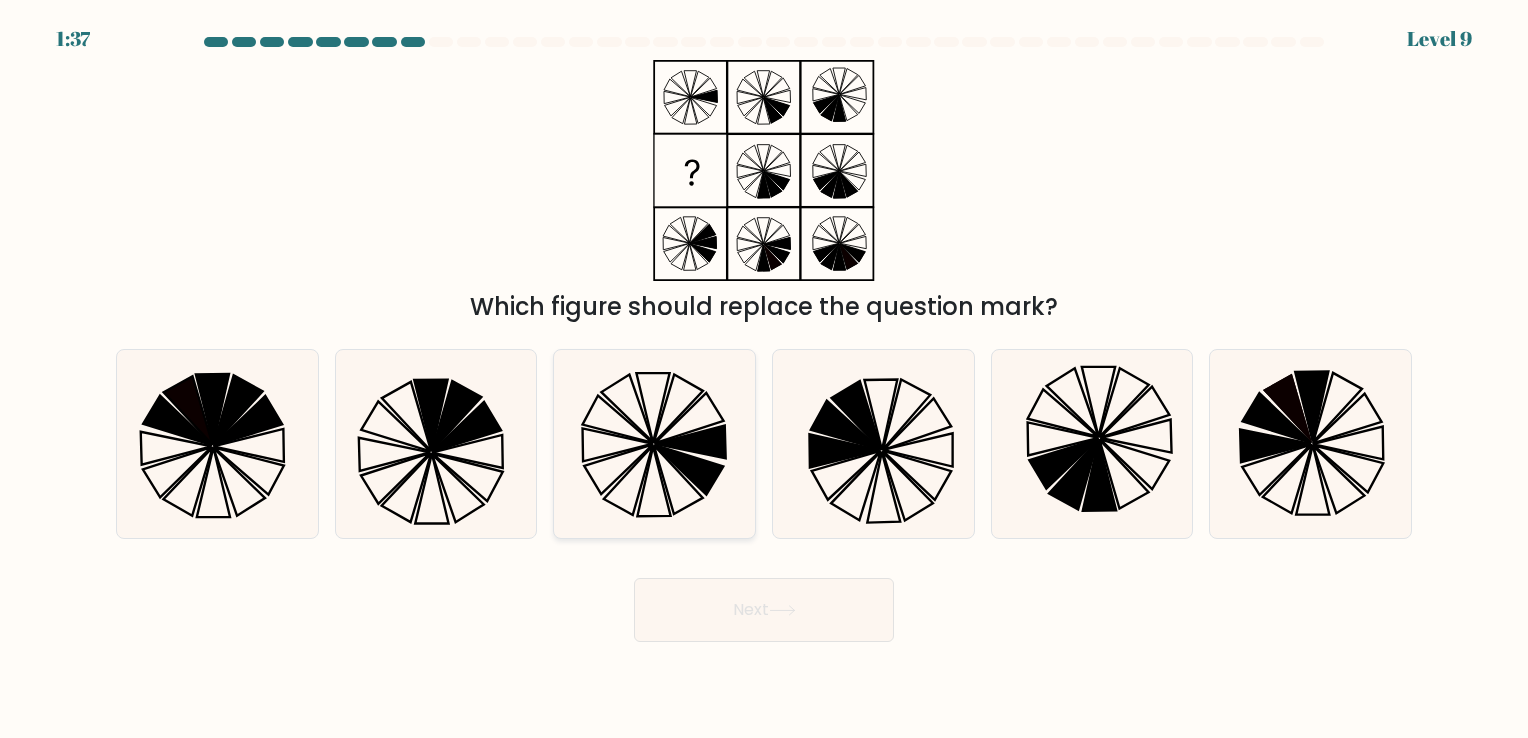 click 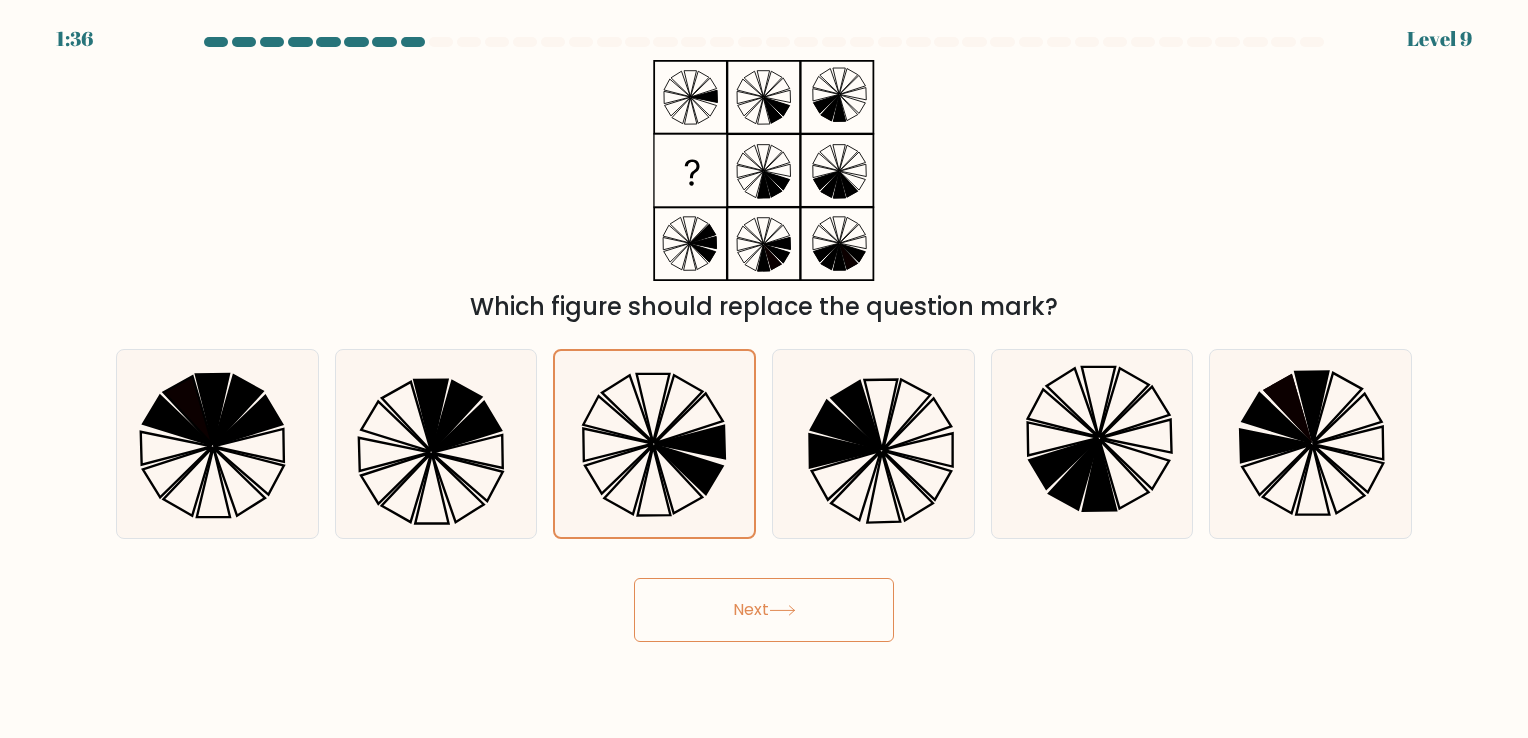 click on "Next" at bounding box center (764, 610) 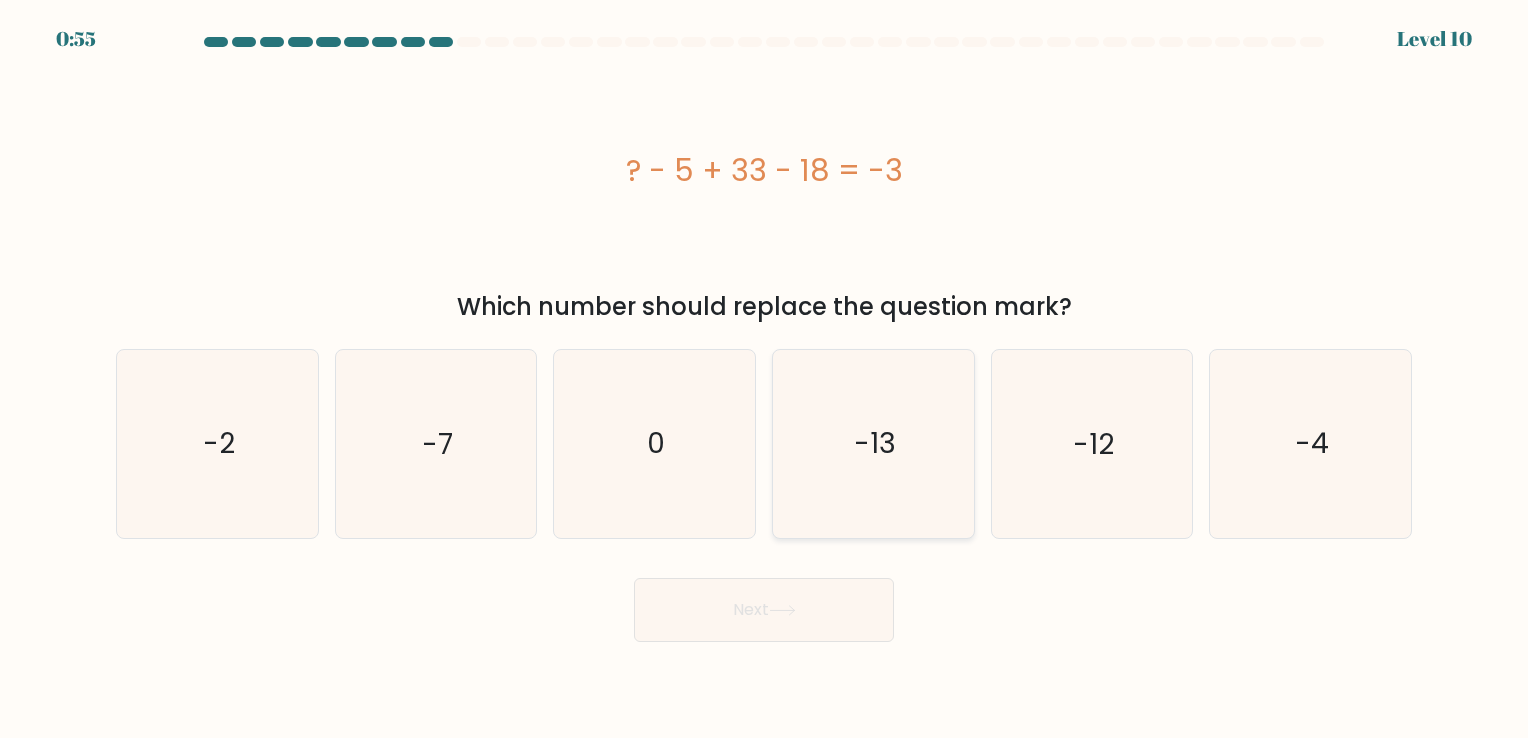 click on "-13" 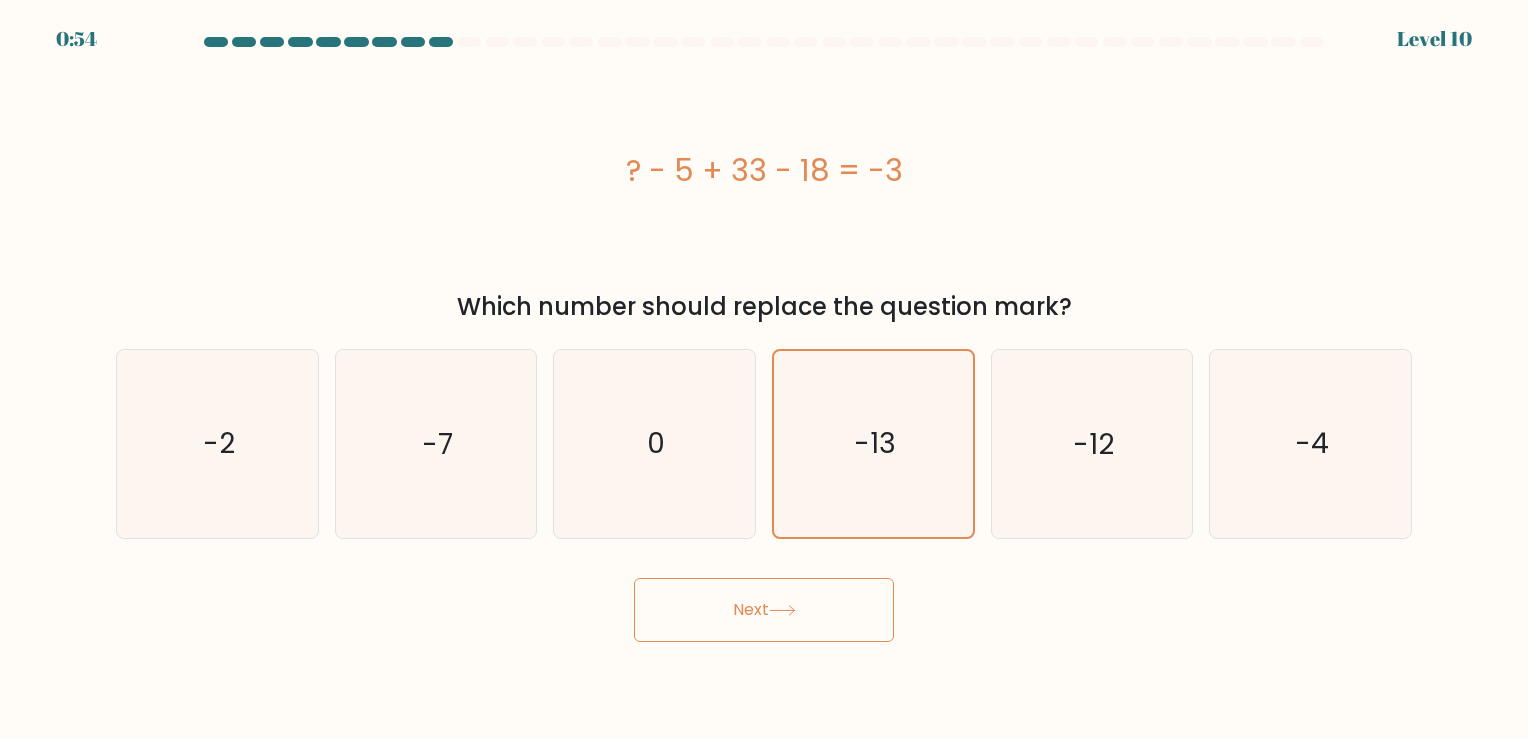 click on "Next" at bounding box center (764, 610) 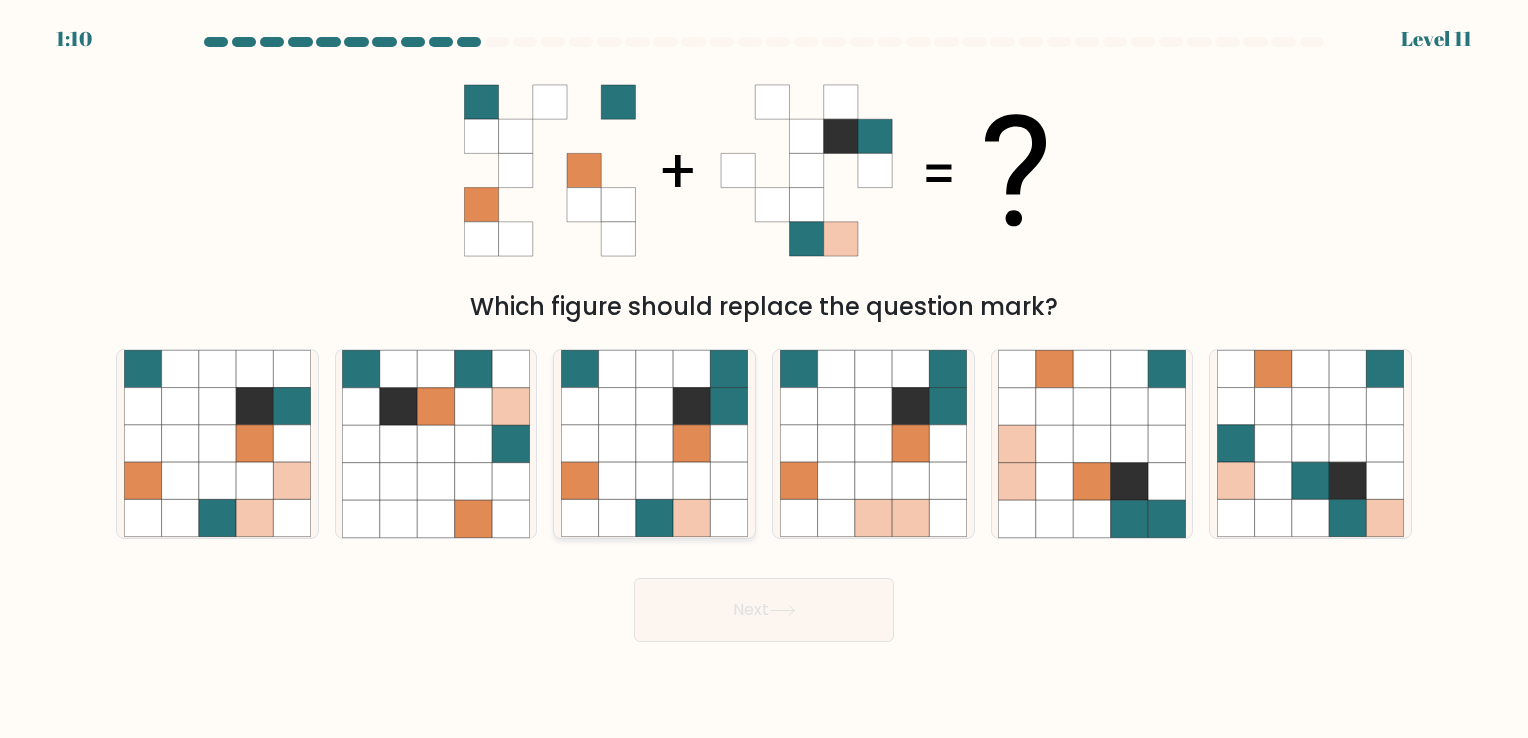 click 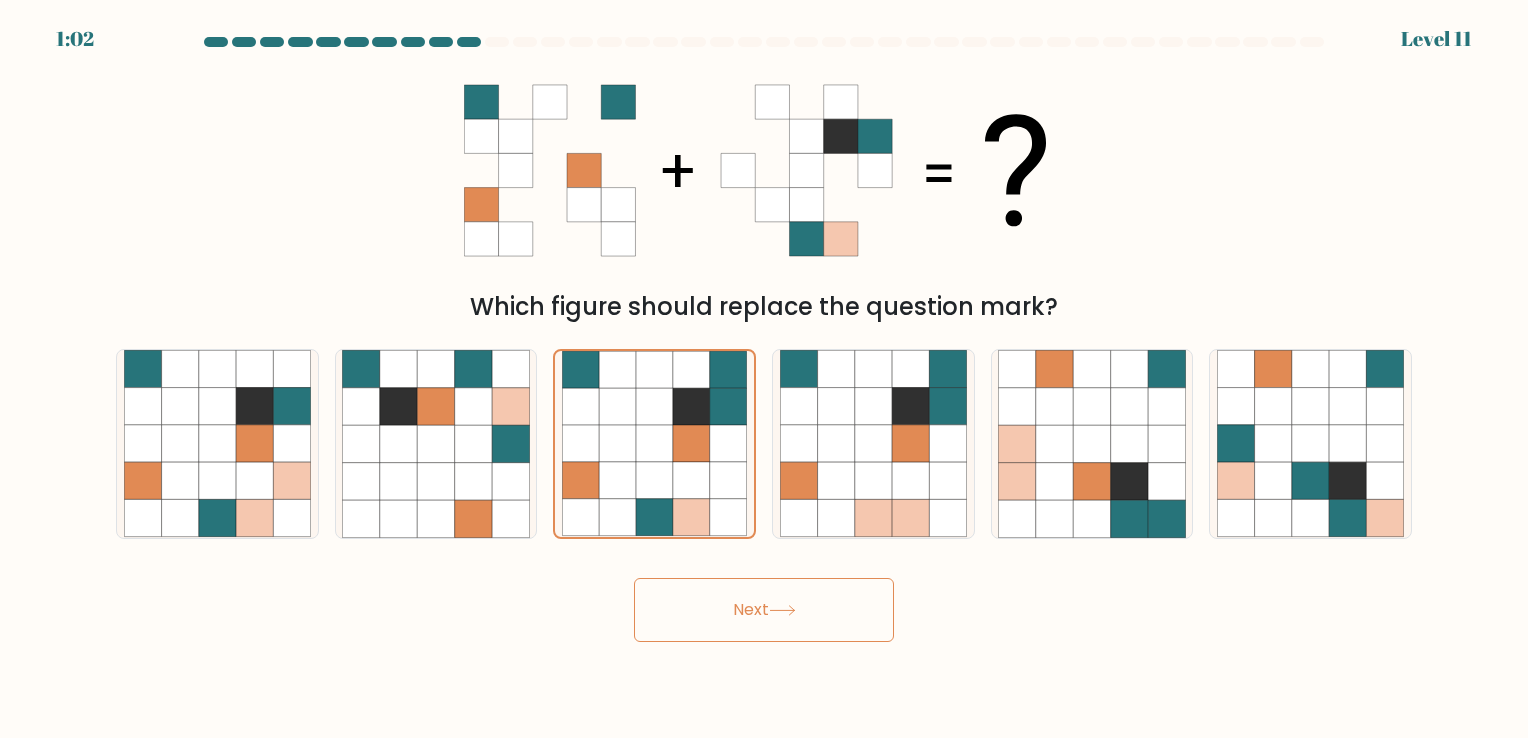 click on "Next" at bounding box center (764, 610) 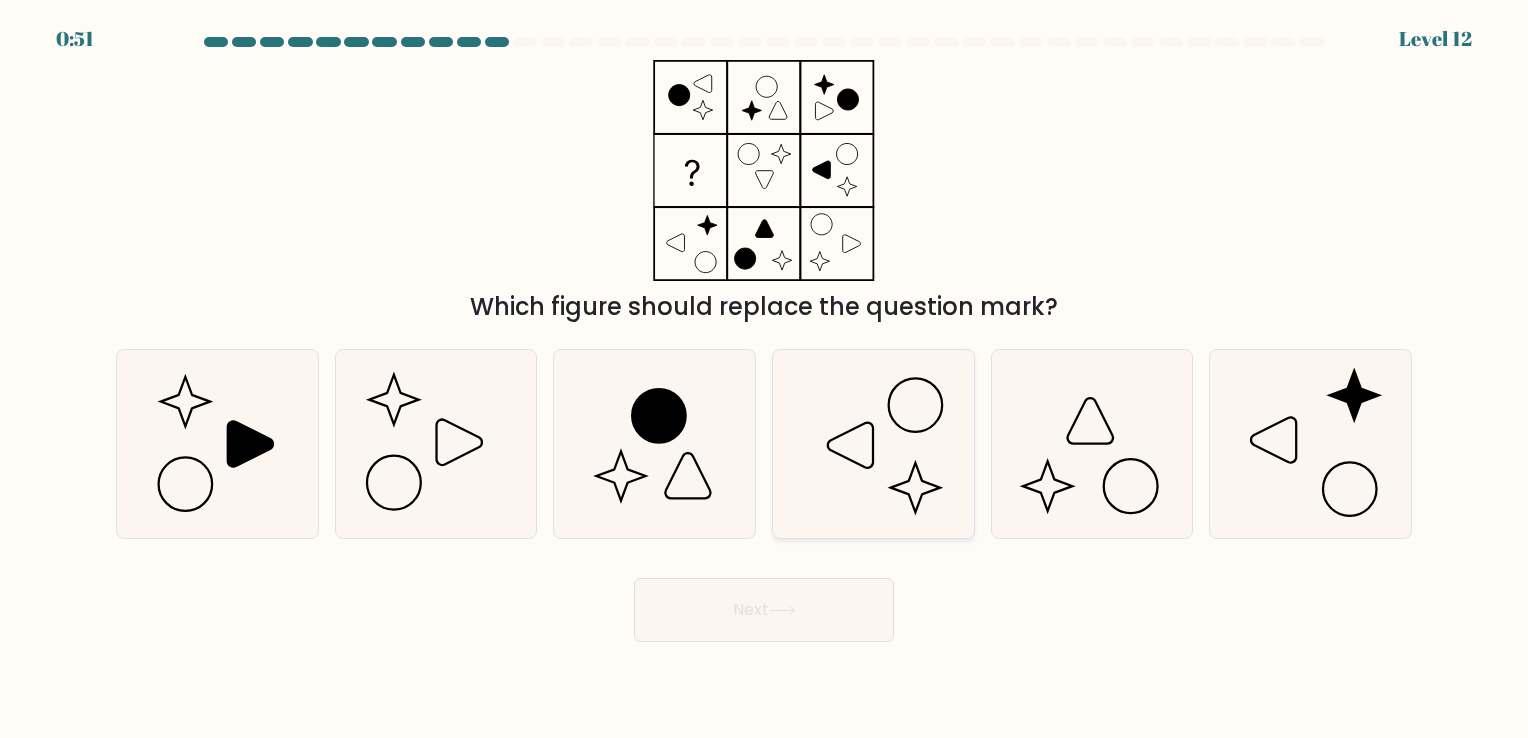 click 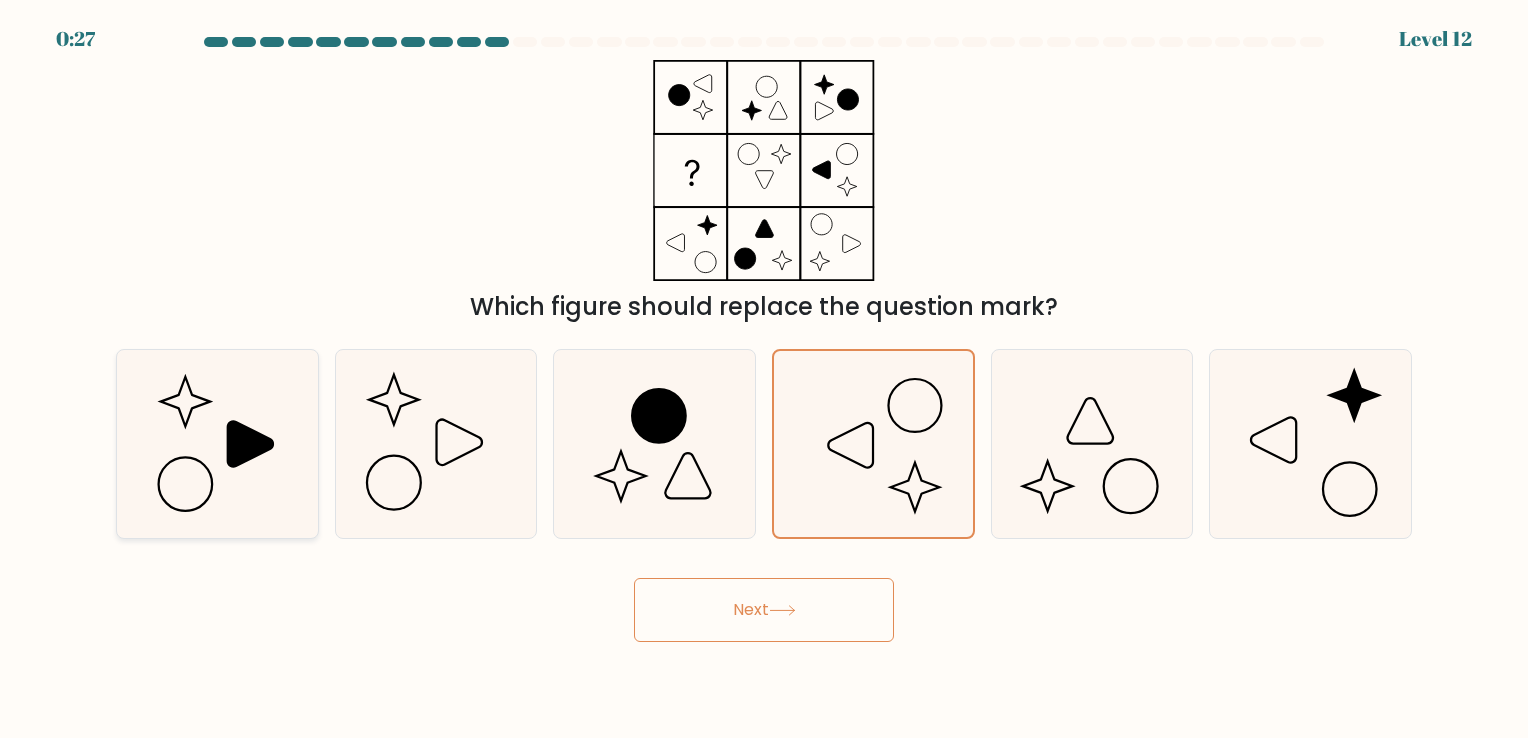 click 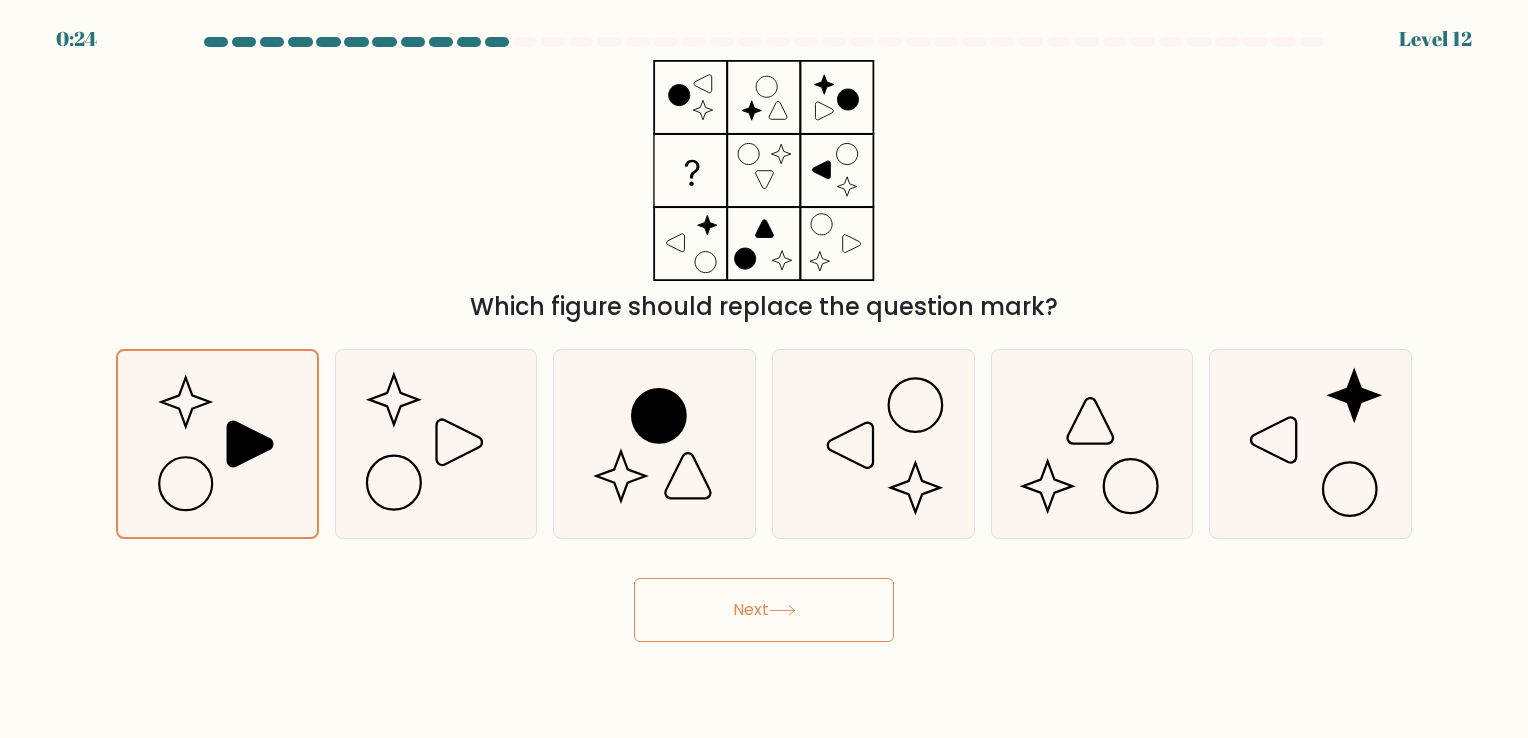 click on "Next" at bounding box center [764, 610] 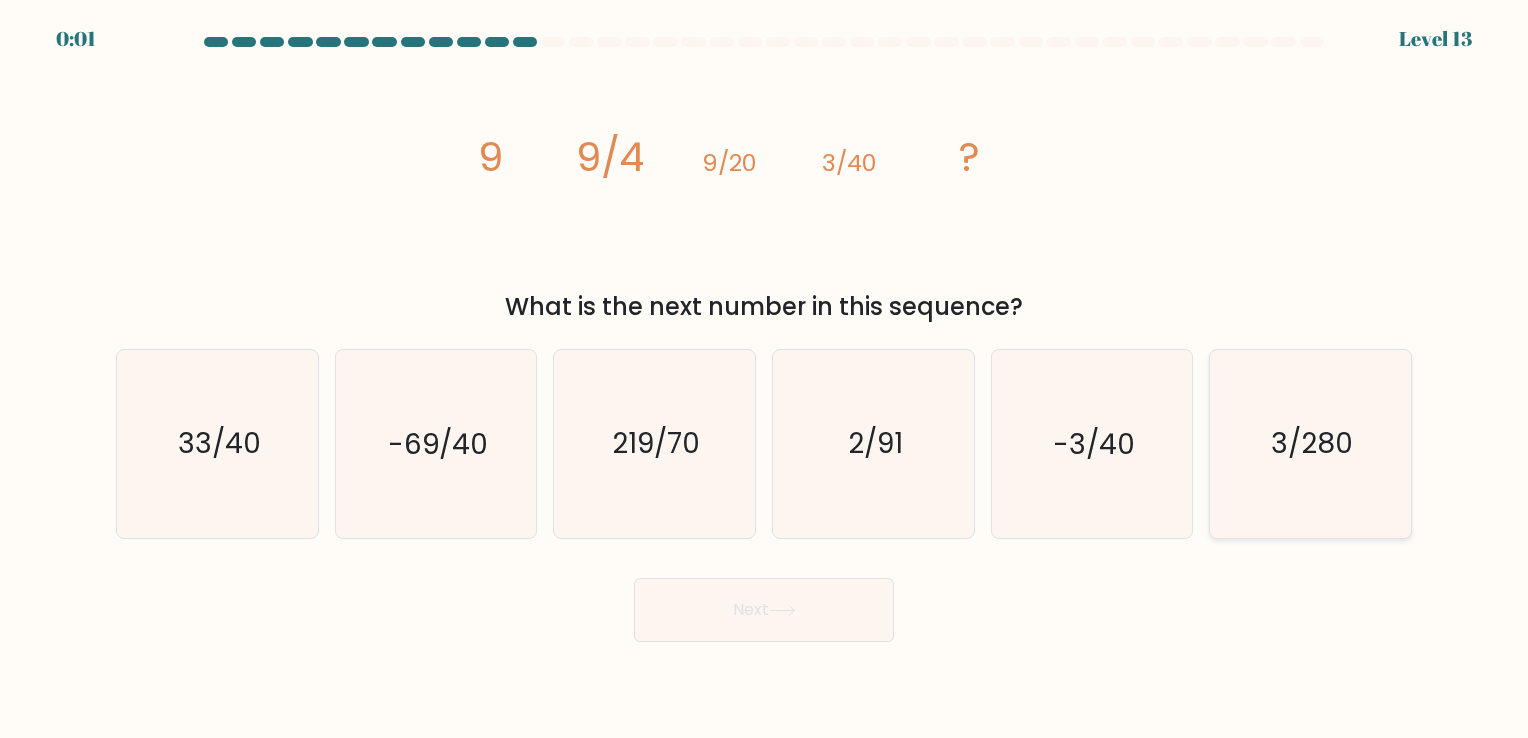 click on "3/280" 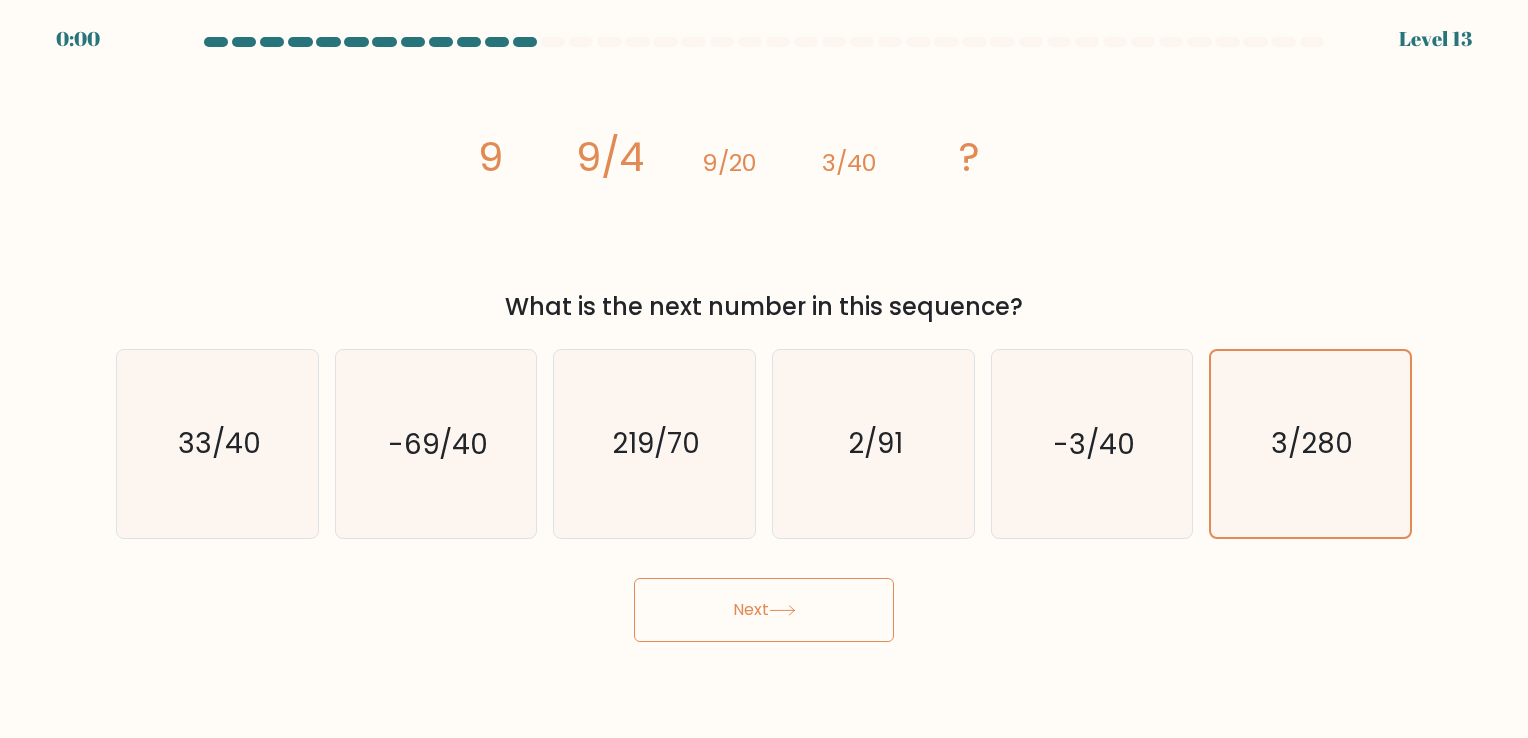 click on "Next" at bounding box center [764, 610] 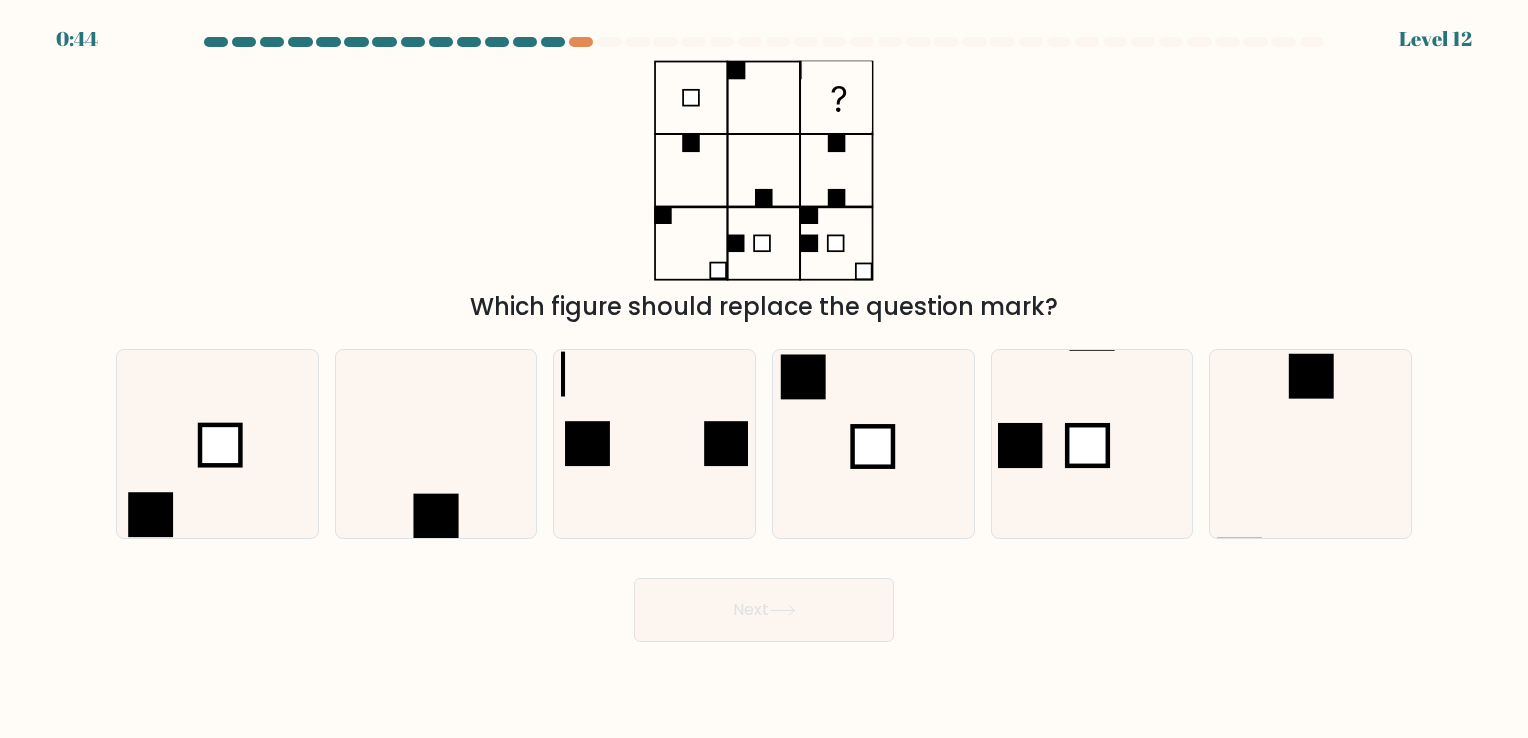 scroll, scrollTop: 0, scrollLeft: 0, axis: both 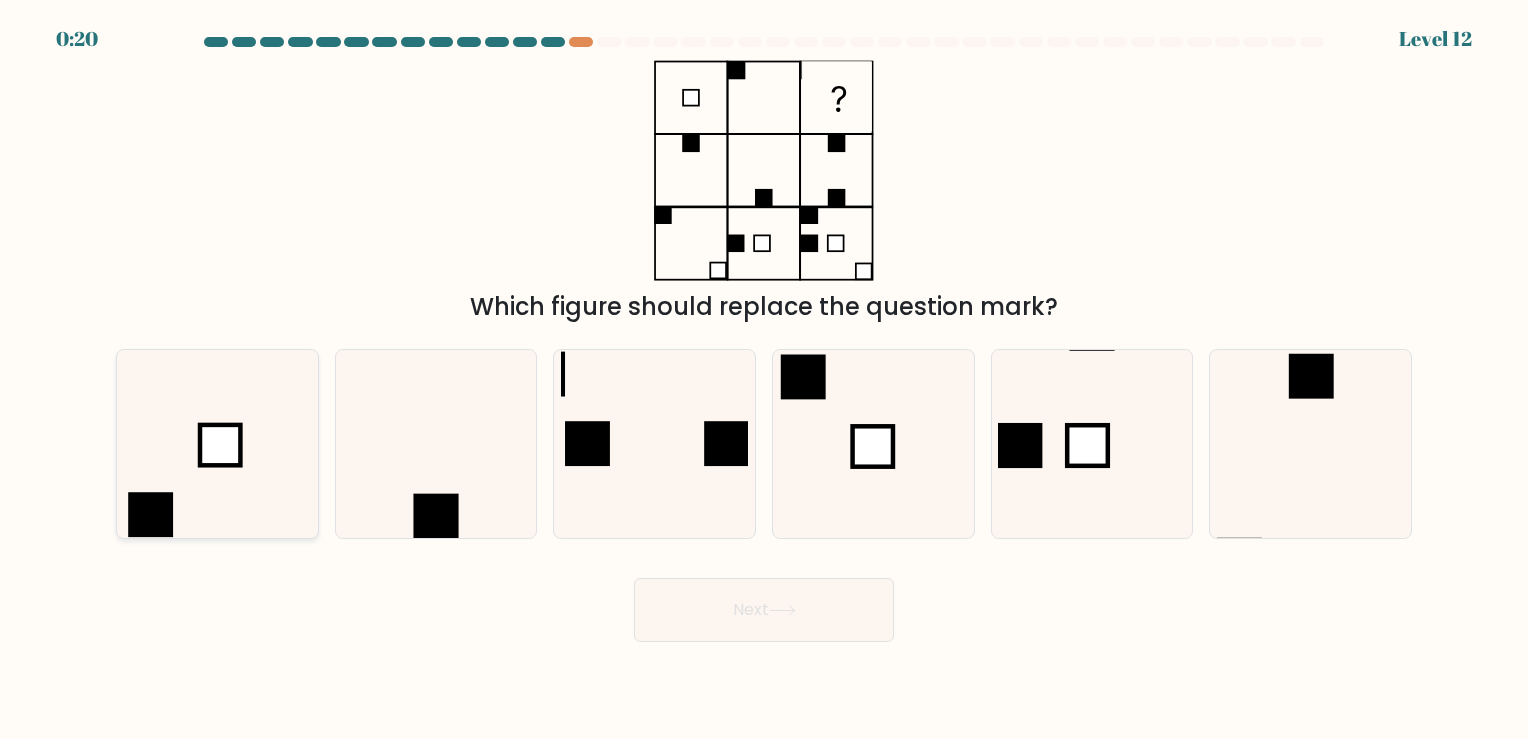 click 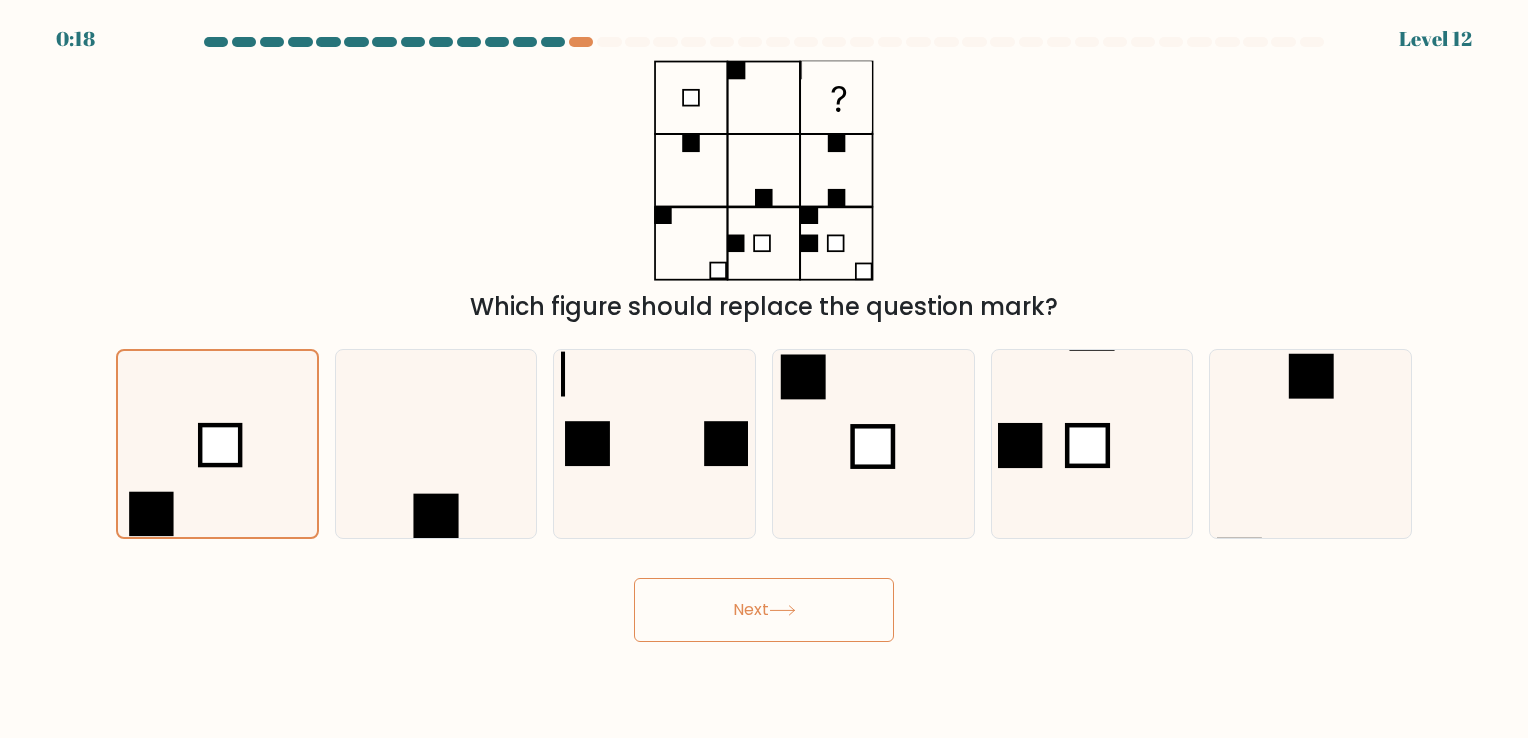 click on "Next" at bounding box center (764, 610) 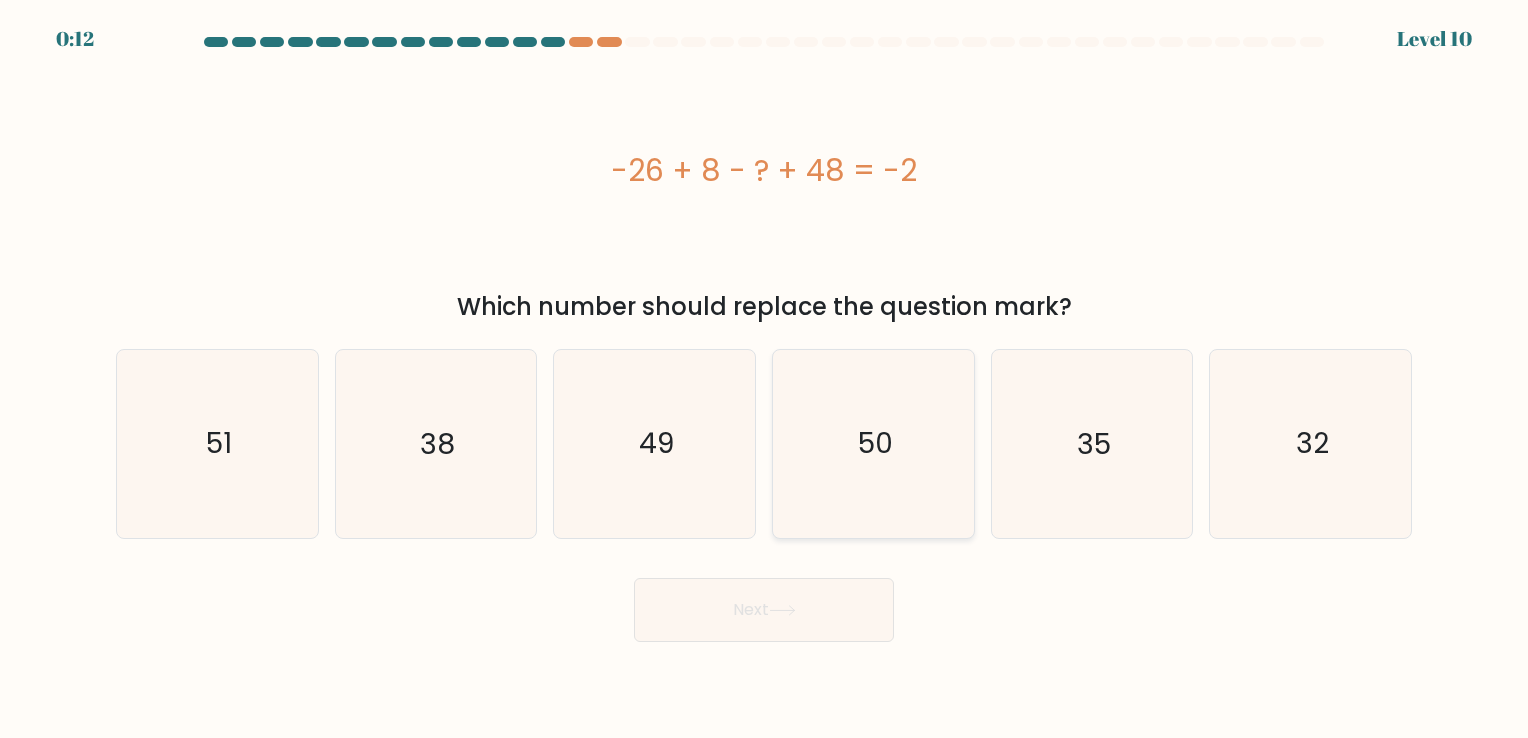click on "50" 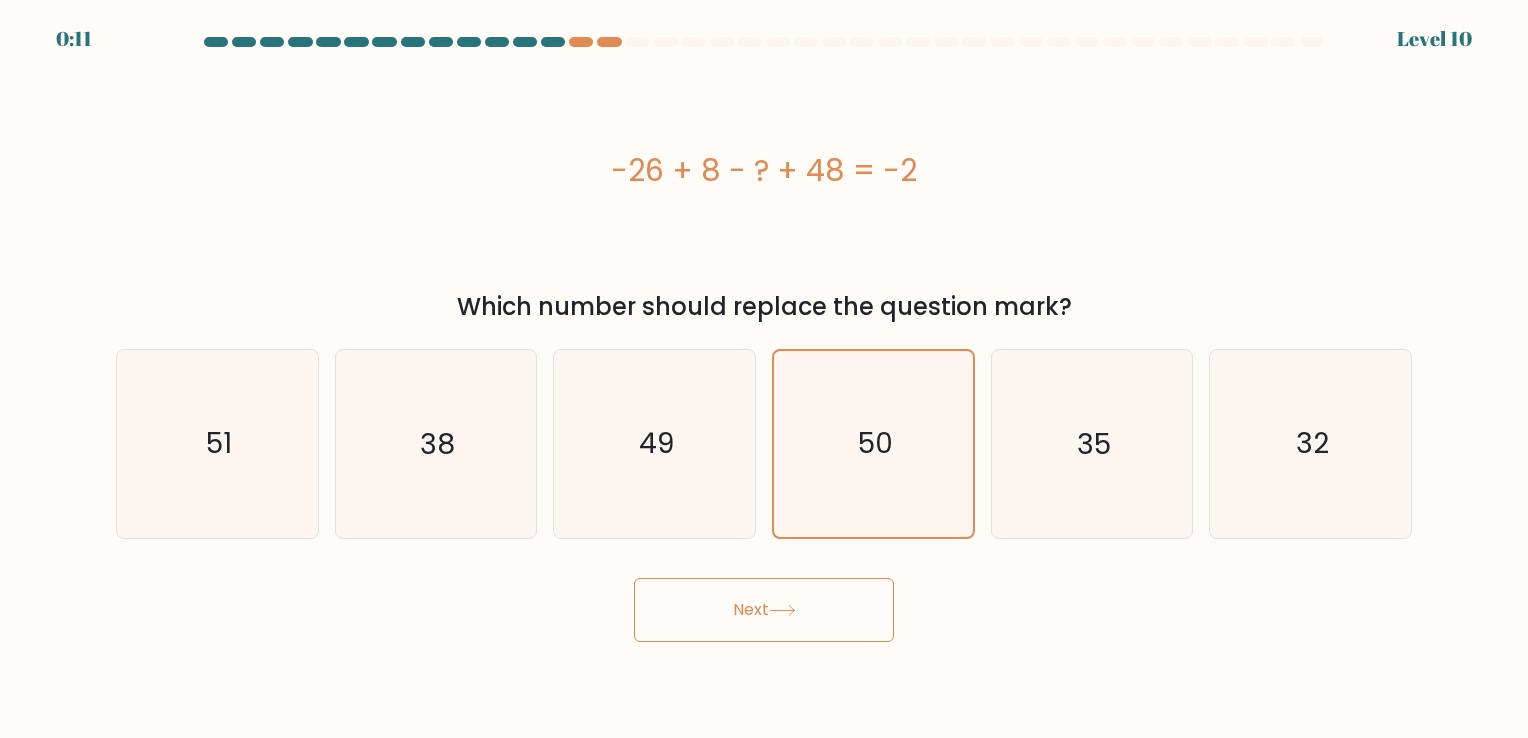 click on "Next" at bounding box center (764, 610) 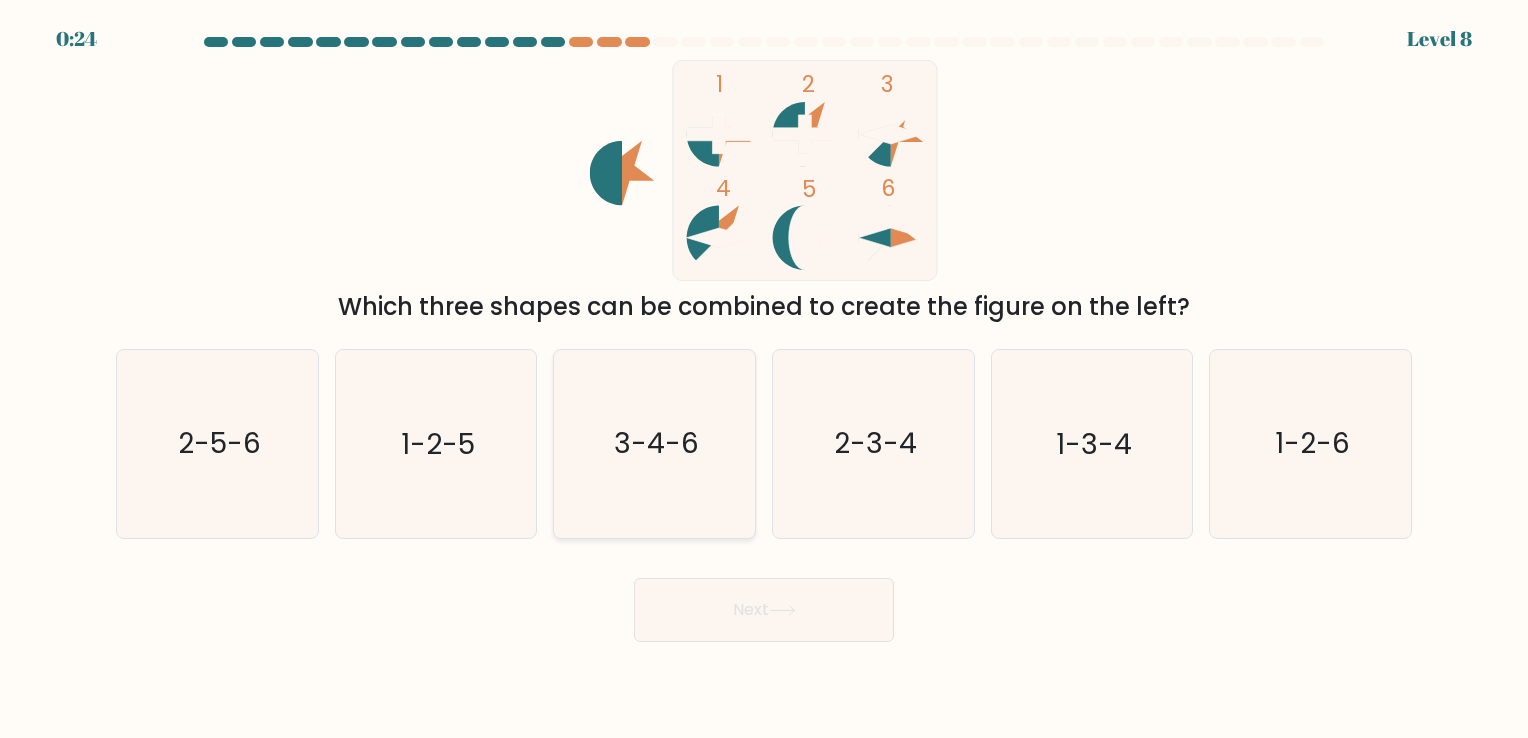 click on "3-4-6" 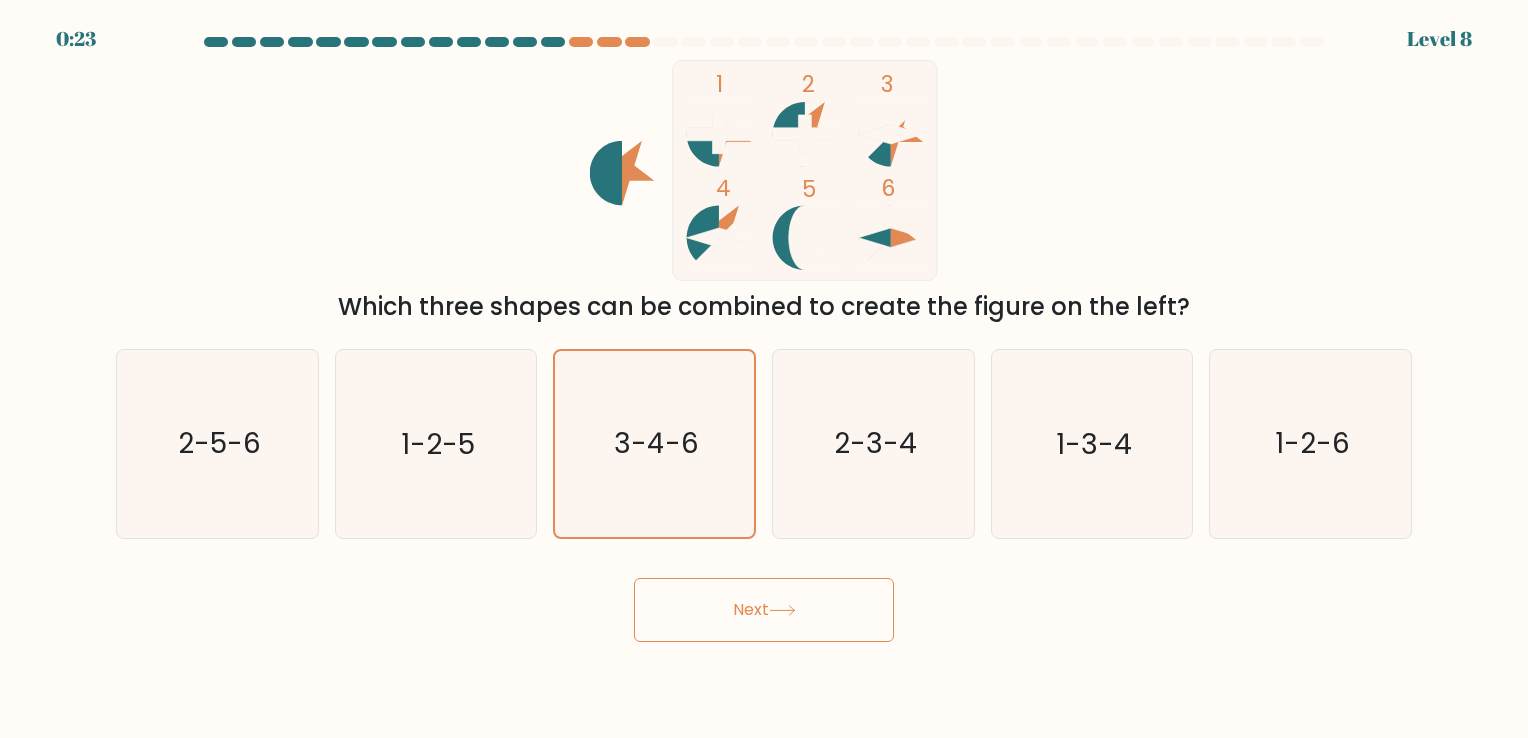 click on "Next" at bounding box center [764, 610] 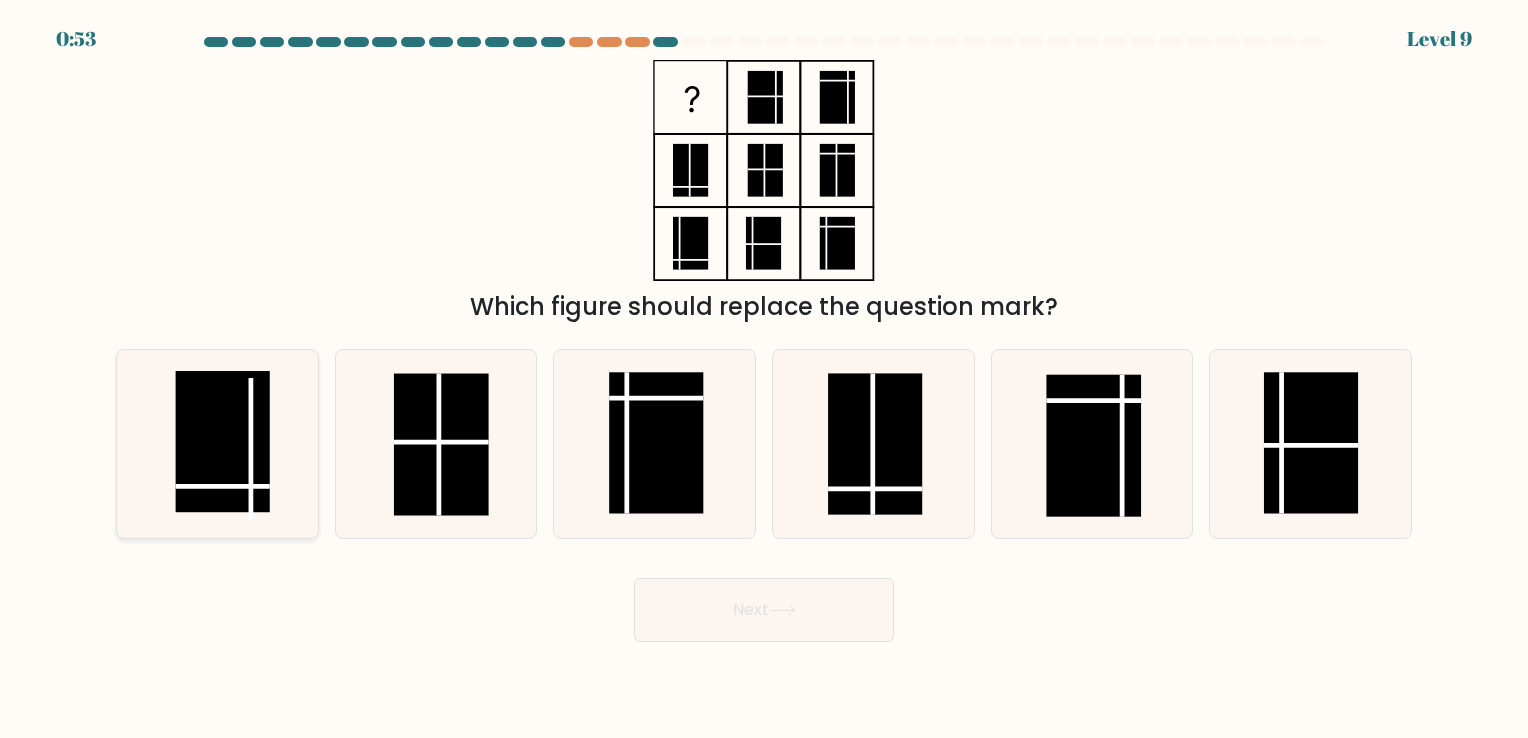 click 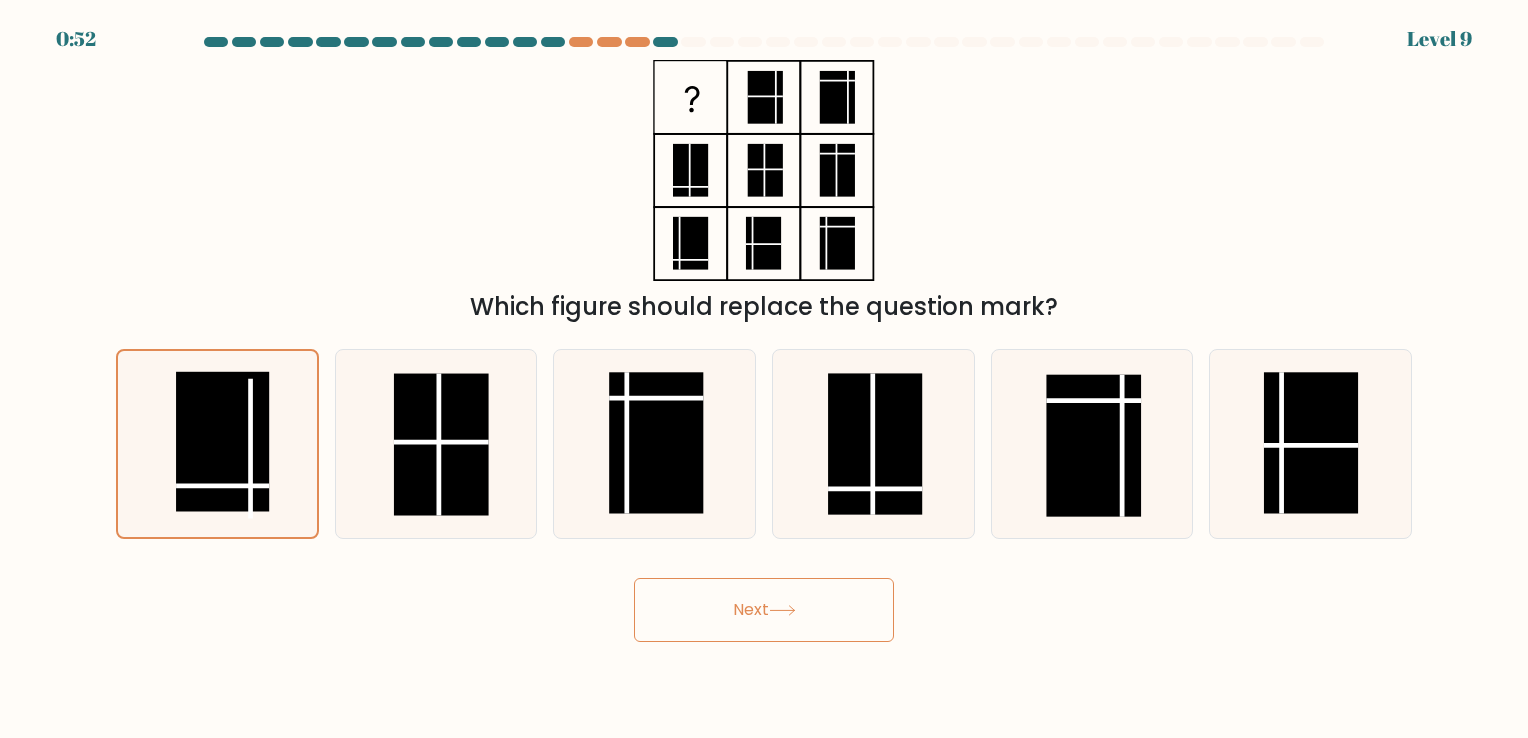 click on "Next" at bounding box center [764, 610] 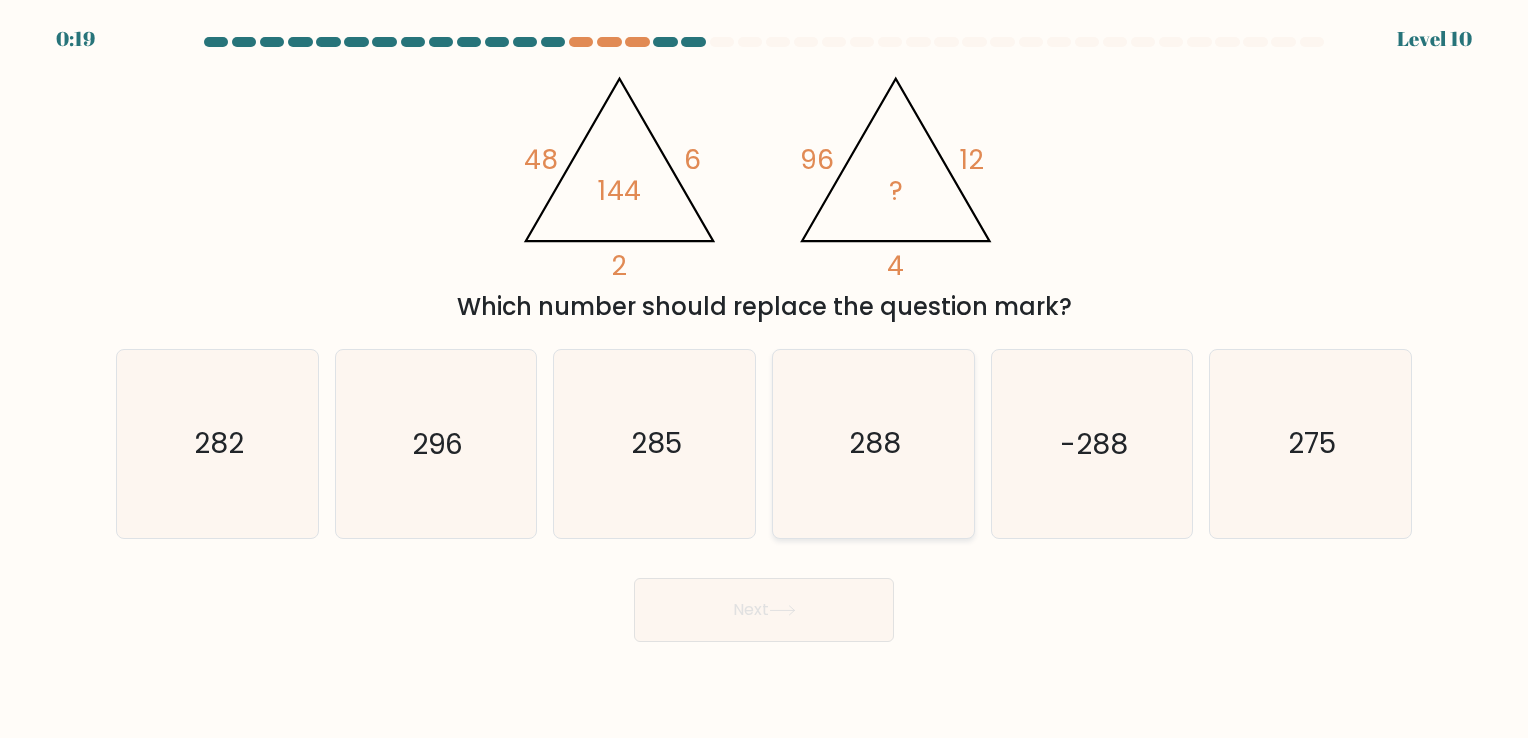 click on "288" 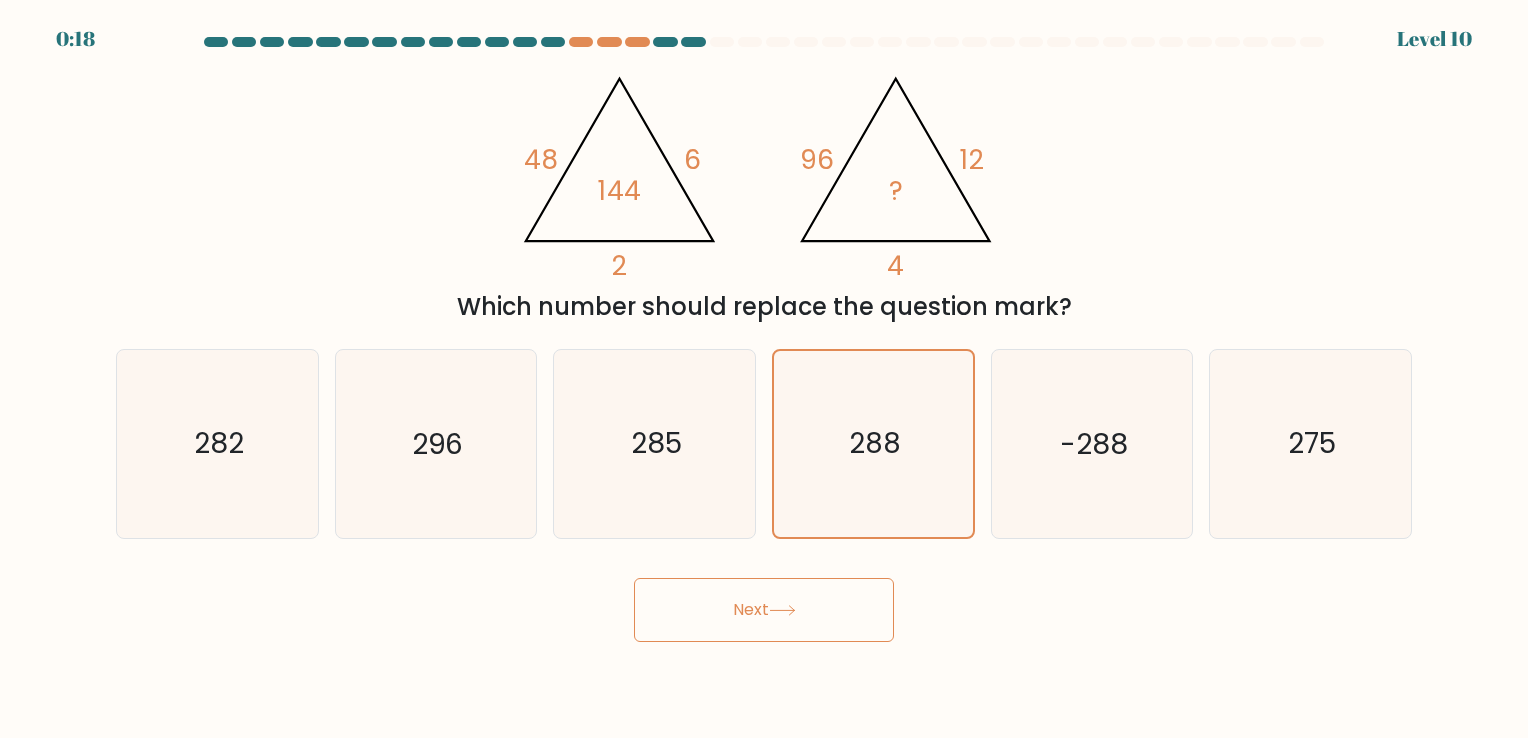 click on "Next" at bounding box center (764, 610) 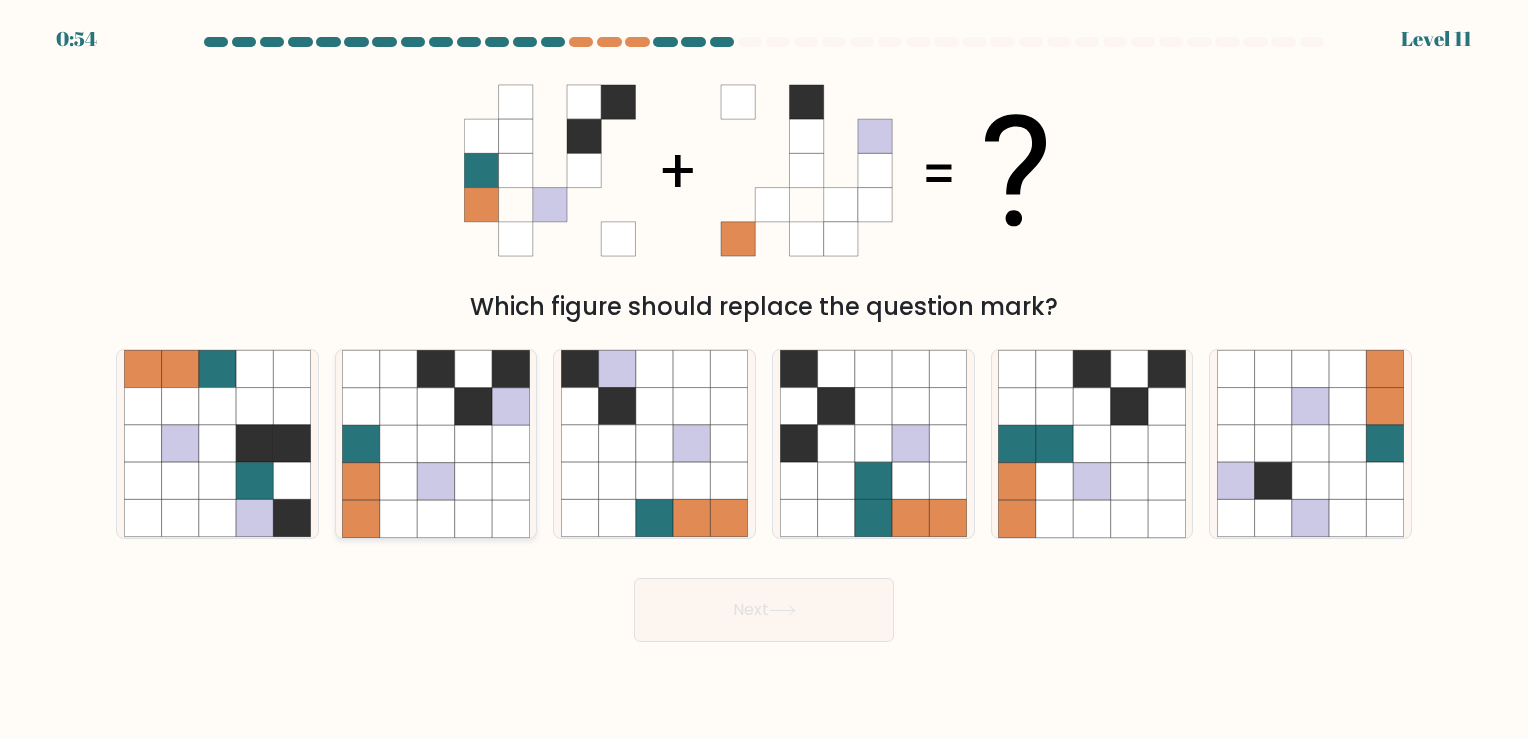 click 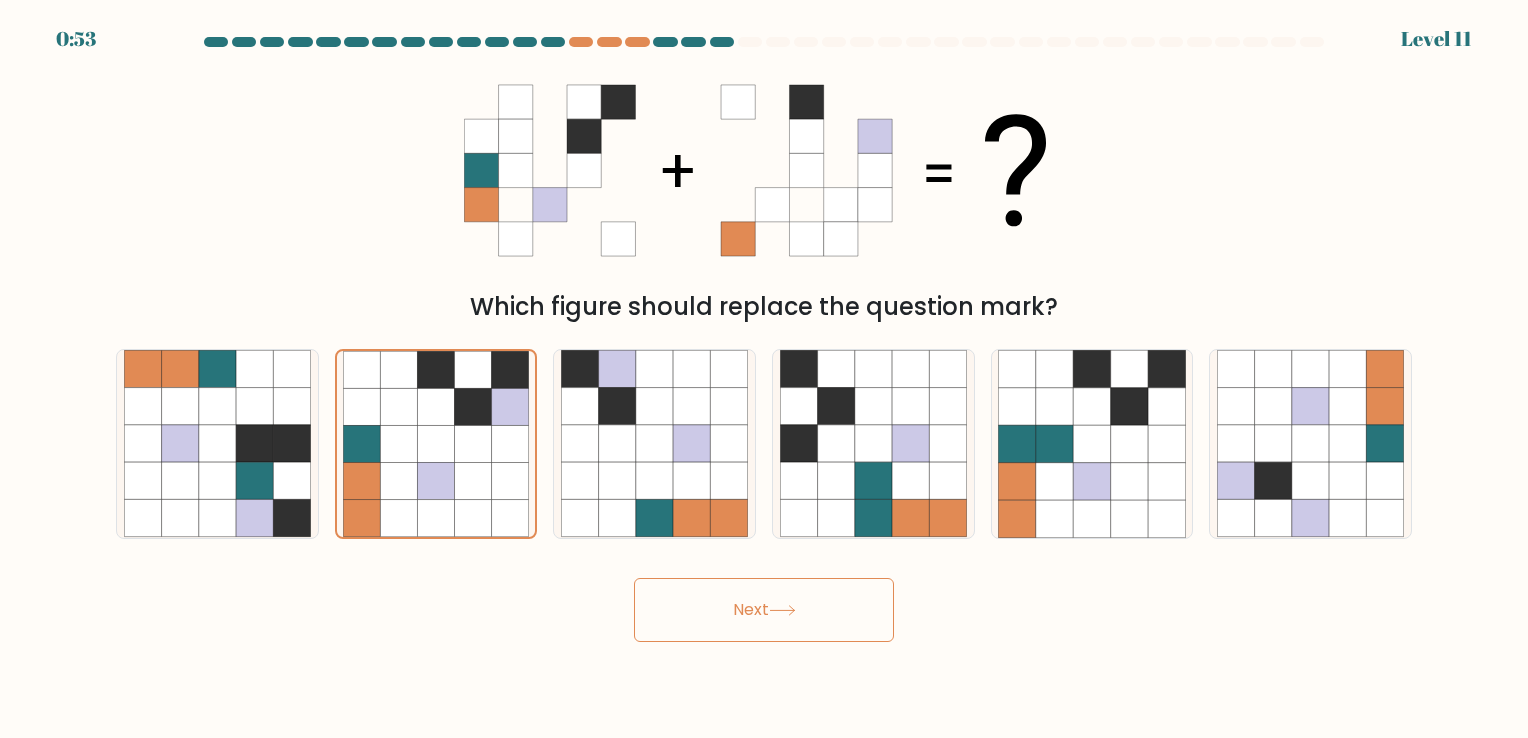 click on "Next" at bounding box center [764, 610] 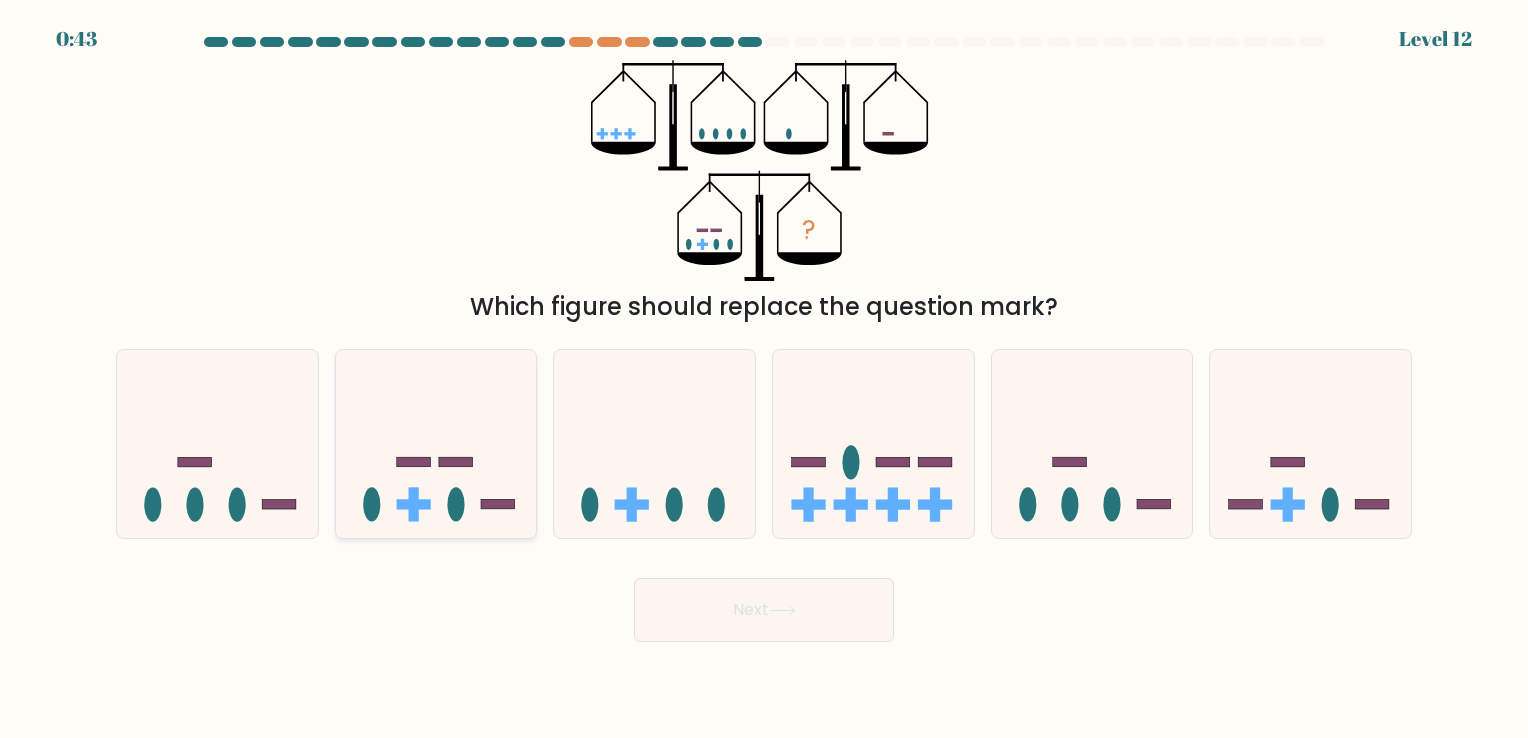 click 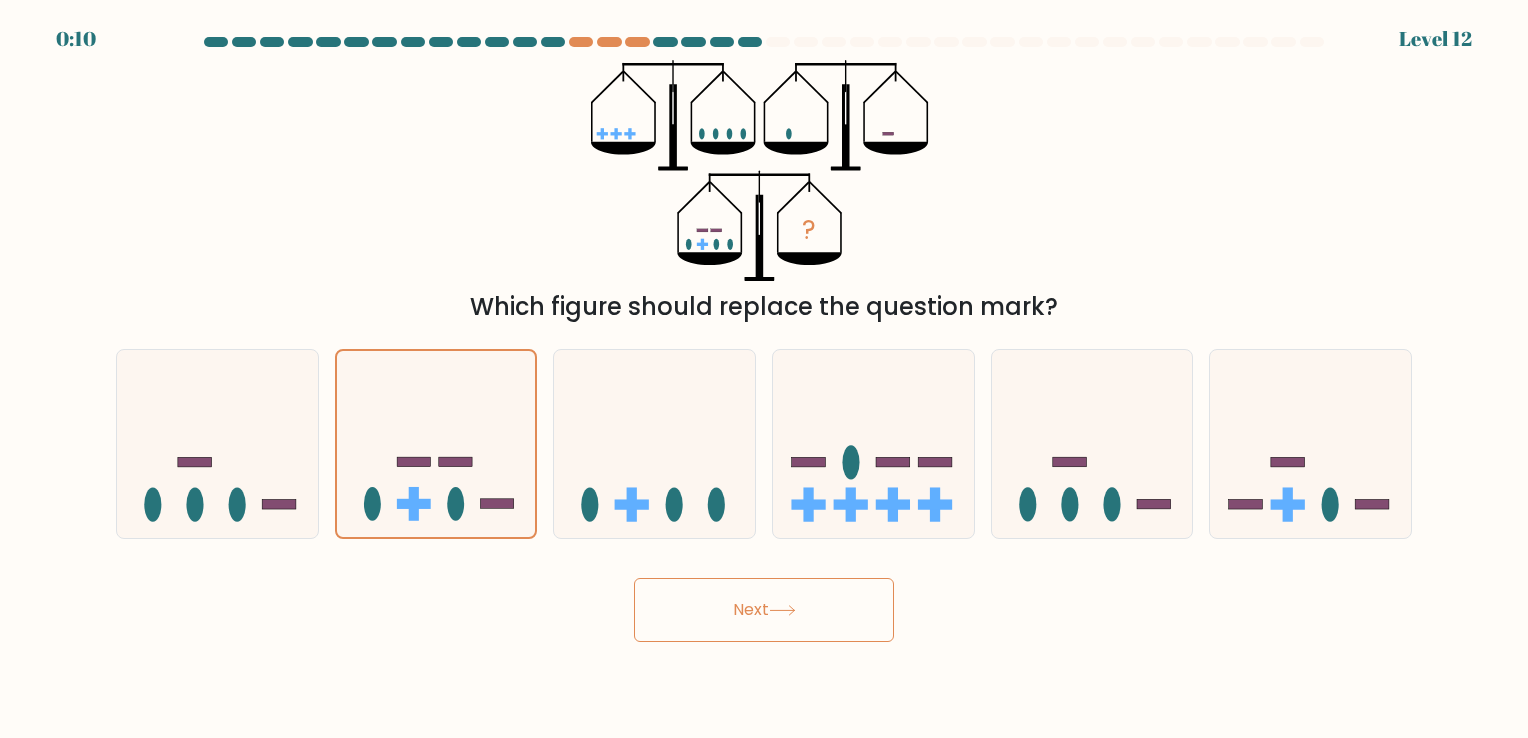 click on "Next" at bounding box center (764, 610) 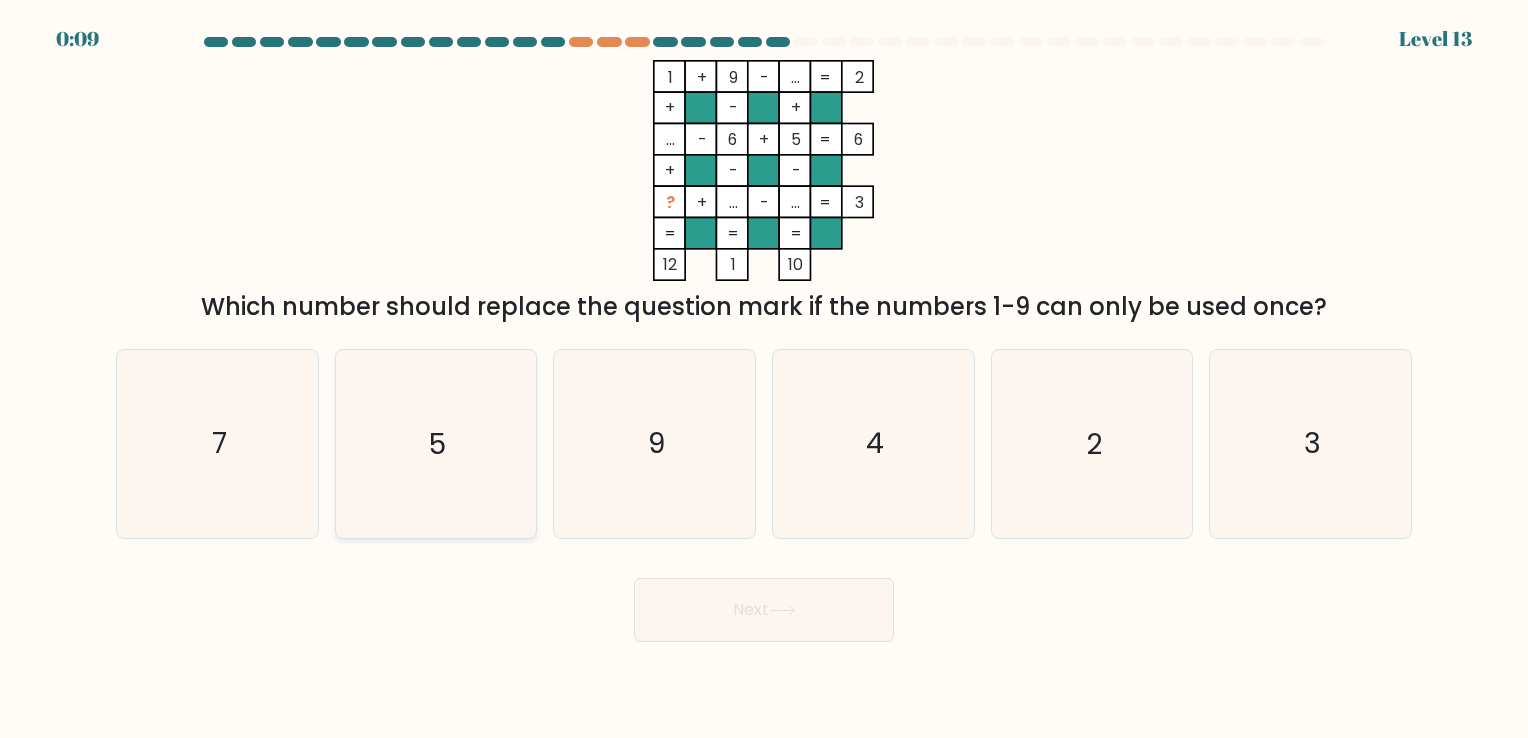 click on "5" 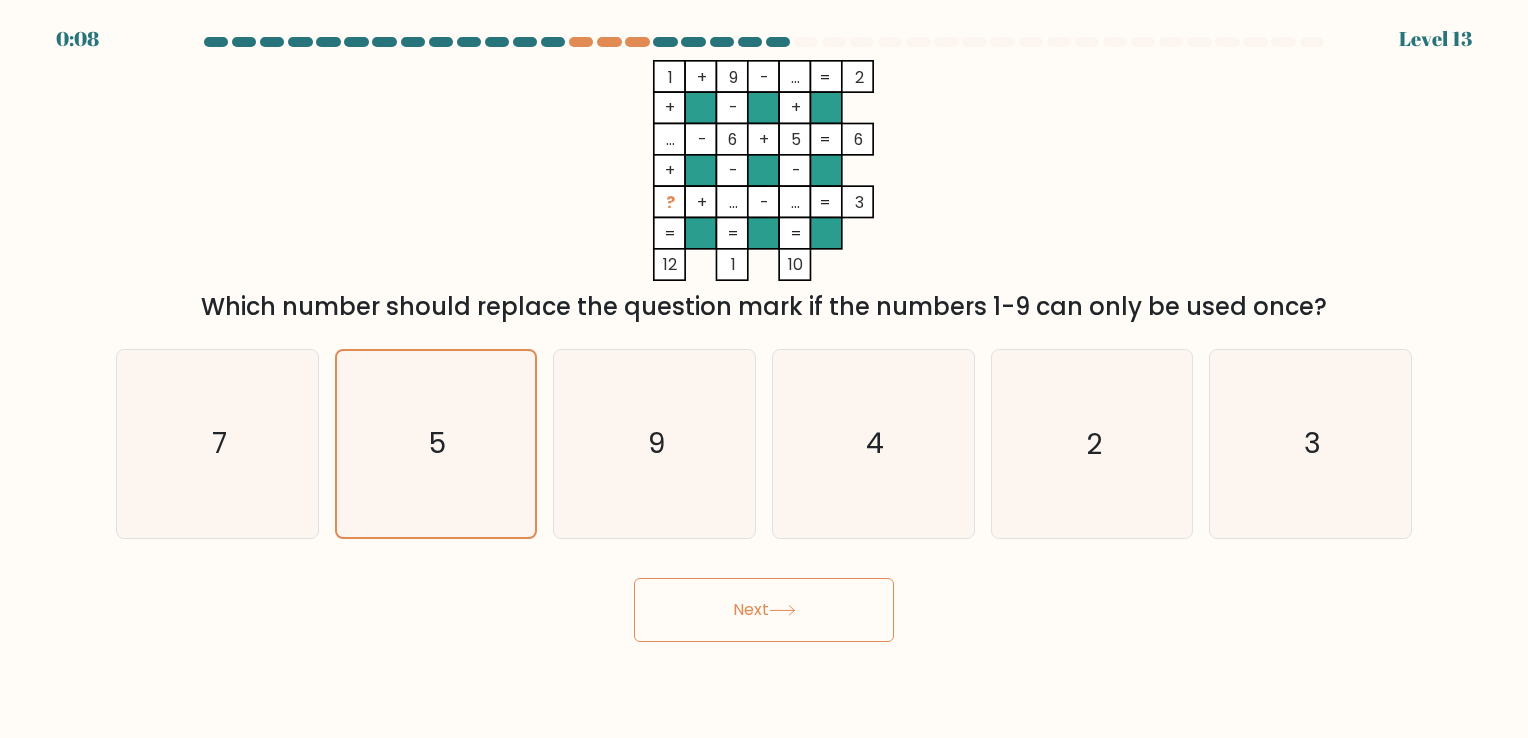 click on "Next" at bounding box center [764, 610] 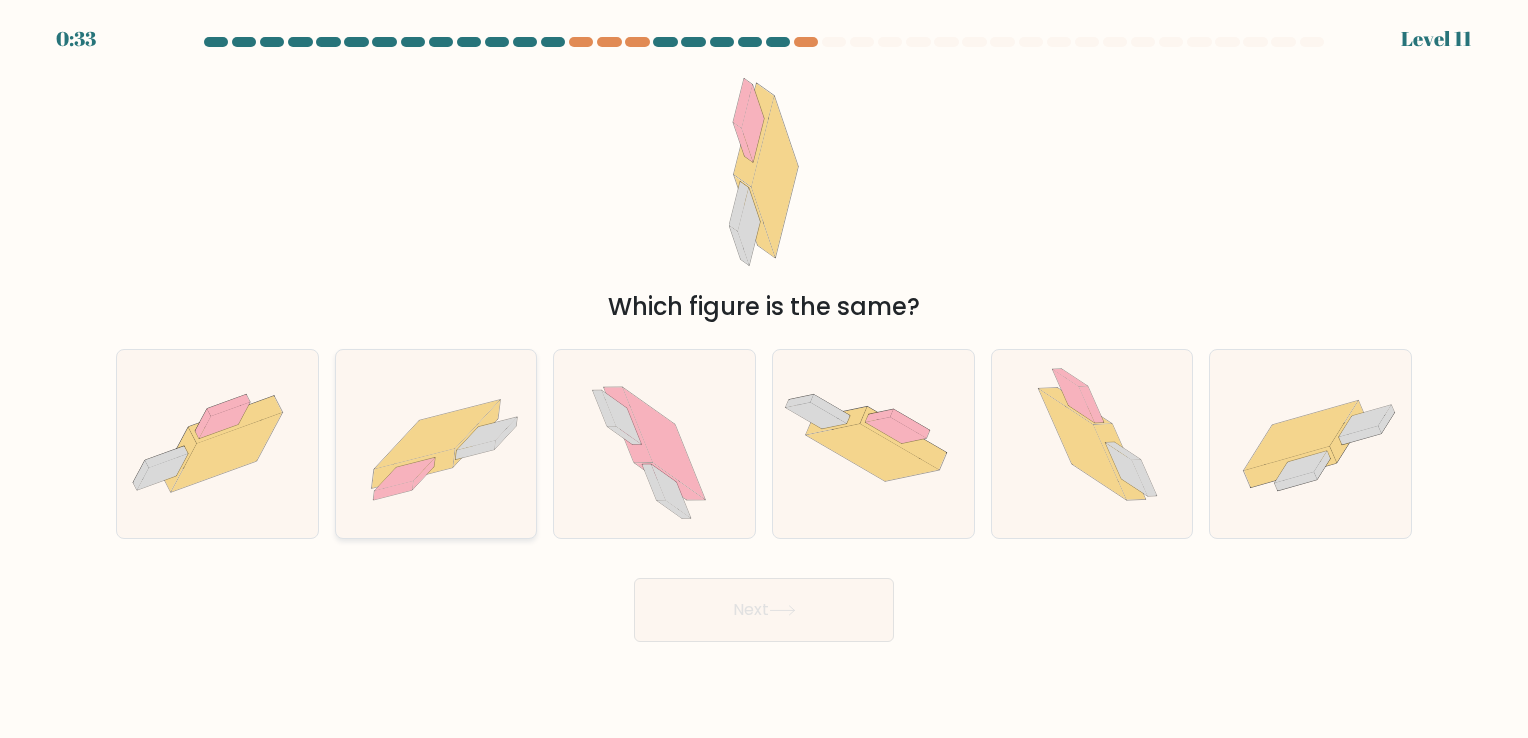 click 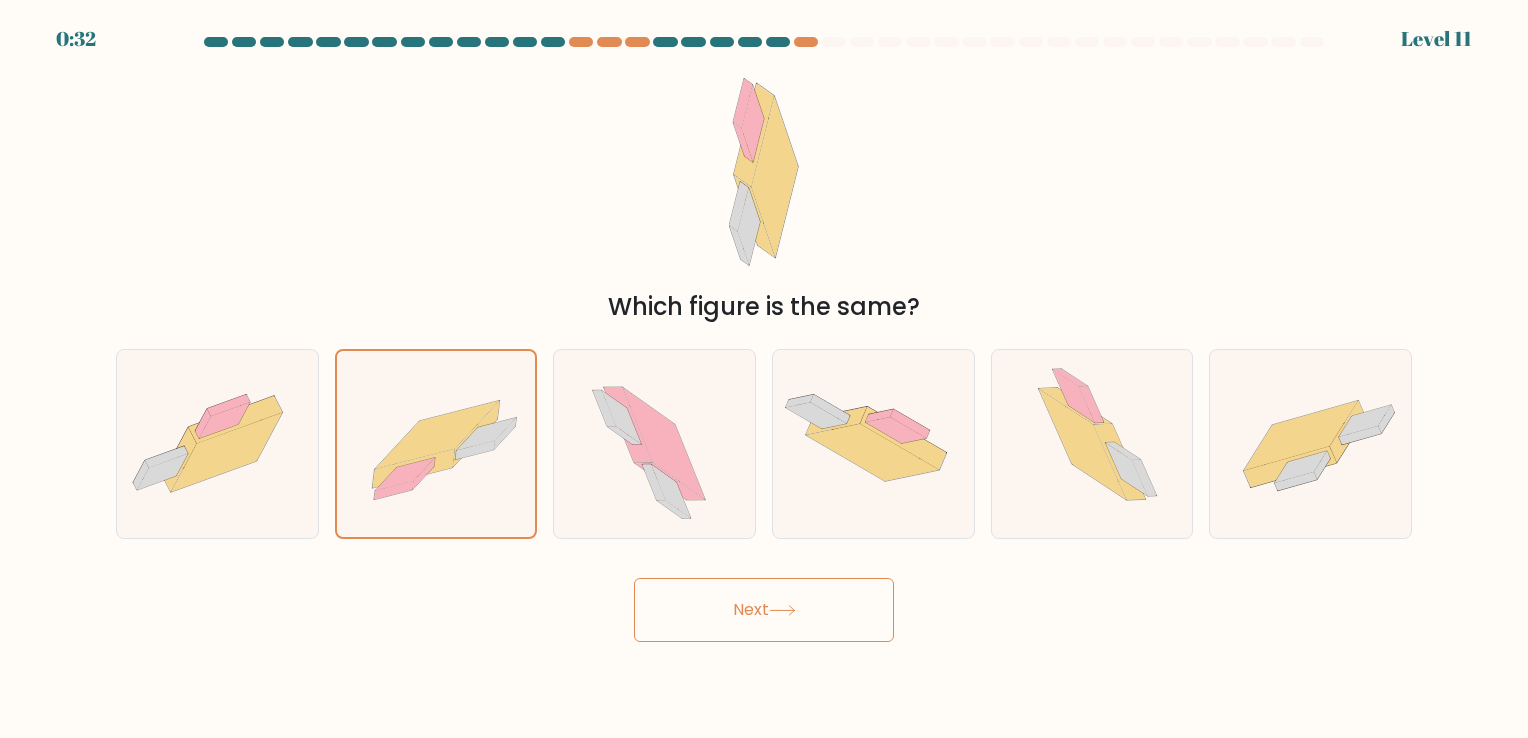 click on "Next" at bounding box center [764, 610] 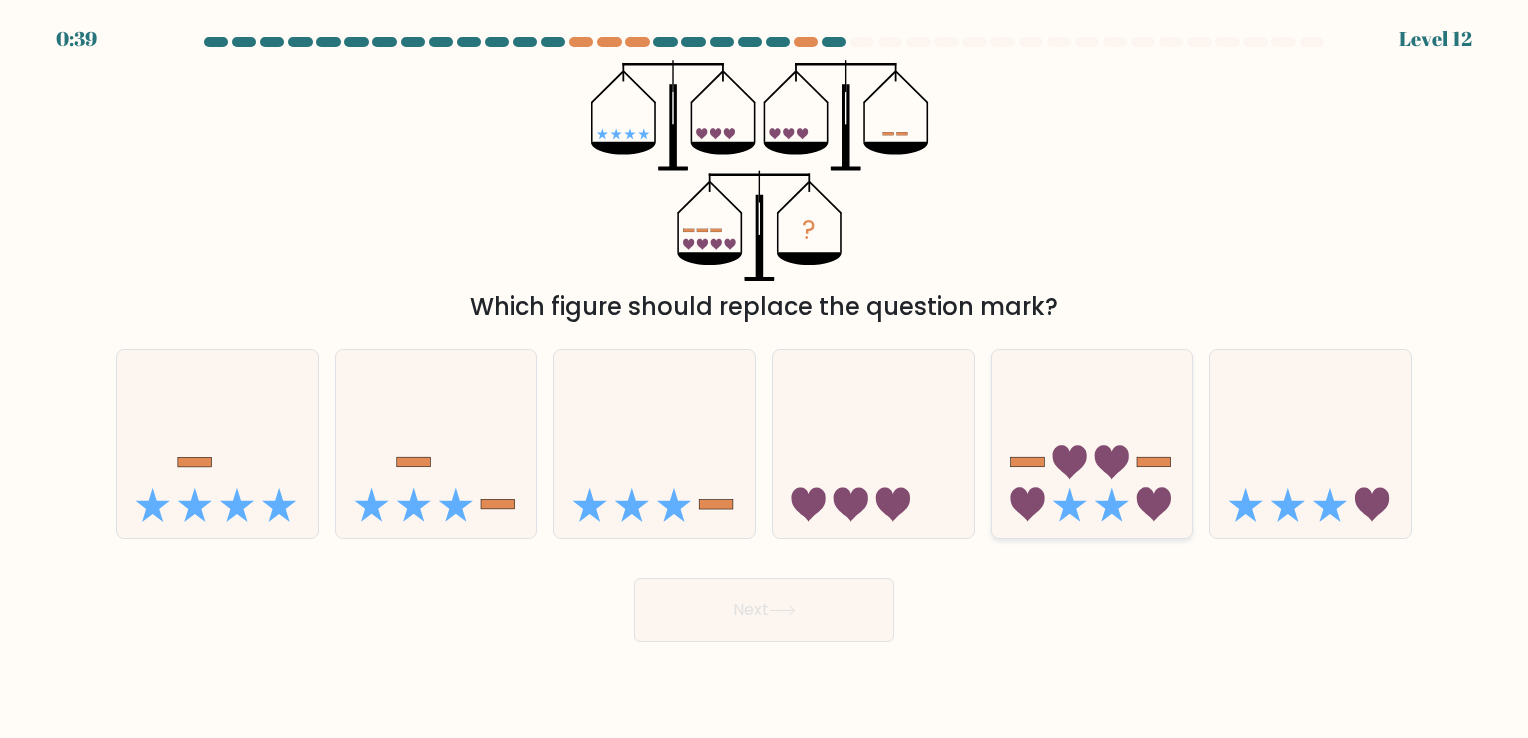 click 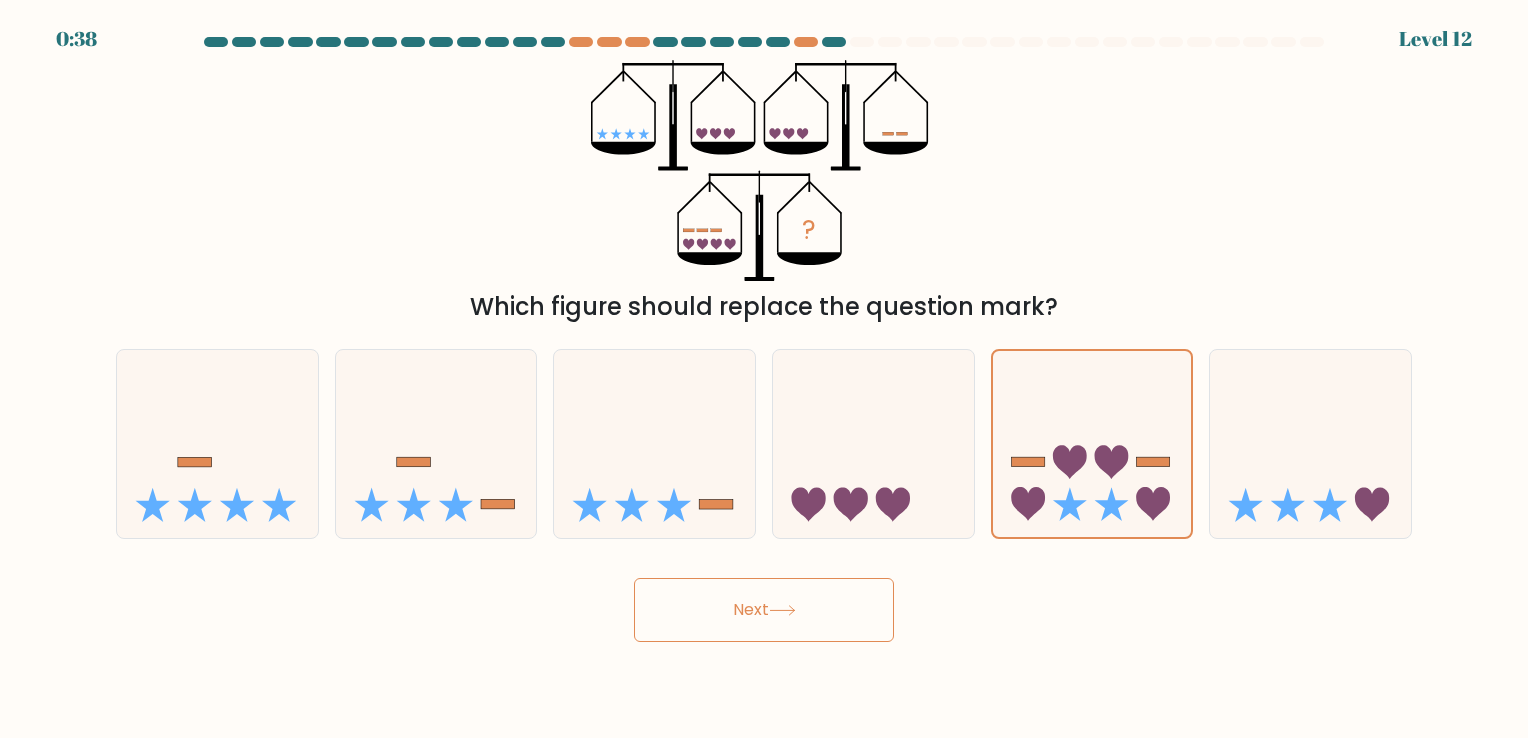 click on "Next" at bounding box center [764, 610] 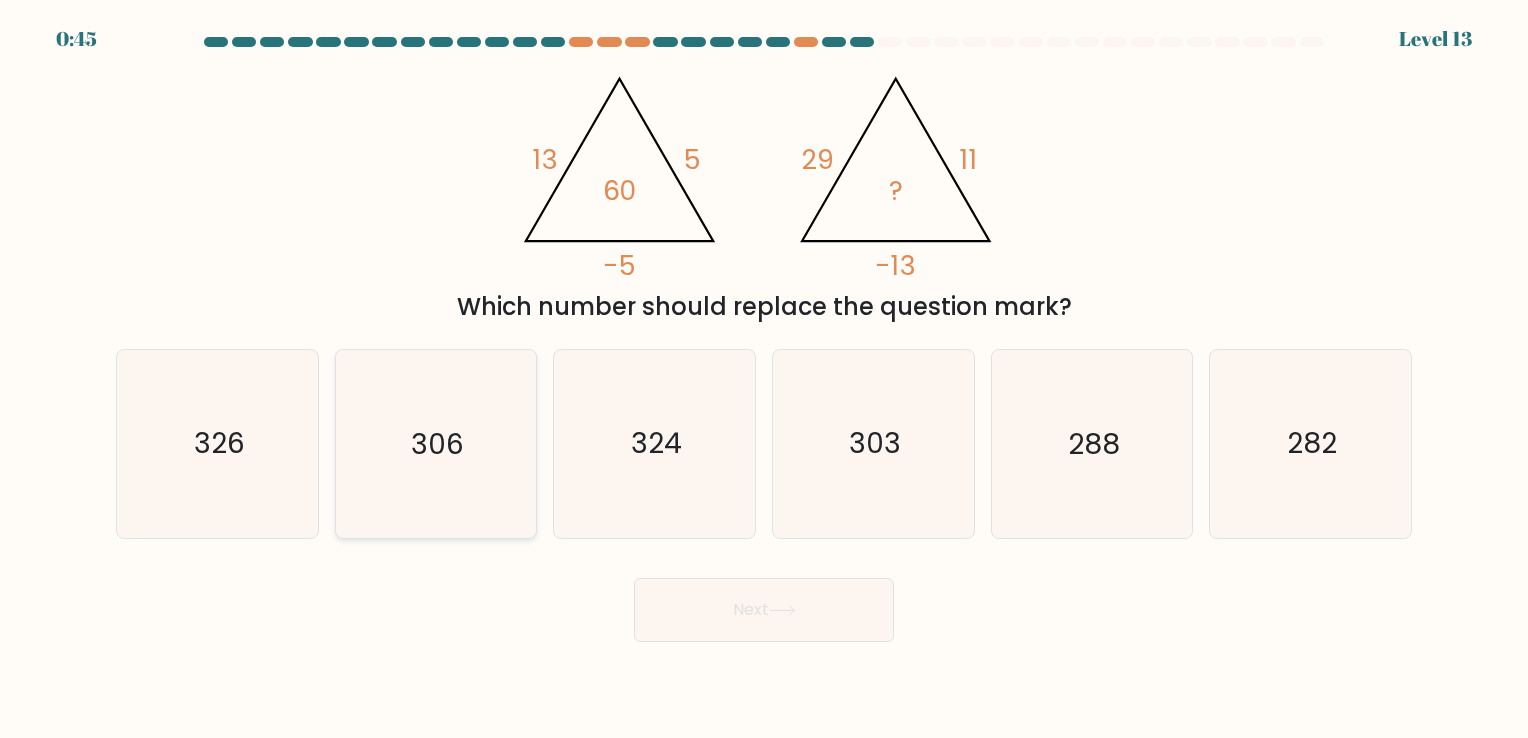 click on "306" 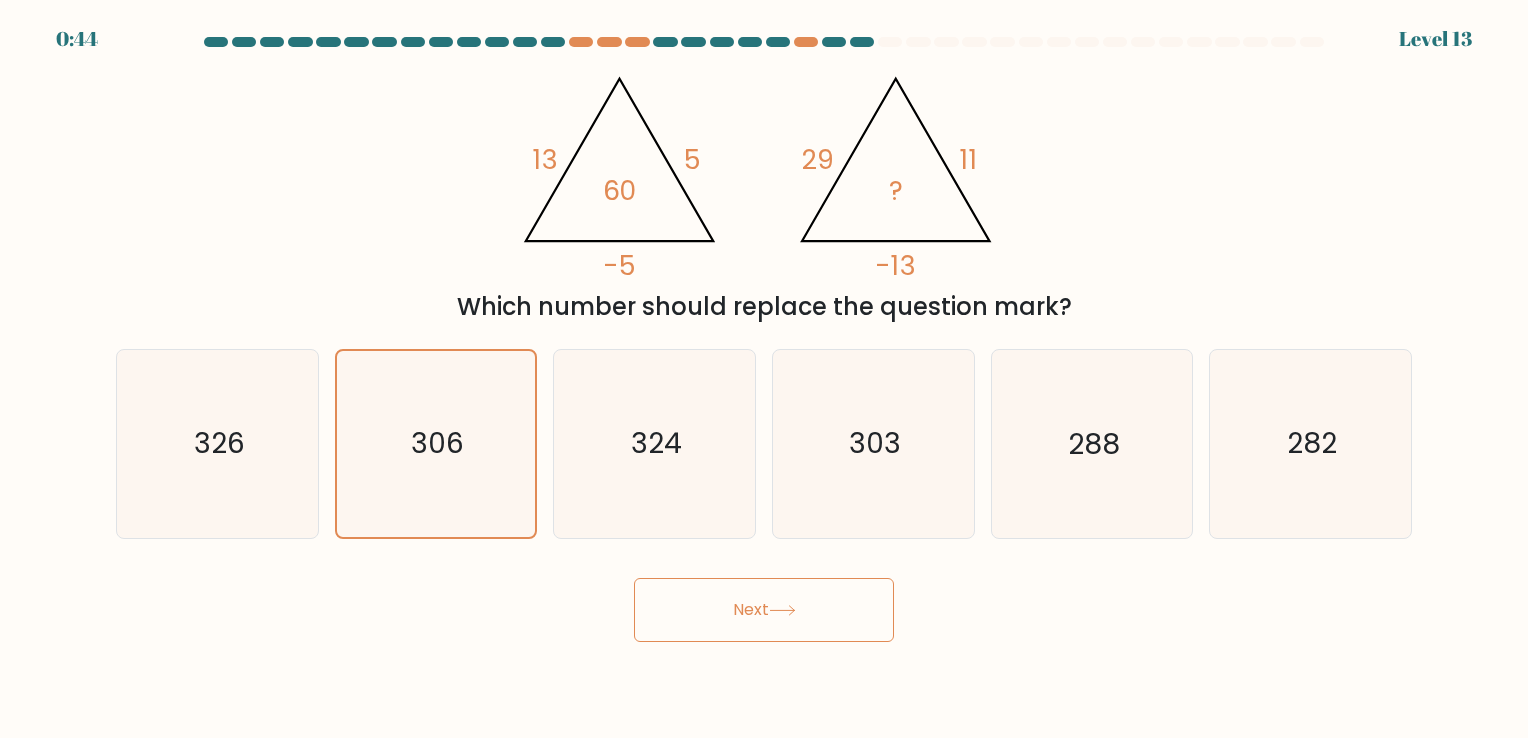click on "Next" at bounding box center [764, 610] 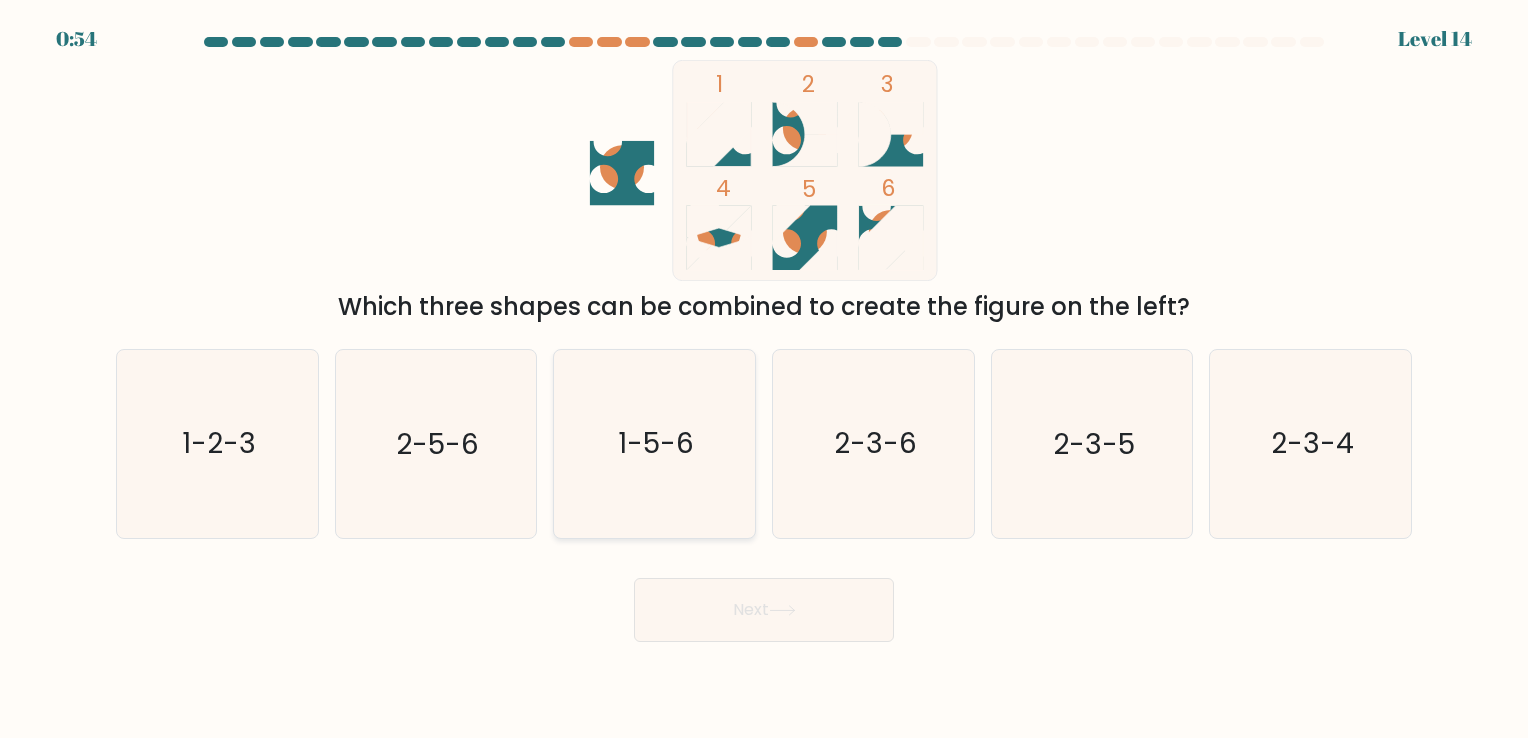 click on "1-5-6" 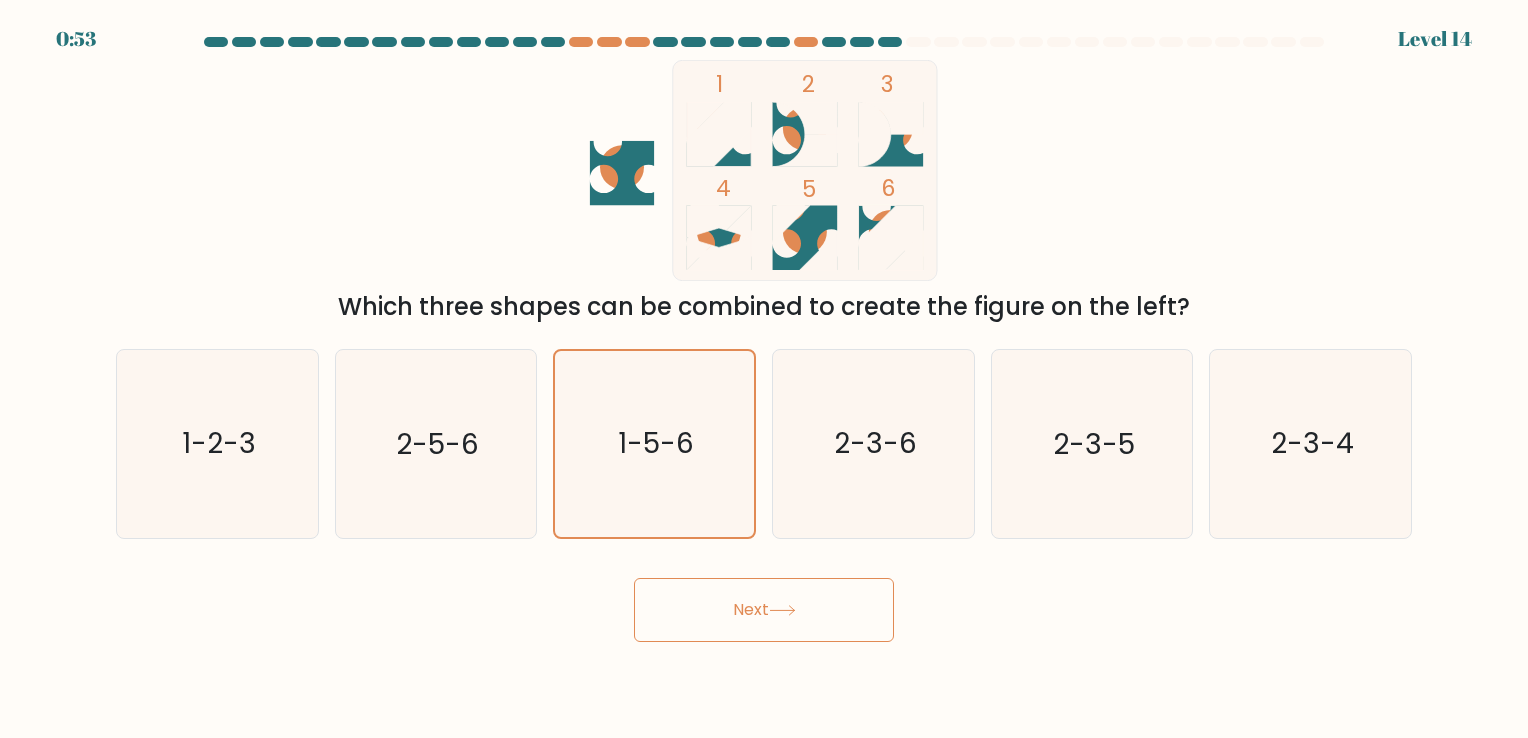 click on "Next" at bounding box center (764, 610) 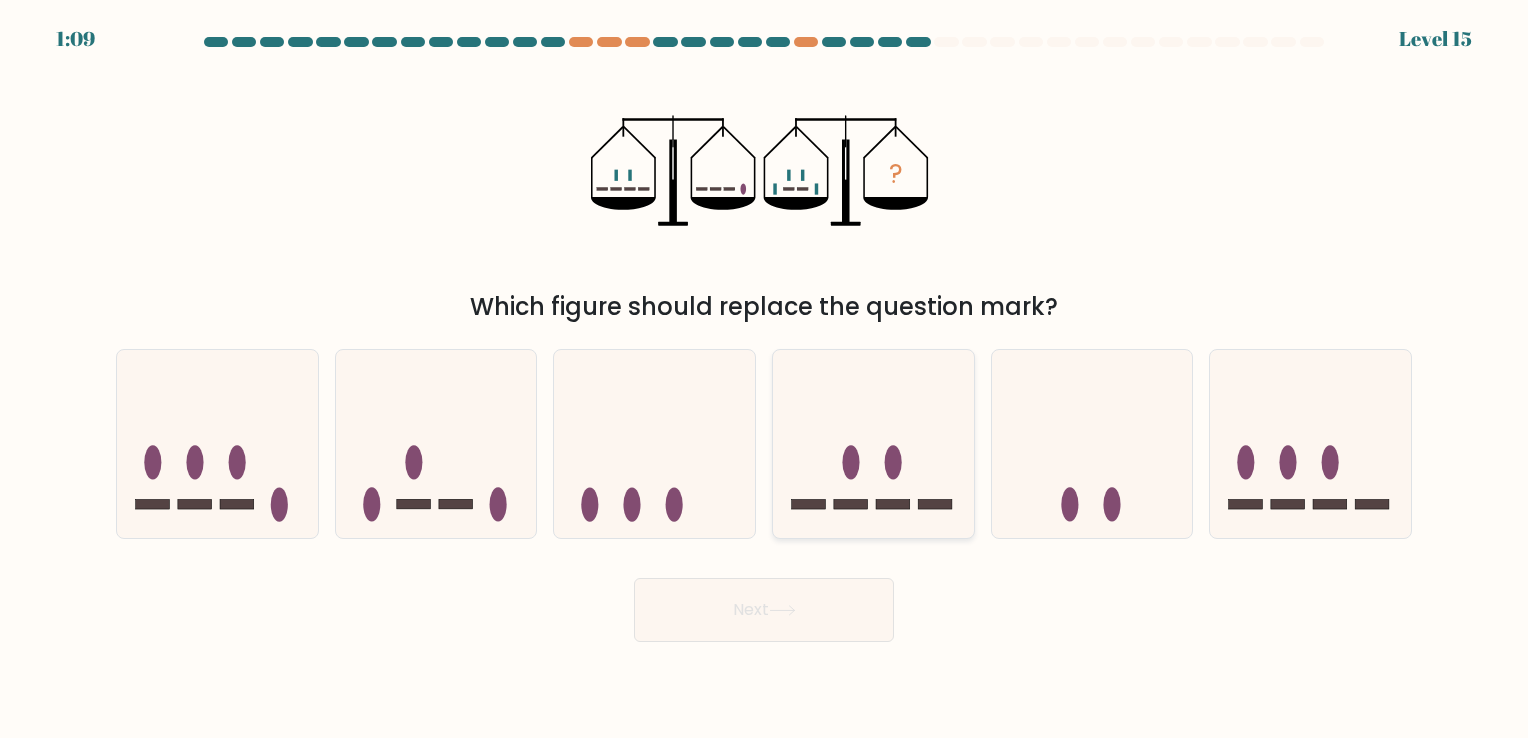 click 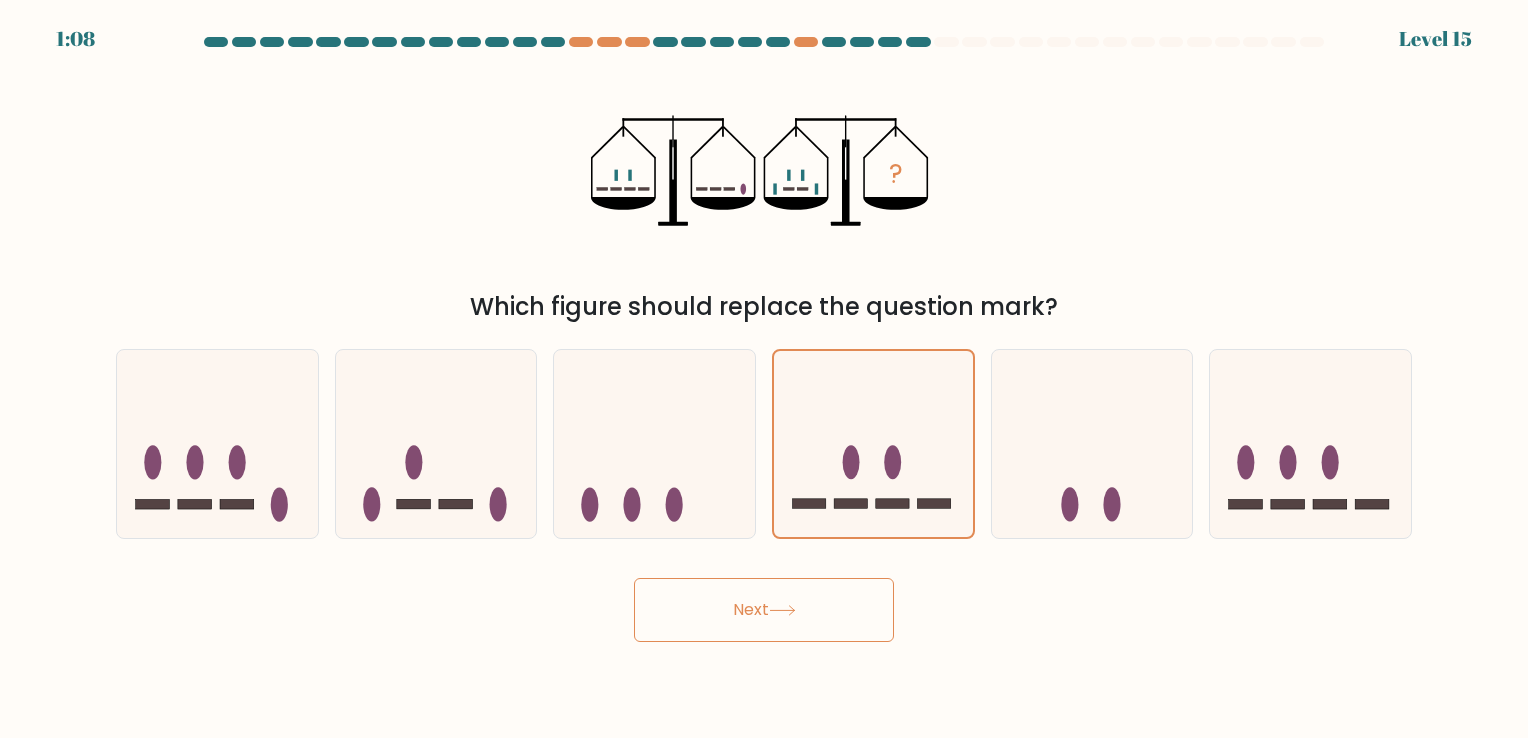 click on "Next" at bounding box center (764, 610) 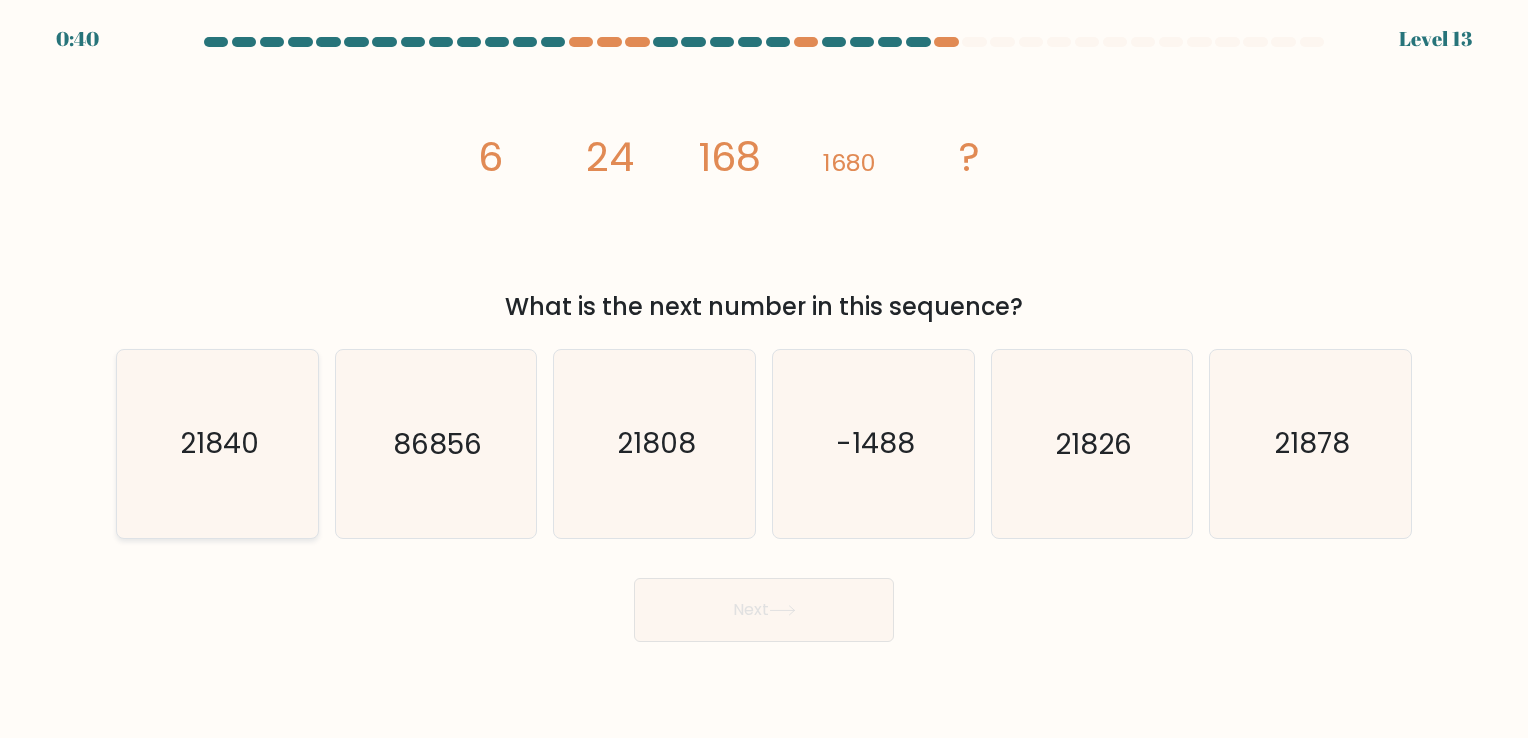 click on "21840" 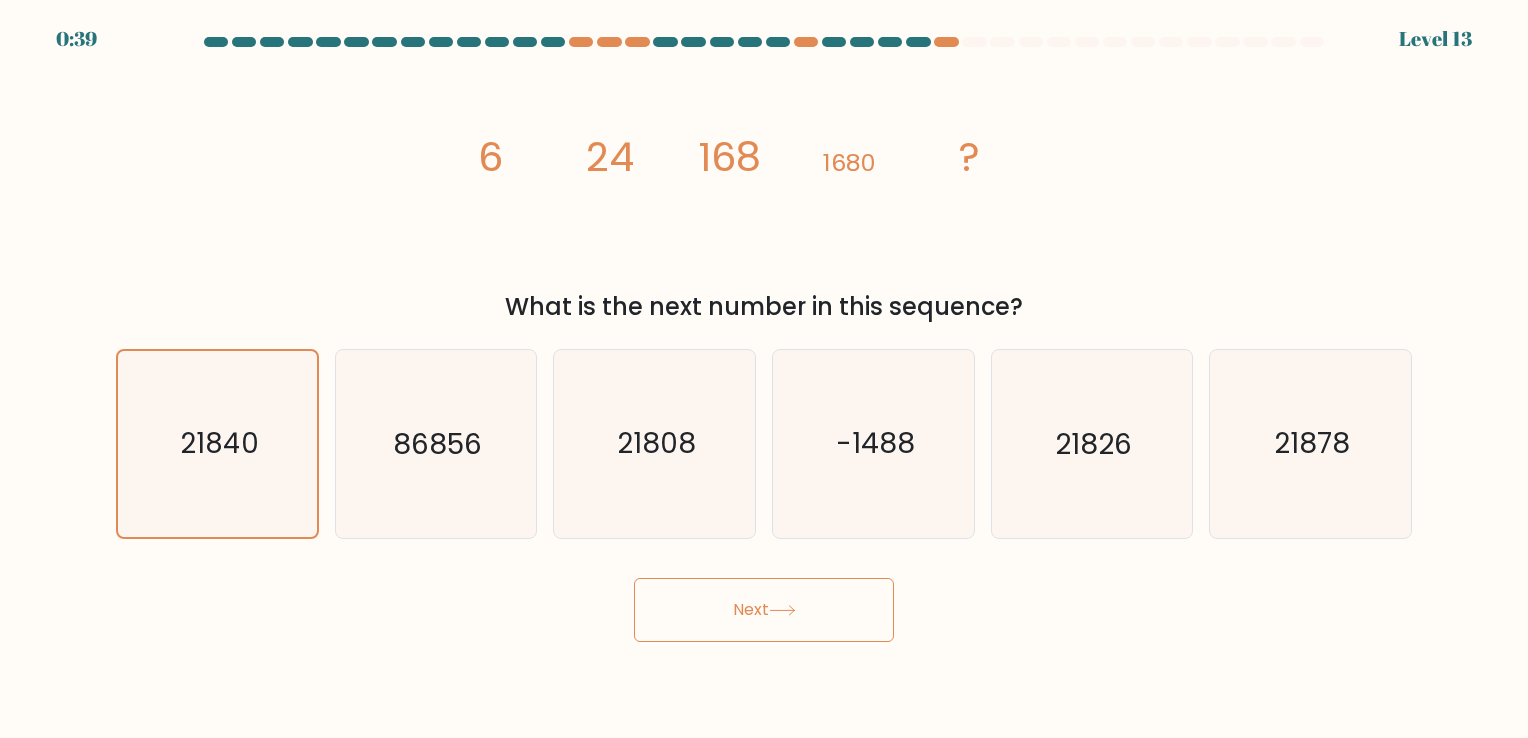 click on "Next" at bounding box center [764, 610] 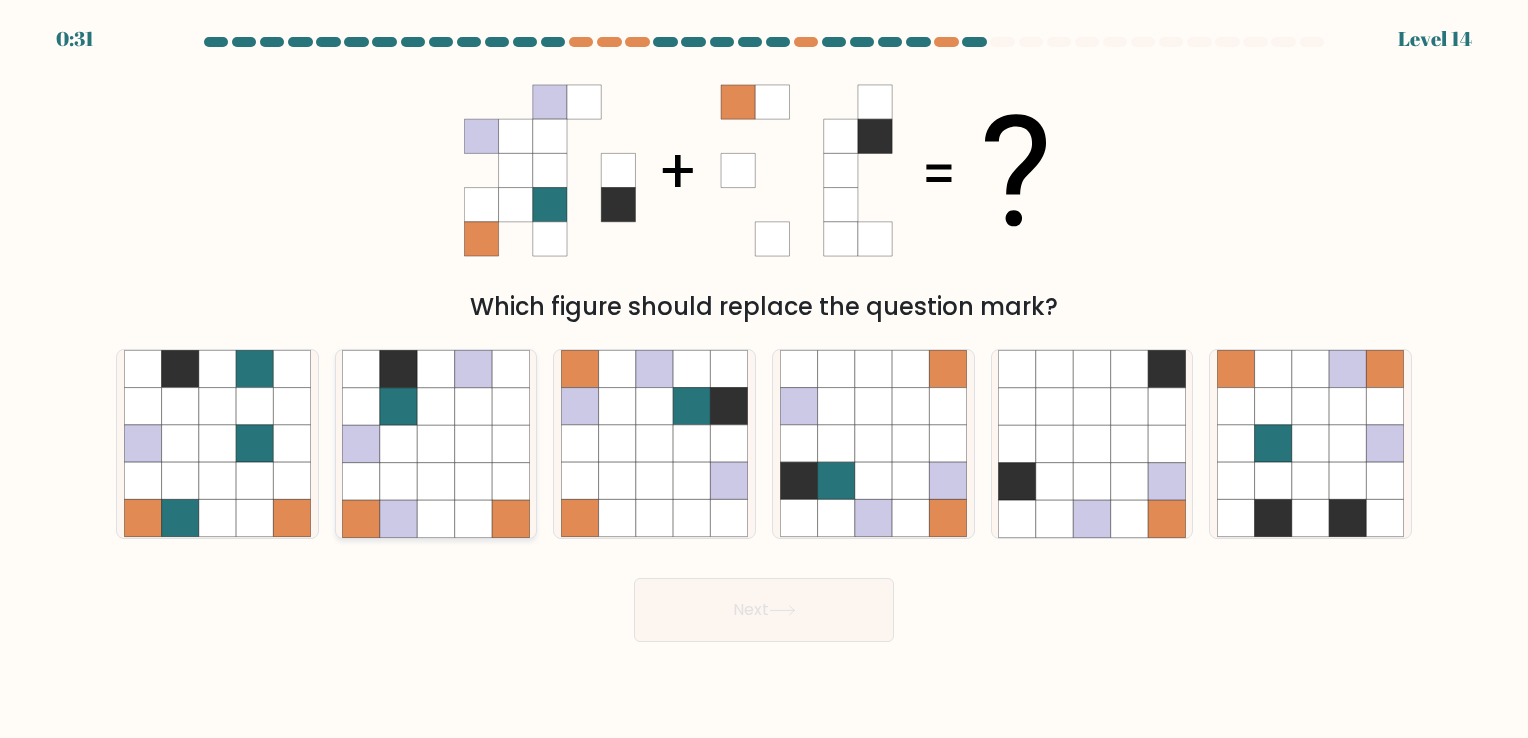 click 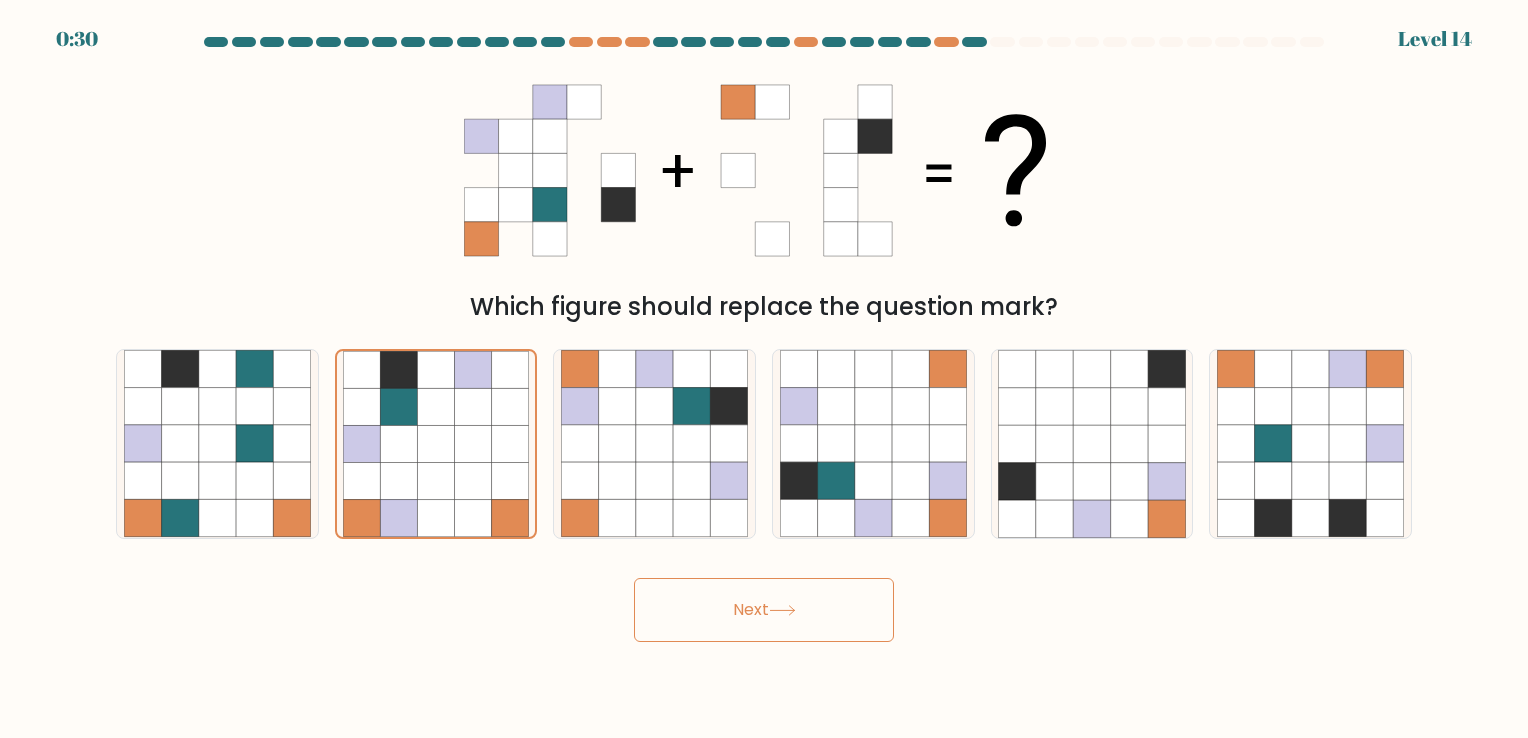 click on "Next" at bounding box center [764, 610] 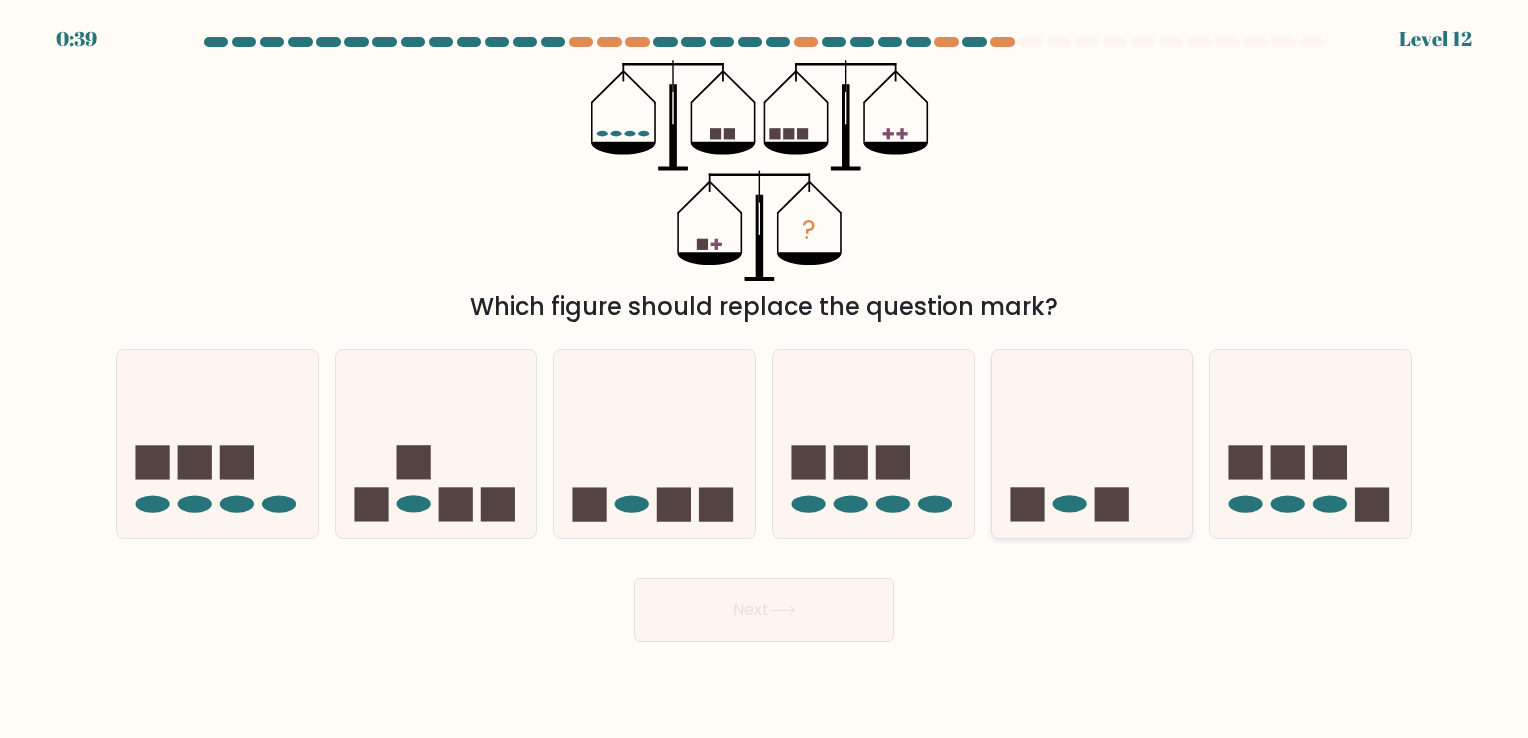 click 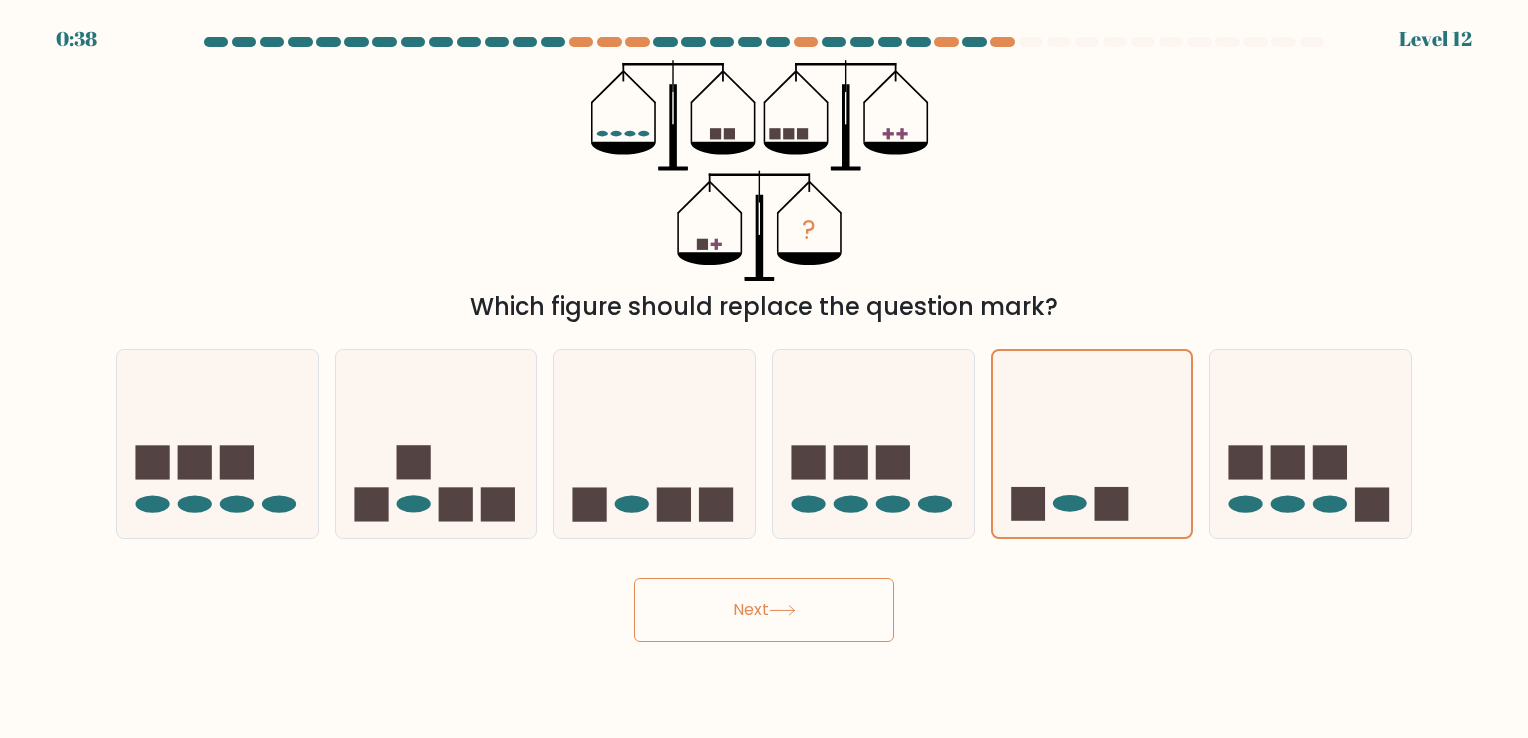 click on "Next" at bounding box center (764, 610) 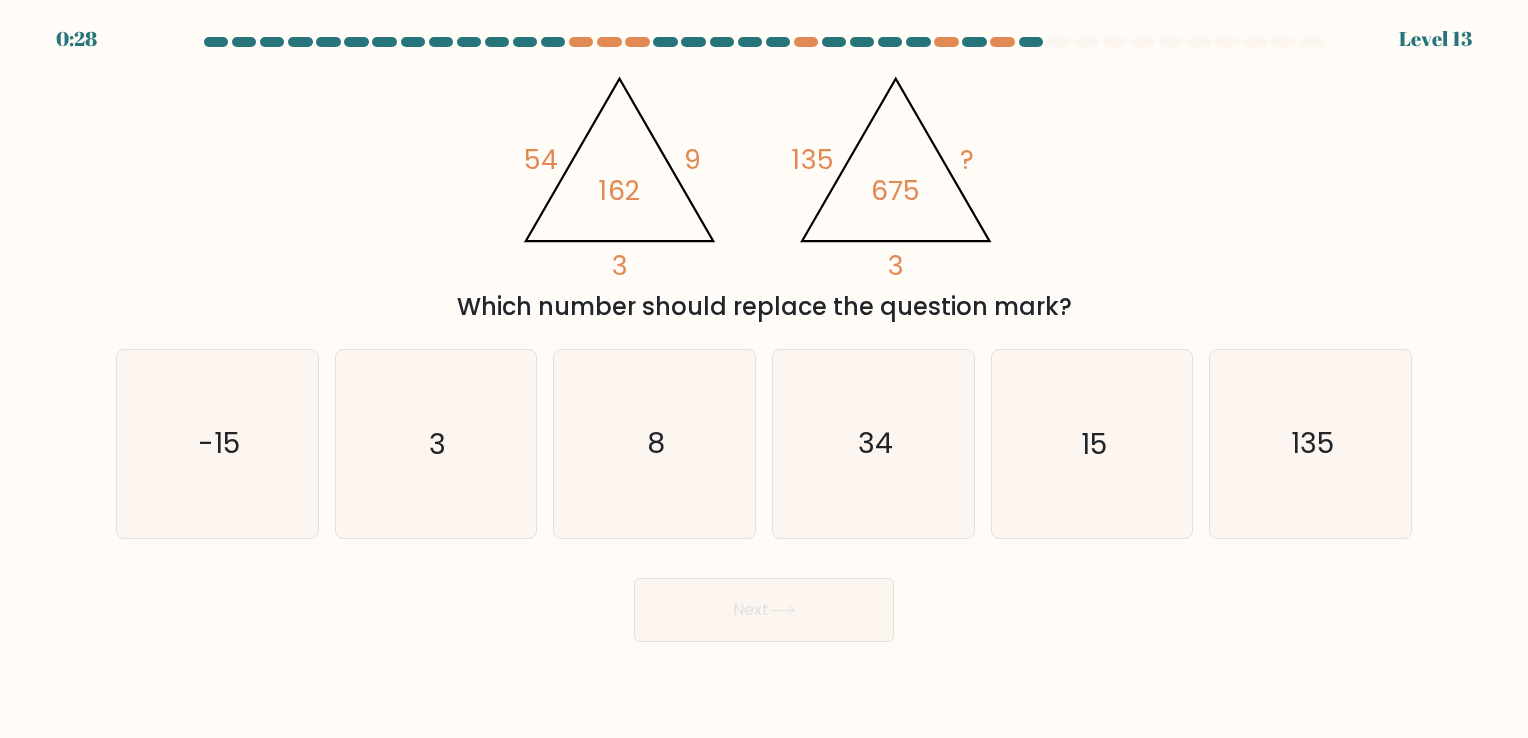 click on "Next" at bounding box center (764, 602) 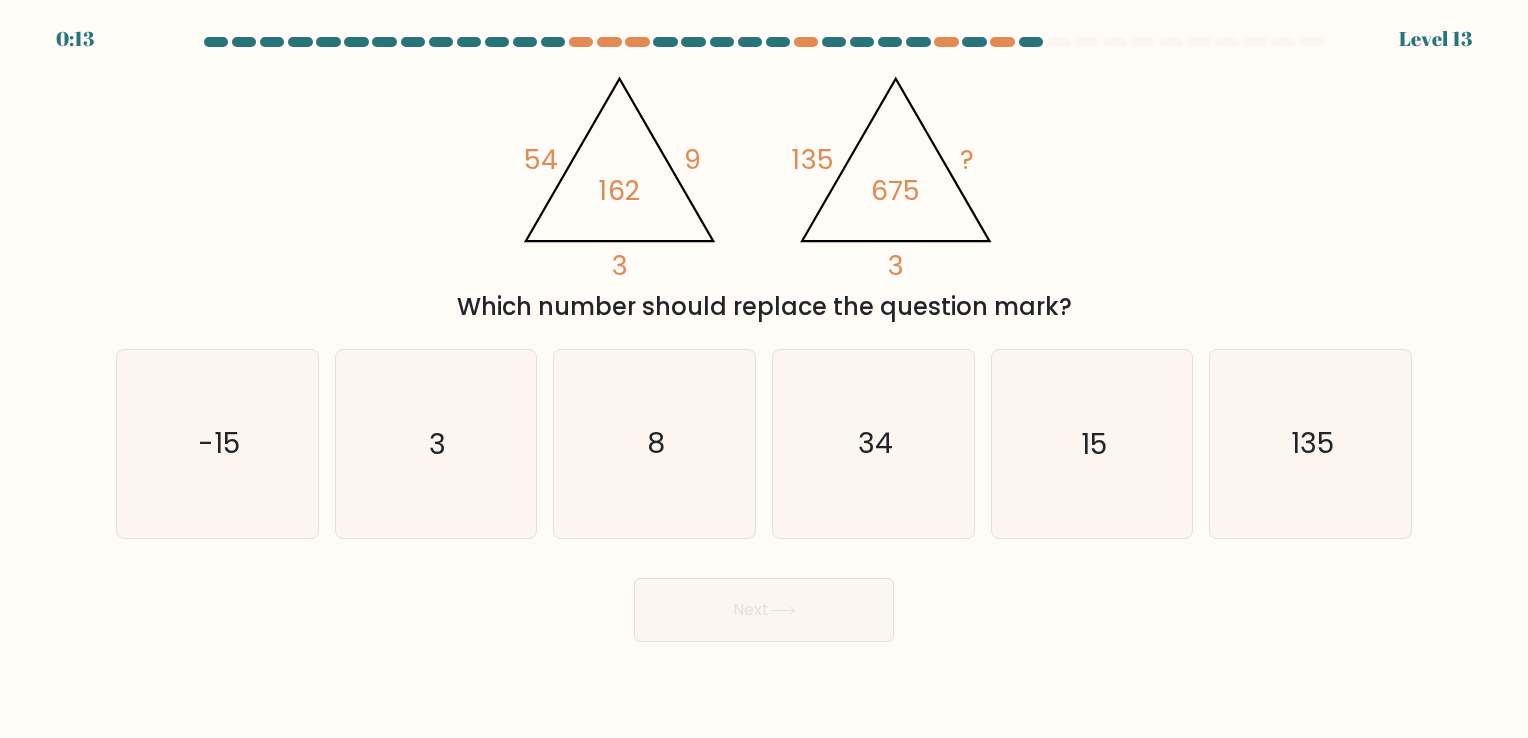 click on "0:13
Level 13" at bounding box center (764, 369) 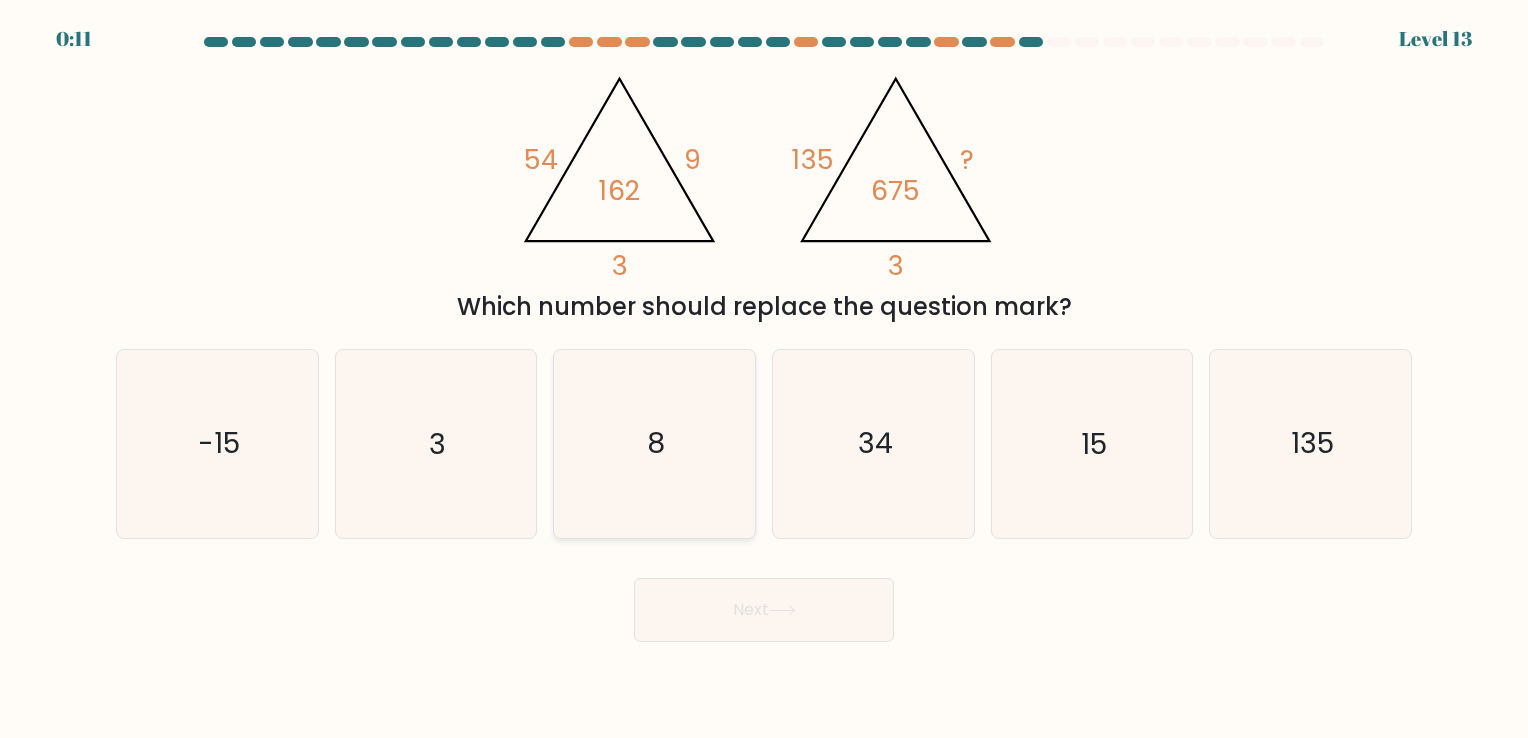 click on "8" 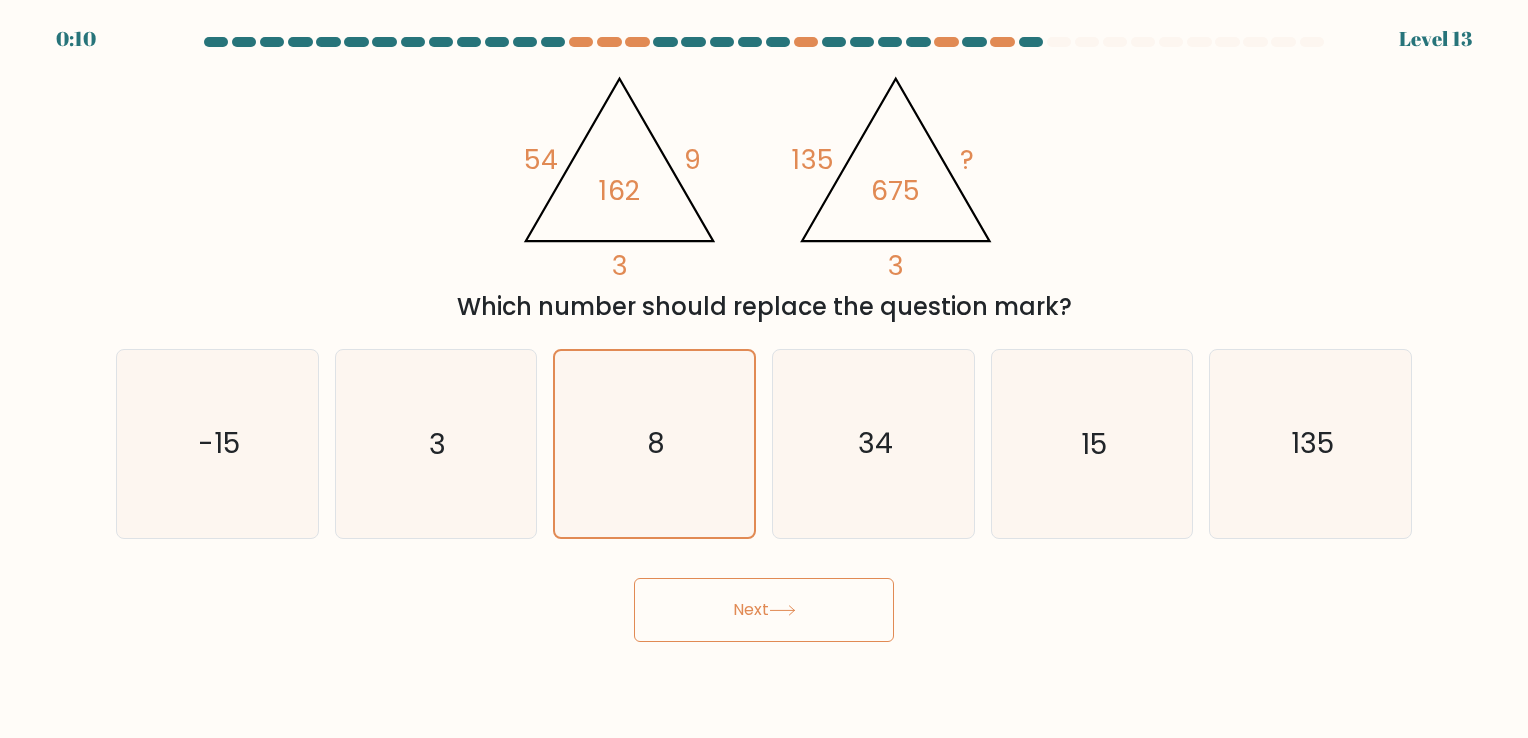 click on "0:10
Level 13" at bounding box center (764, 369) 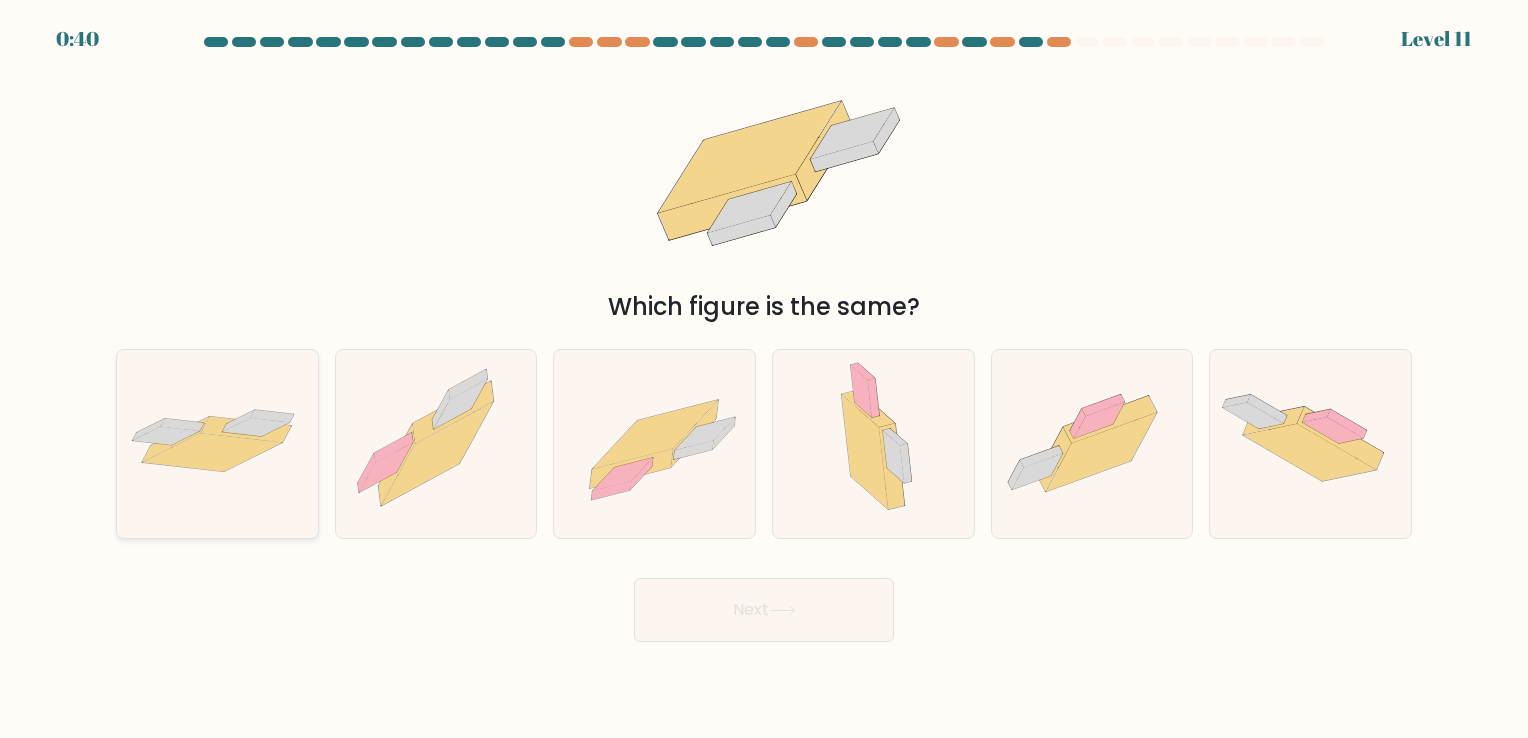 click 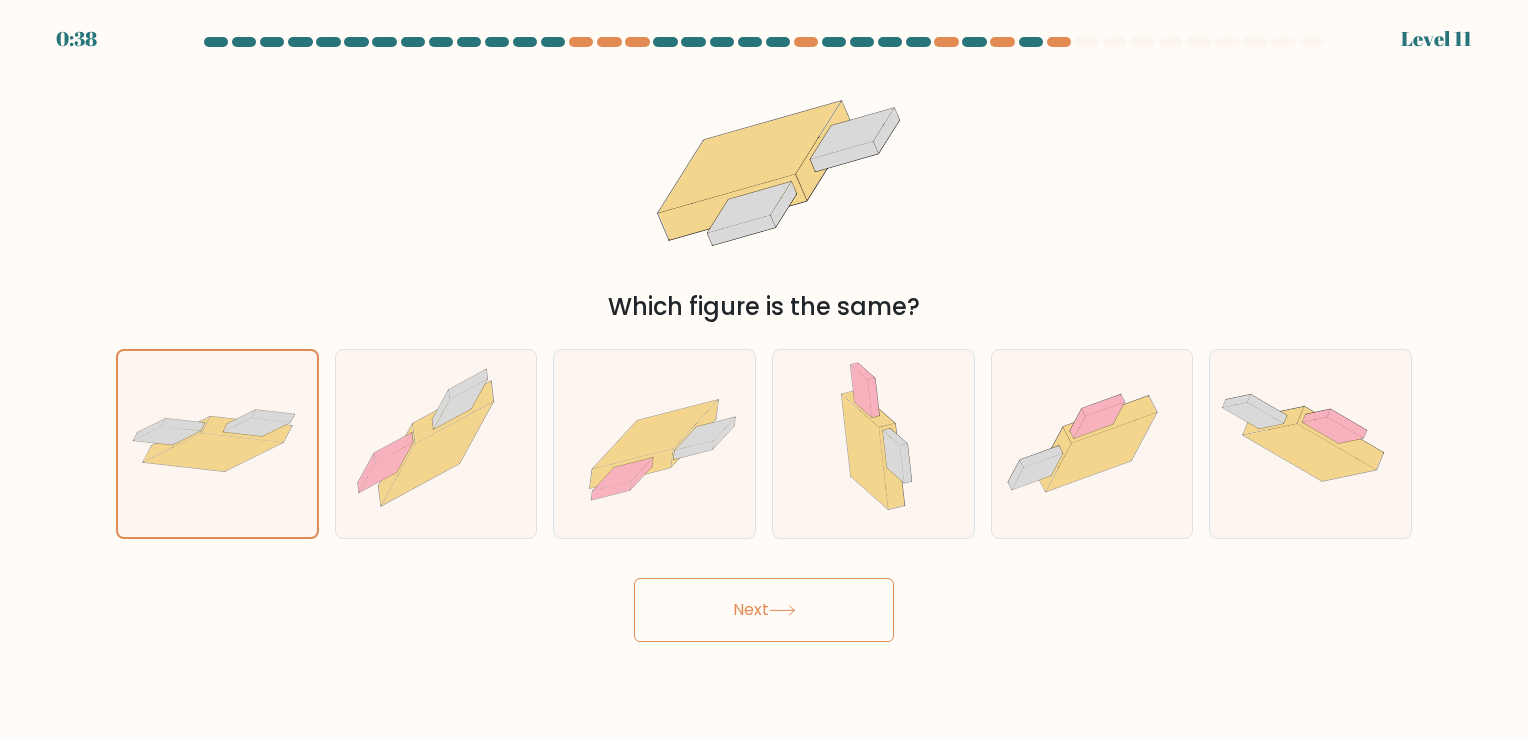 click on "Next" at bounding box center [764, 610] 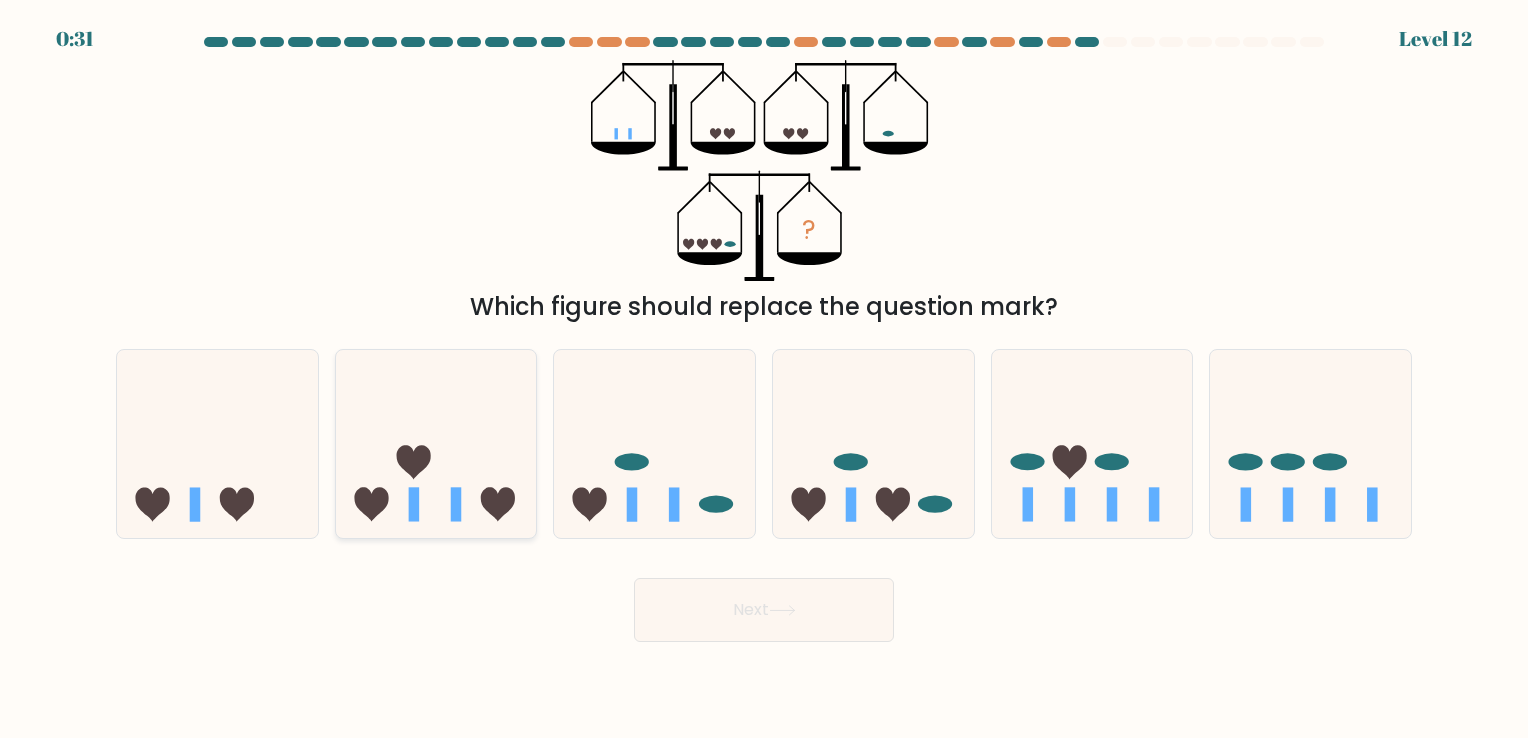 click 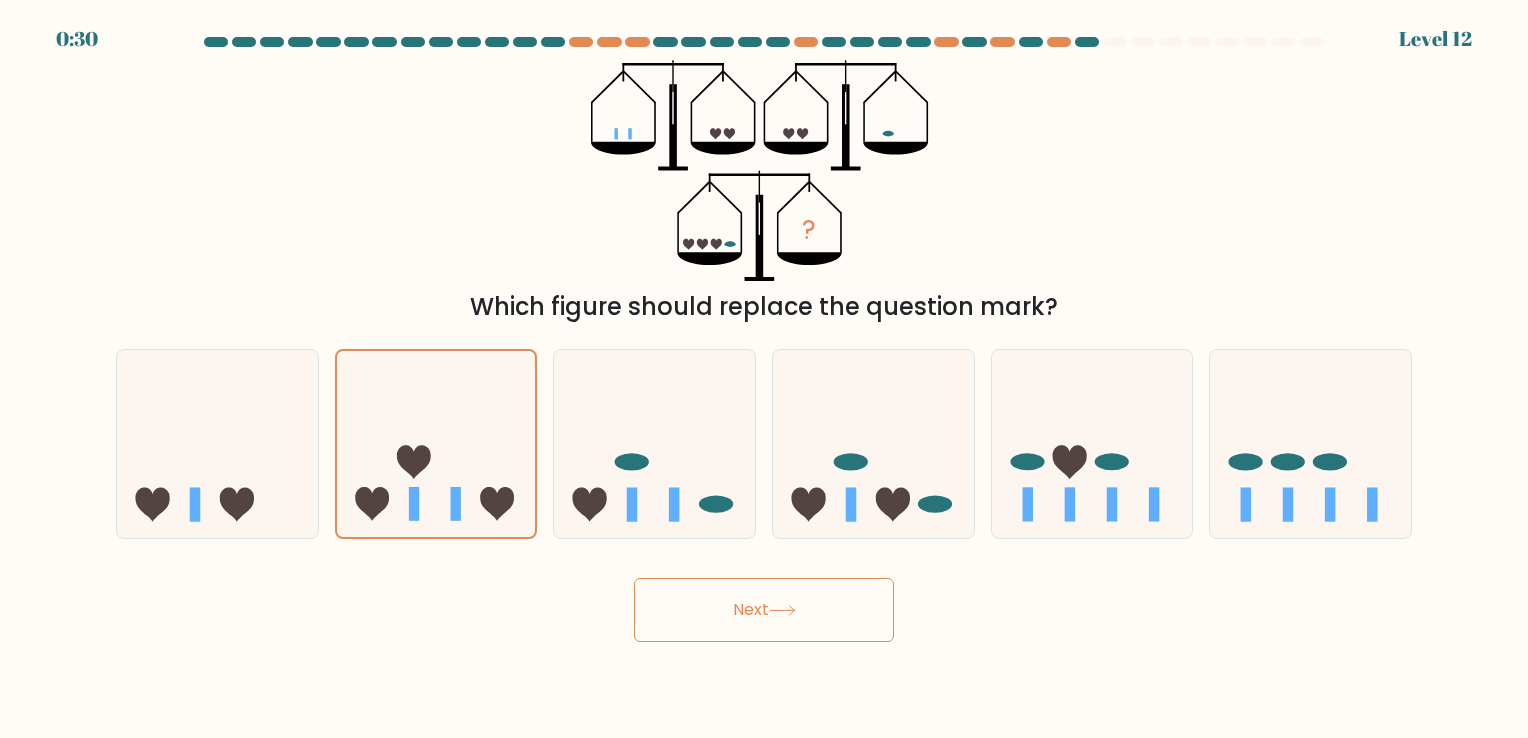 click on "Next" at bounding box center [764, 610] 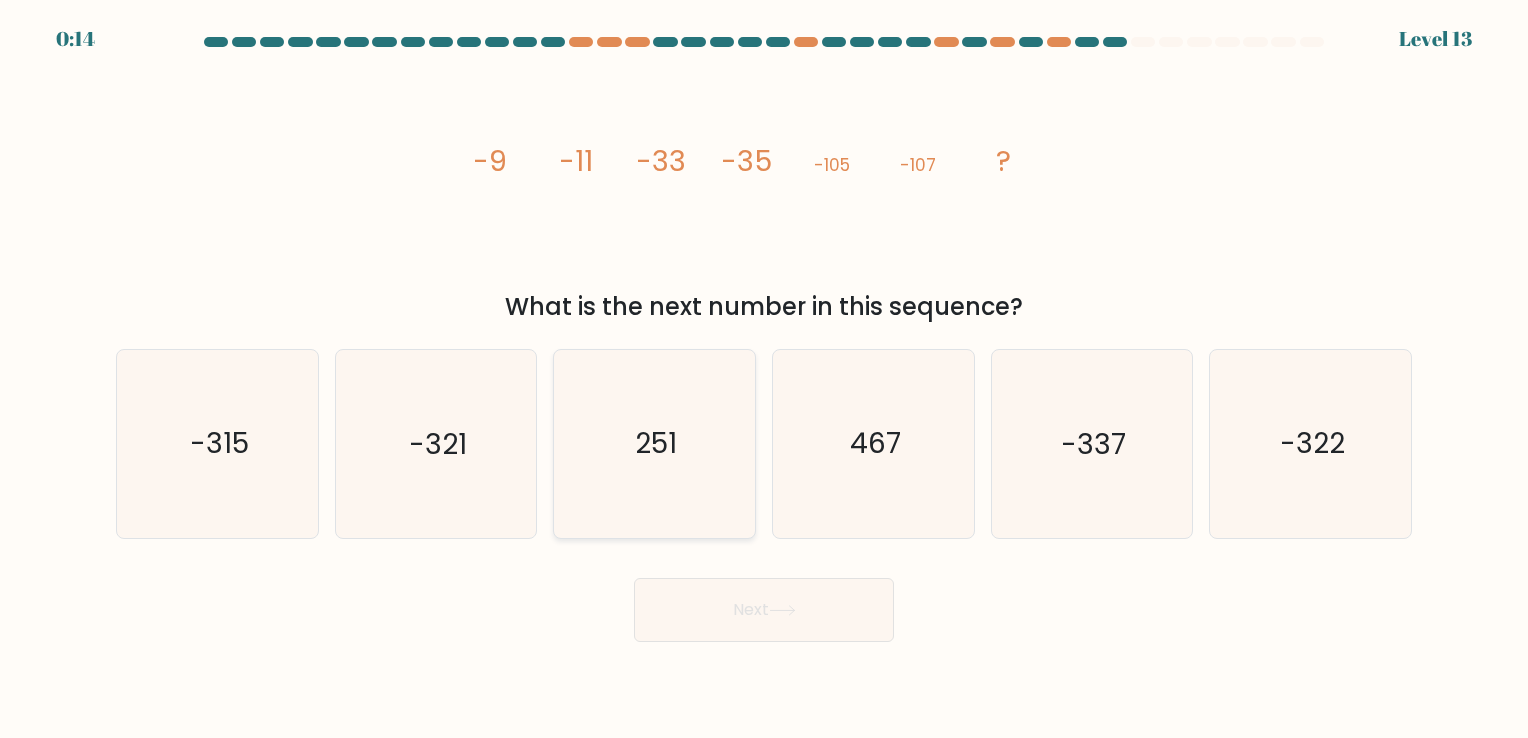 click on "251" 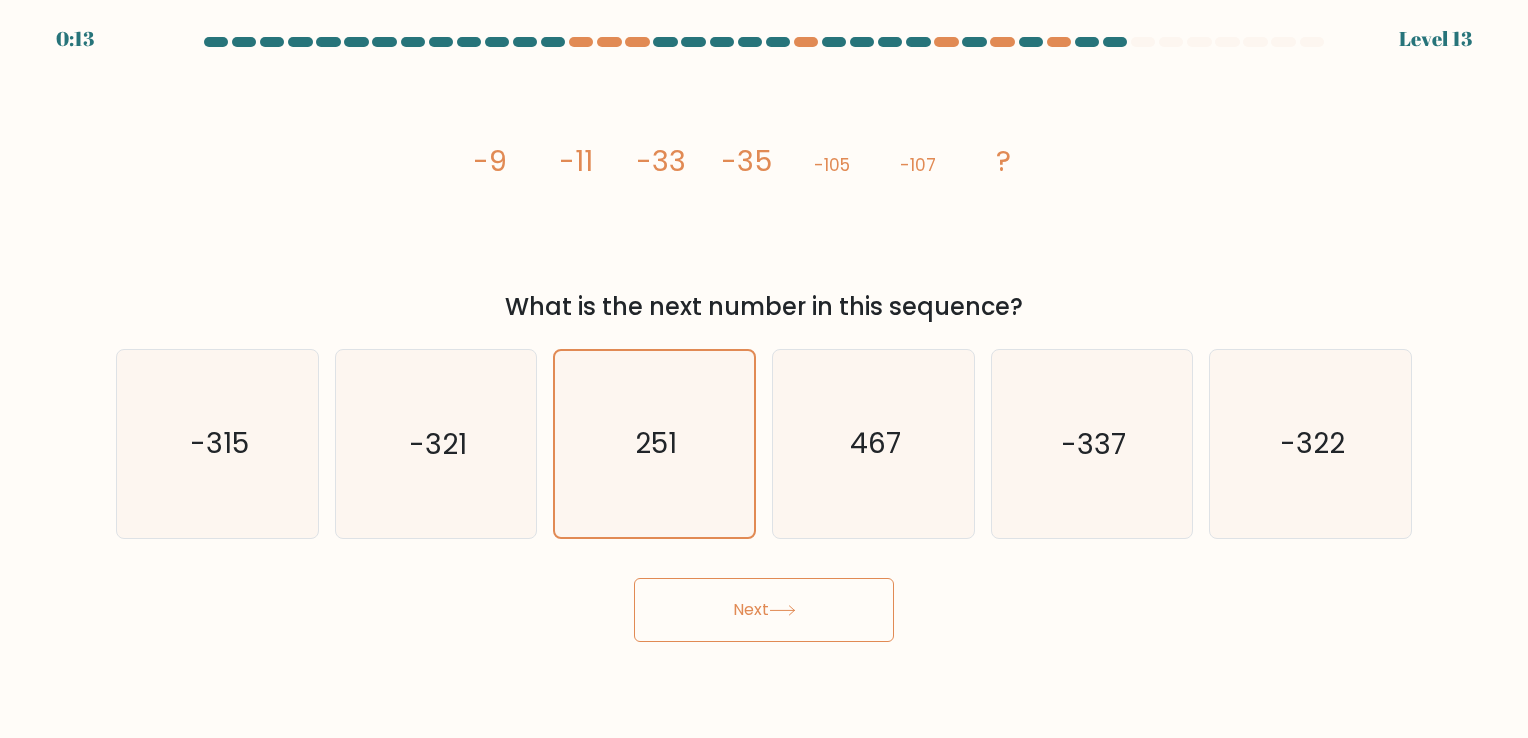 click on "Next" at bounding box center (764, 610) 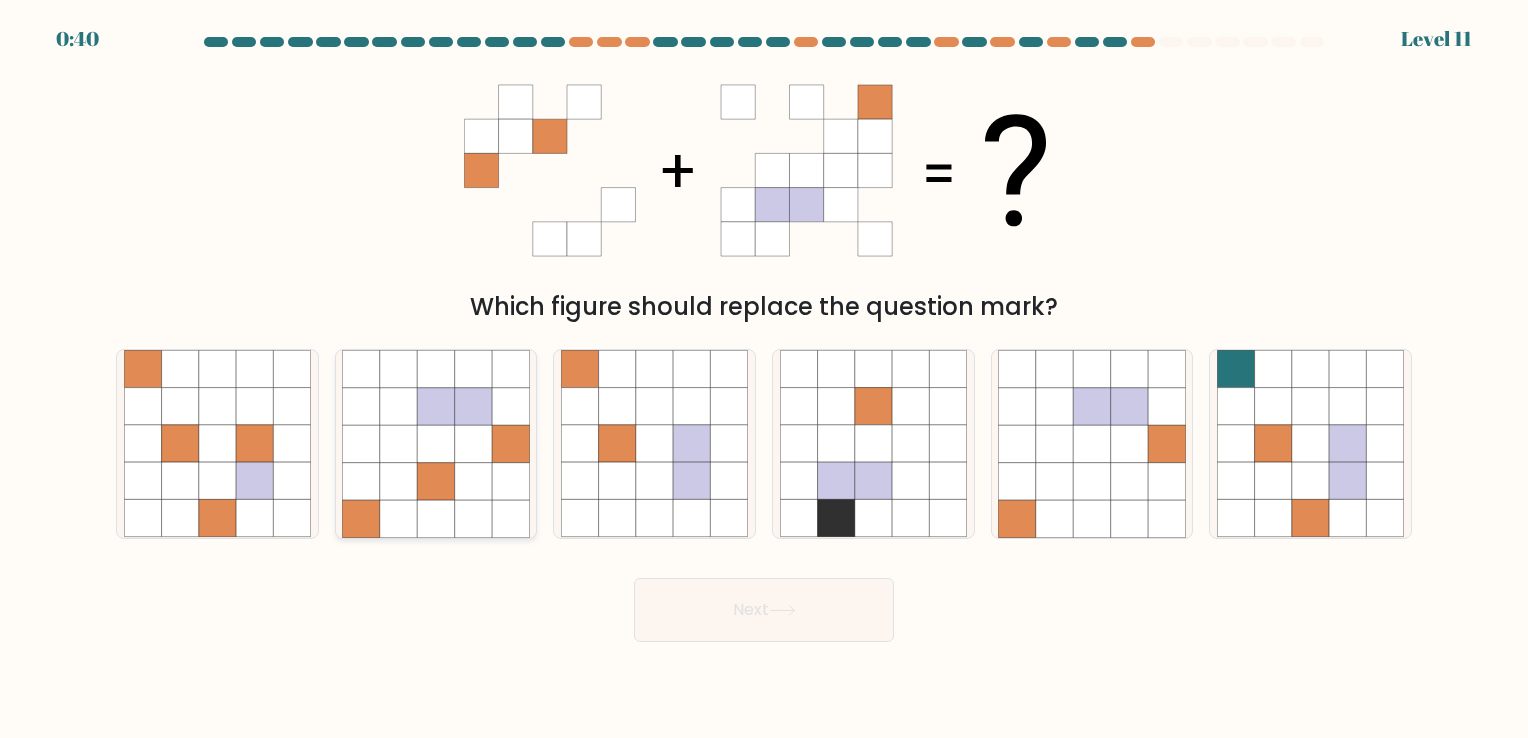 click 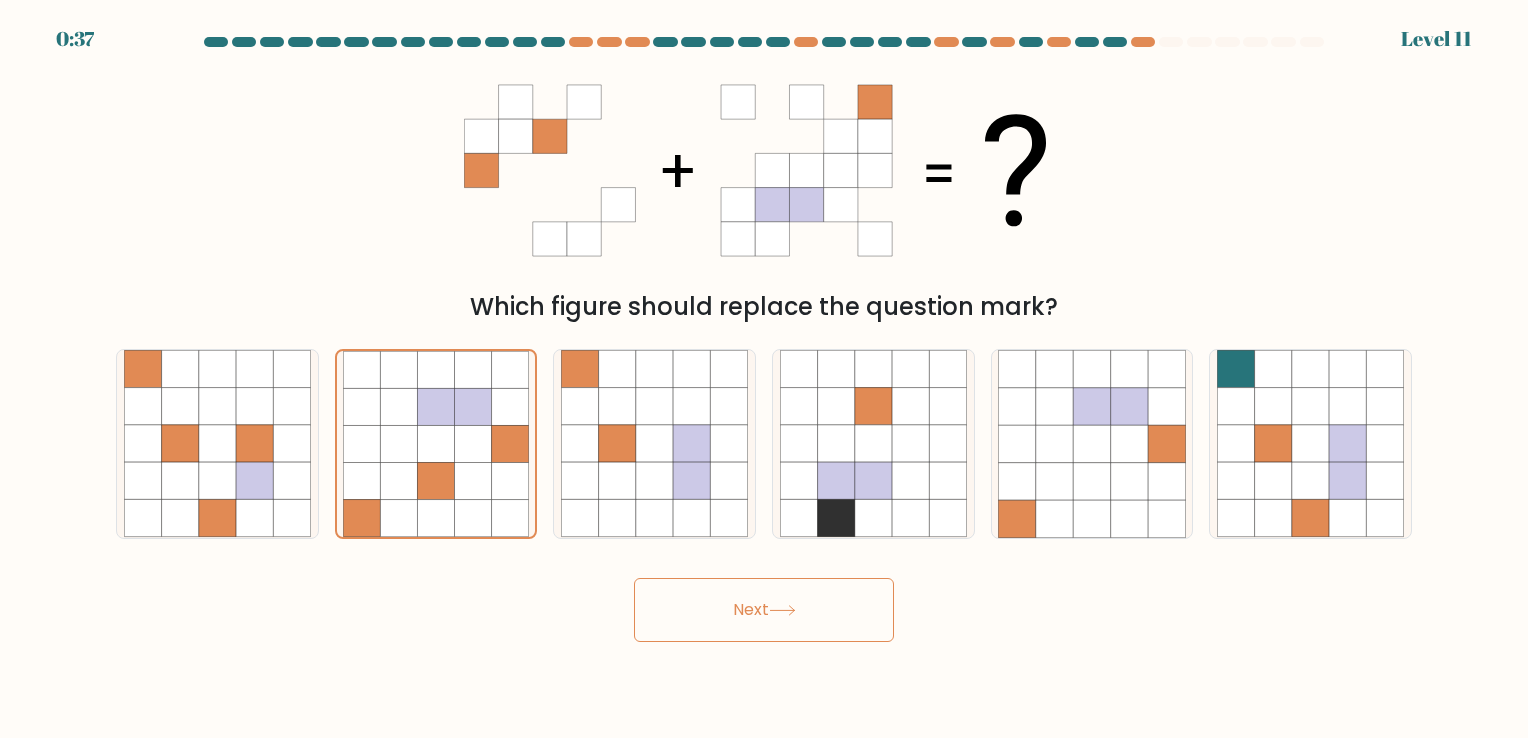 click on "Next" at bounding box center [764, 610] 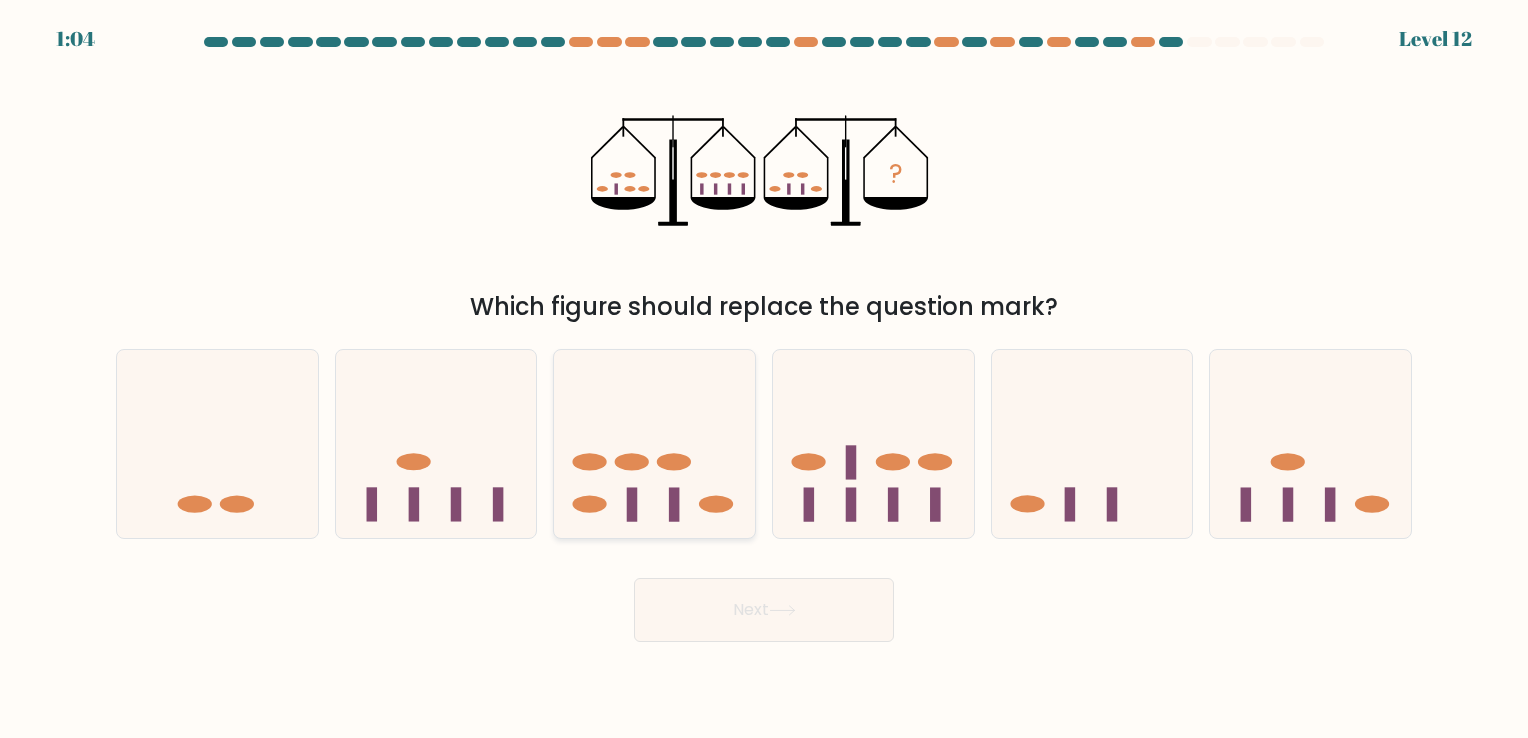 click 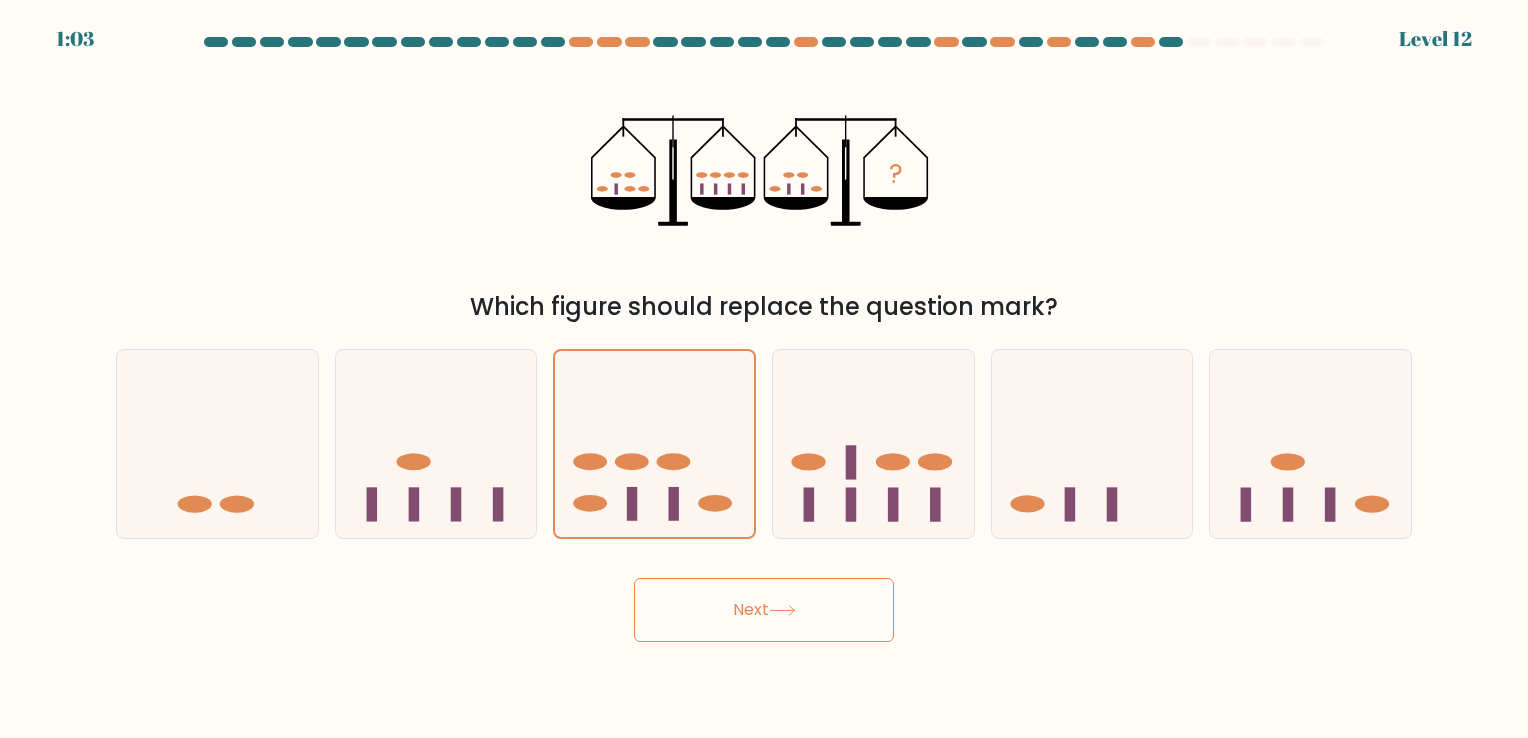 click on "Next" at bounding box center (764, 610) 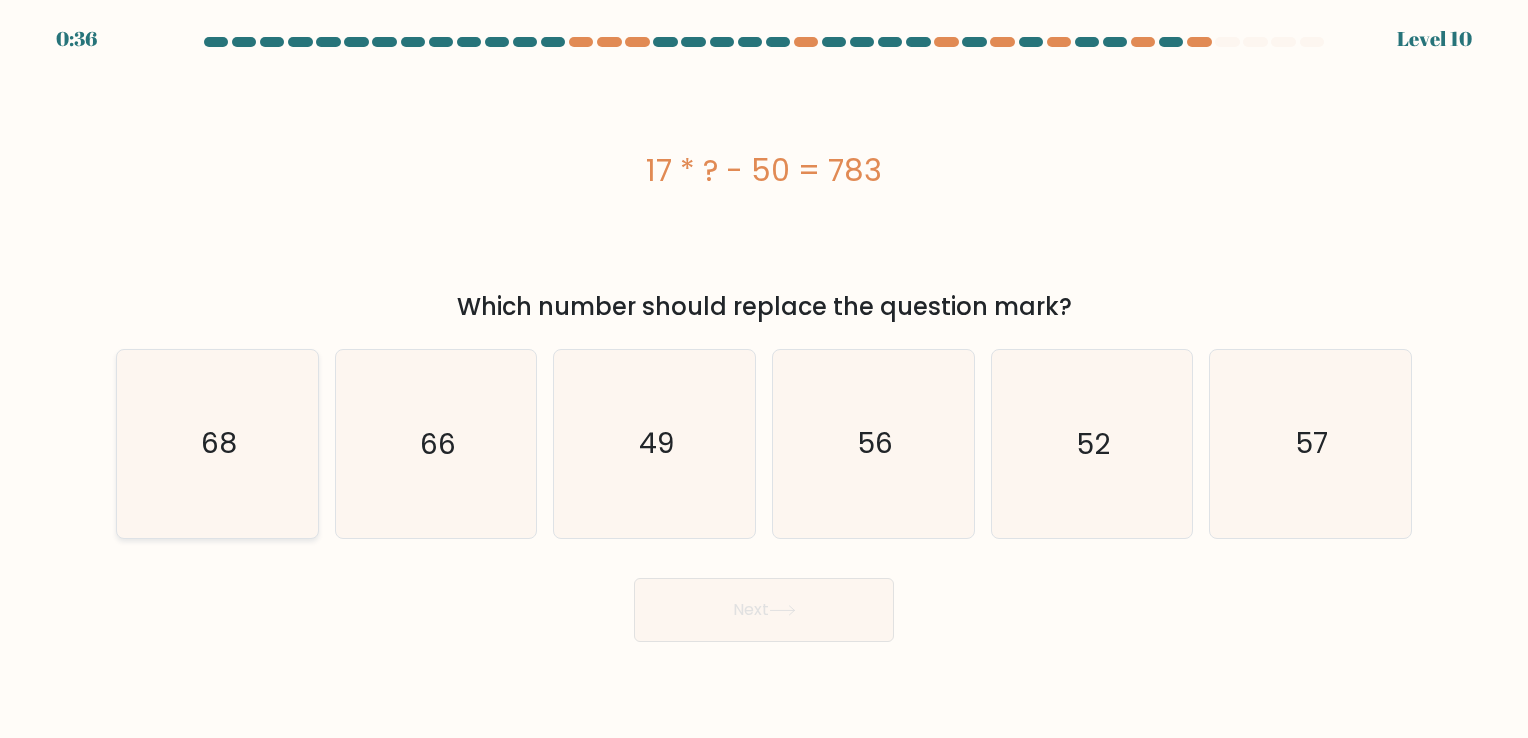 click on "68" 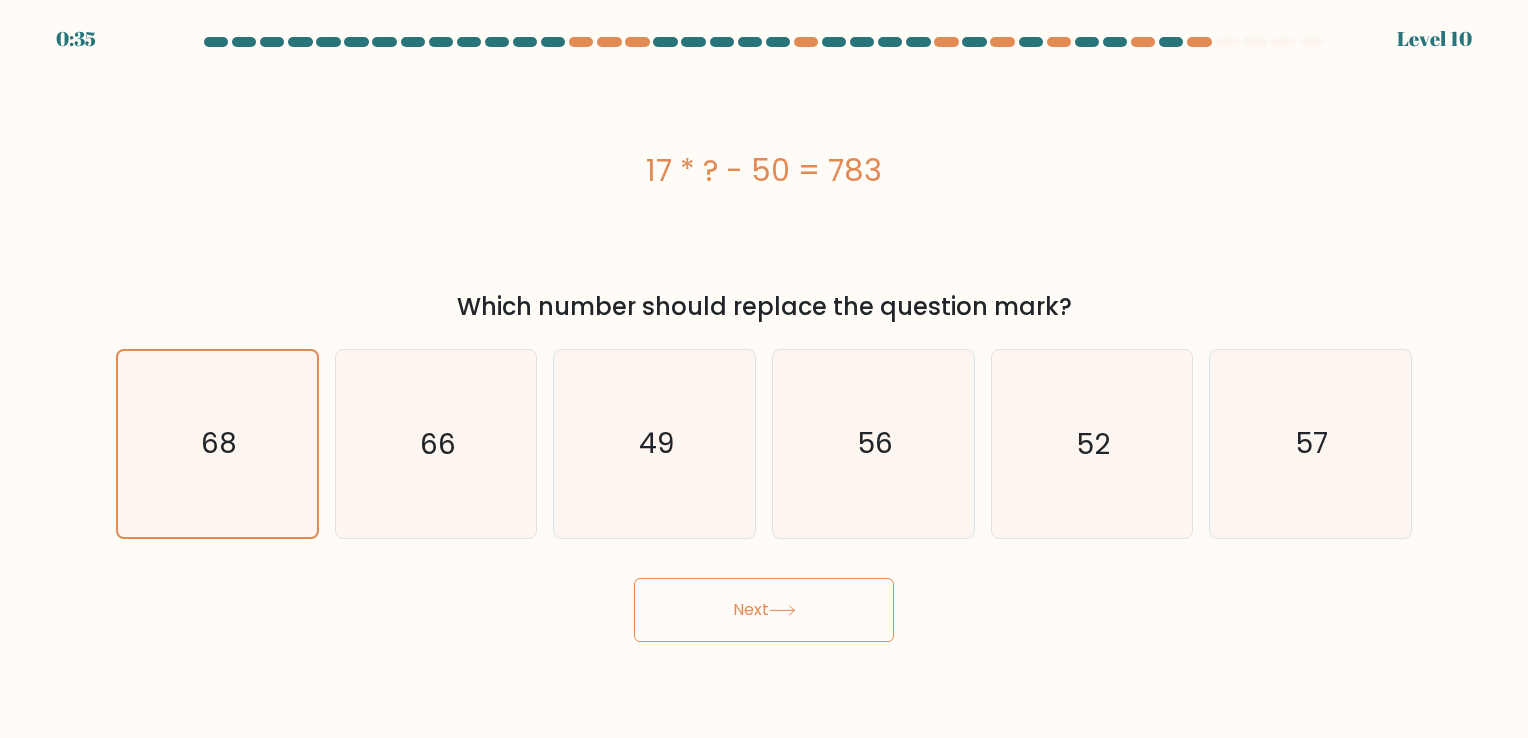 click on "Next" at bounding box center (764, 610) 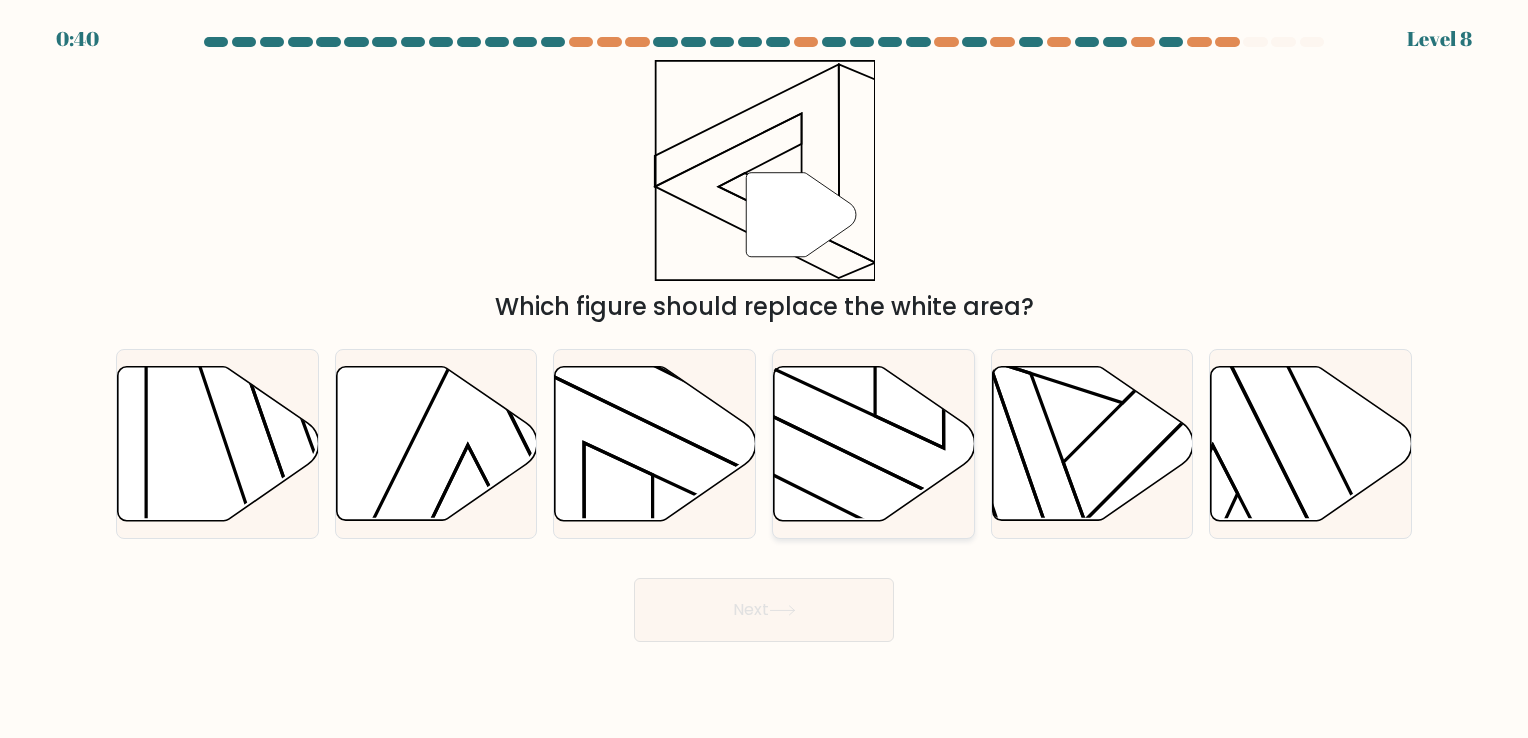 click 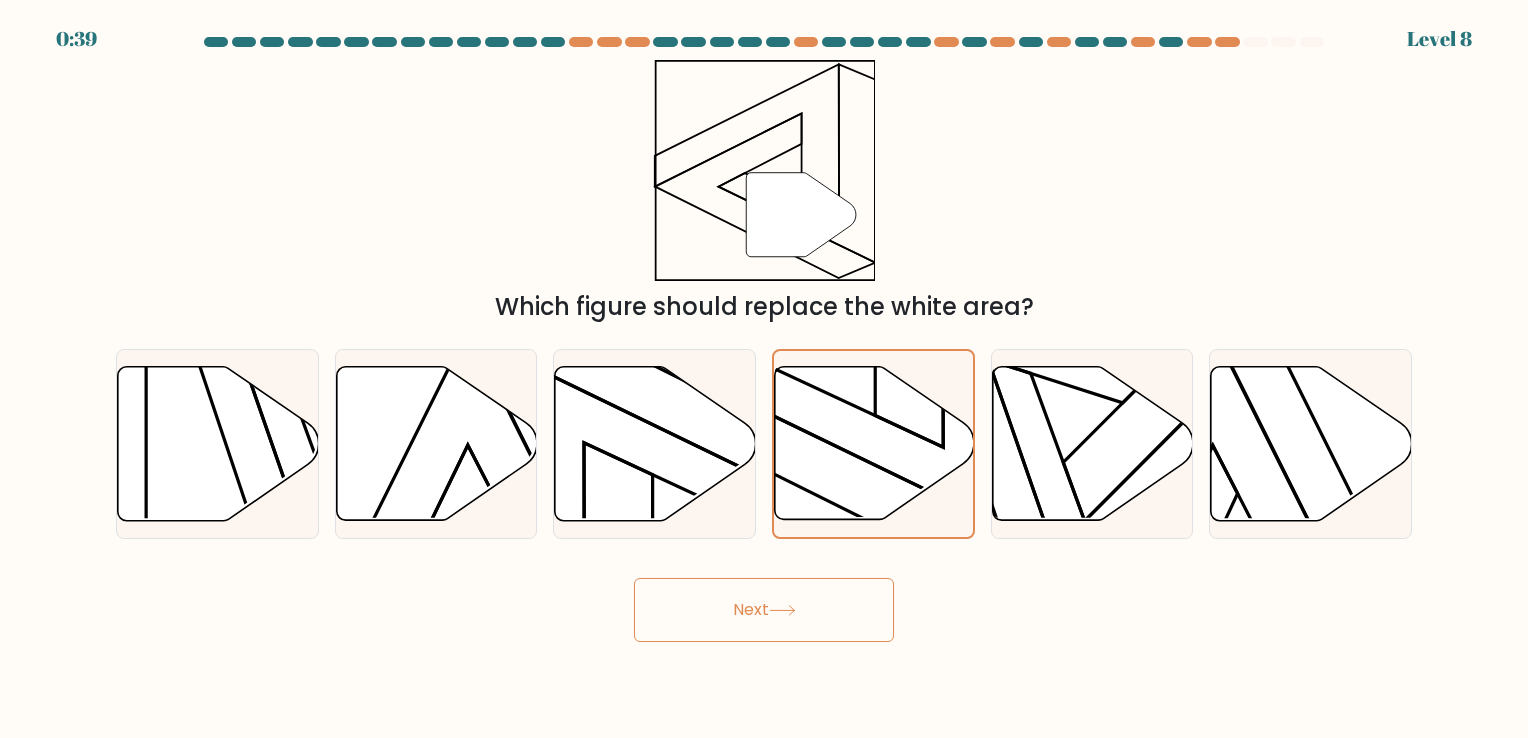 click on "Next" at bounding box center [764, 610] 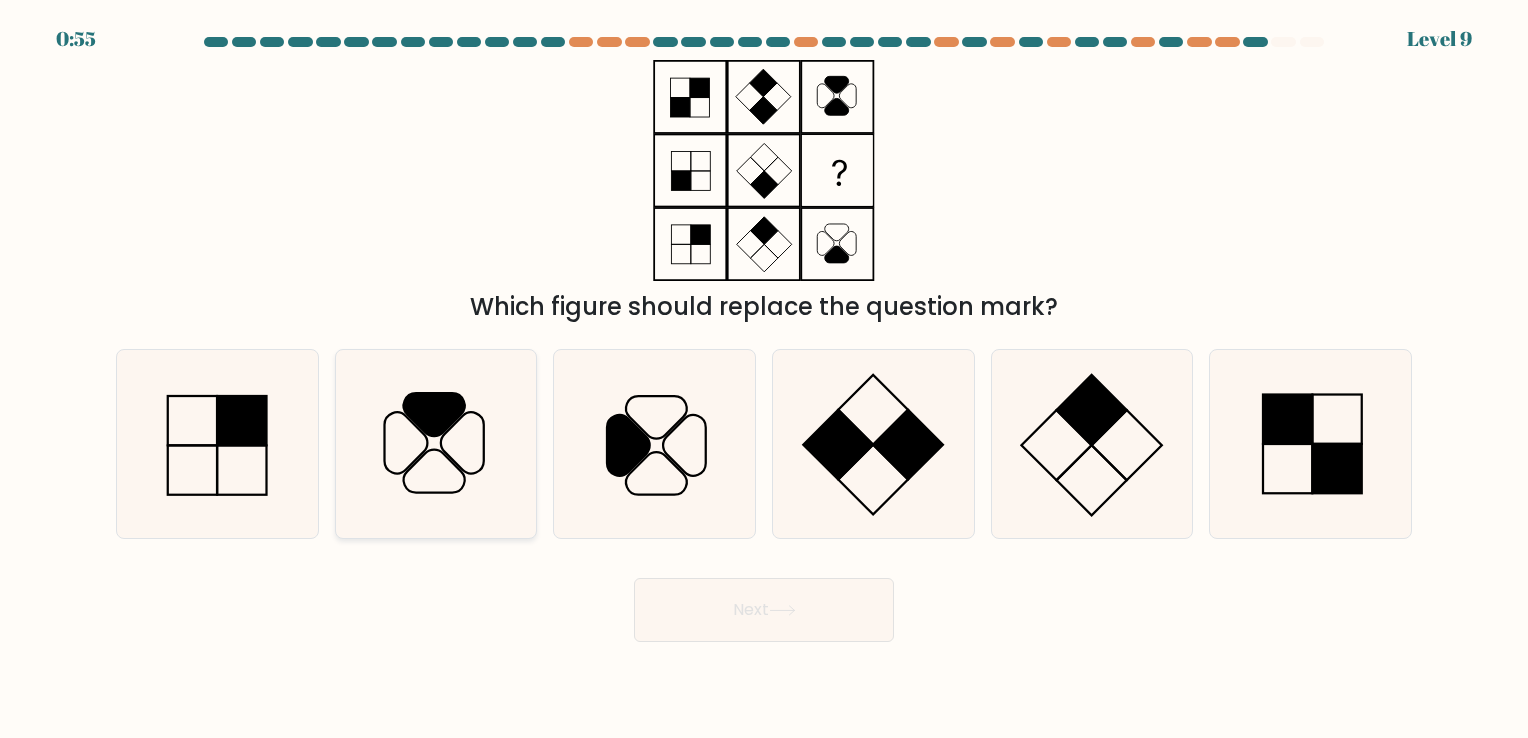 click 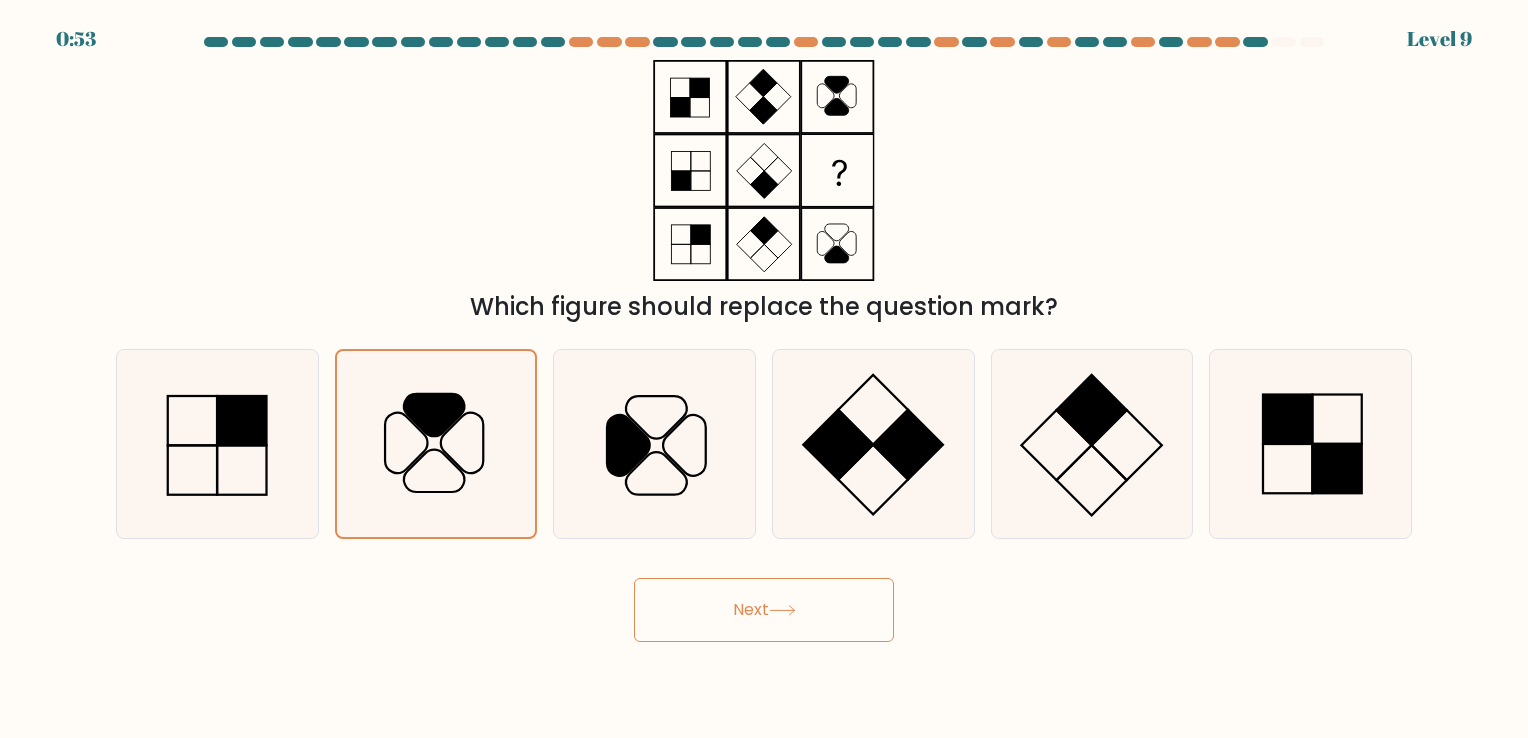 click 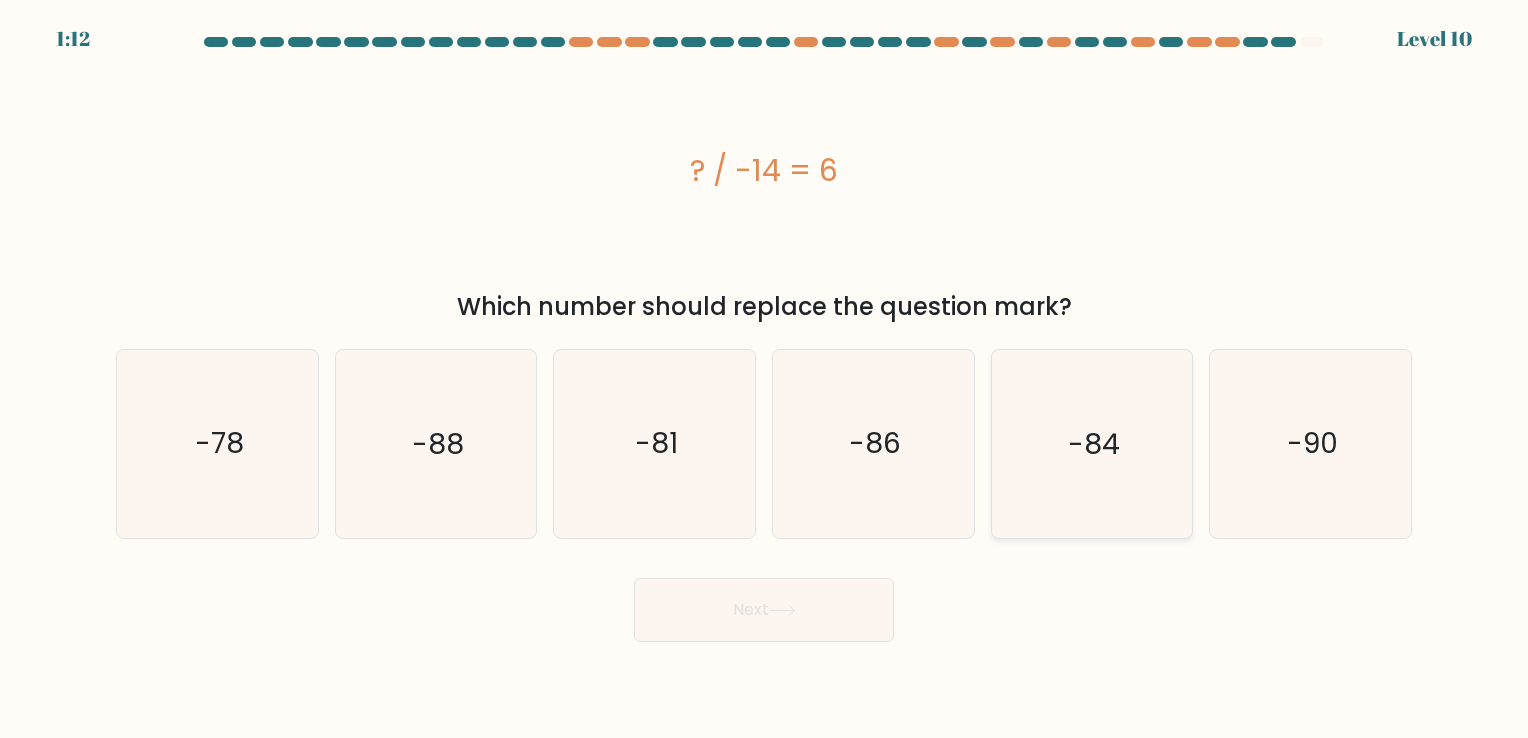 click on "-84" 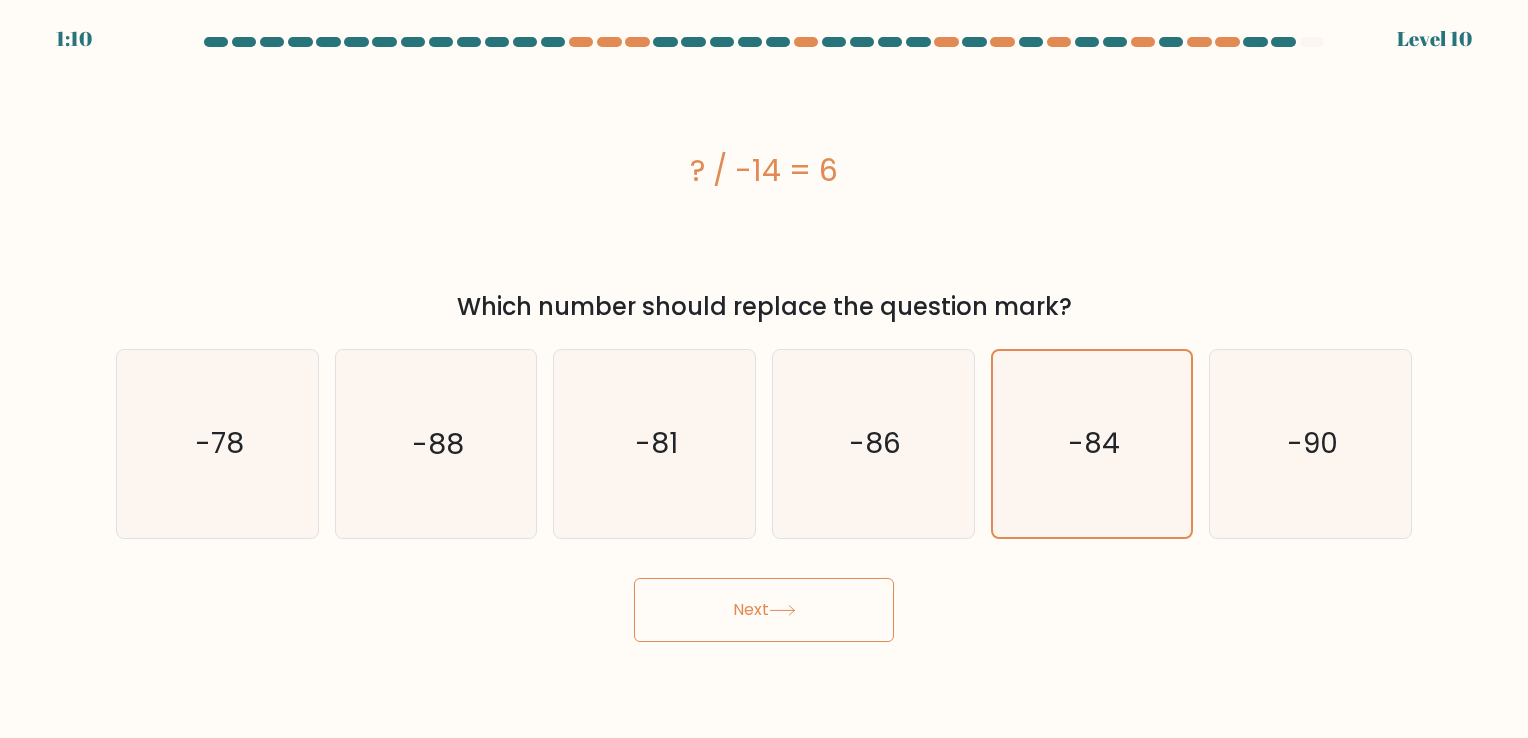 click on "Next" at bounding box center (764, 610) 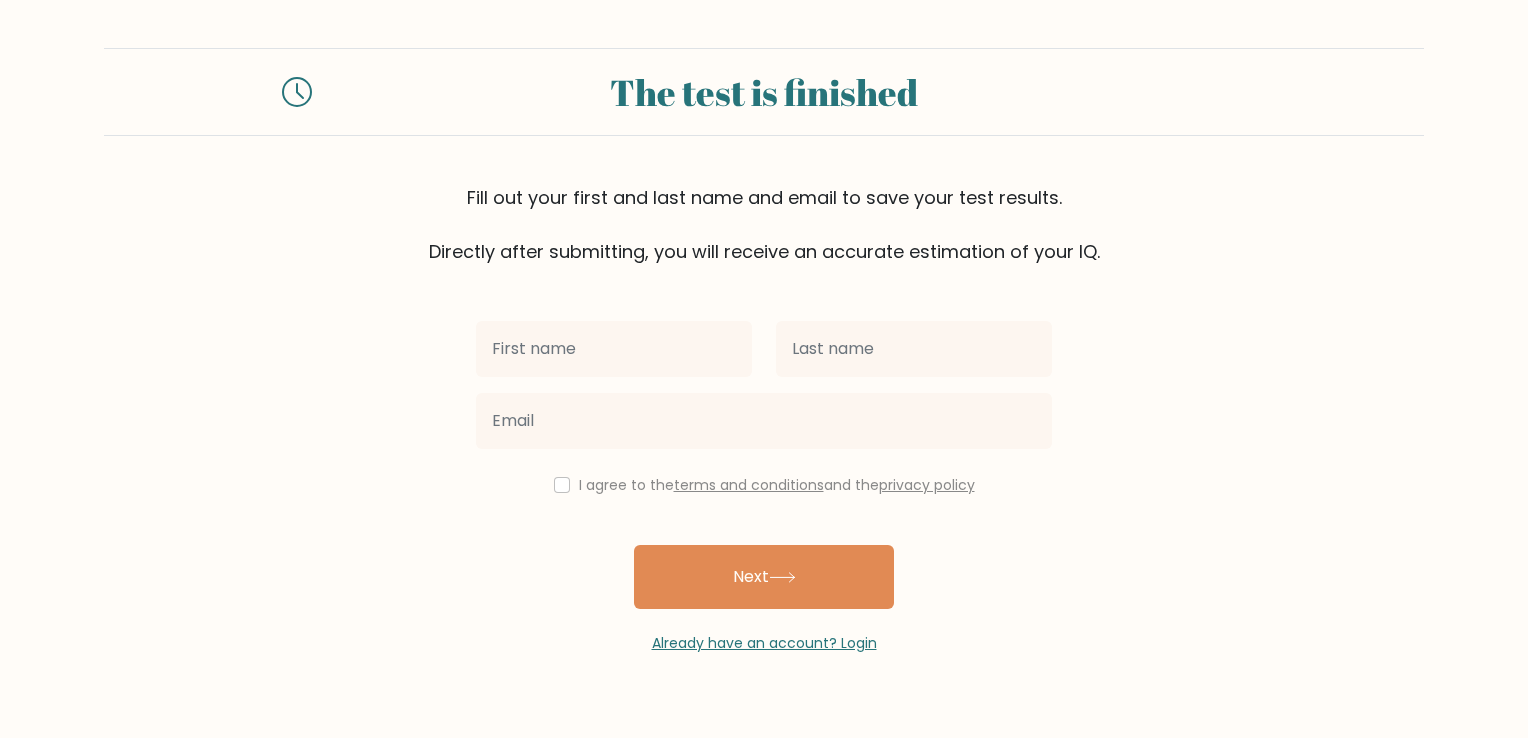 scroll, scrollTop: 0, scrollLeft: 0, axis: both 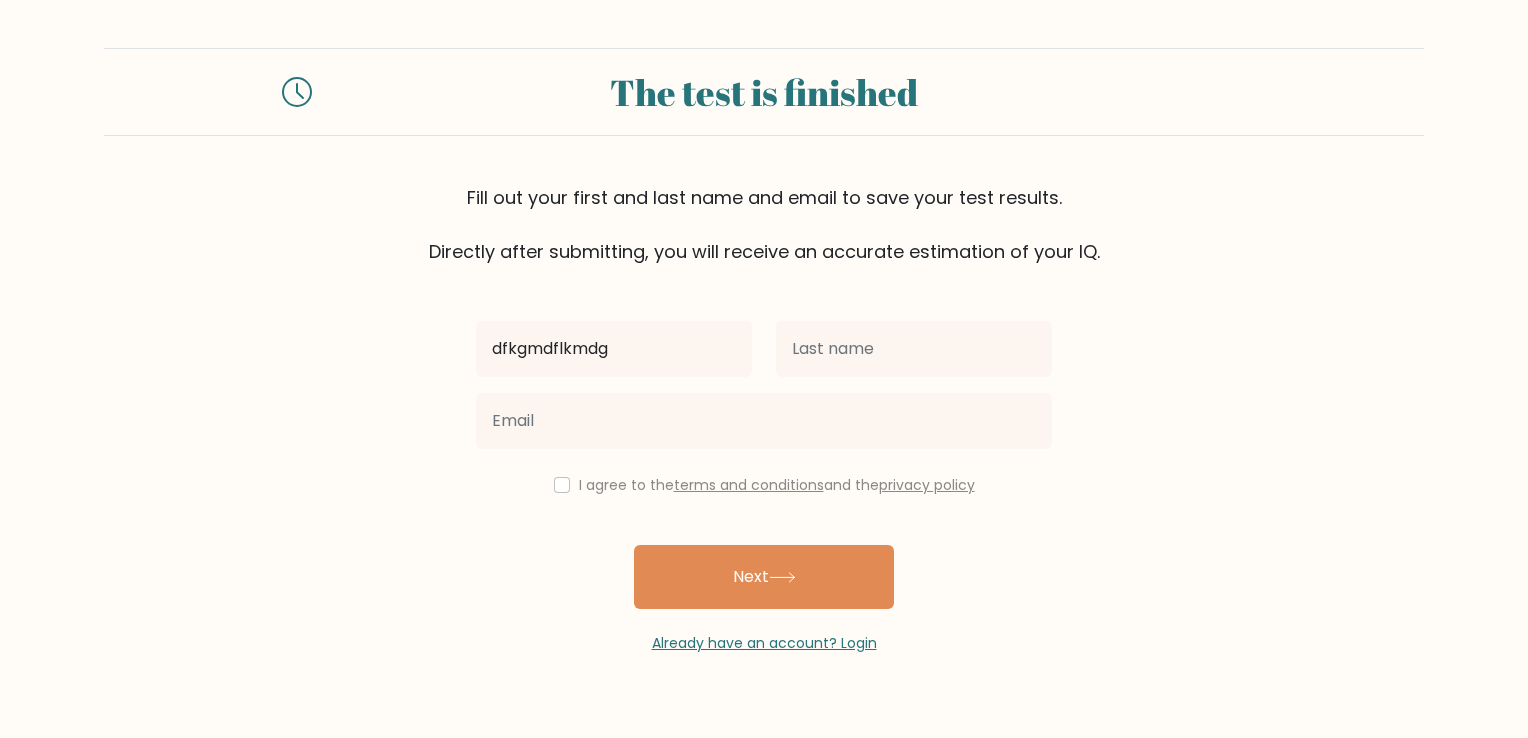 type on "dfkgmdflkmdg" 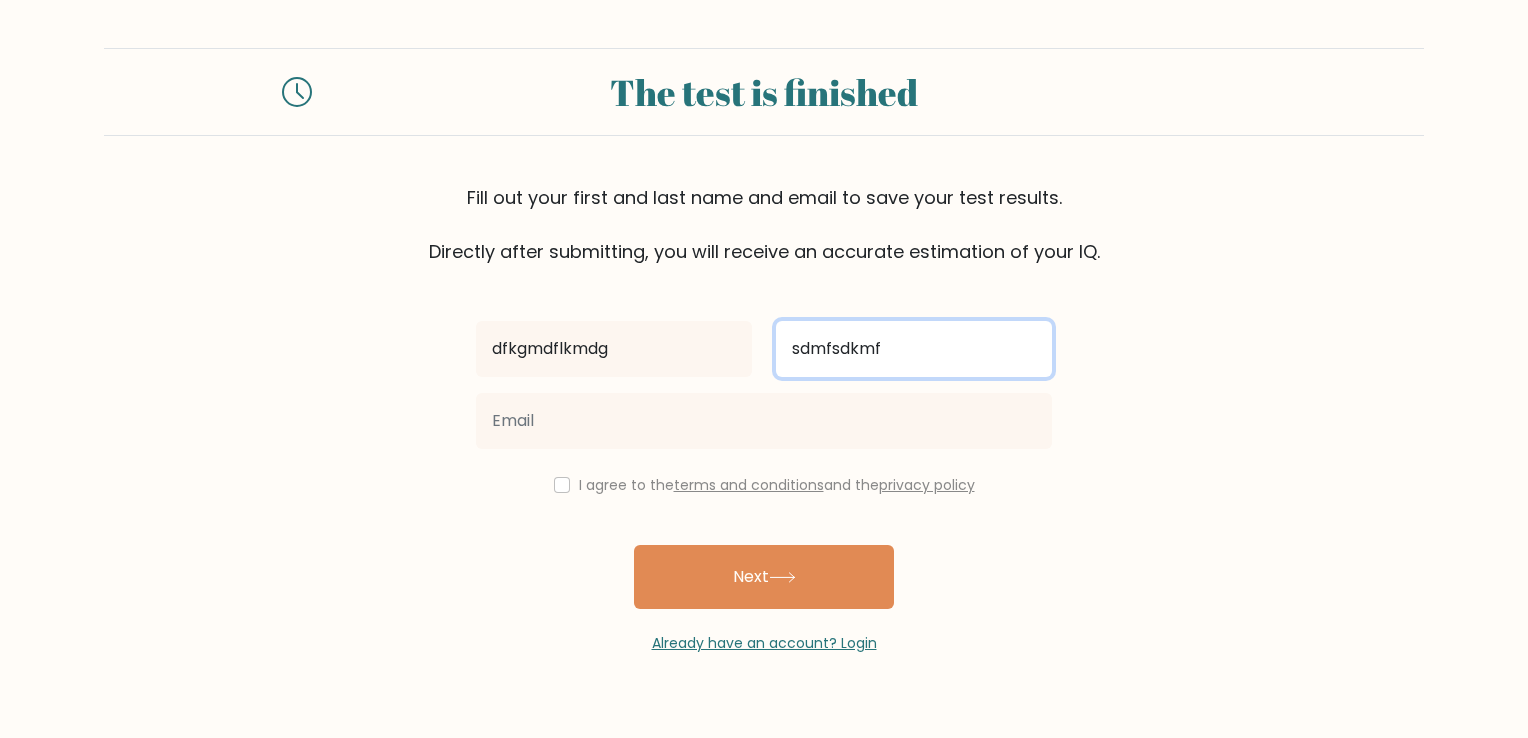 type on "sdmfsdkmf" 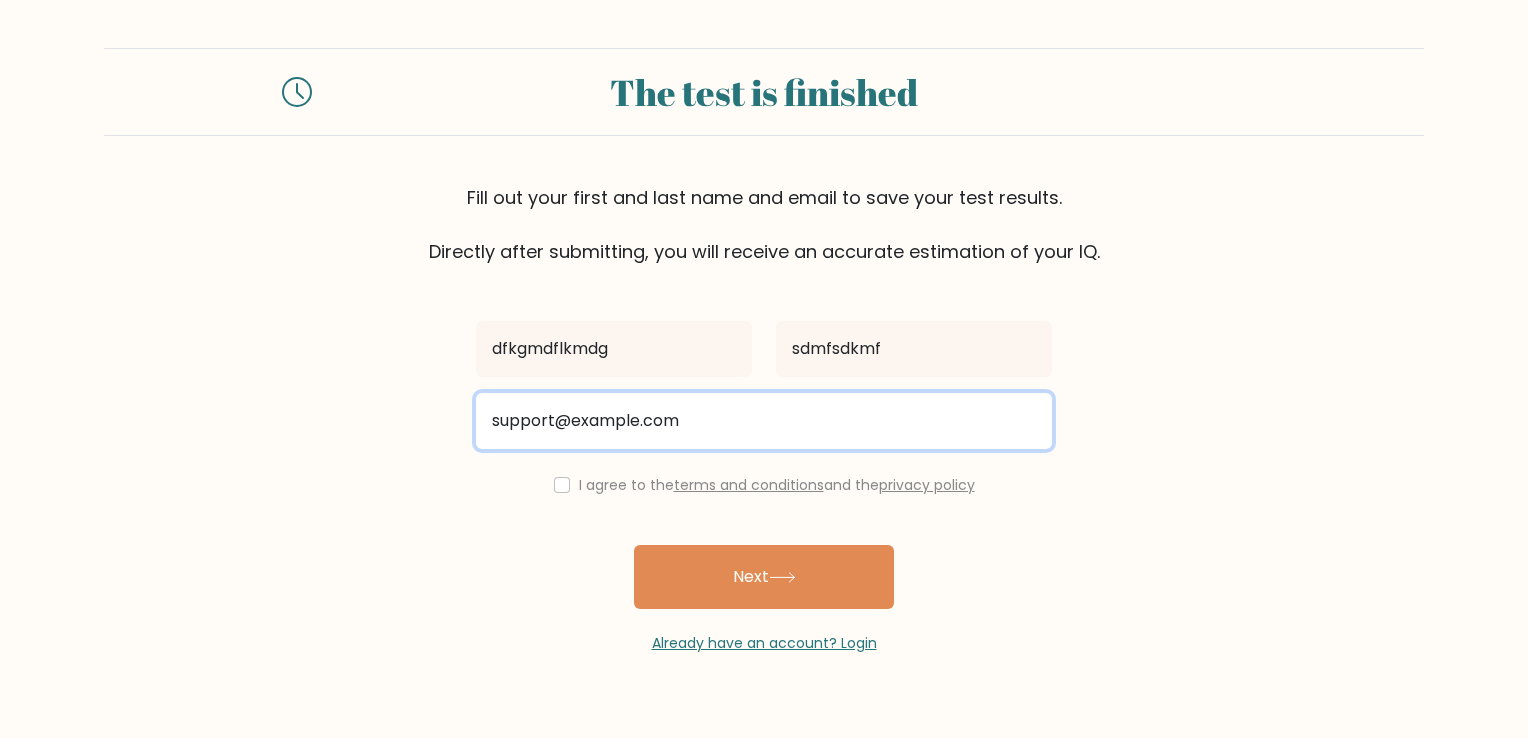 type on "support@example.com" 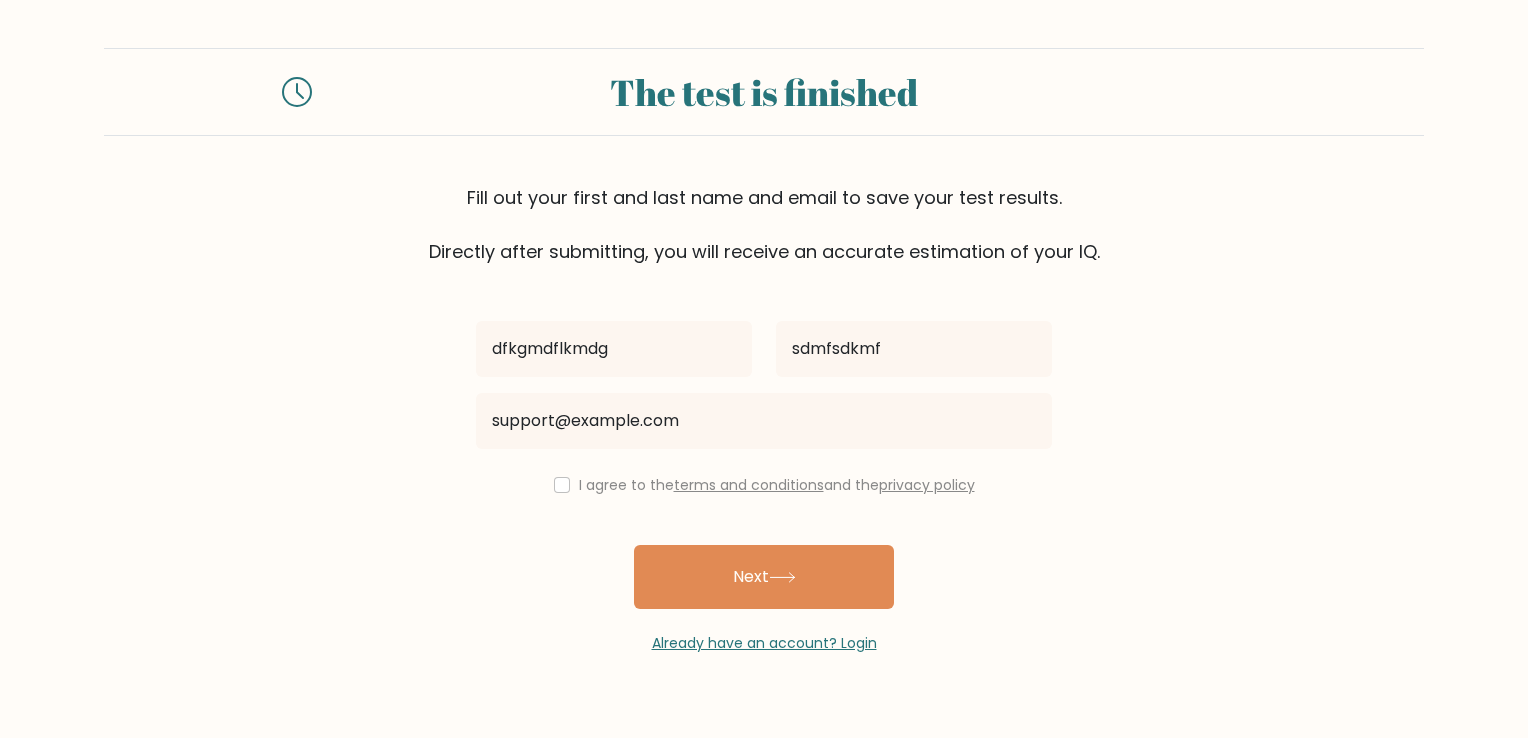 click on "I agree to the  terms and conditions  and the  privacy policy" at bounding box center [764, 485] 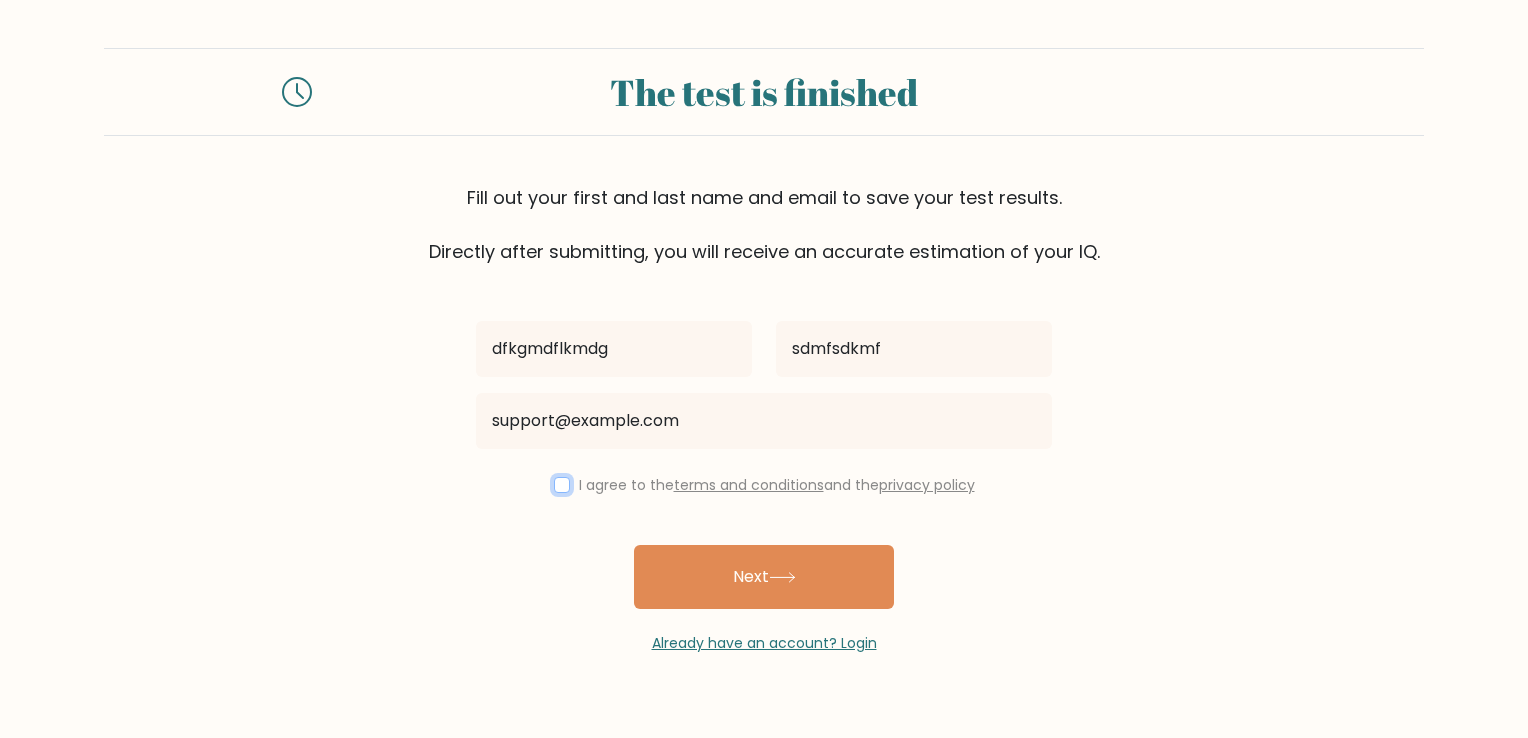 click at bounding box center (562, 485) 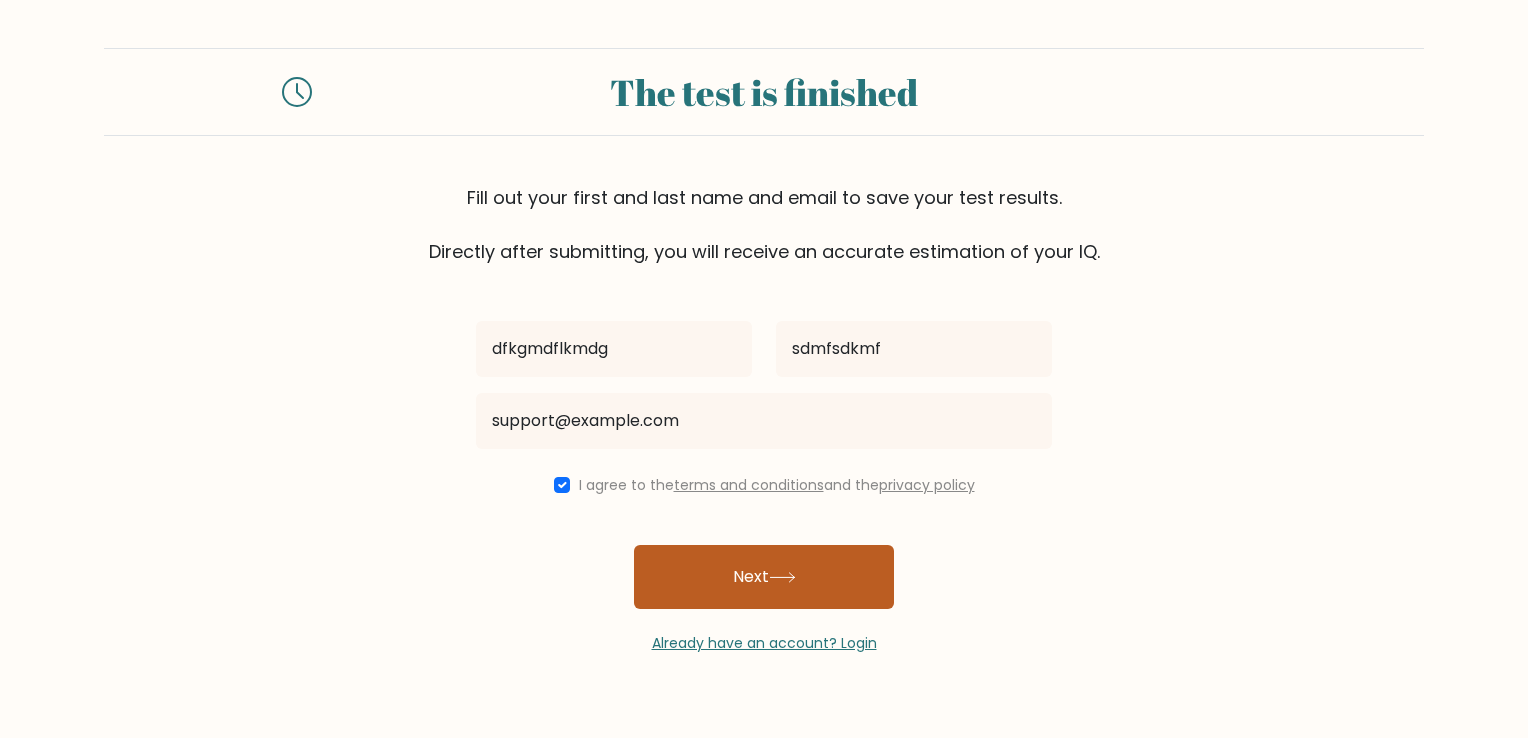 click on "Next" at bounding box center [764, 577] 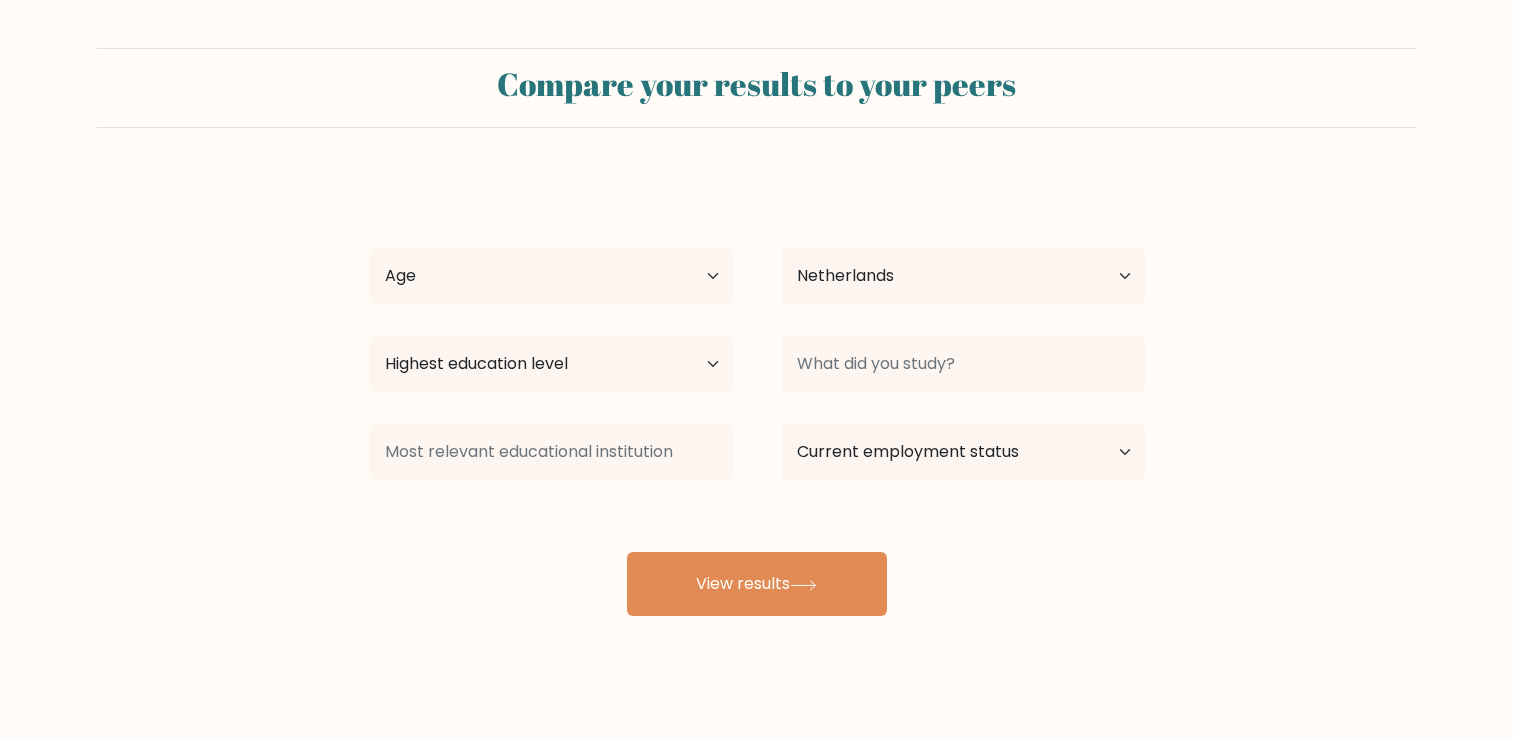 select on "NL" 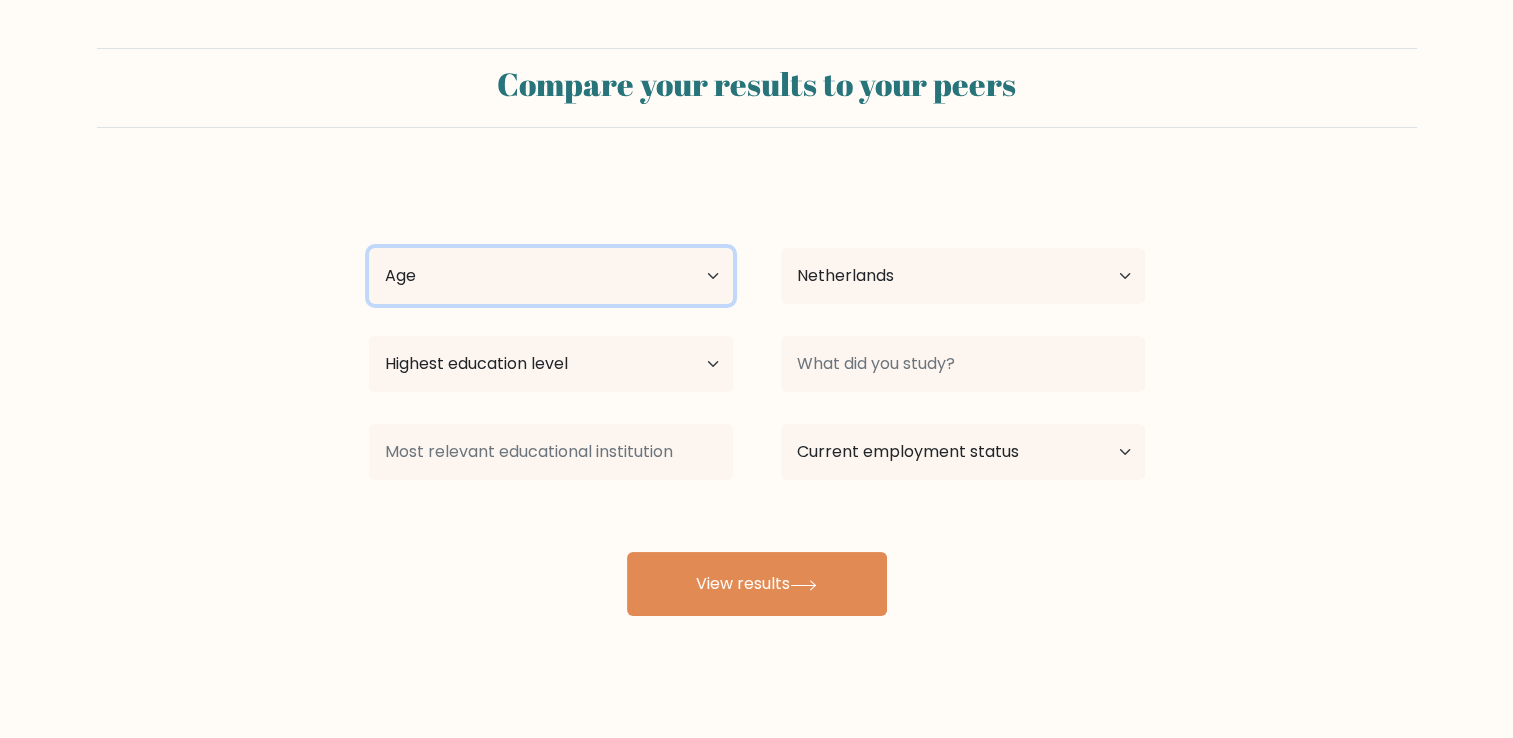 click on "Age
Under 18 years old
18-24 years old
25-34 years old
35-44 years old
45-54 years old
55-64 years old
65 years old and above" at bounding box center (551, 276) 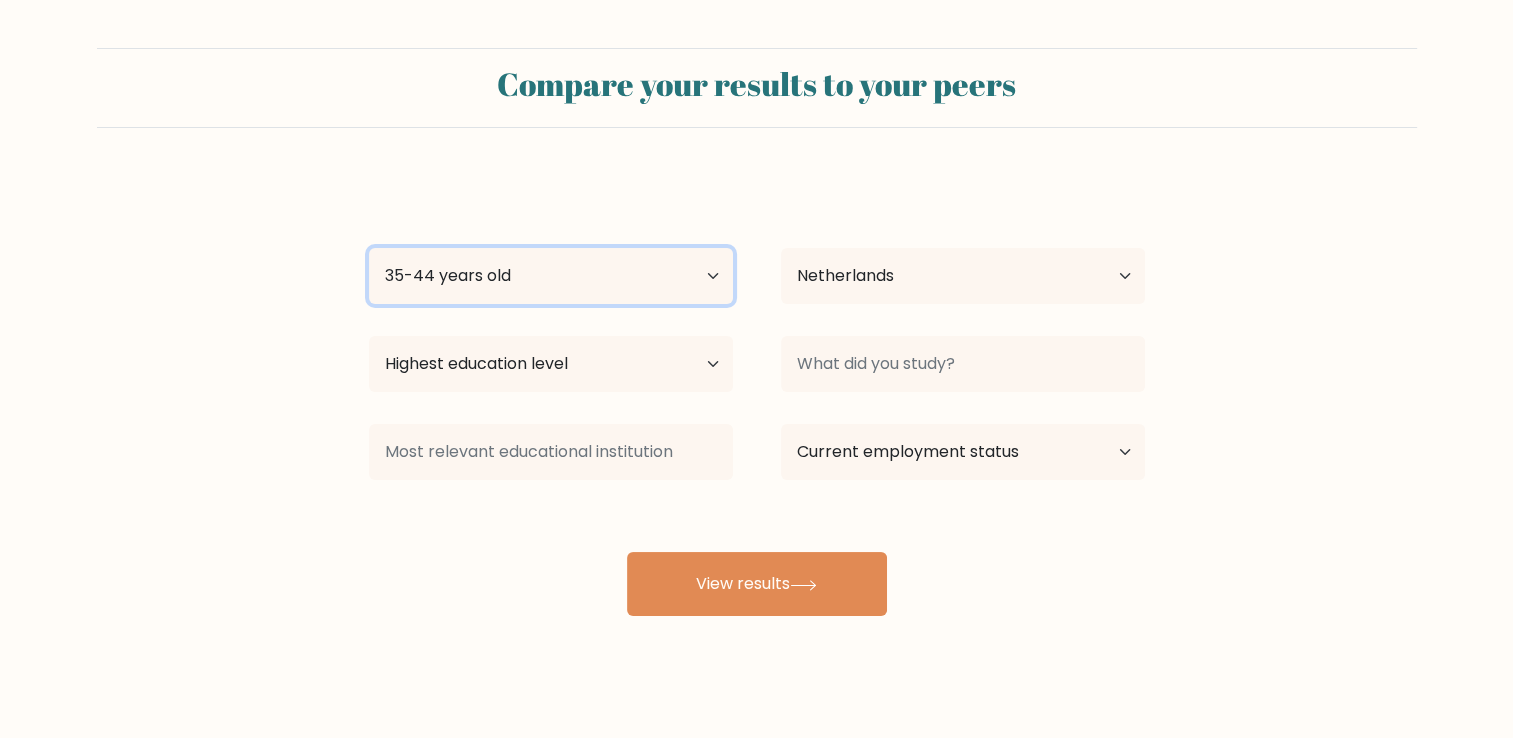 click on "Age
Under 18 years old
18-24 years old
25-34 years old
35-44 years old
45-54 years old
55-64 years old
65 years old and above" at bounding box center [551, 276] 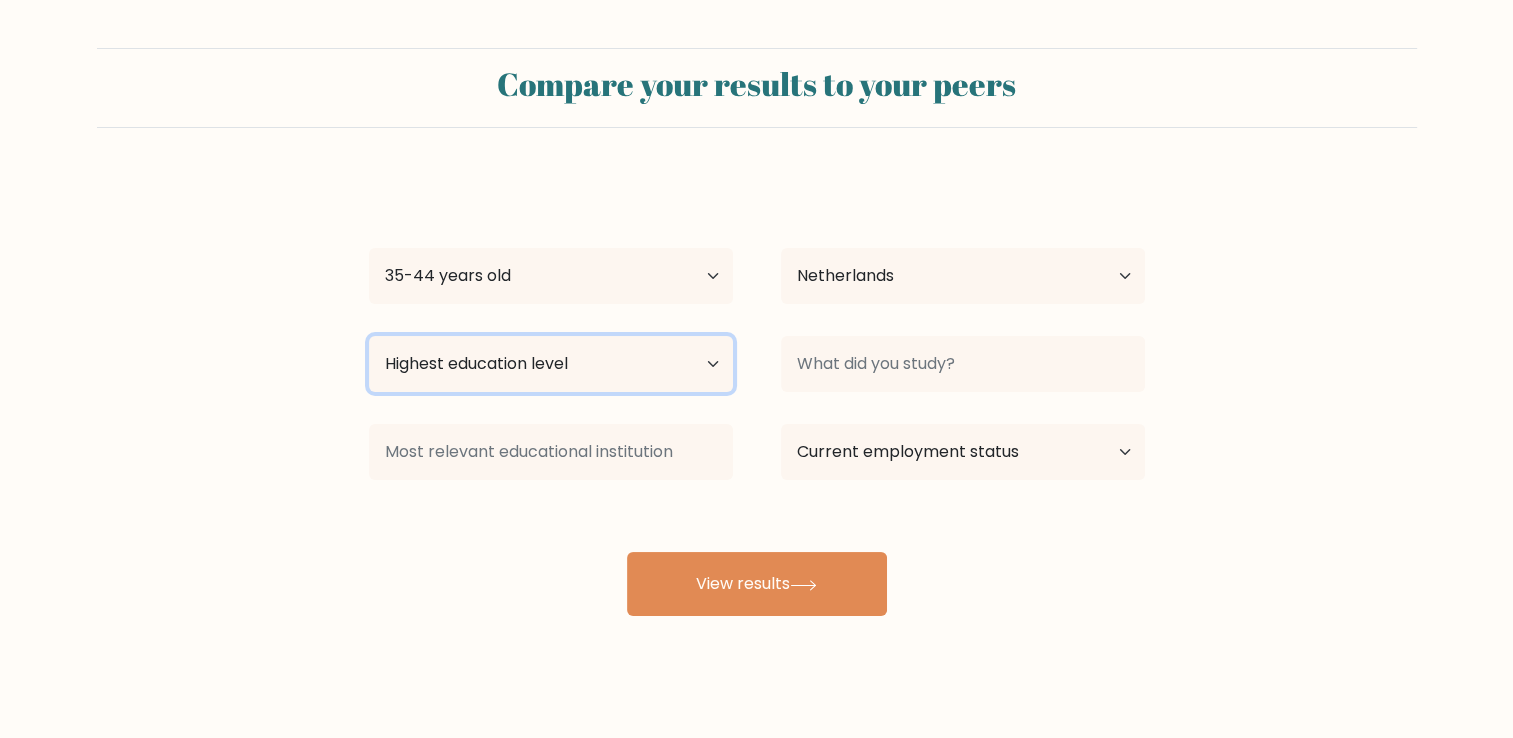 click on "Highest education level
No schooling
Primary
Lower Secondary
Upper Secondary
Occupation Specific
Bachelor's degree
Master's degree
Doctoral degree" at bounding box center [551, 364] 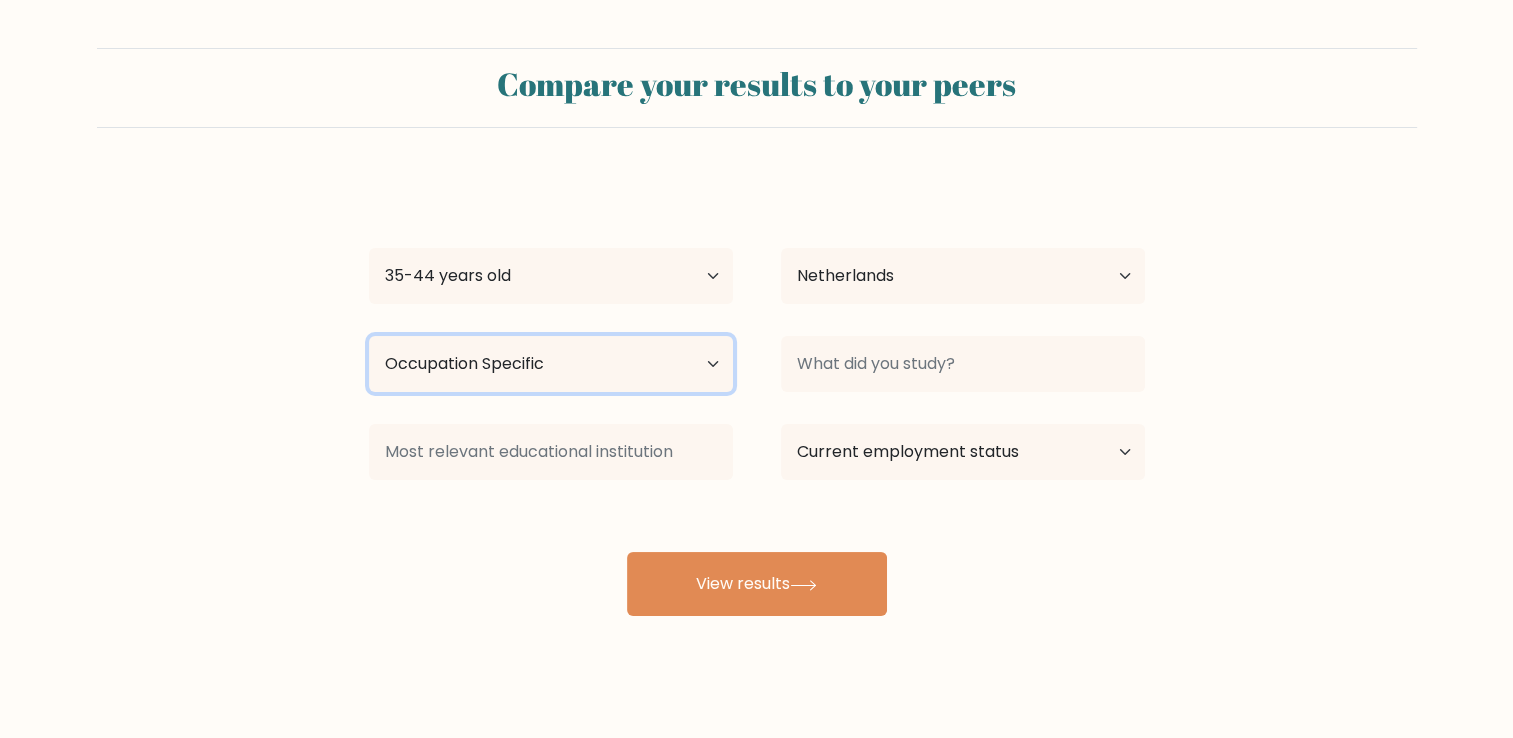 click on "Highest education level
No schooling
Primary
Lower Secondary
Upper Secondary
Occupation Specific
Bachelor's degree
Master's degree
Doctoral degree" at bounding box center (551, 364) 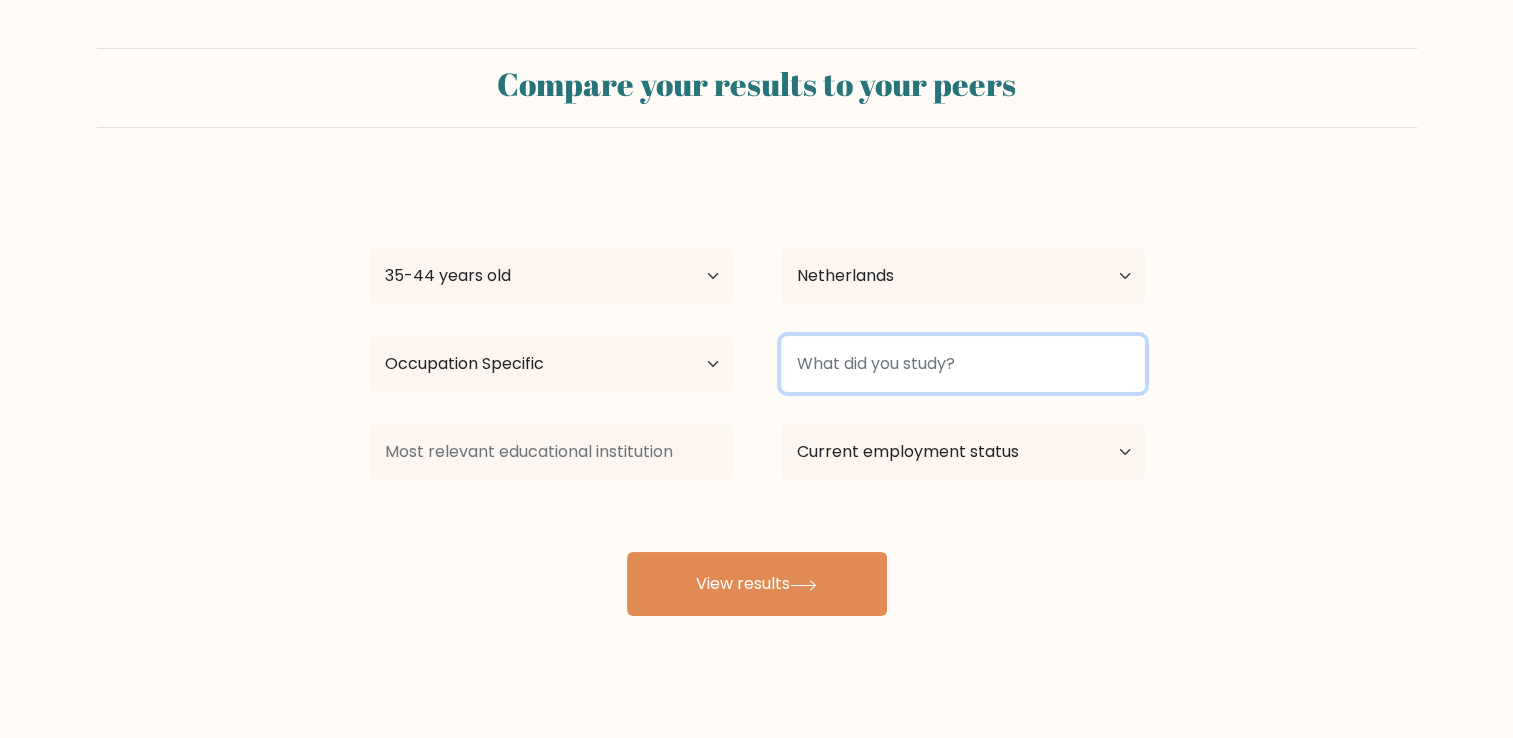 click at bounding box center [963, 364] 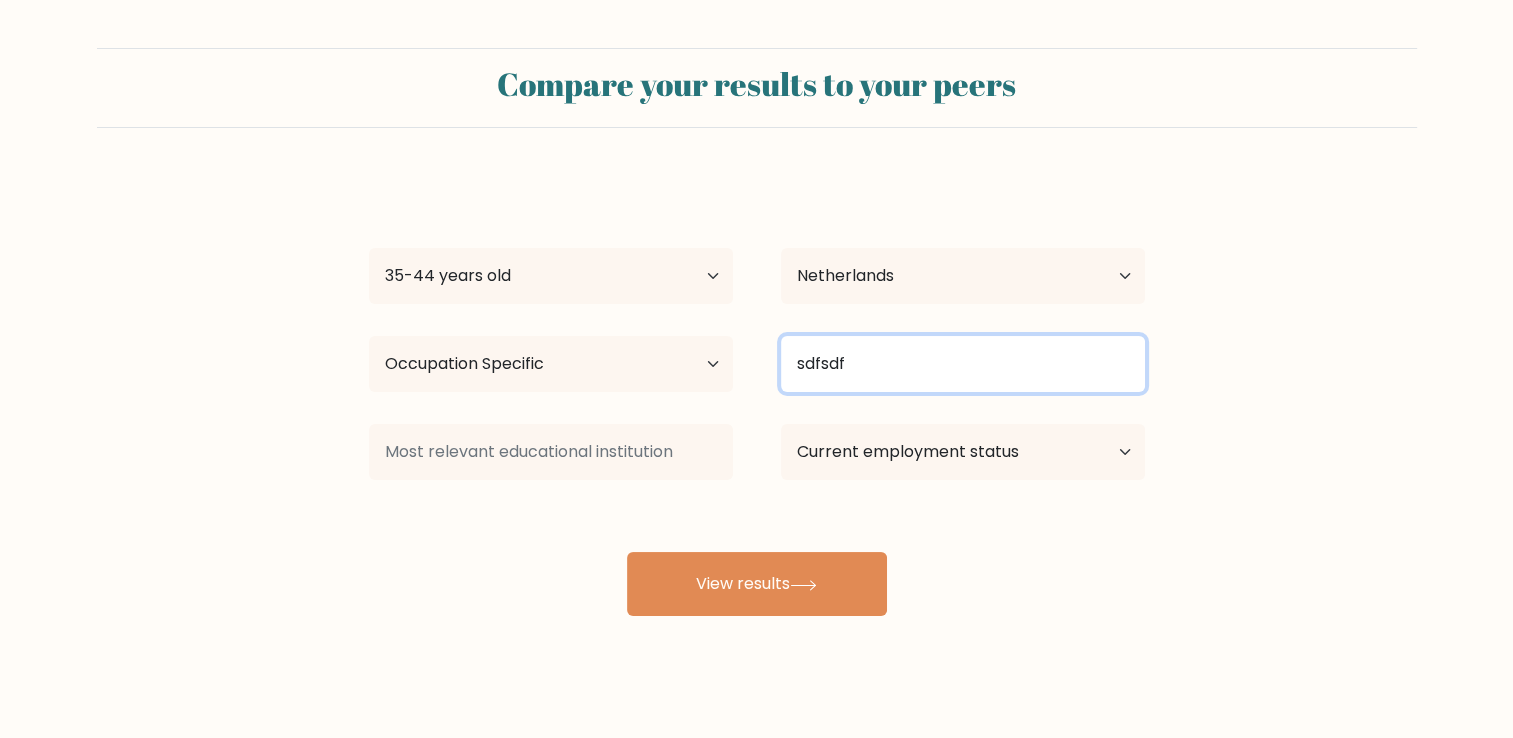 type on "sdfsdf" 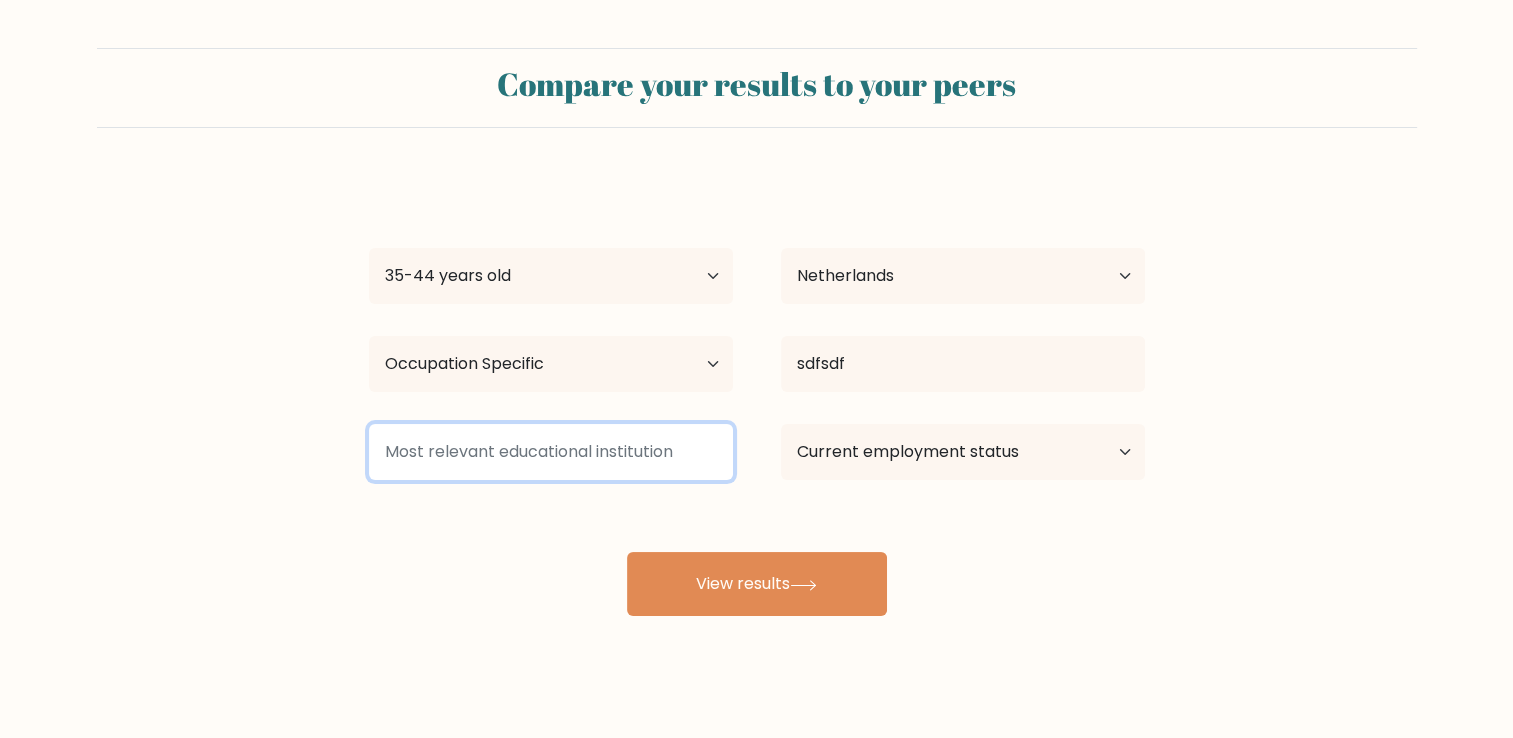 click at bounding box center [551, 452] 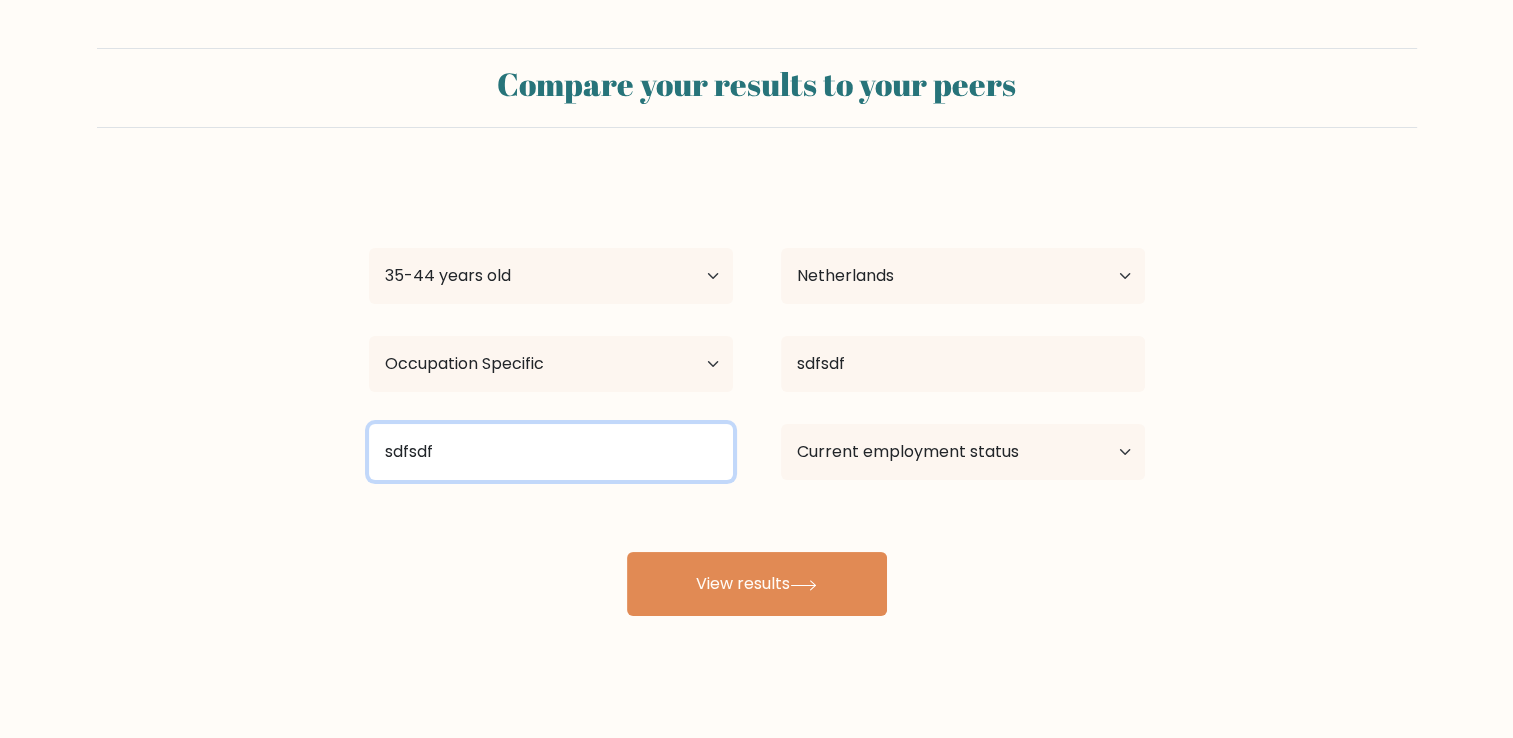 type on "sdfsdf" 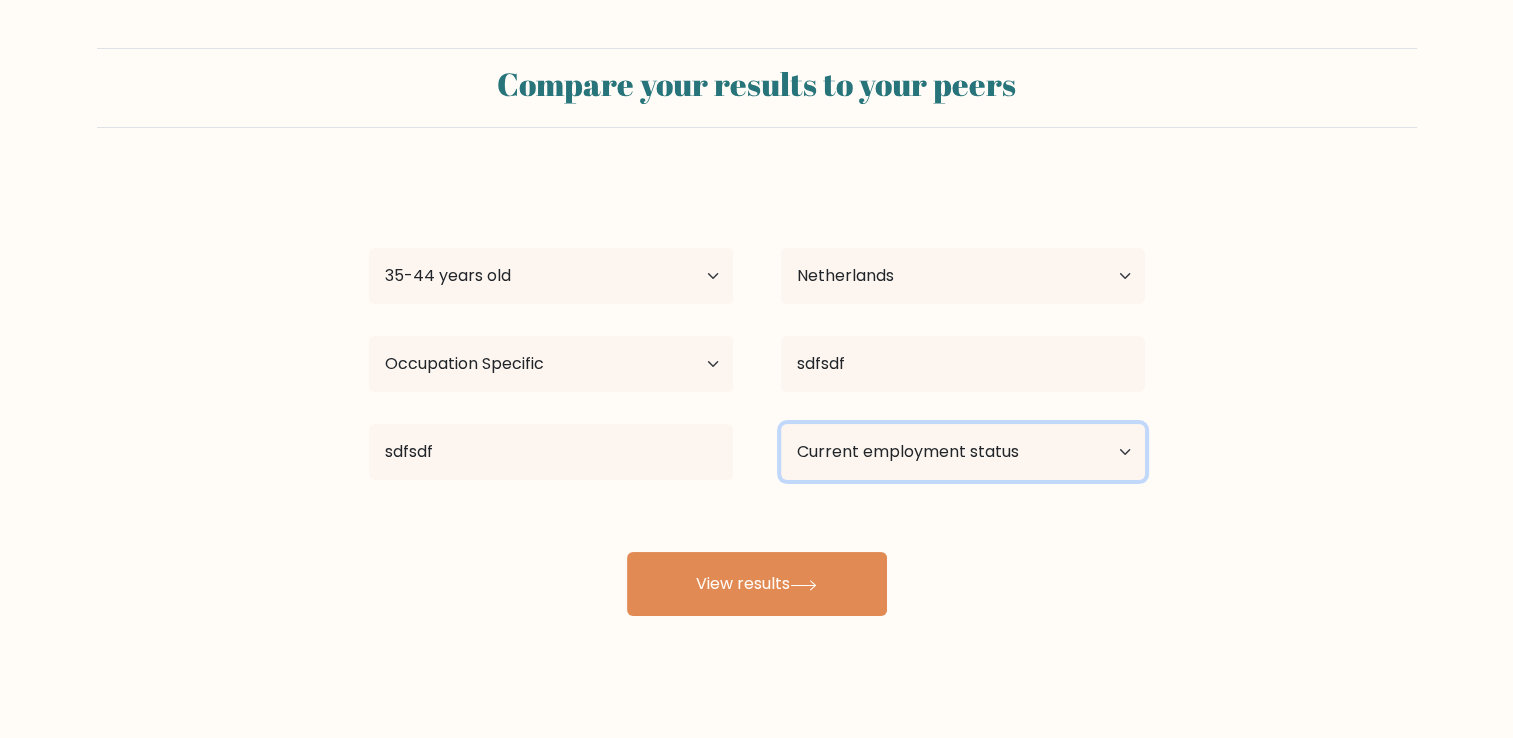 click on "Current employment status
Employed
Student
Retired
Other / prefer not to answer" at bounding box center [963, 452] 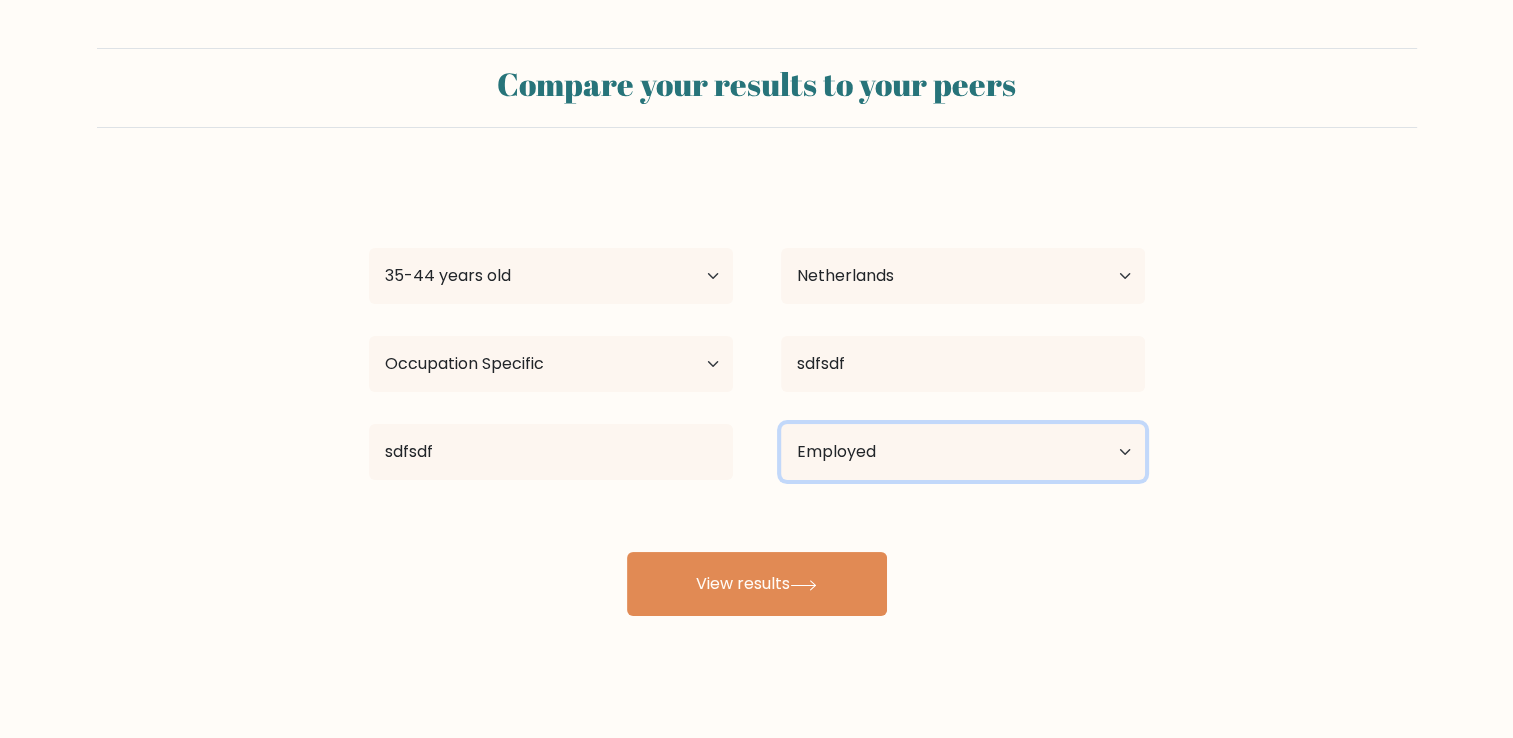 click on "Current employment status
Employed
Student
Retired
Other / prefer not to answer" at bounding box center (963, 452) 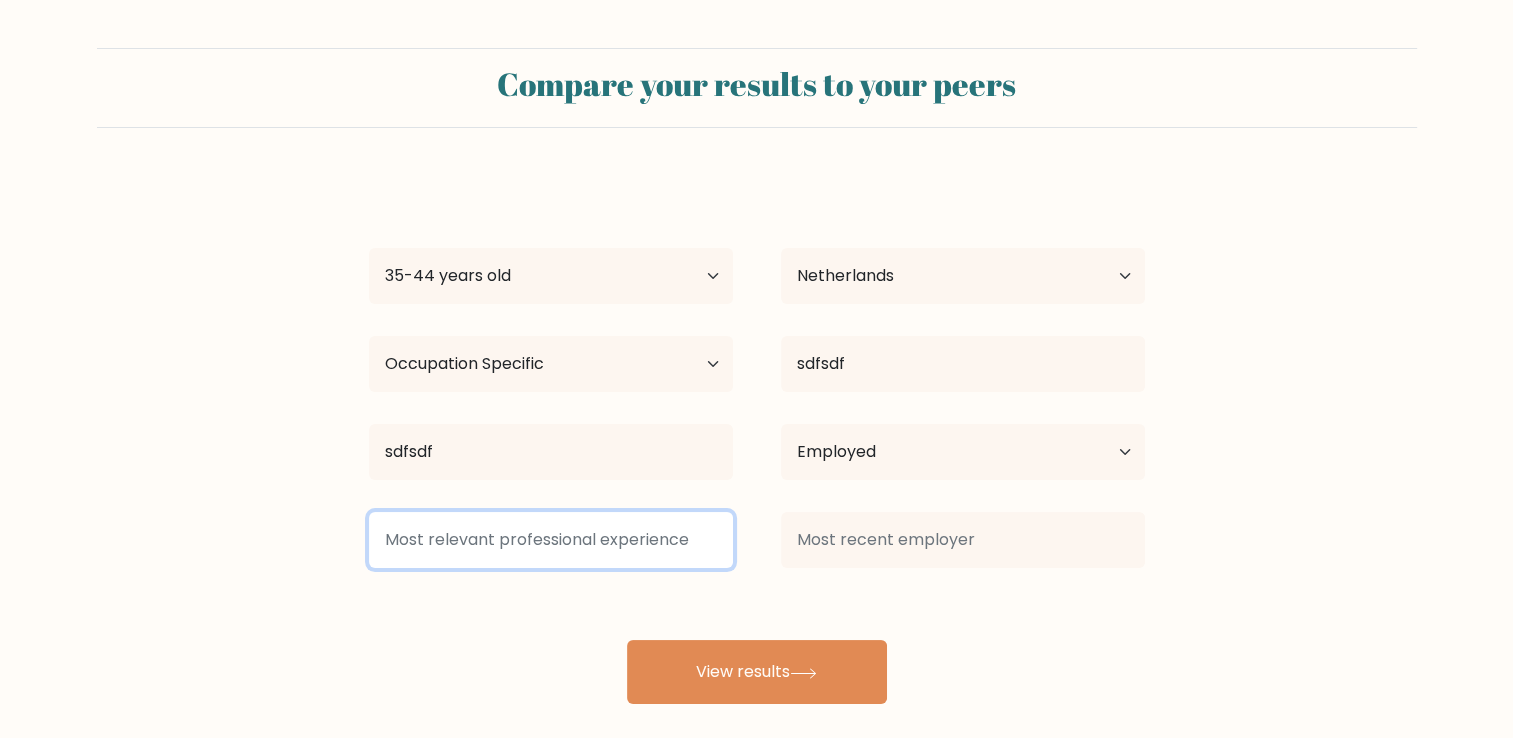 click at bounding box center (551, 540) 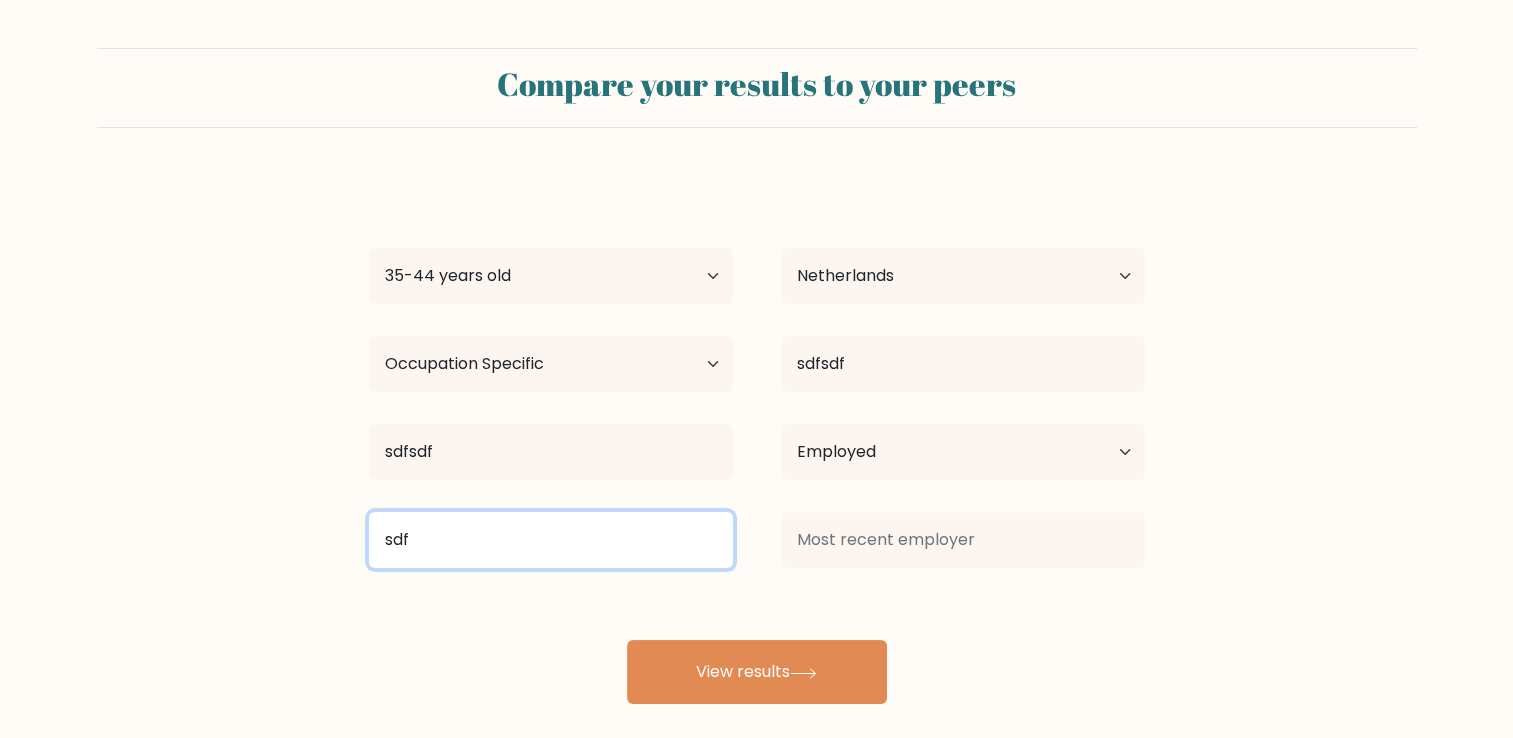 type on "sdf" 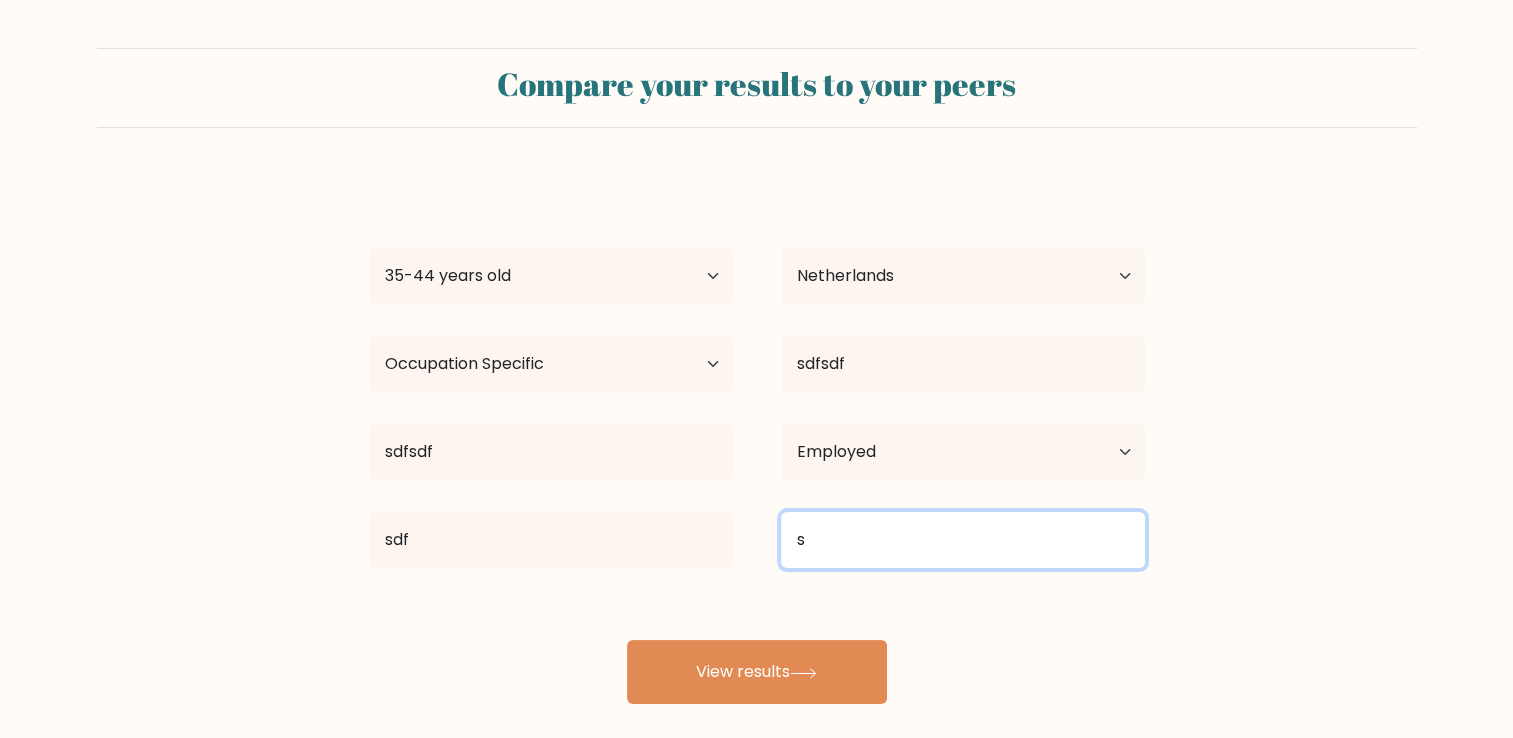 click on "s" at bounding box center (963, 540) 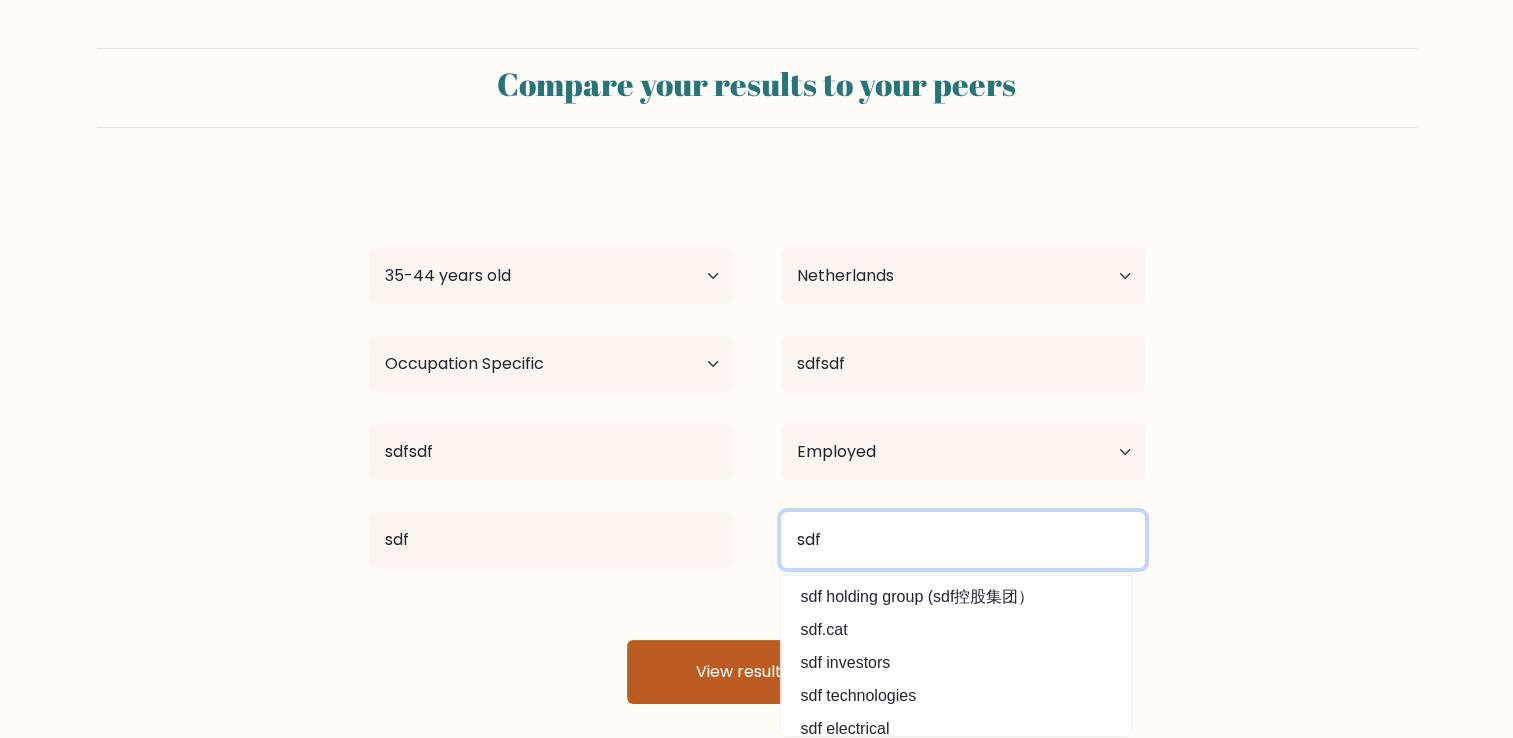 type on "sdf" 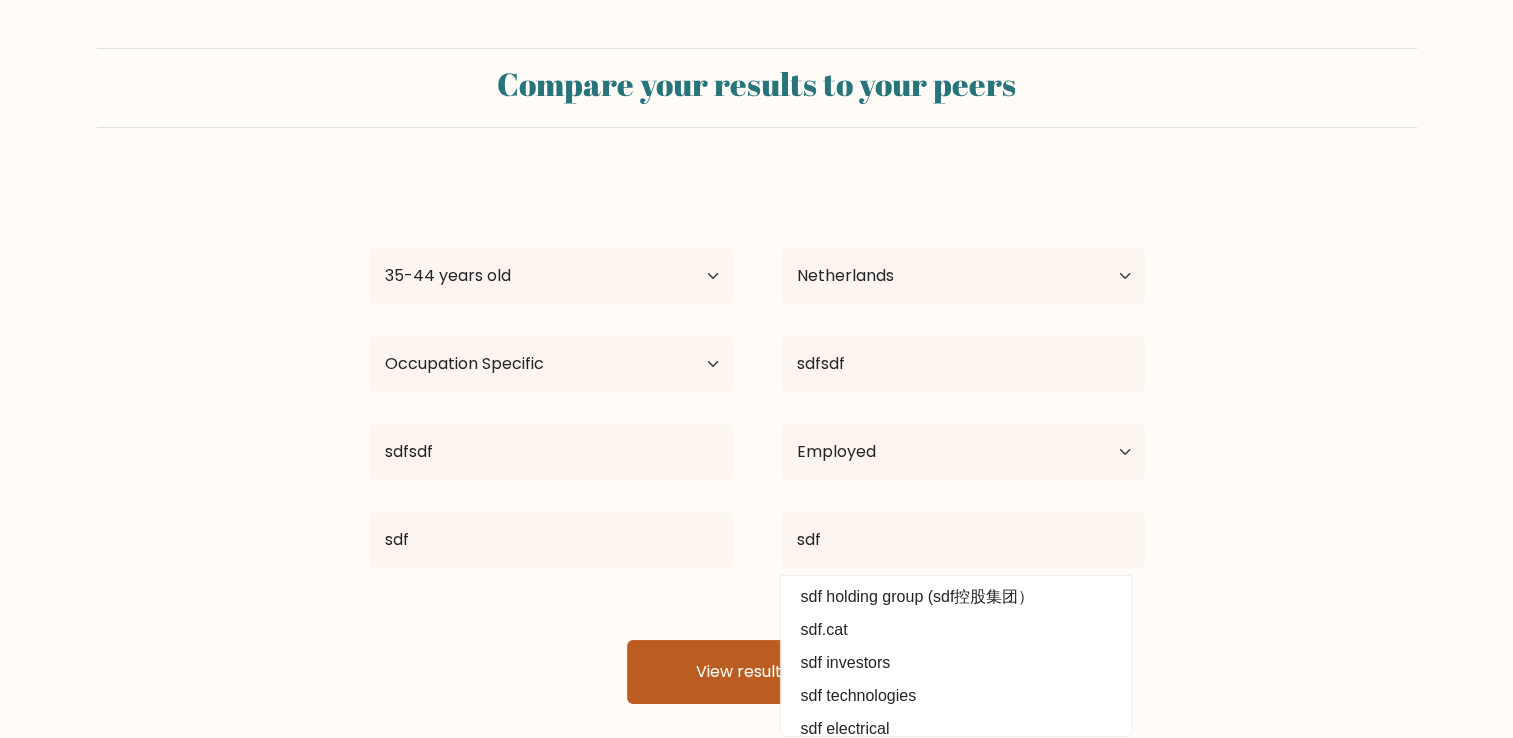 click on "View results" at bounding box center (757, 672) 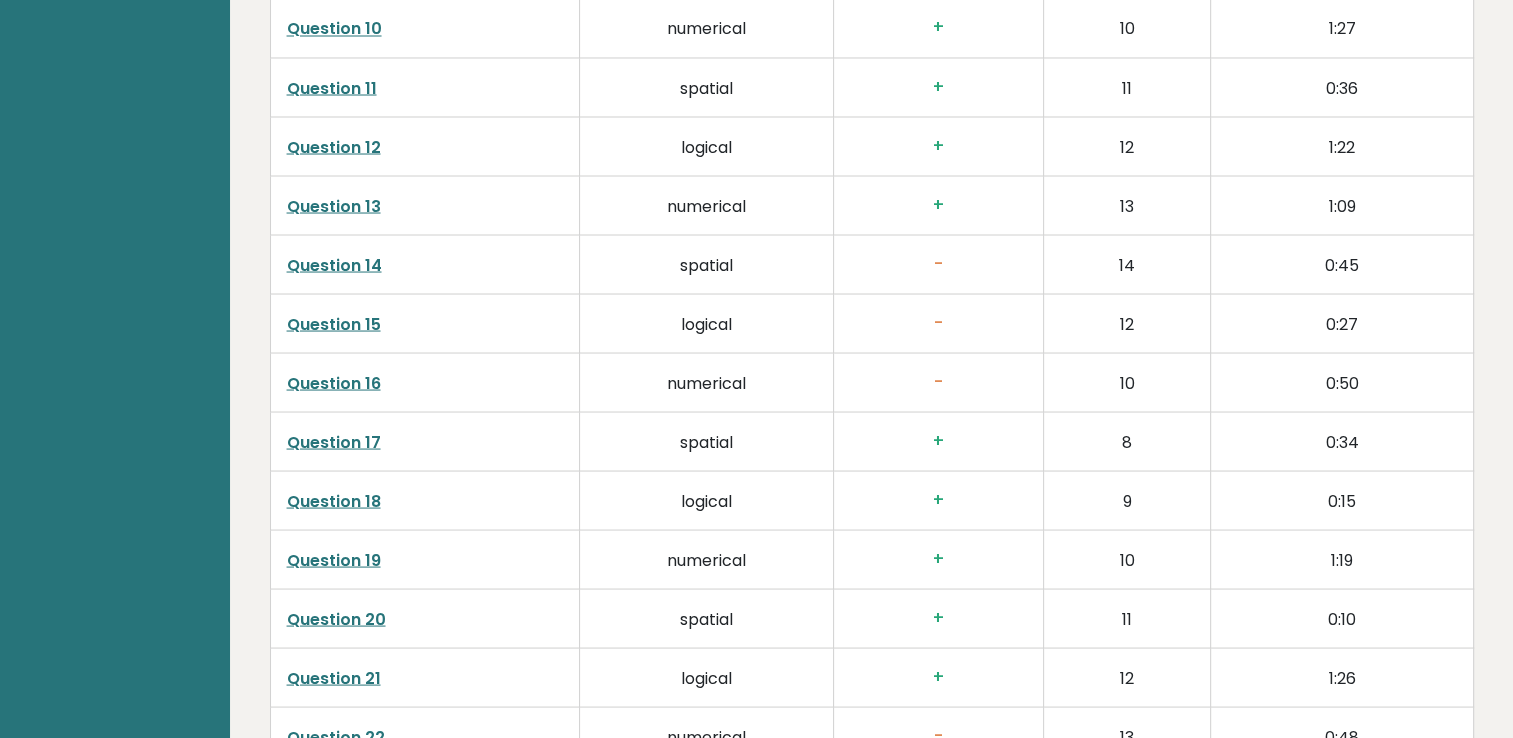 scroll, scrollTop: 3734, scrollLeft: 0, axis: vertical 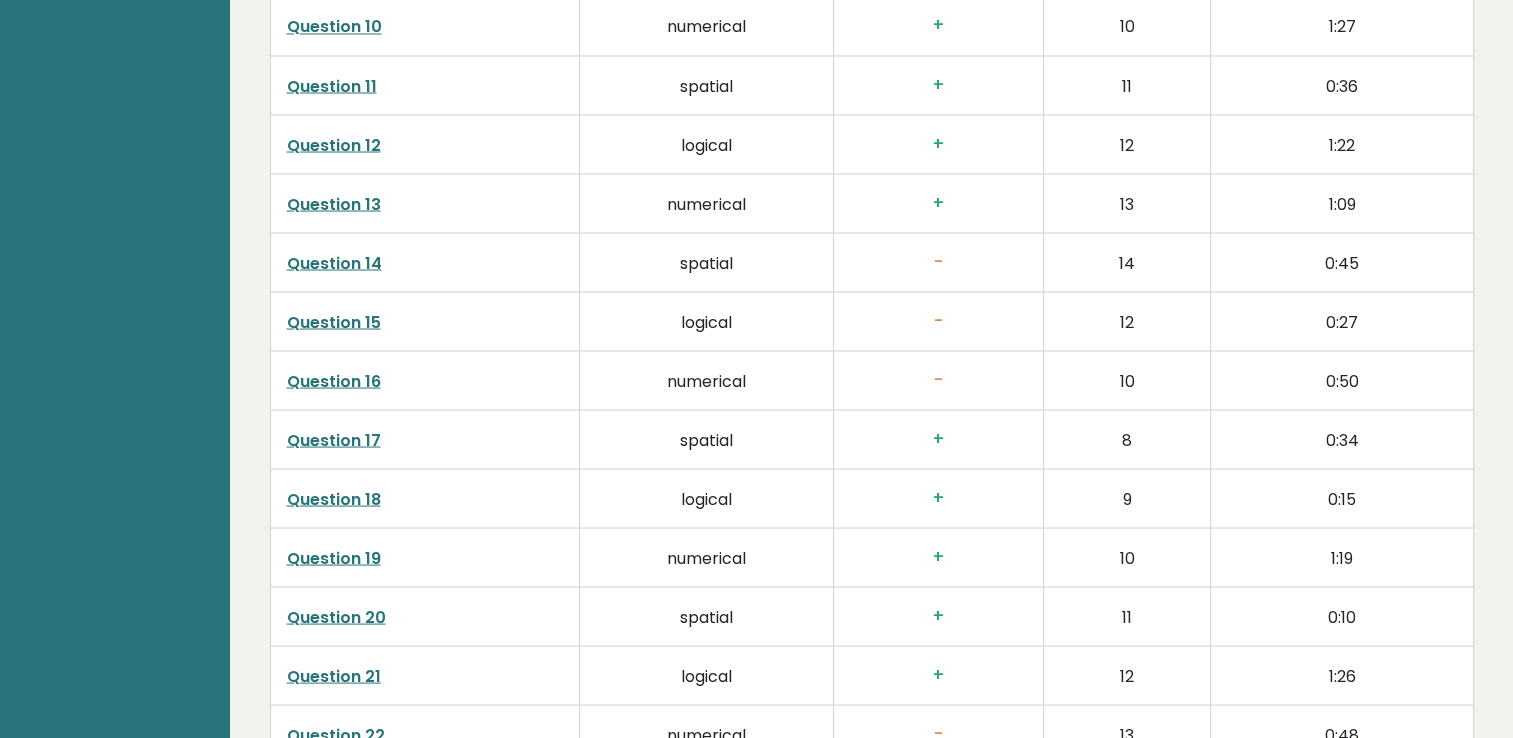 click on "Question
14" at bounding box center (334, 262) 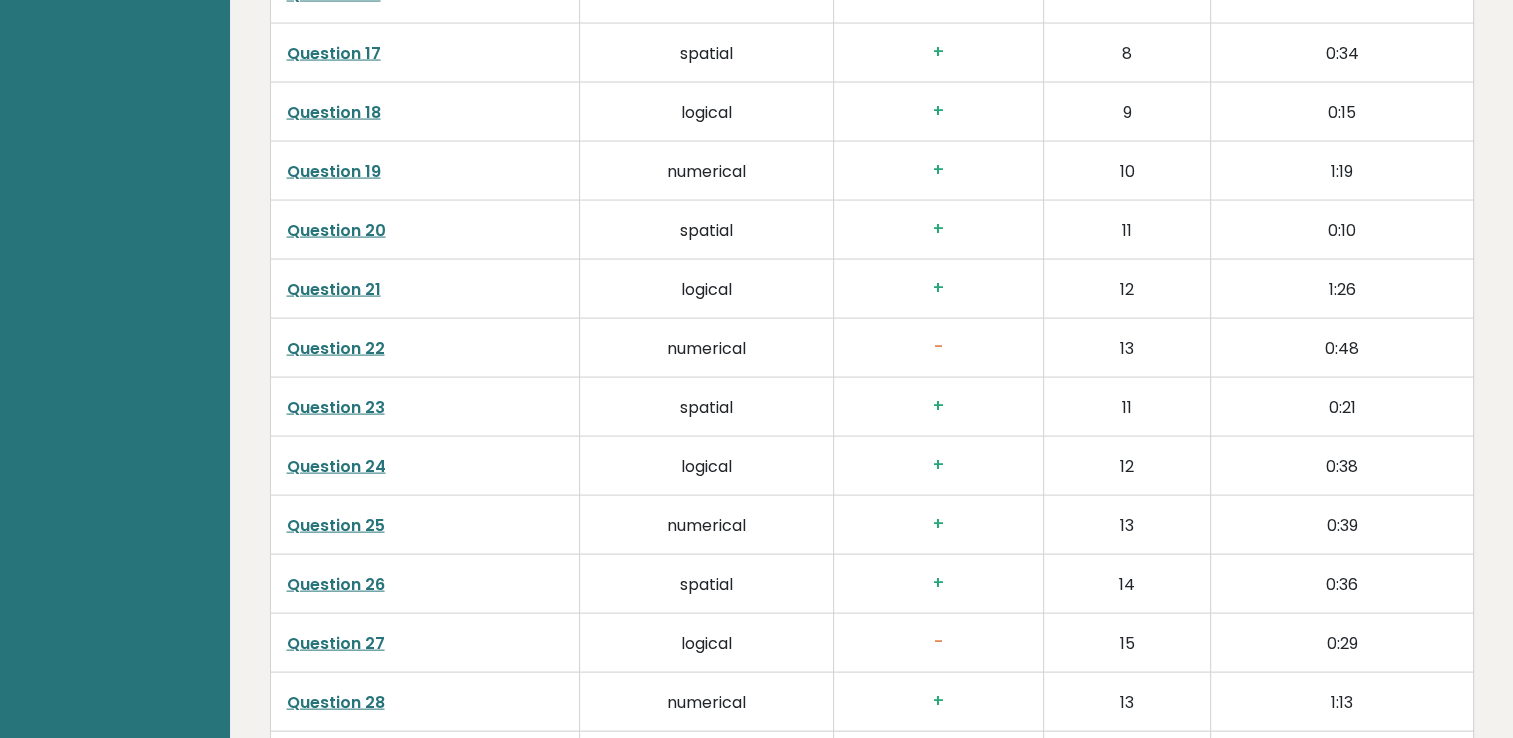 click on "Question
22" at bounding box center [336, 348] 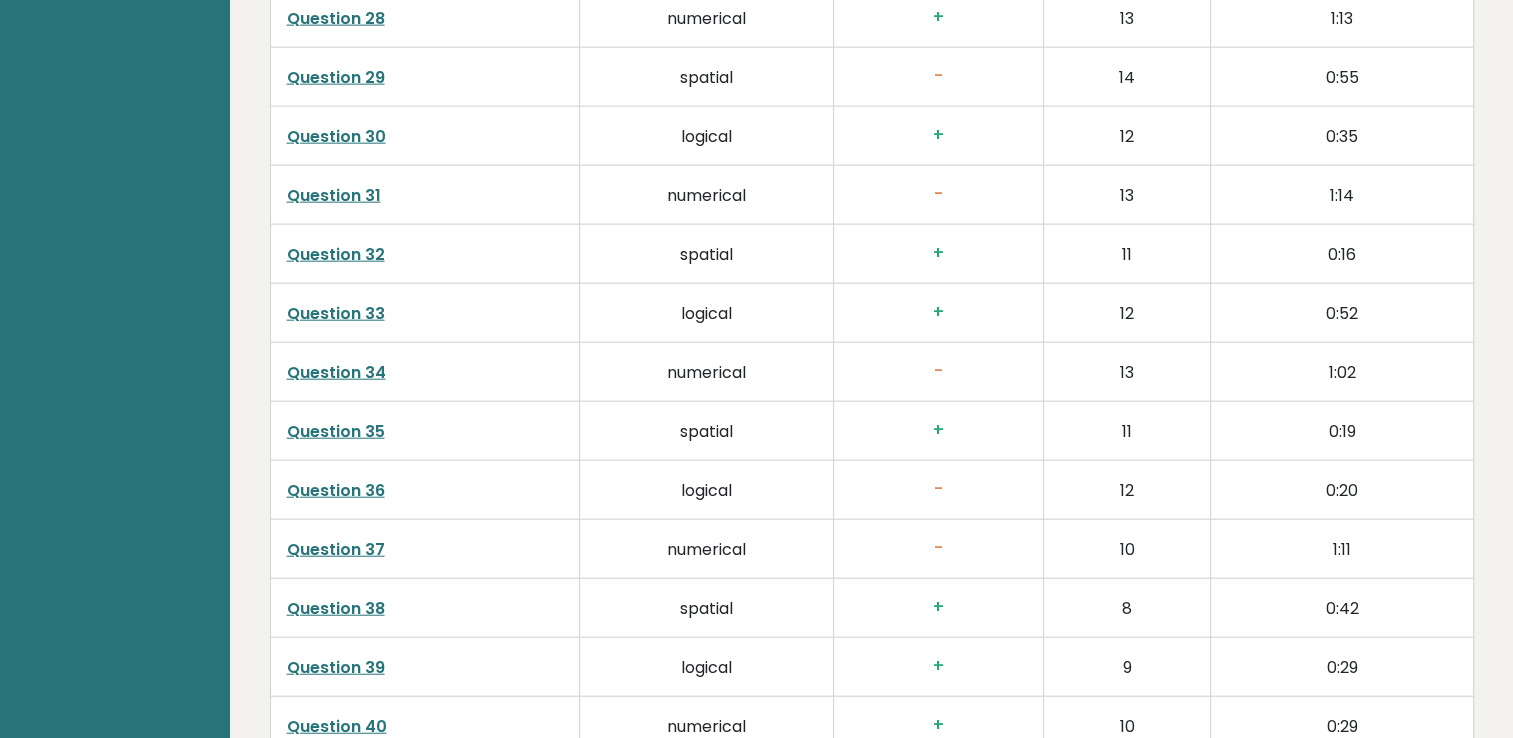 scroll, scrollTop: 5092, scrollLeft: 0, axis: vertical 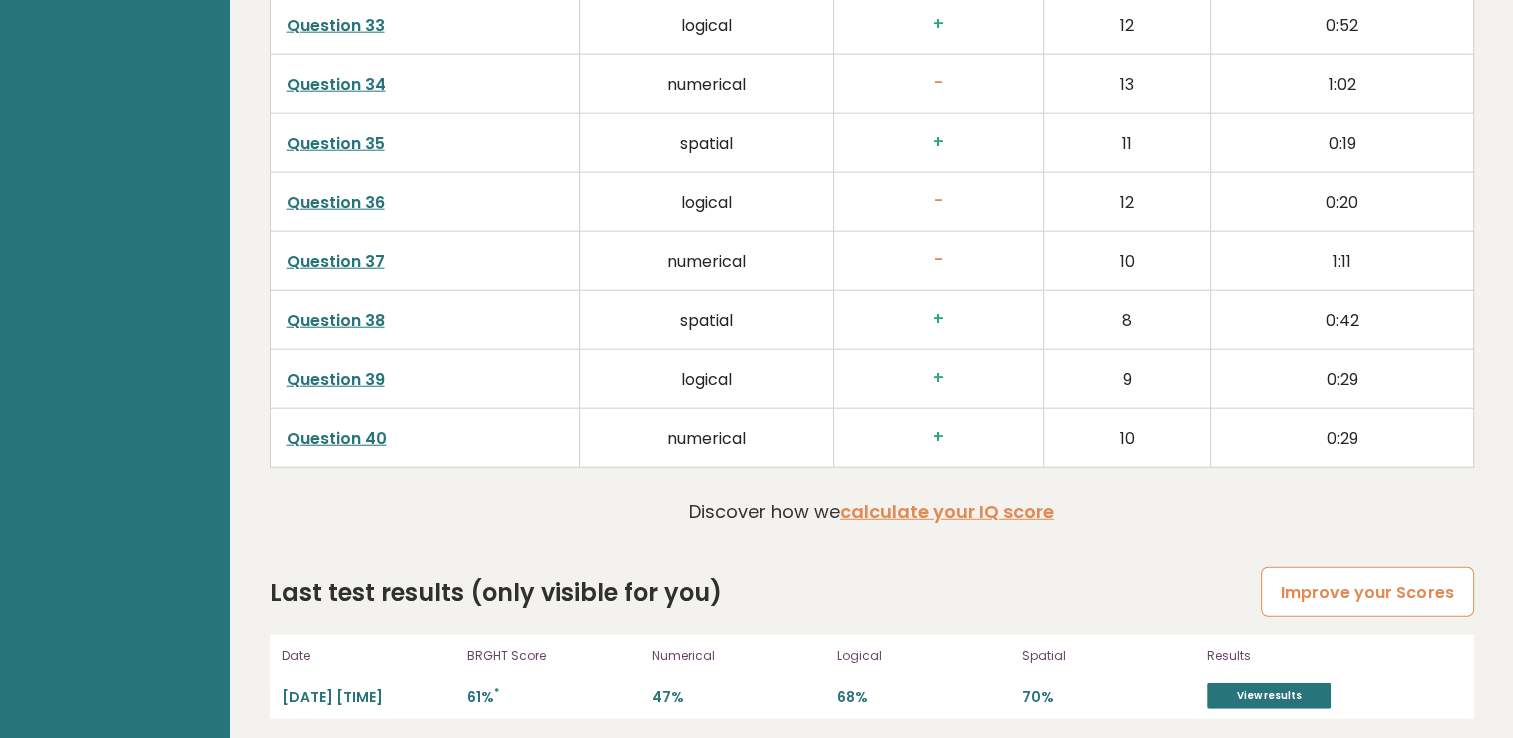 click on "Improve your Scores" at bounding box center (1367, 592) 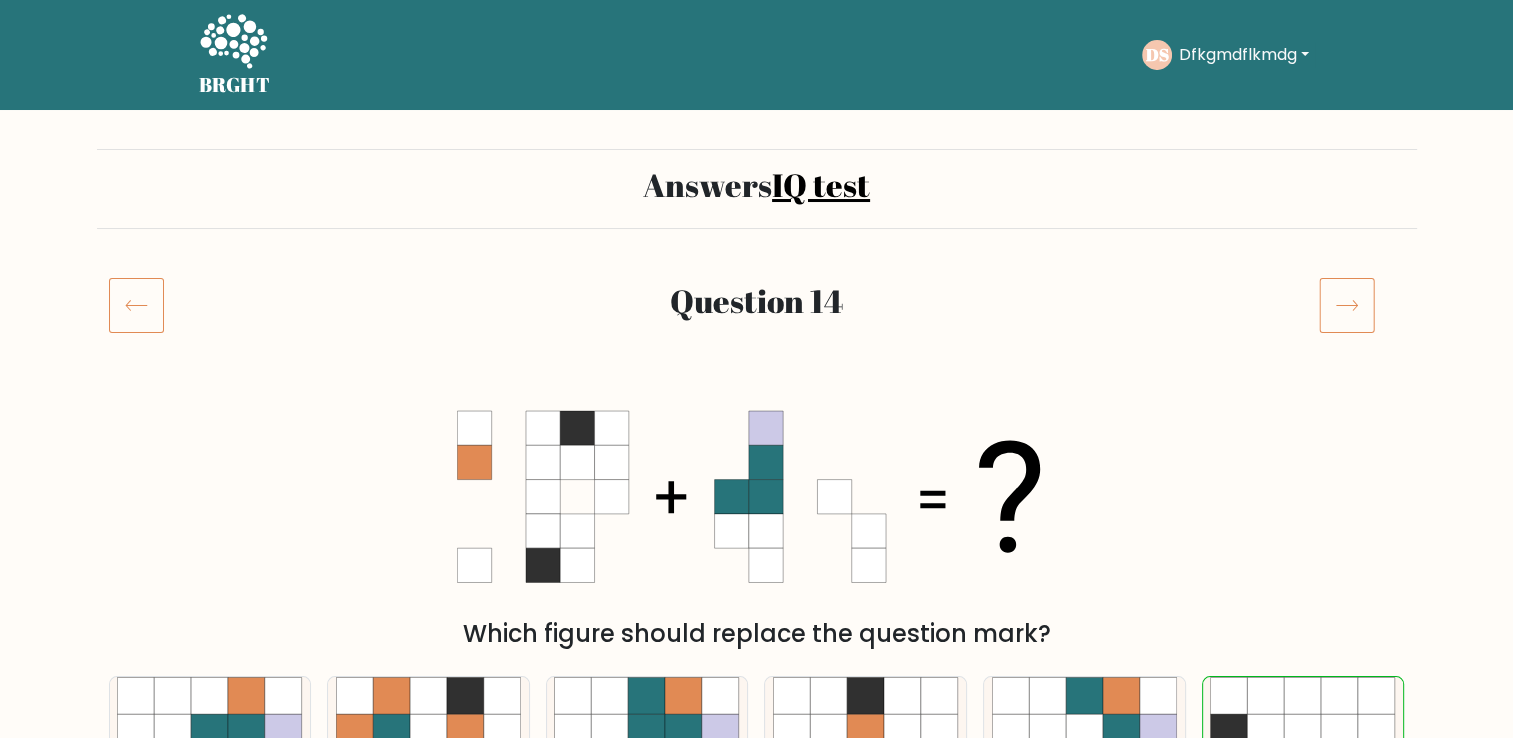 scroll, scrollTop: 142, scrollLeft: 0, axis: vertical 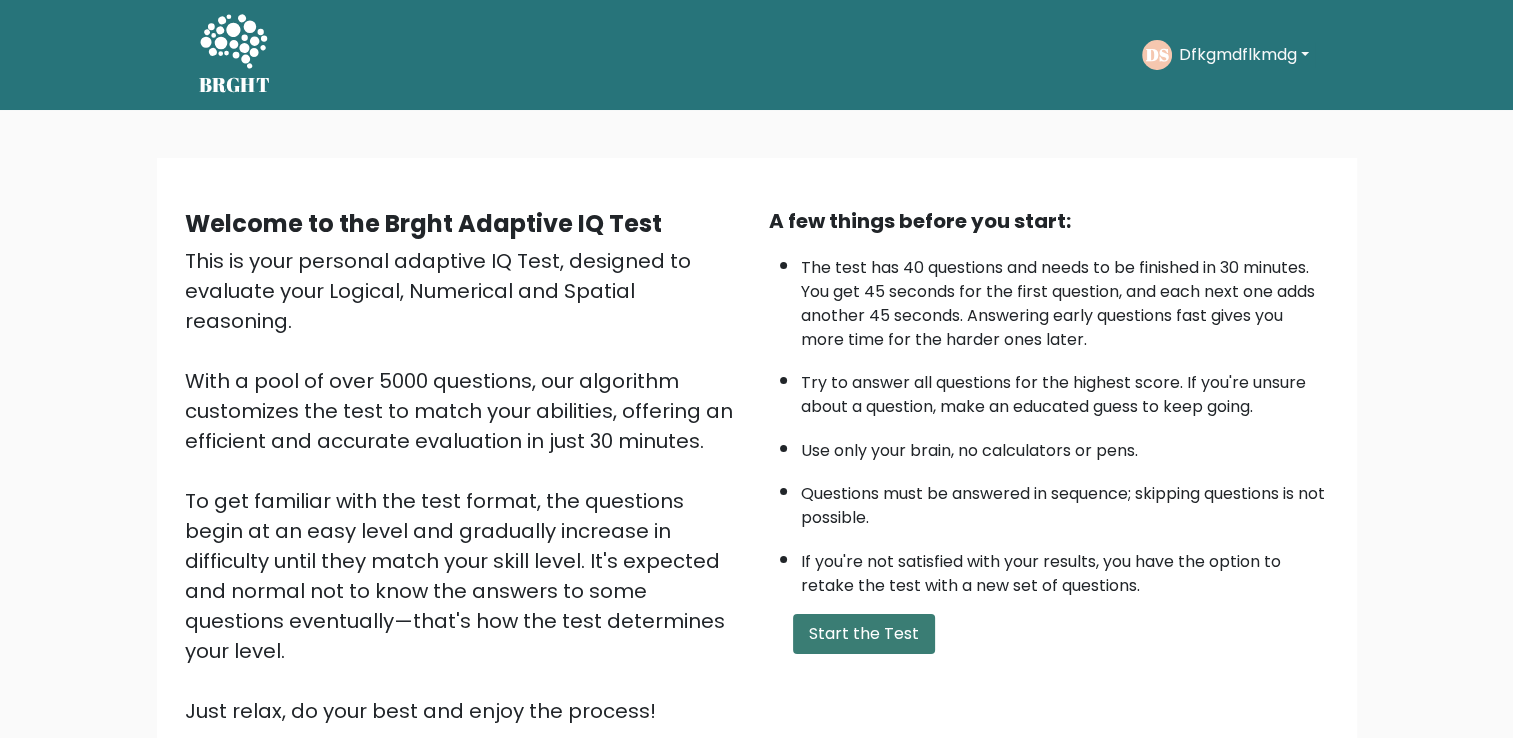 click on "Start the Test" at bounding box center [864, 634] 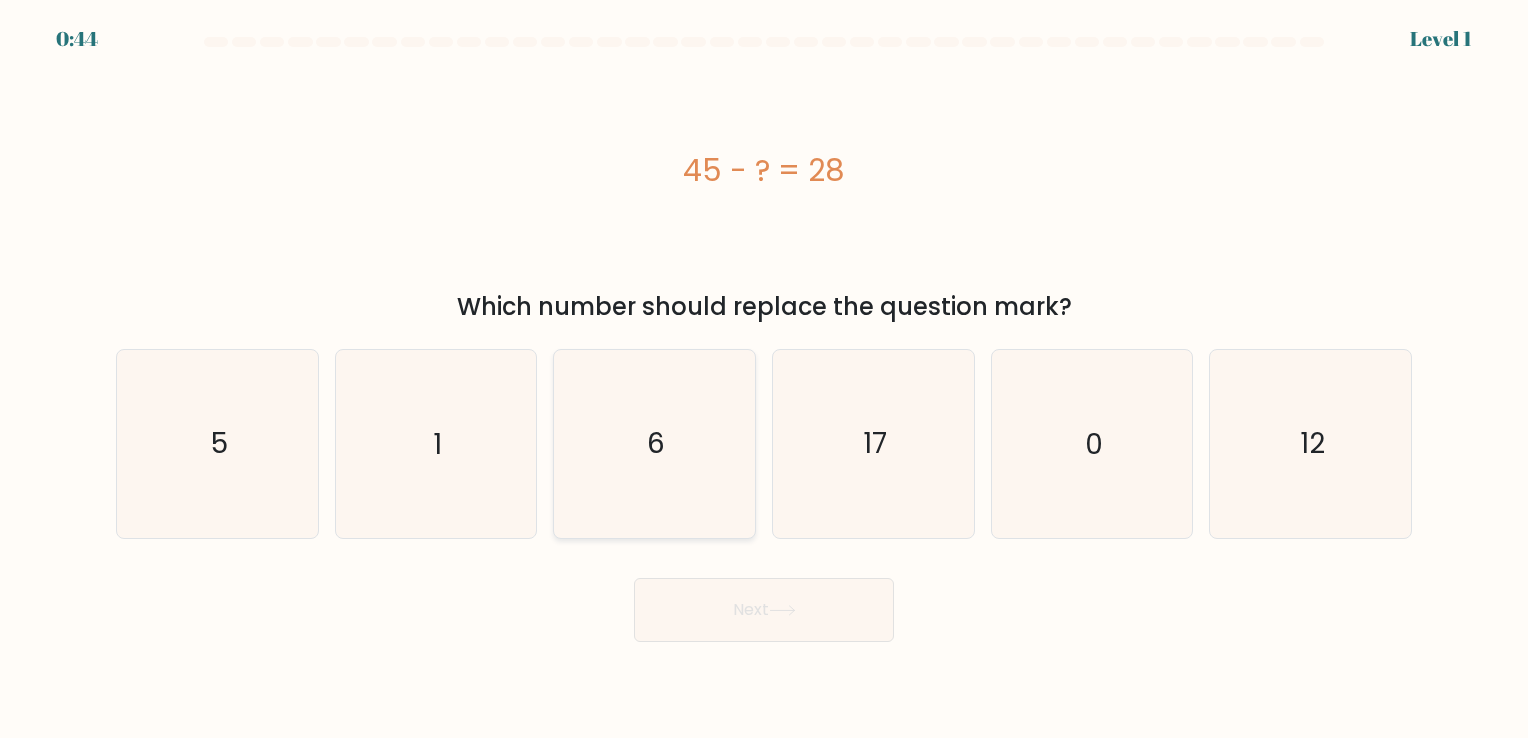 scroll, scrollTop: 0, scrollLeft: 0, axis: both 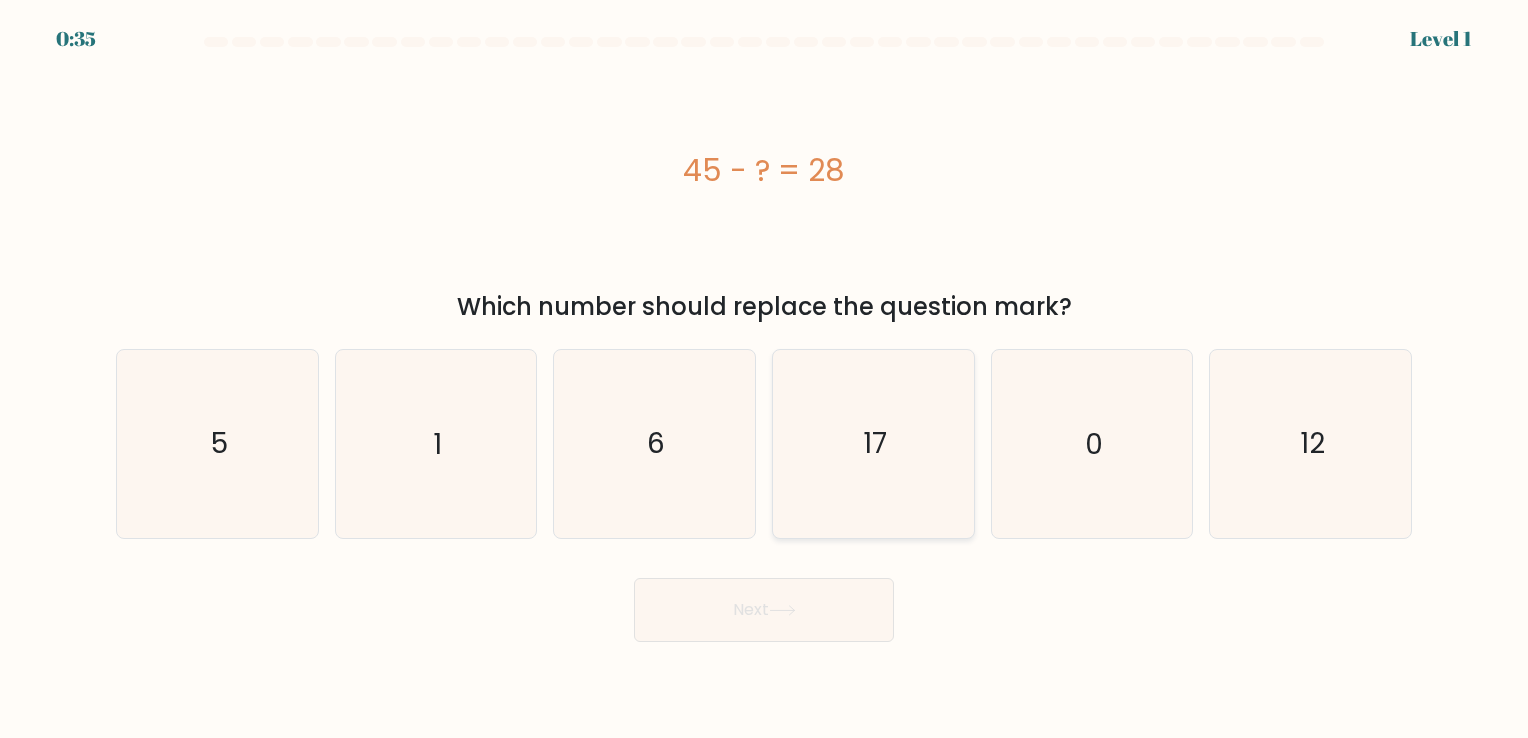 click on "17" 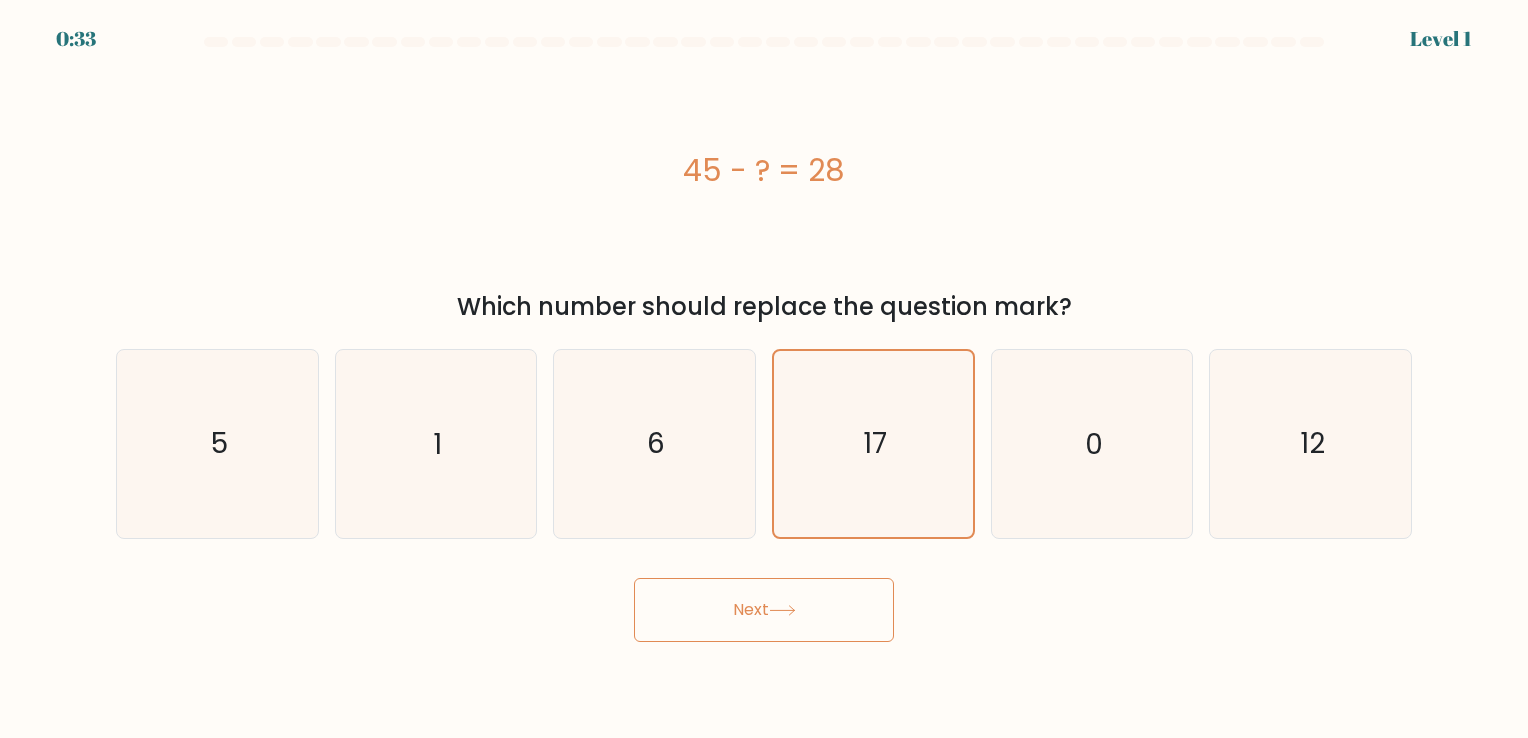click on "Next" at bounding box center [764, 610] 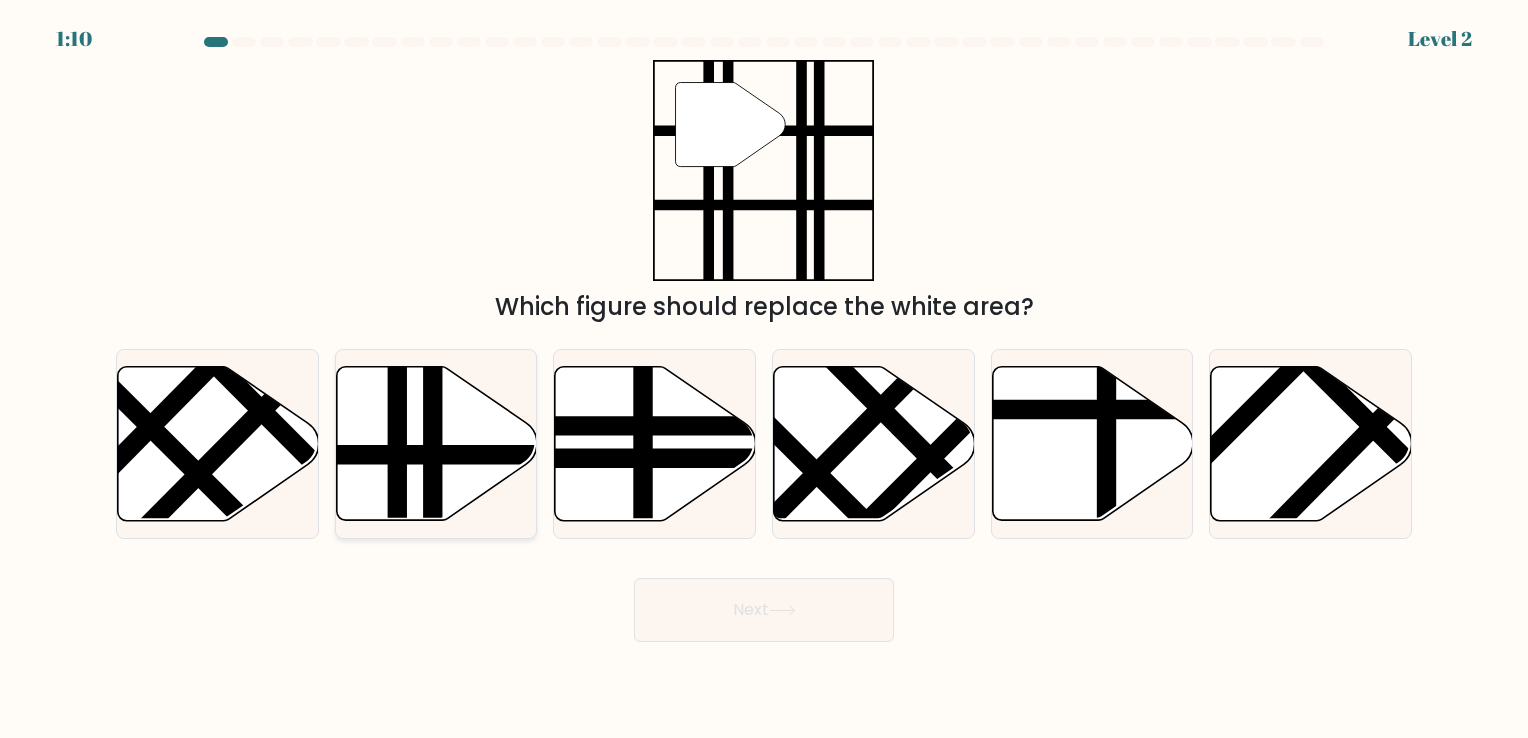 click 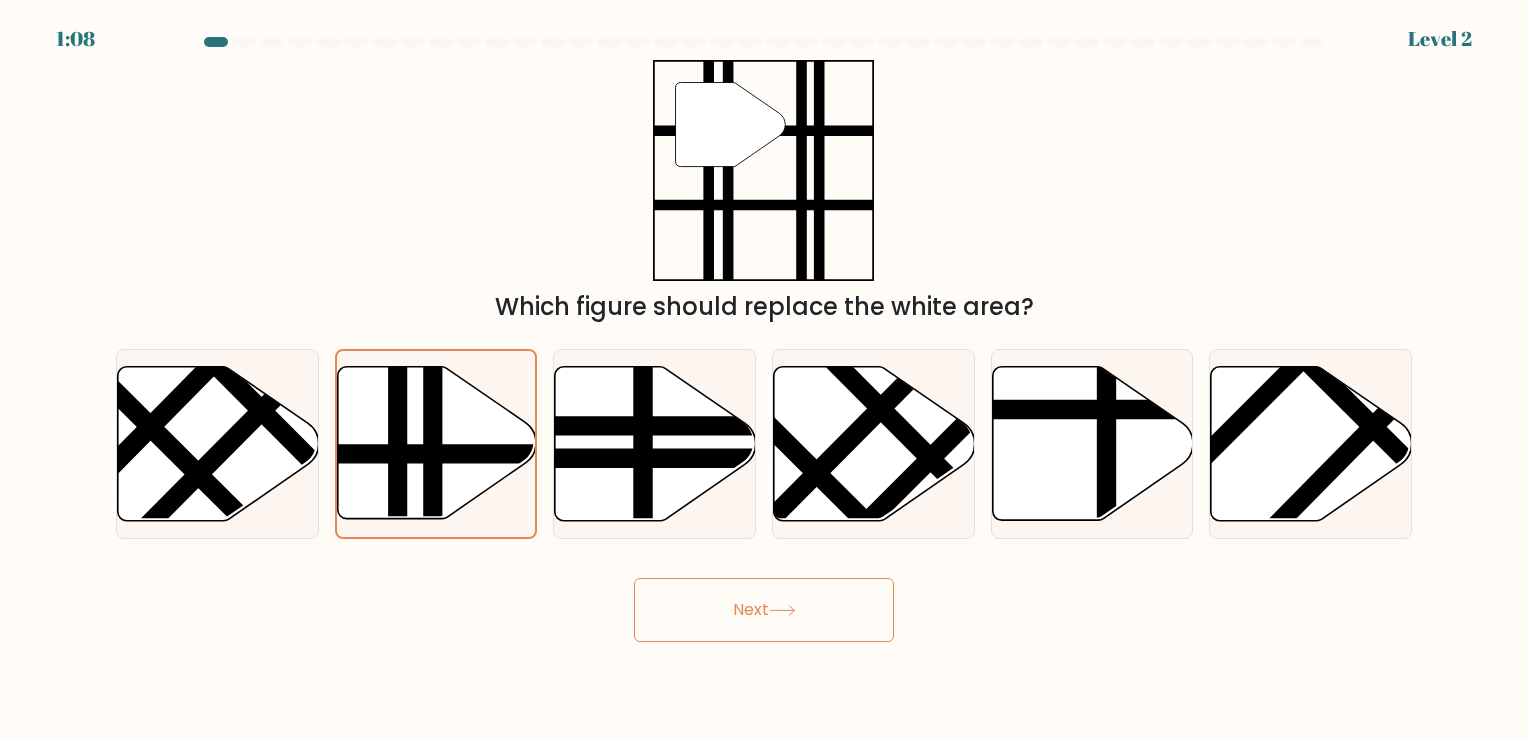 click 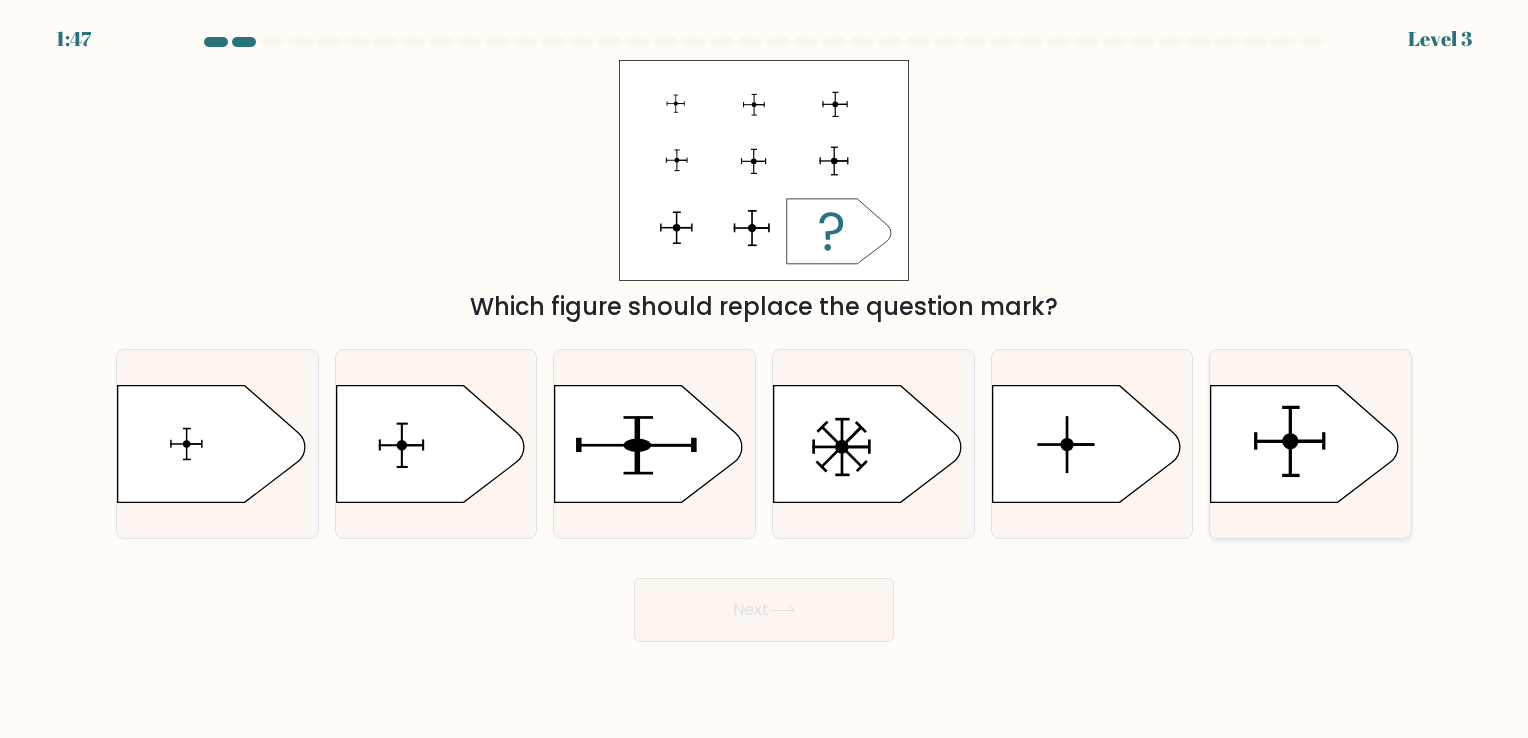 click 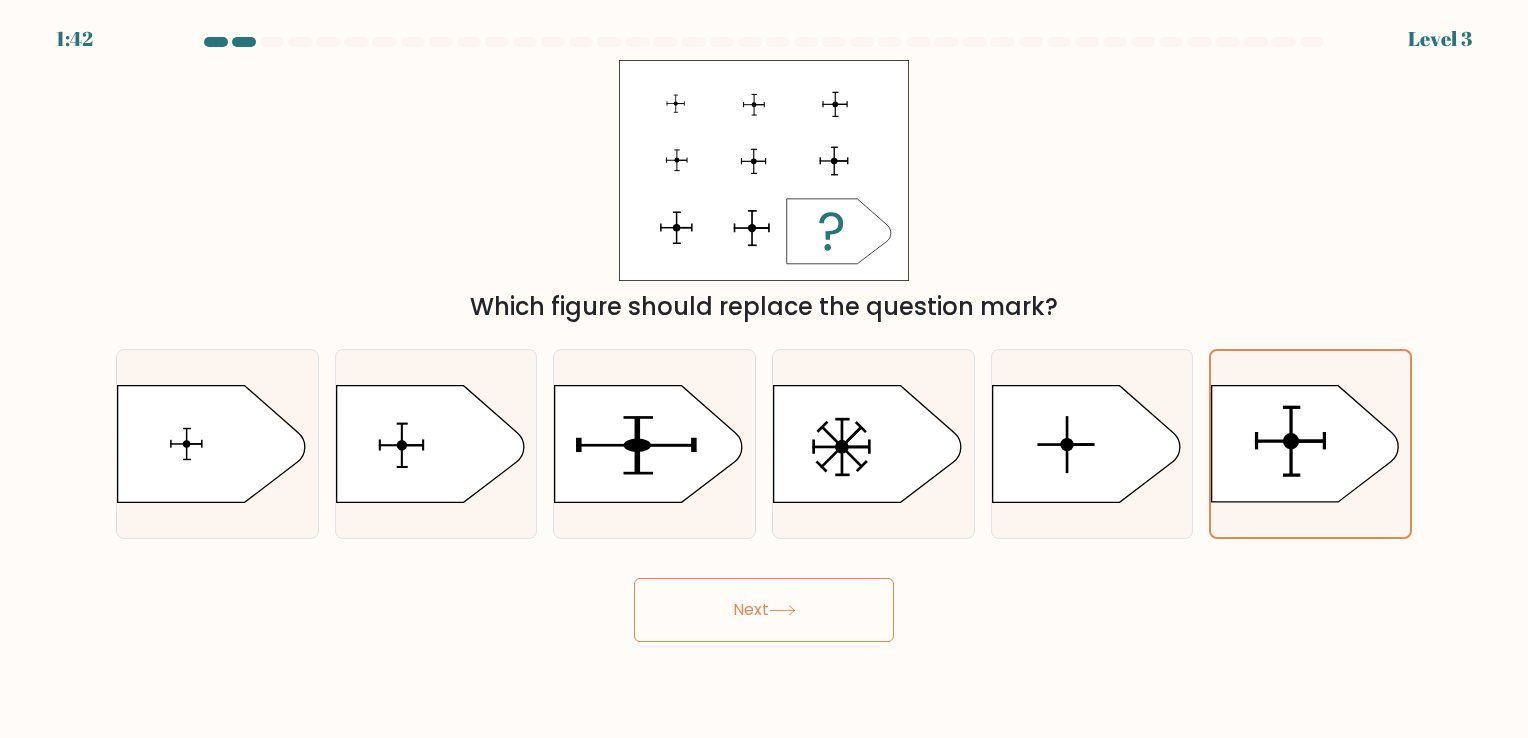click on "Next" at bounding box center [764, 610] 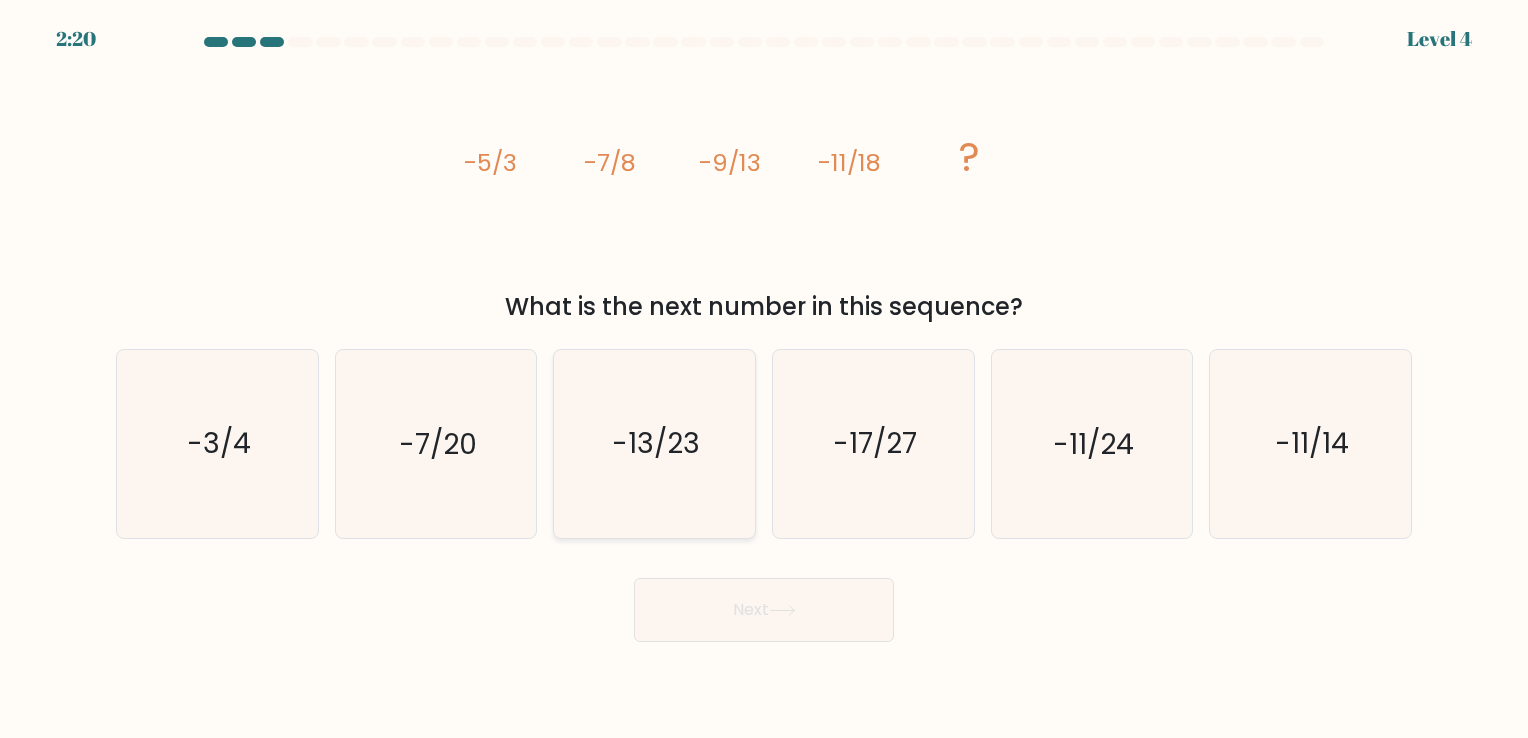 click on "-13/23" 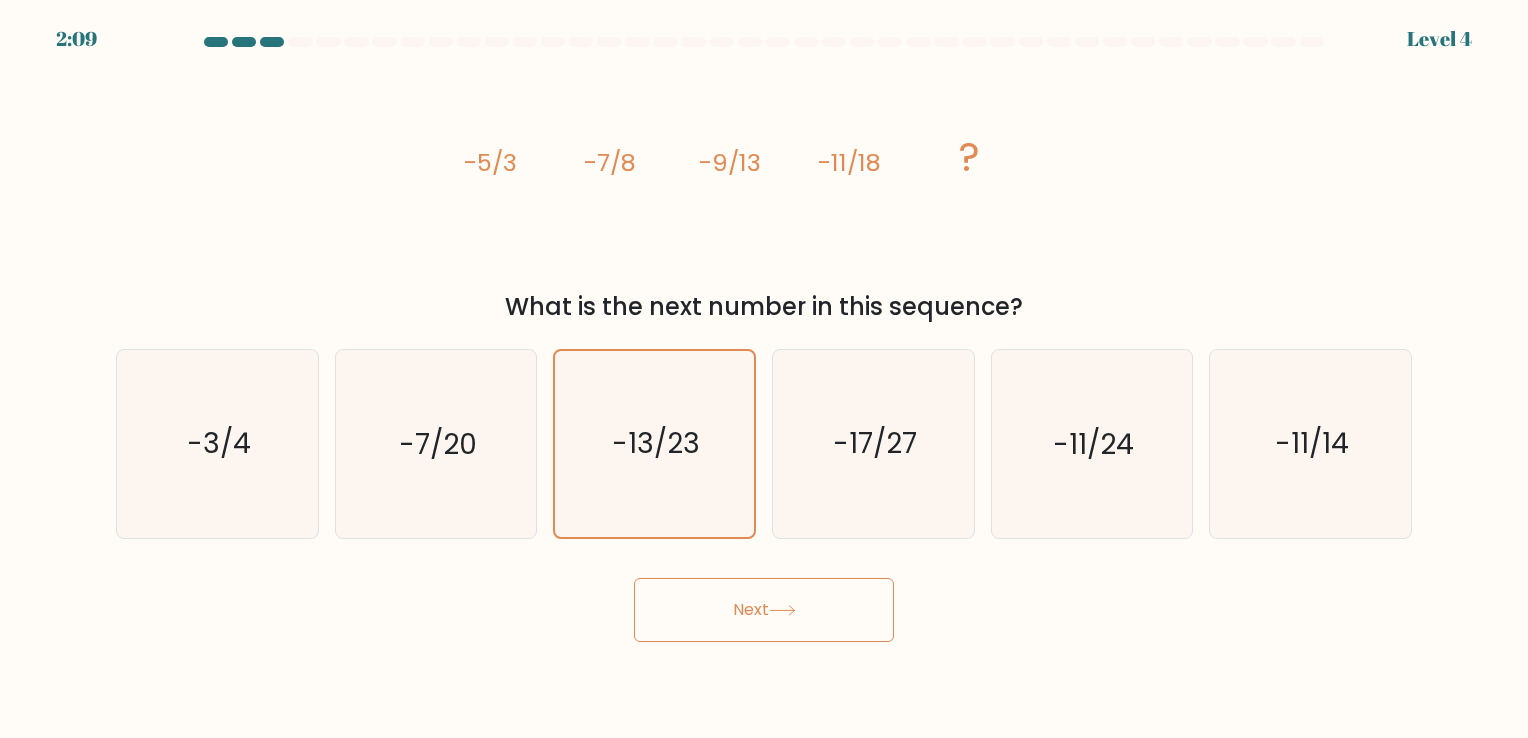 click on "Next" at bounding box center [764, 610] 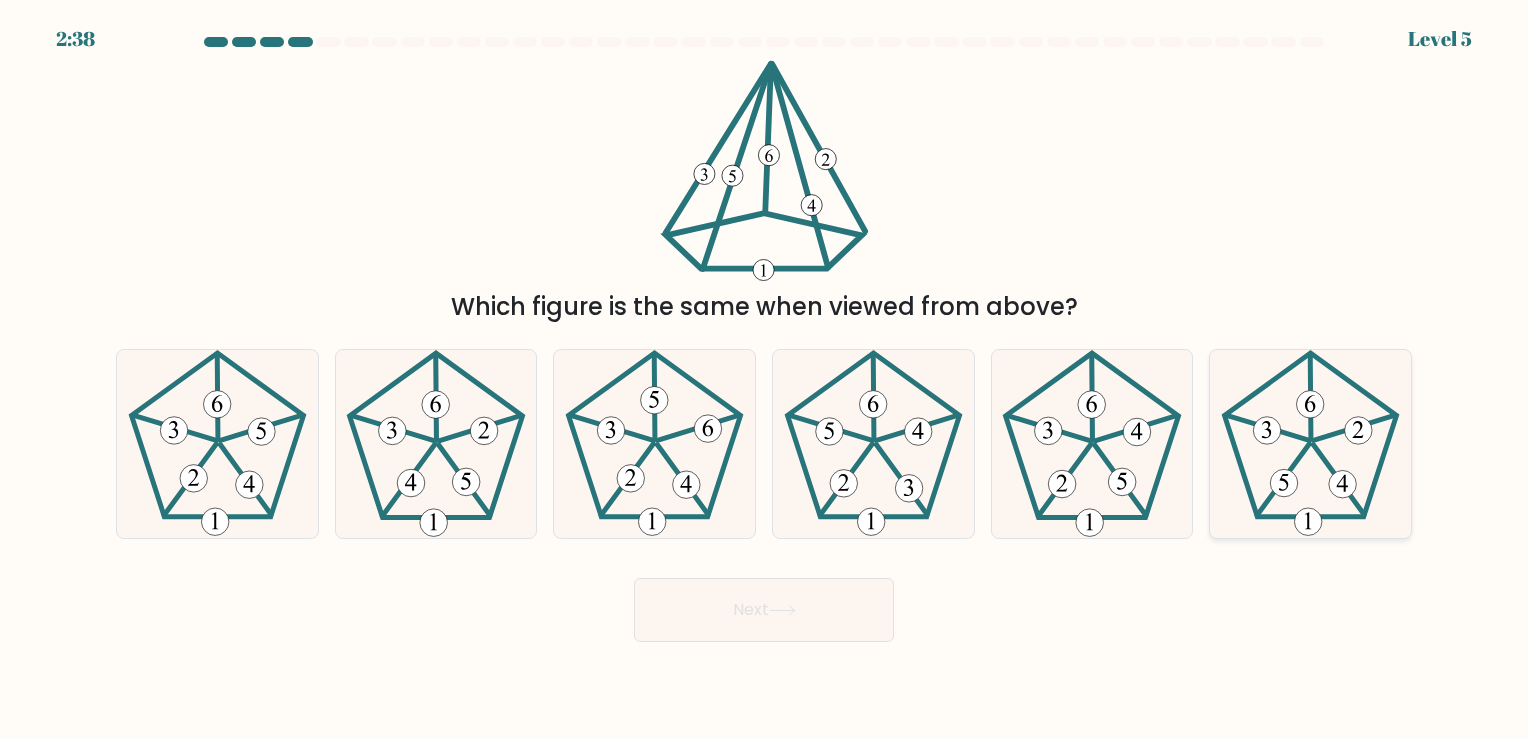 click 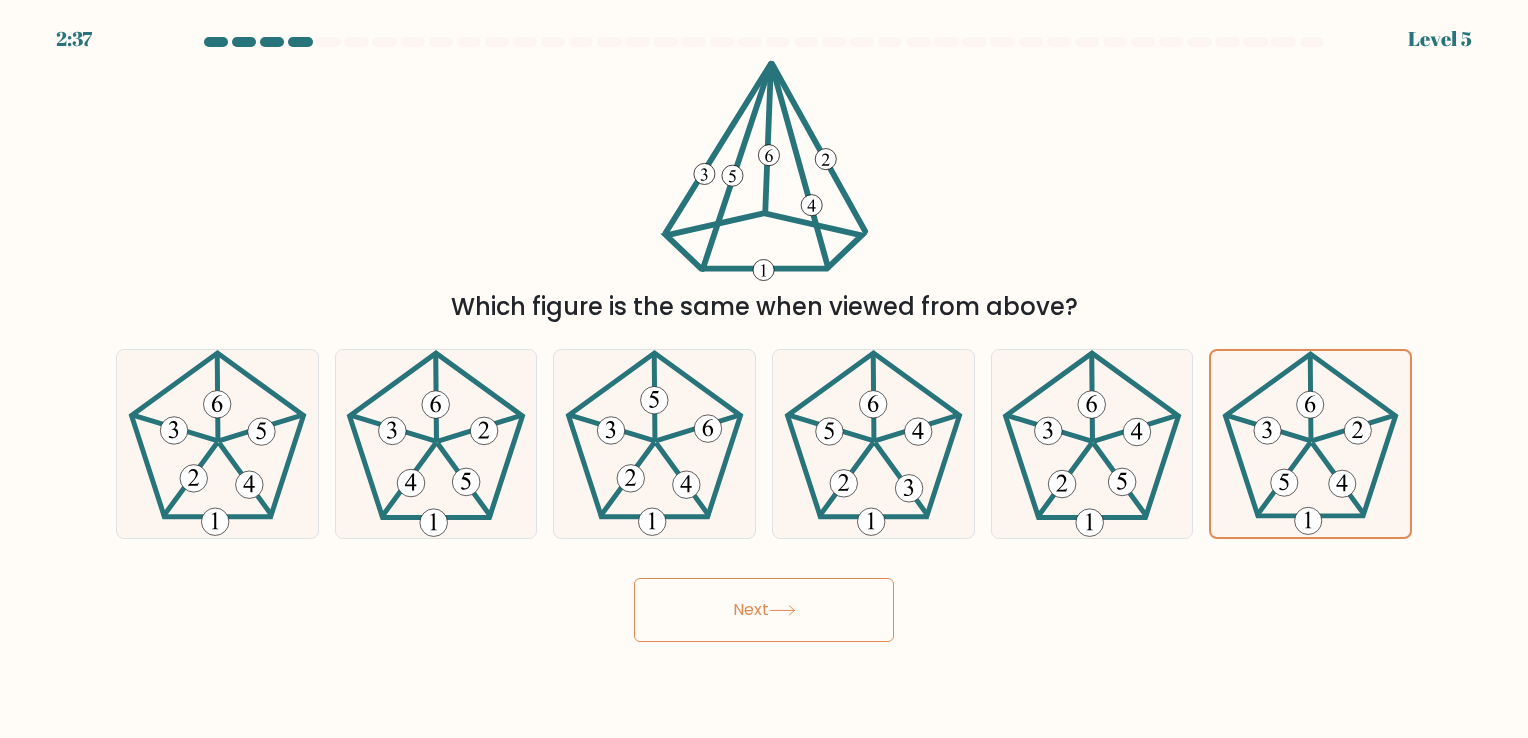 click on "Next" at bounding box center [764, 610] 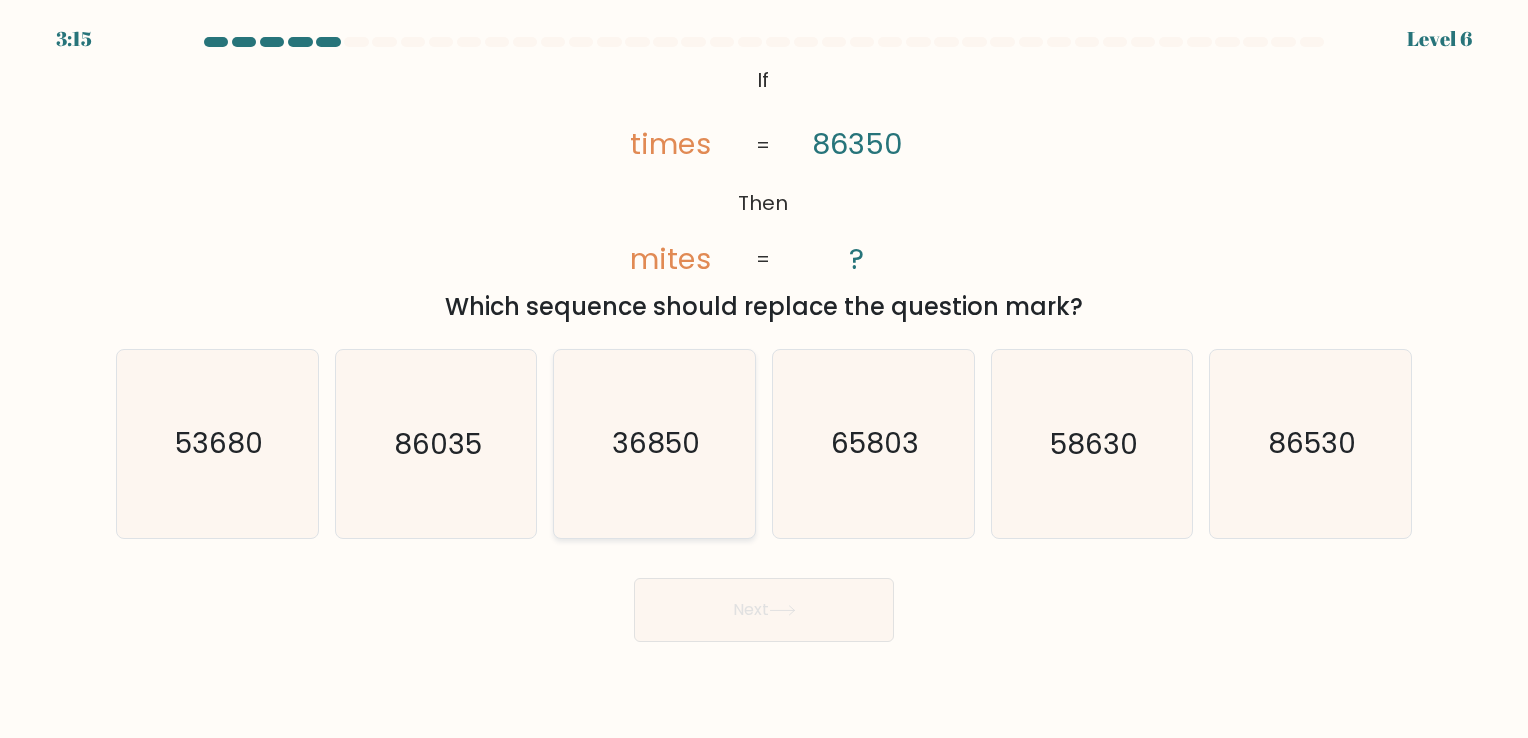 click on "36850" 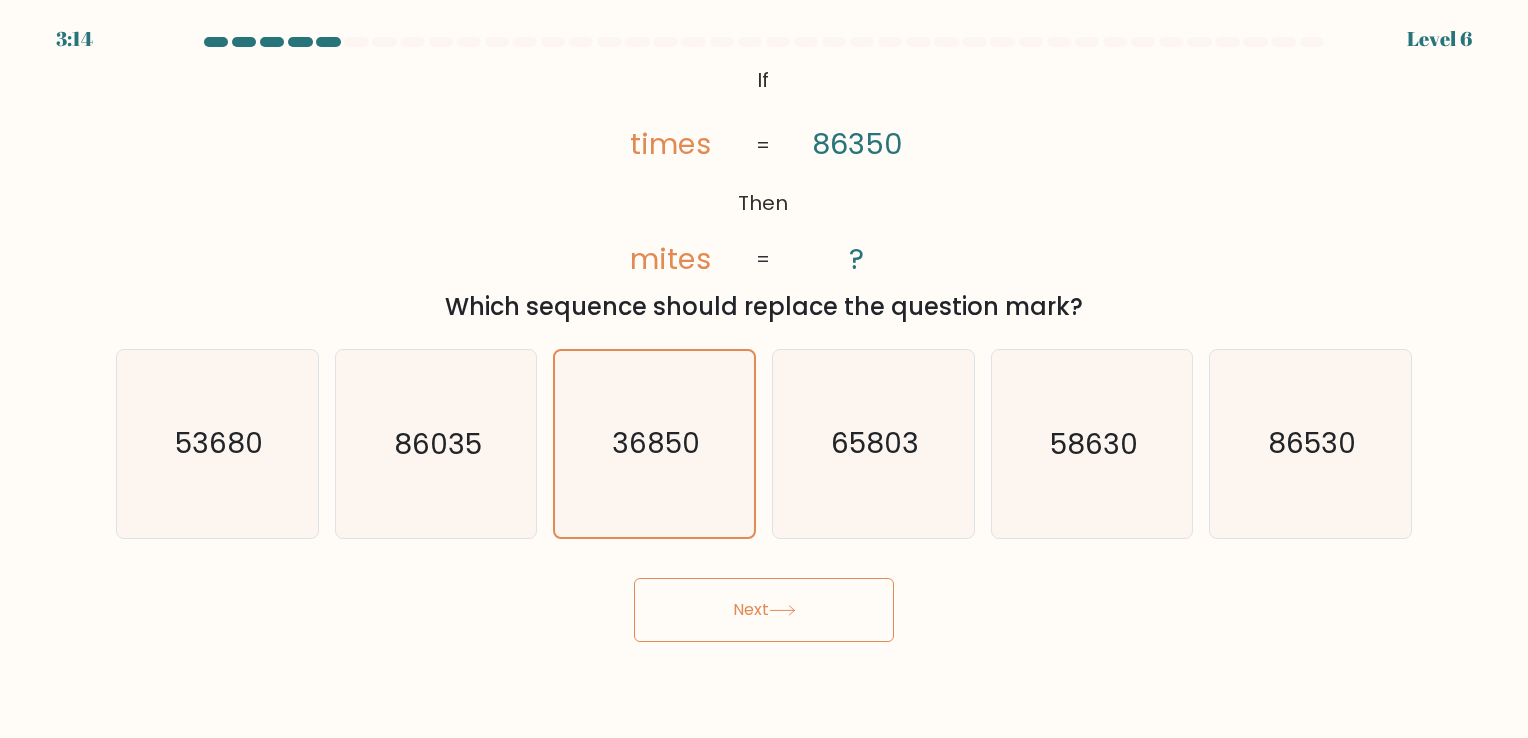 click on "Next" at bounding box center (764, 610) 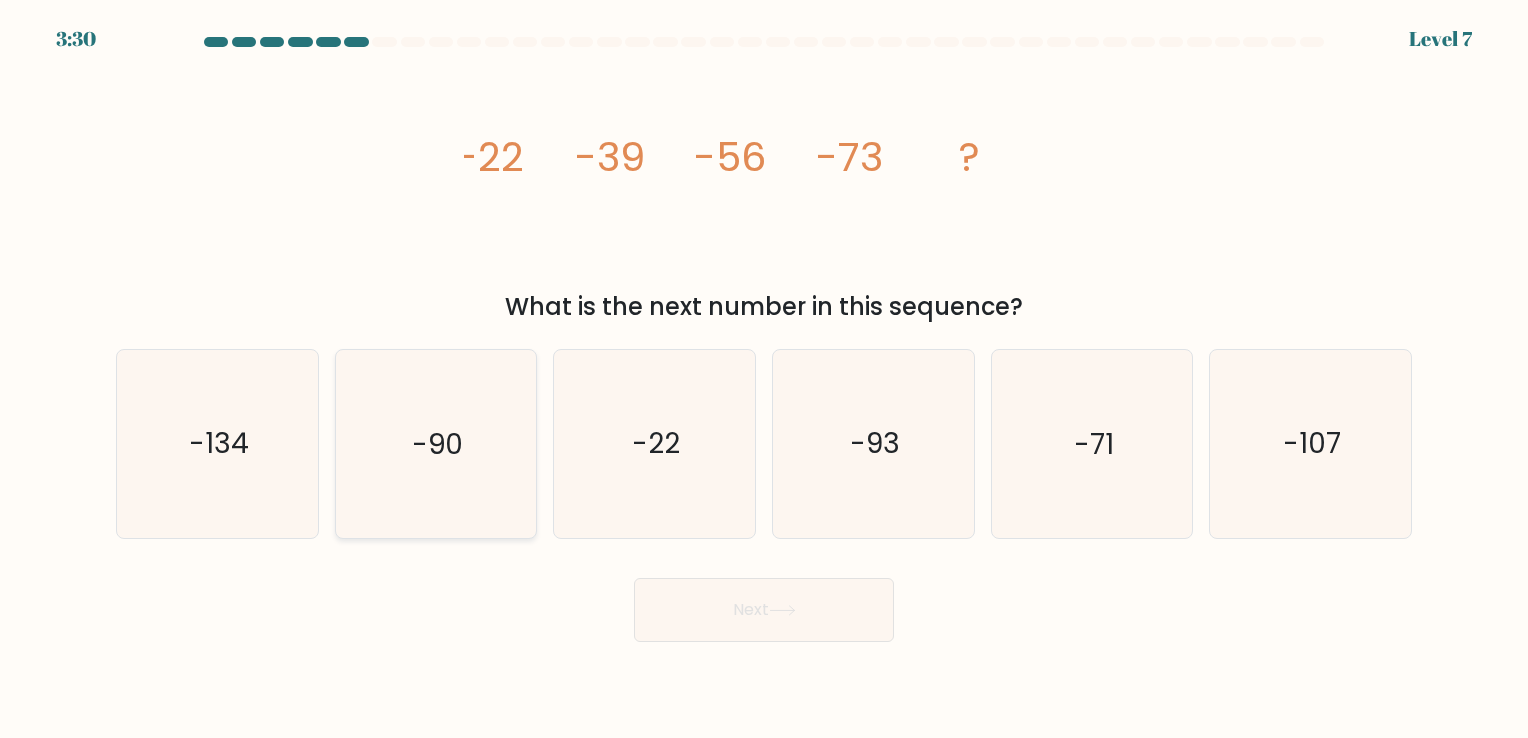 click on "-90" 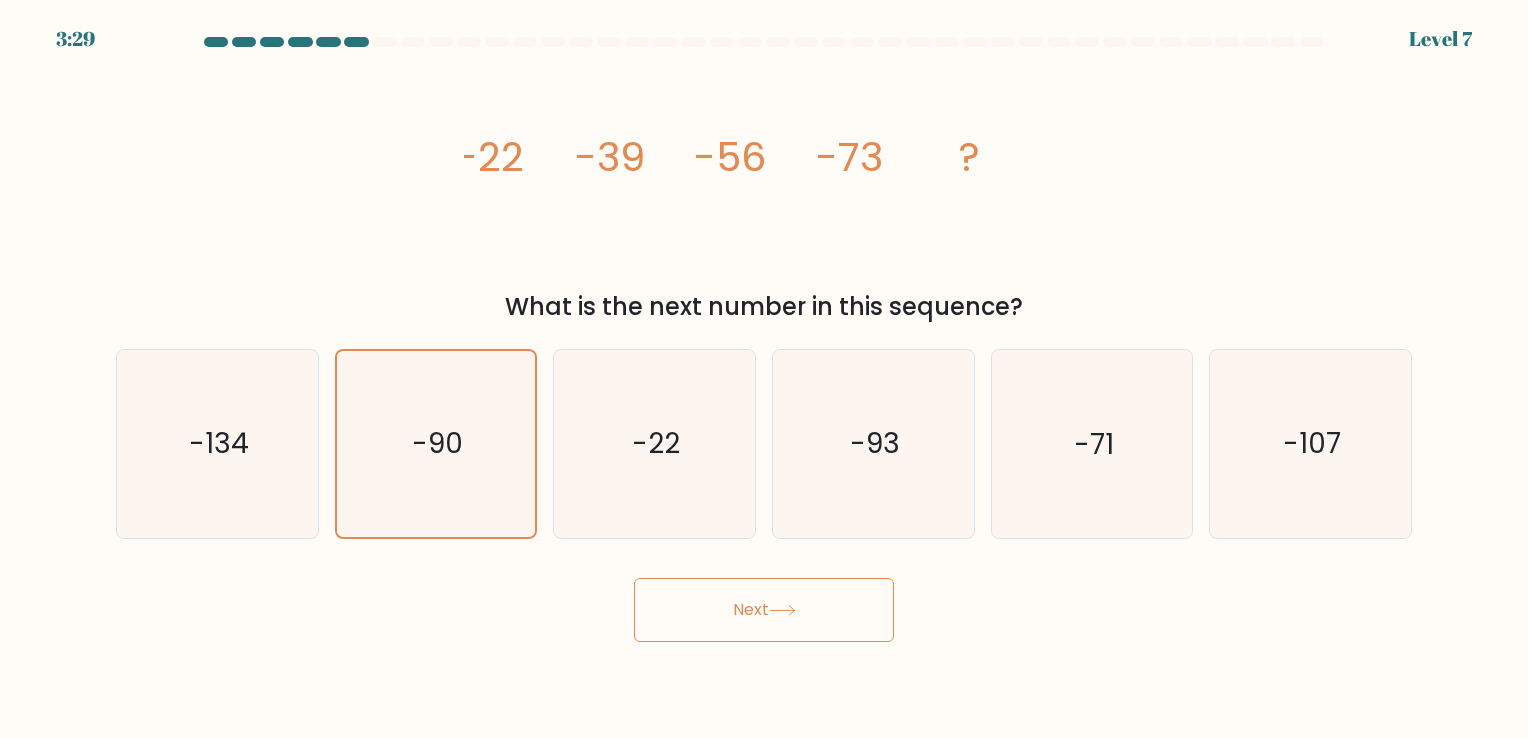 click on "Next" at bounding box center (764, 610) 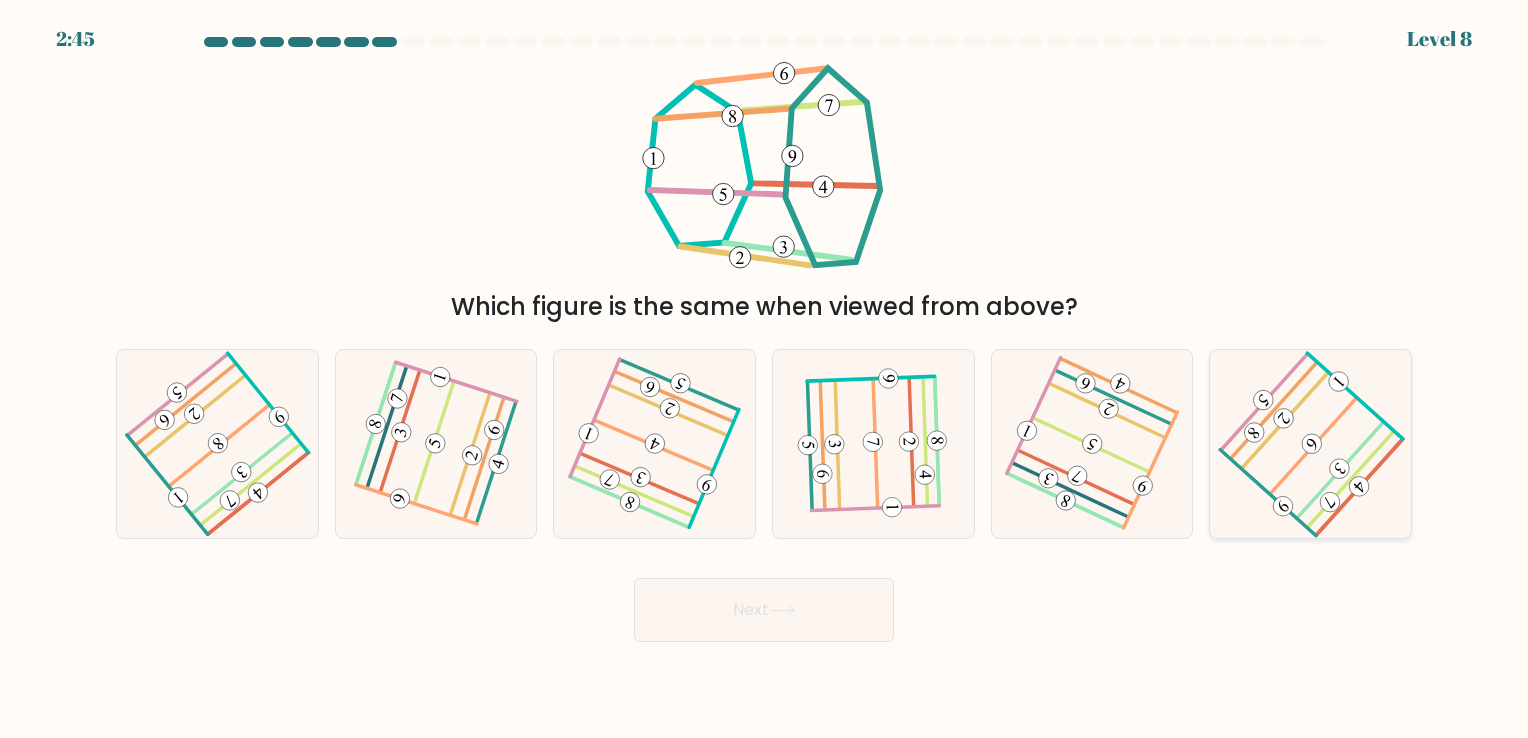 click at bounding box center (1310, 443) 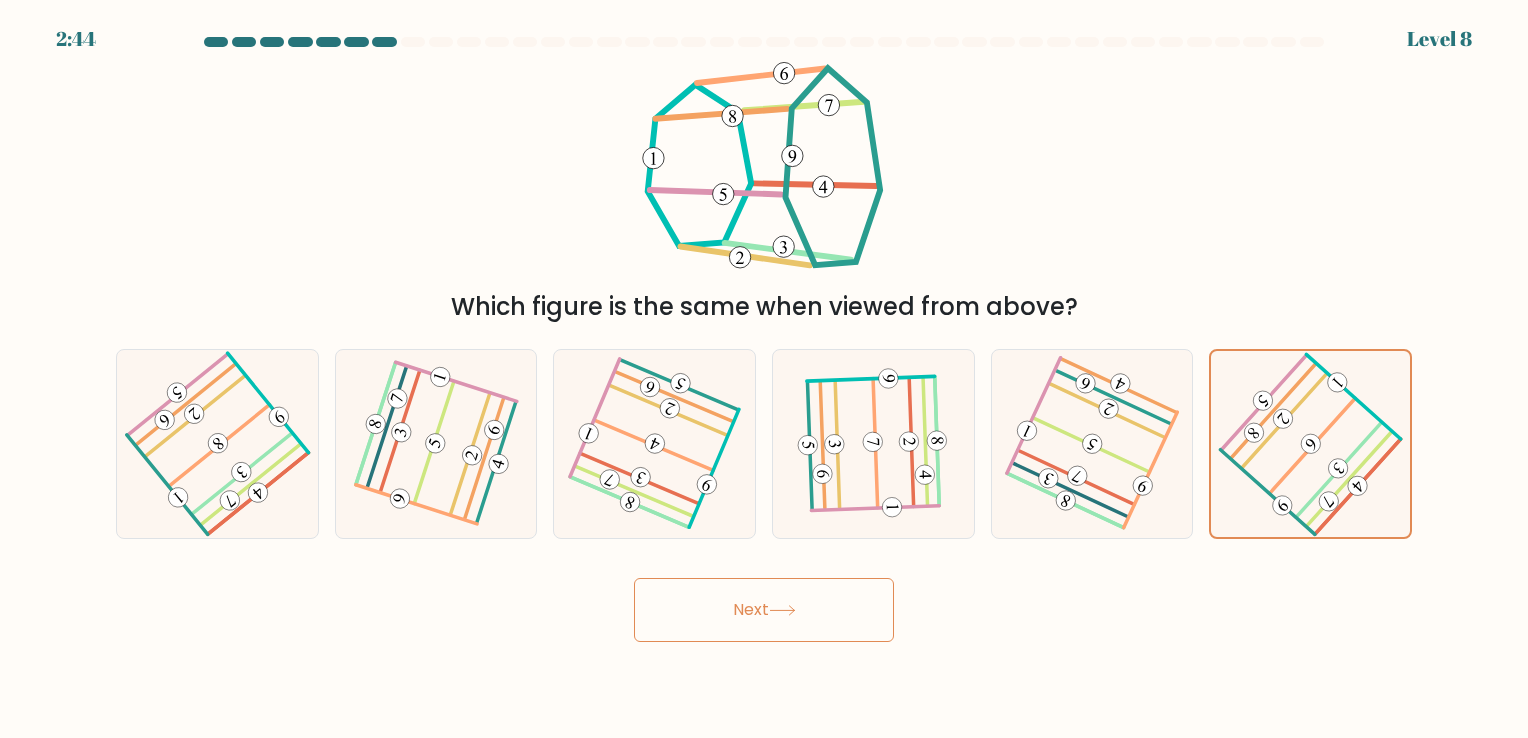 click on "Next" at bounding box center (764, 610) 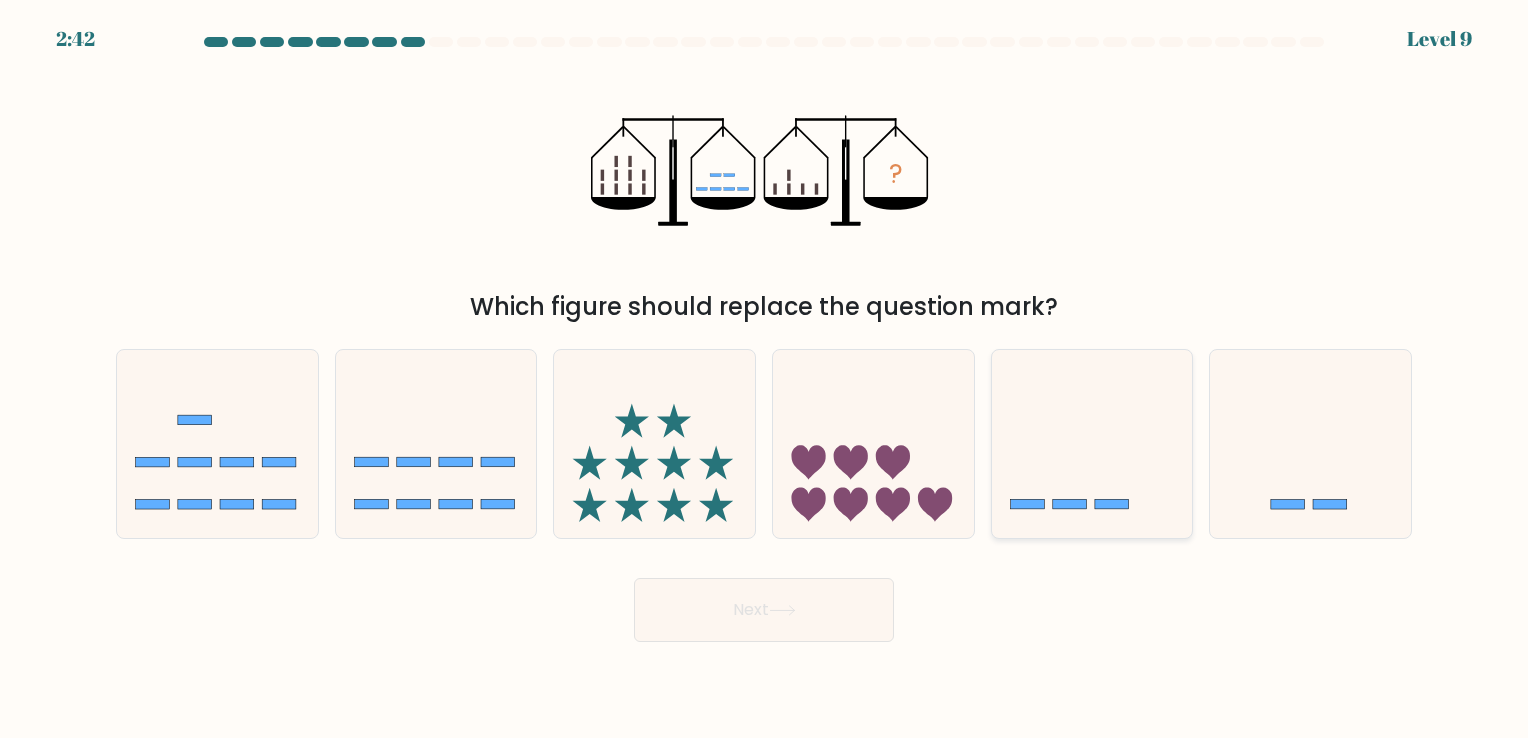 click 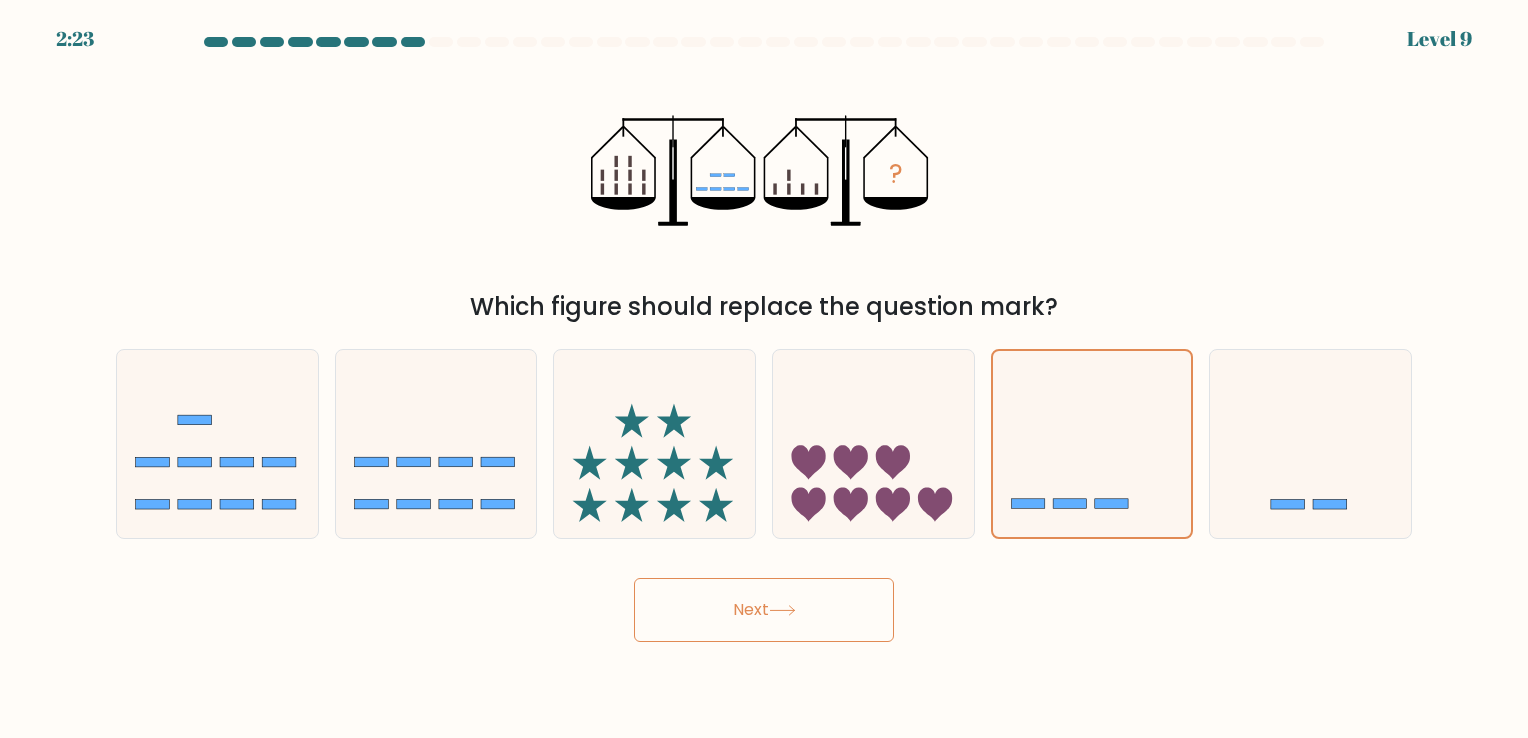 click on "Next" at bounding box center (764, 610) 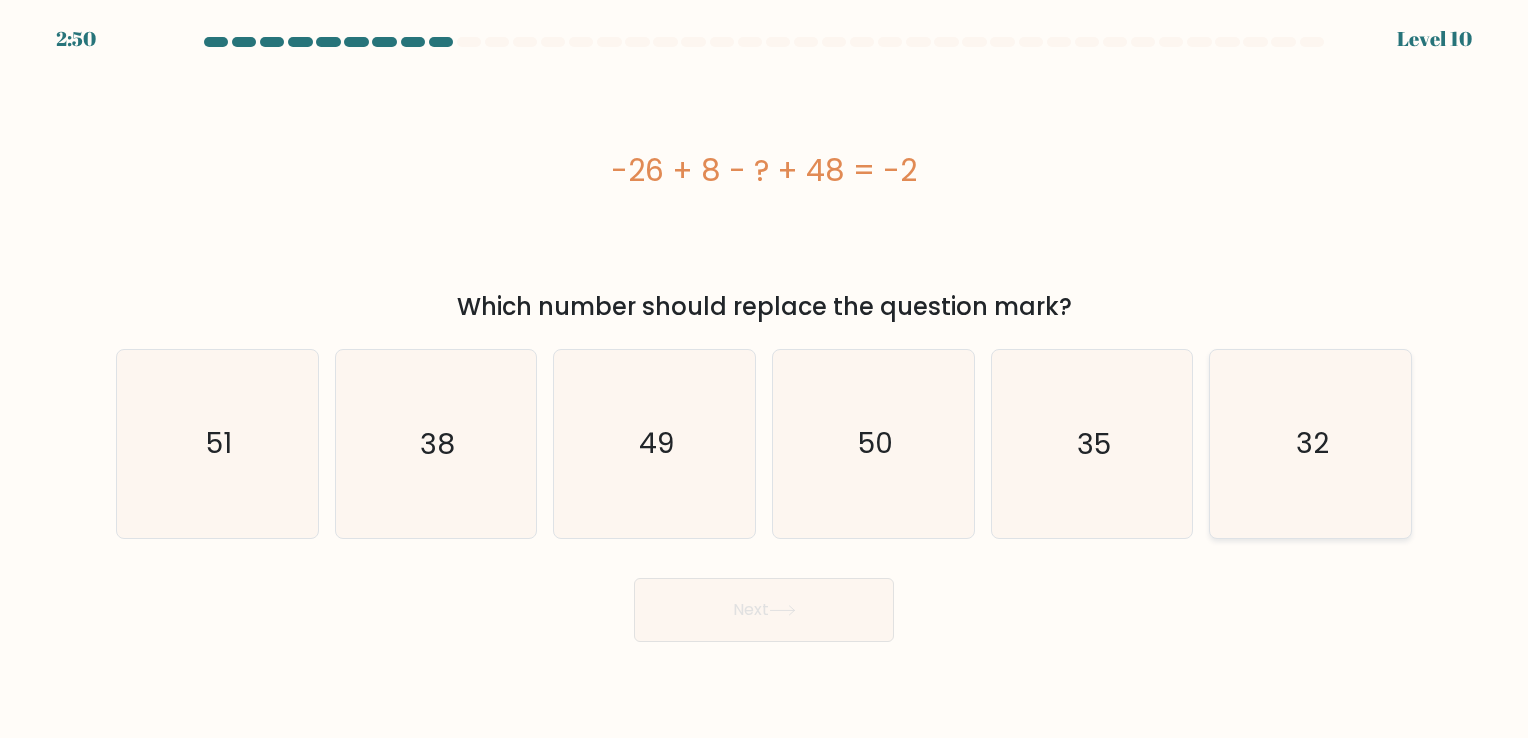 click on "32" 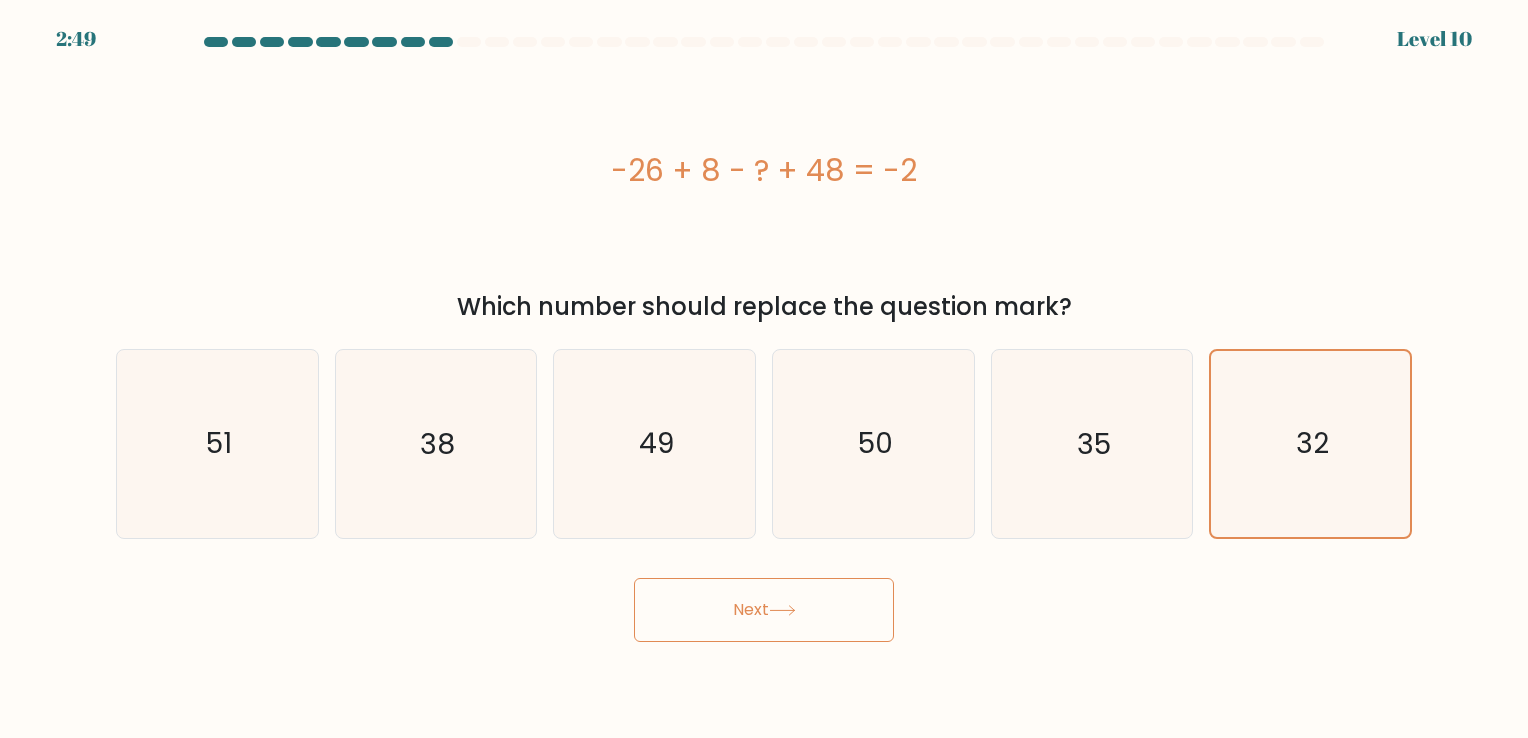click on "Next" at bounding box center [764, 610] 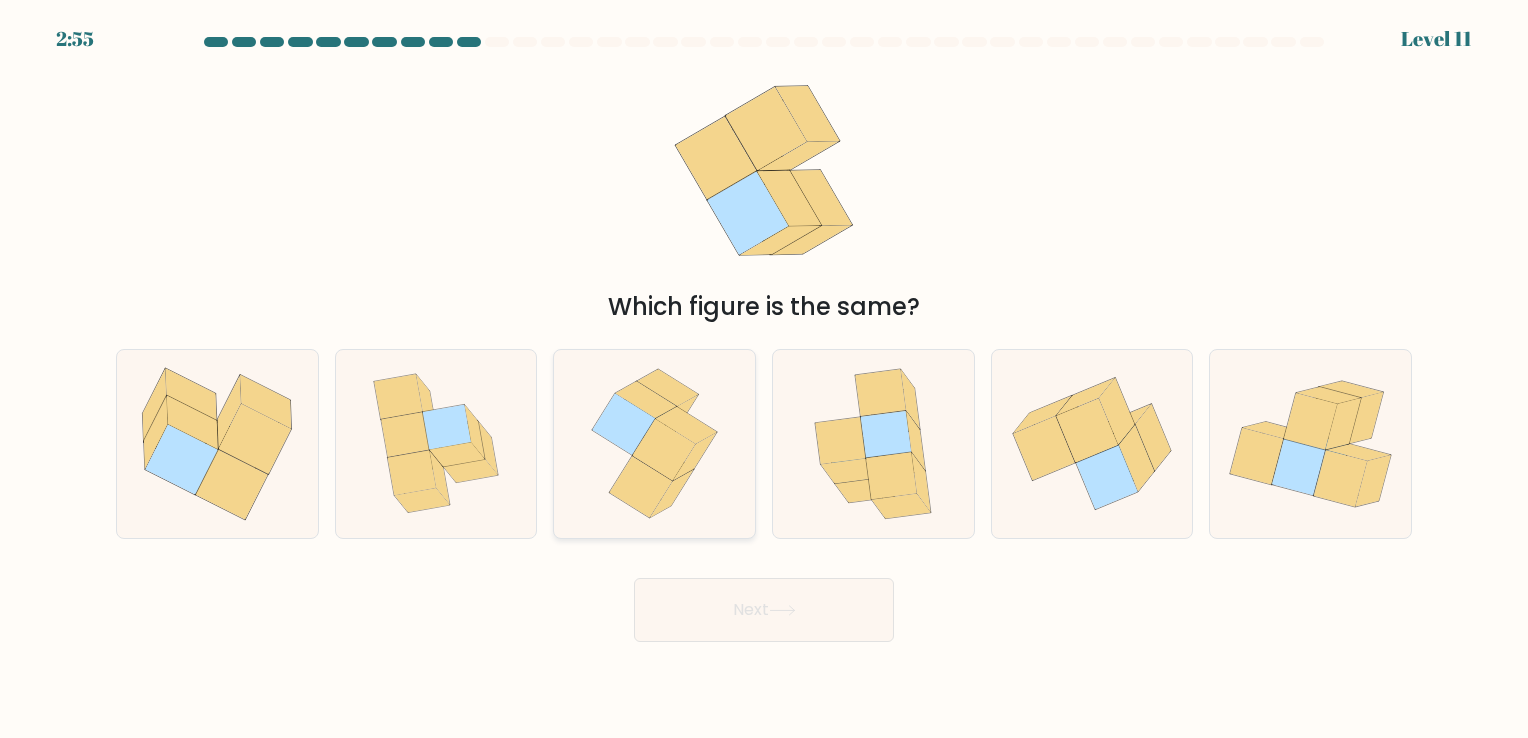 click 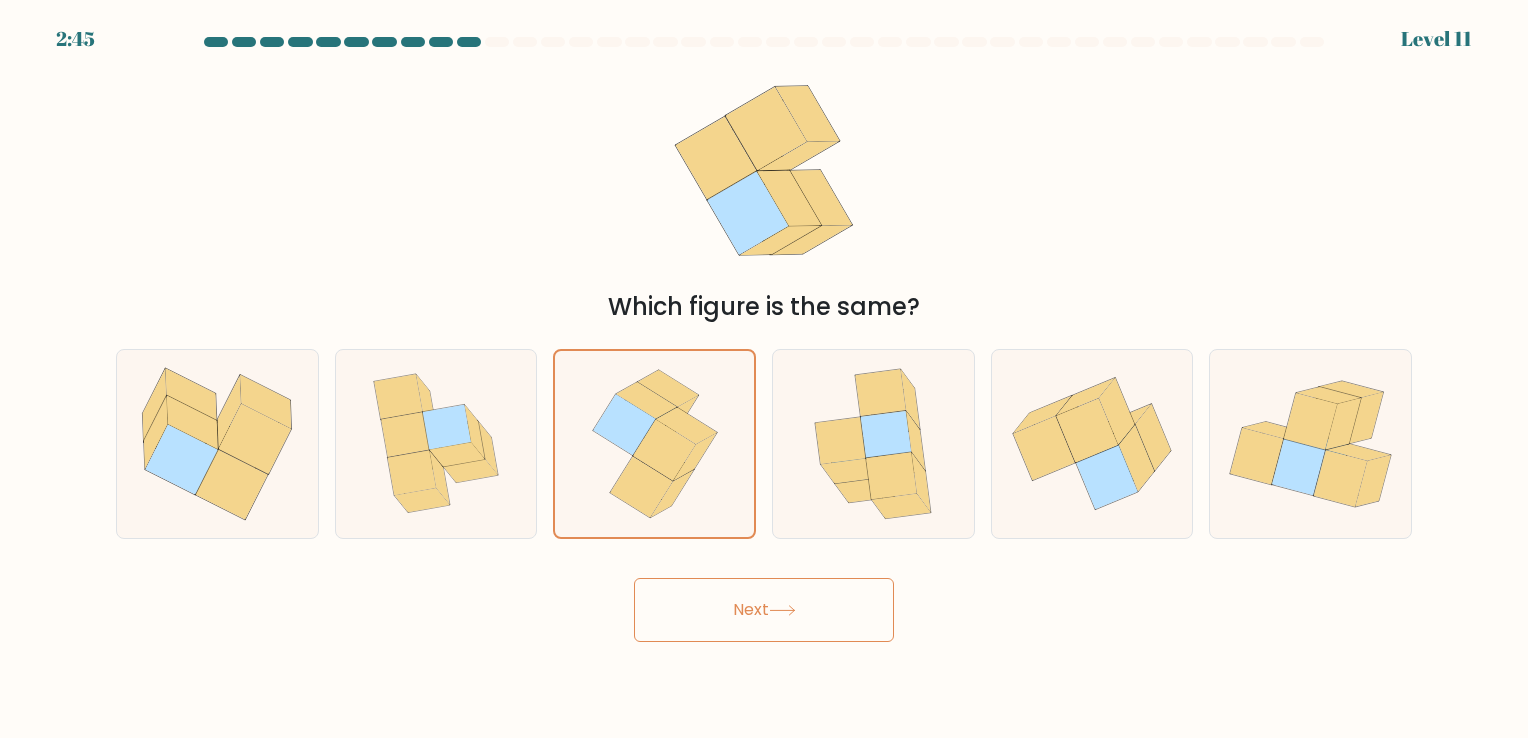 click on "Next" at bounding box center (764, 610) 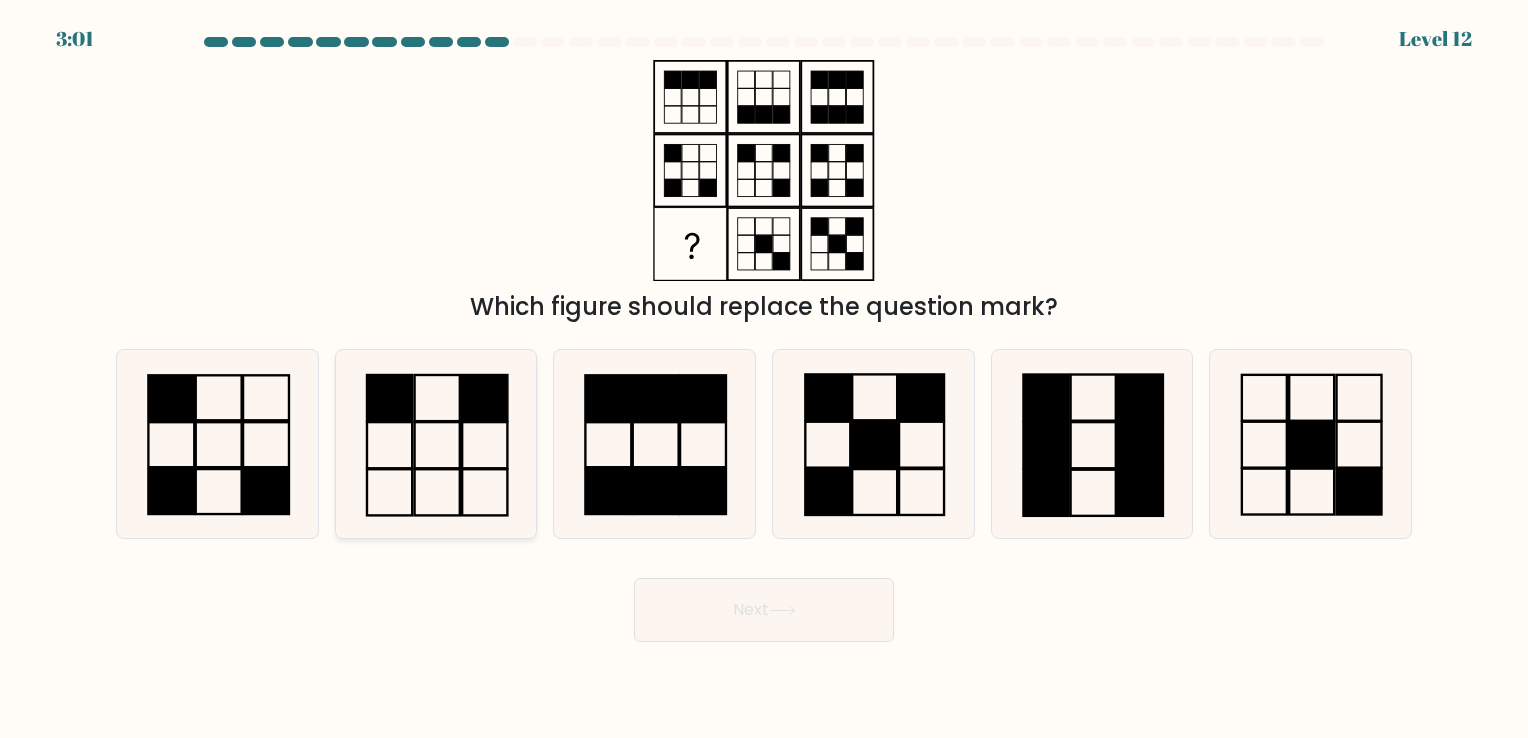 click 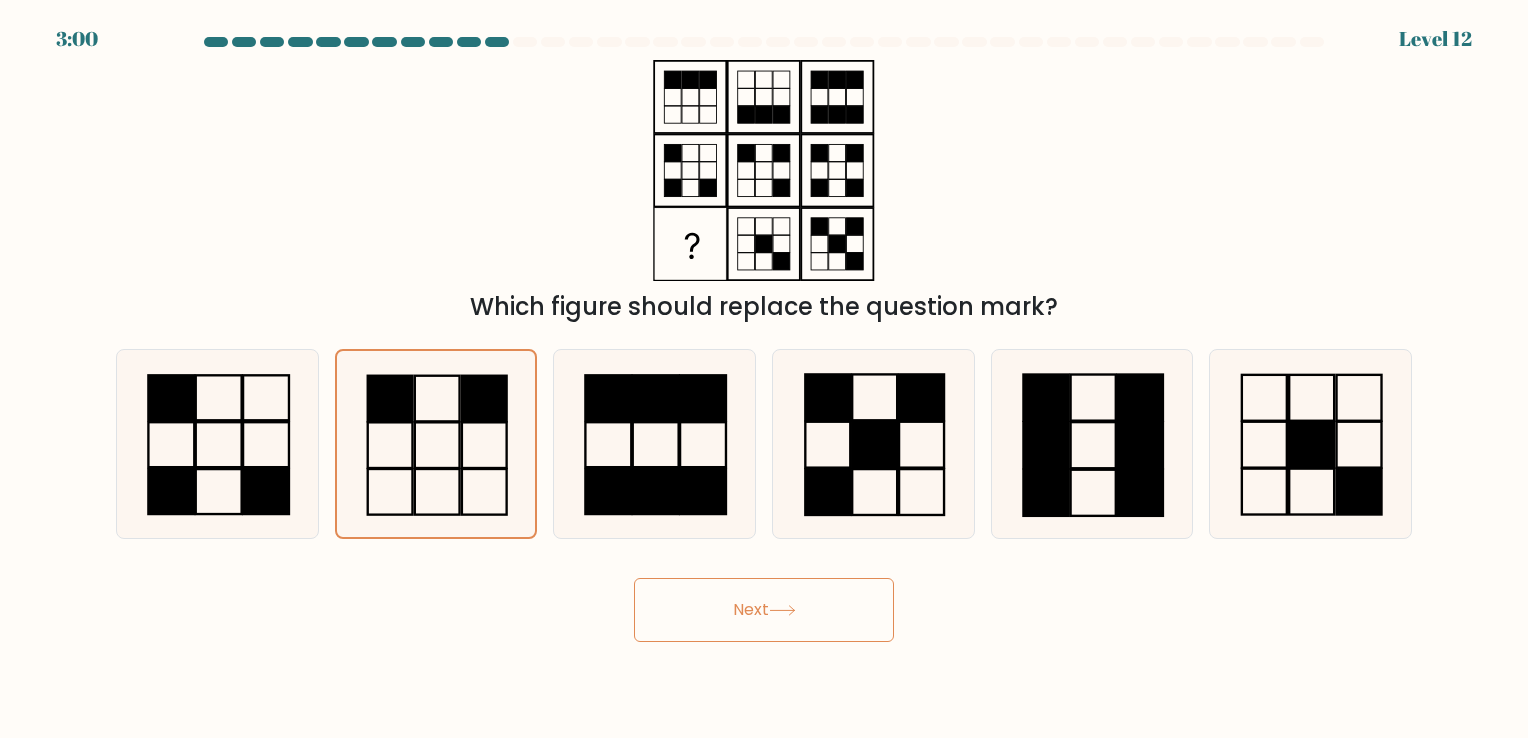 click on "Next" at bounding box center (764, 610) 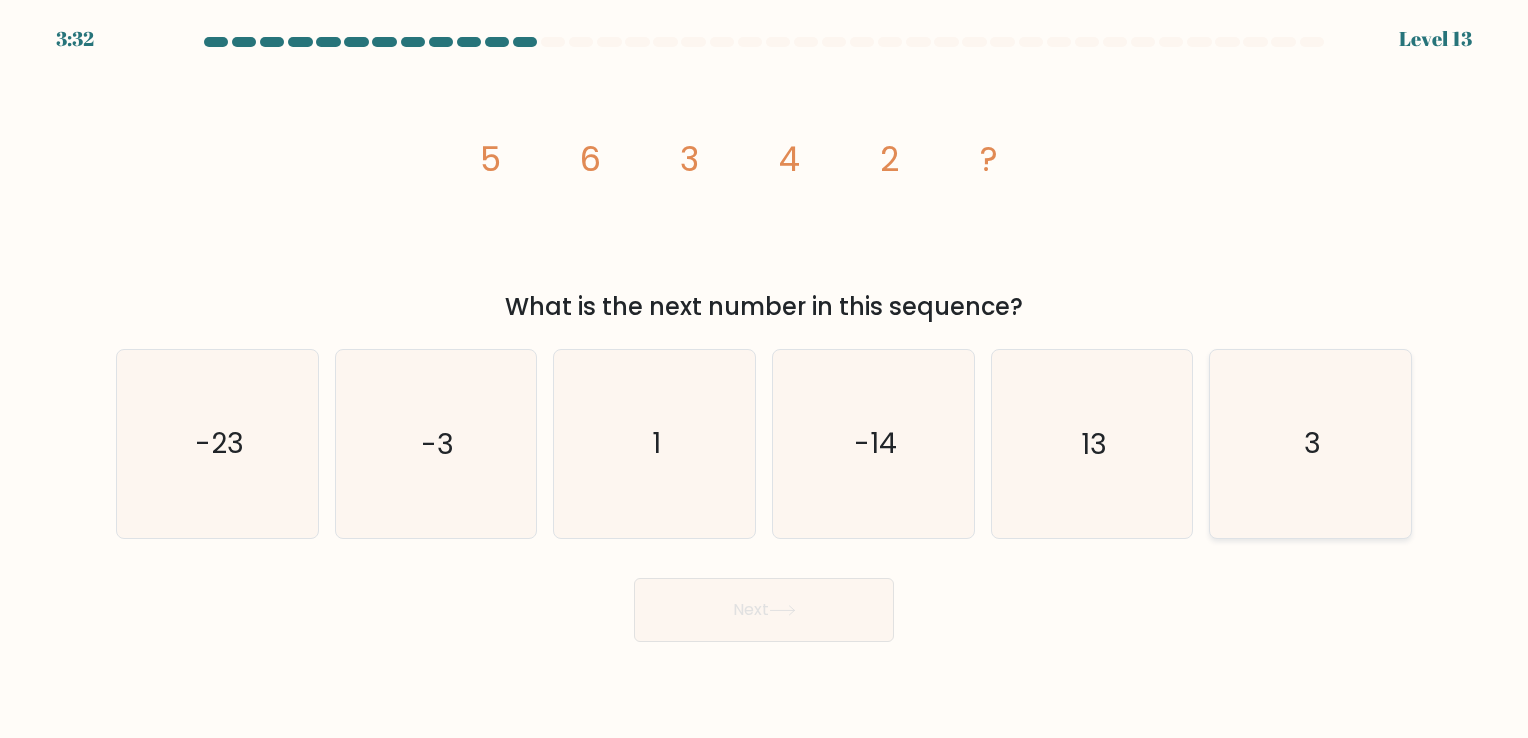 click on "3" 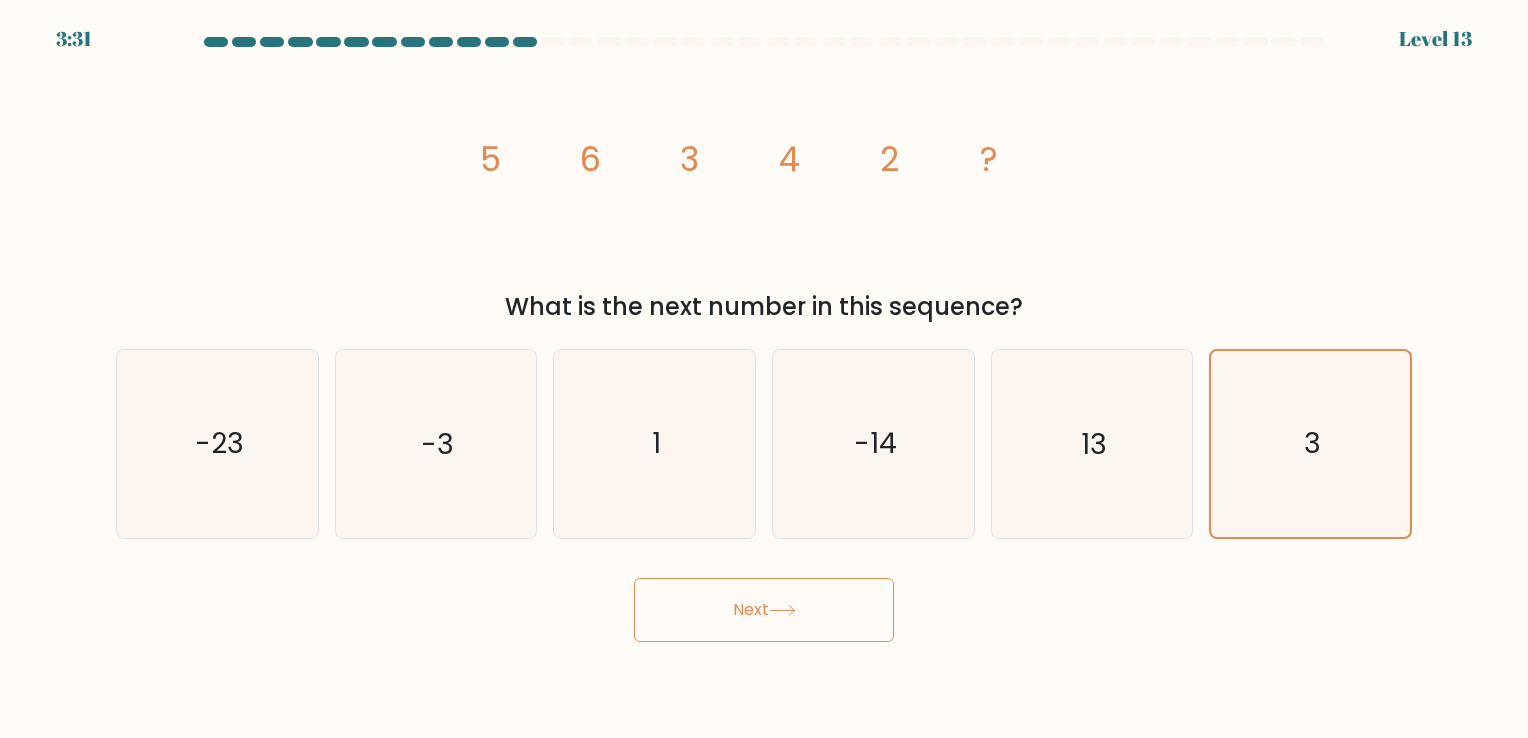 click on "Next" at bounding box center [764, 610] 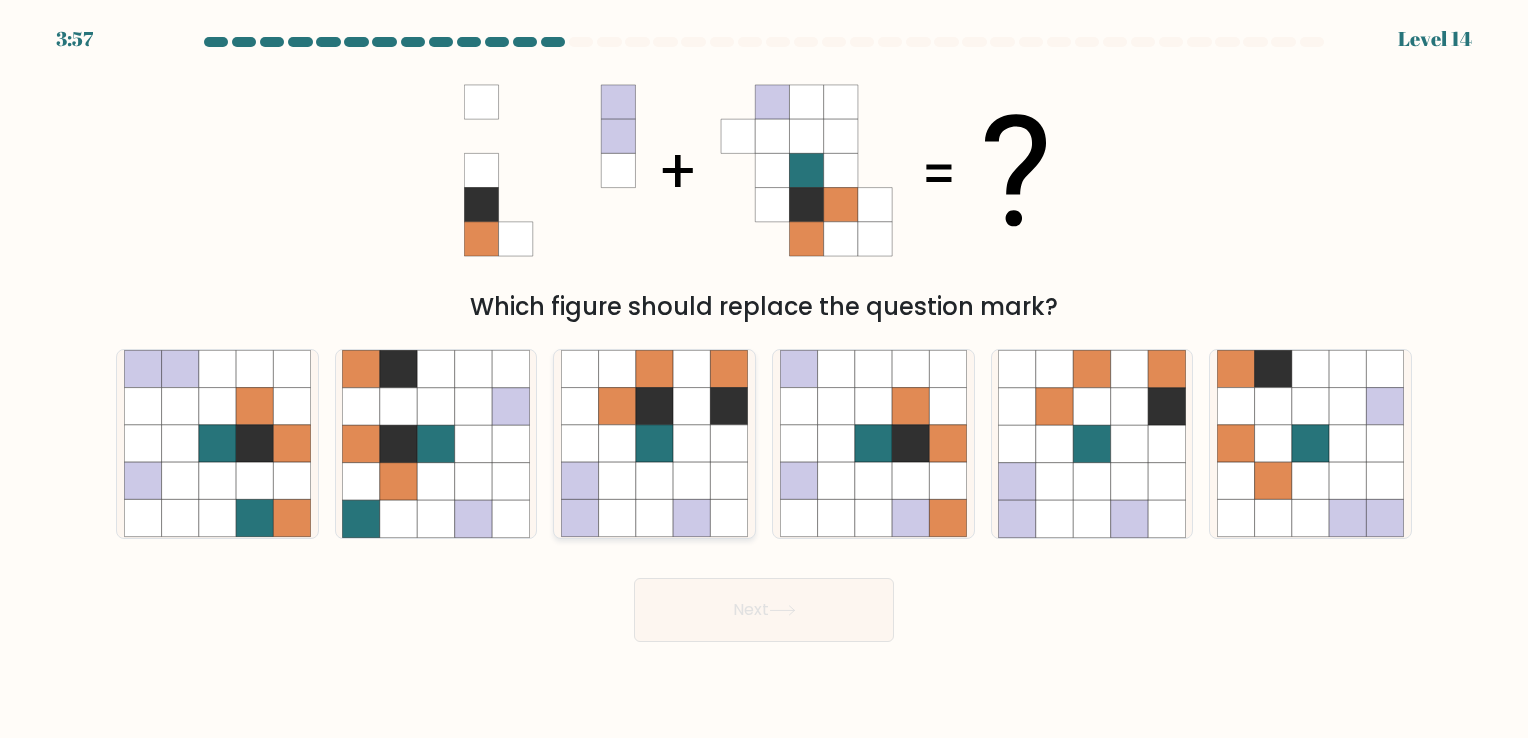 click 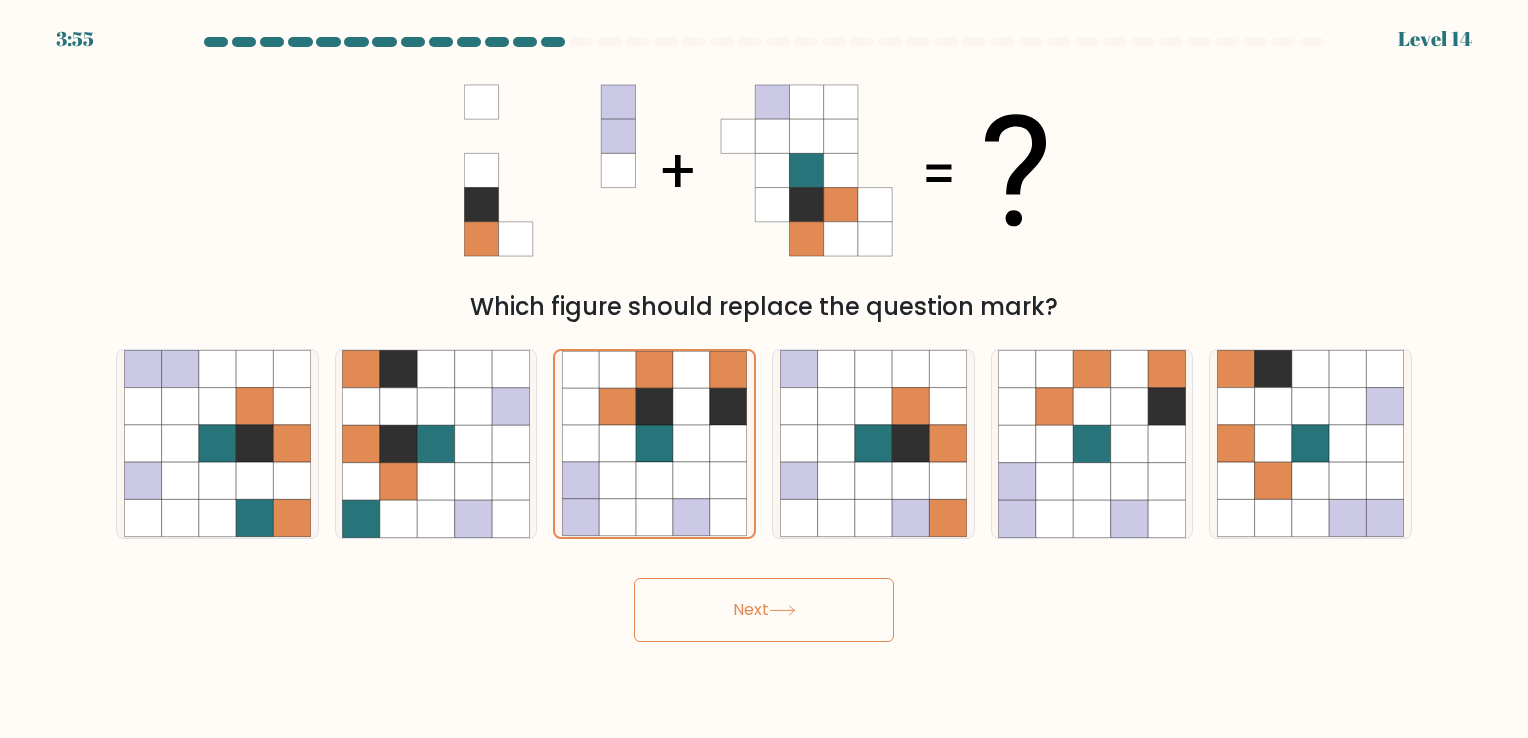 click on "Next" at bounding box center (764, 610) 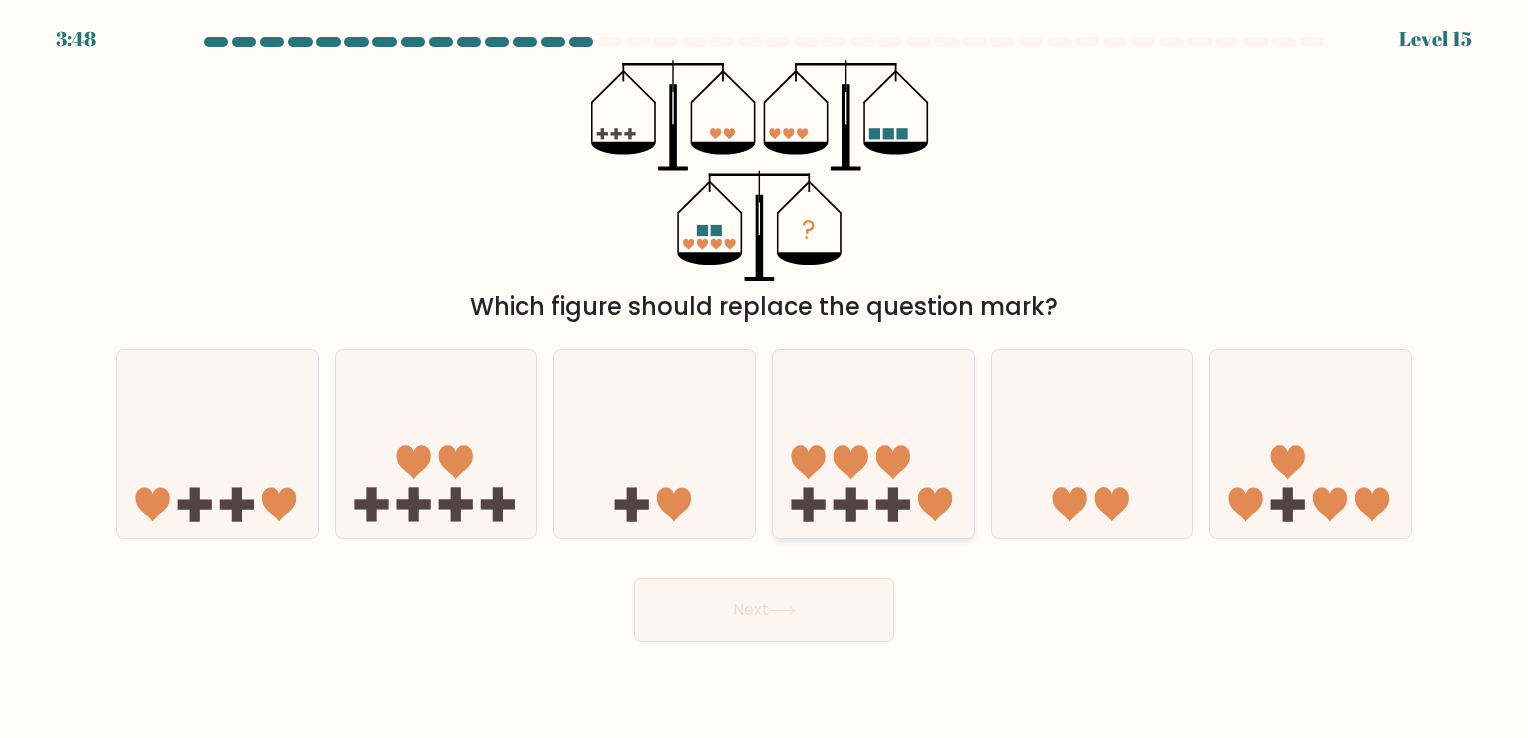 click 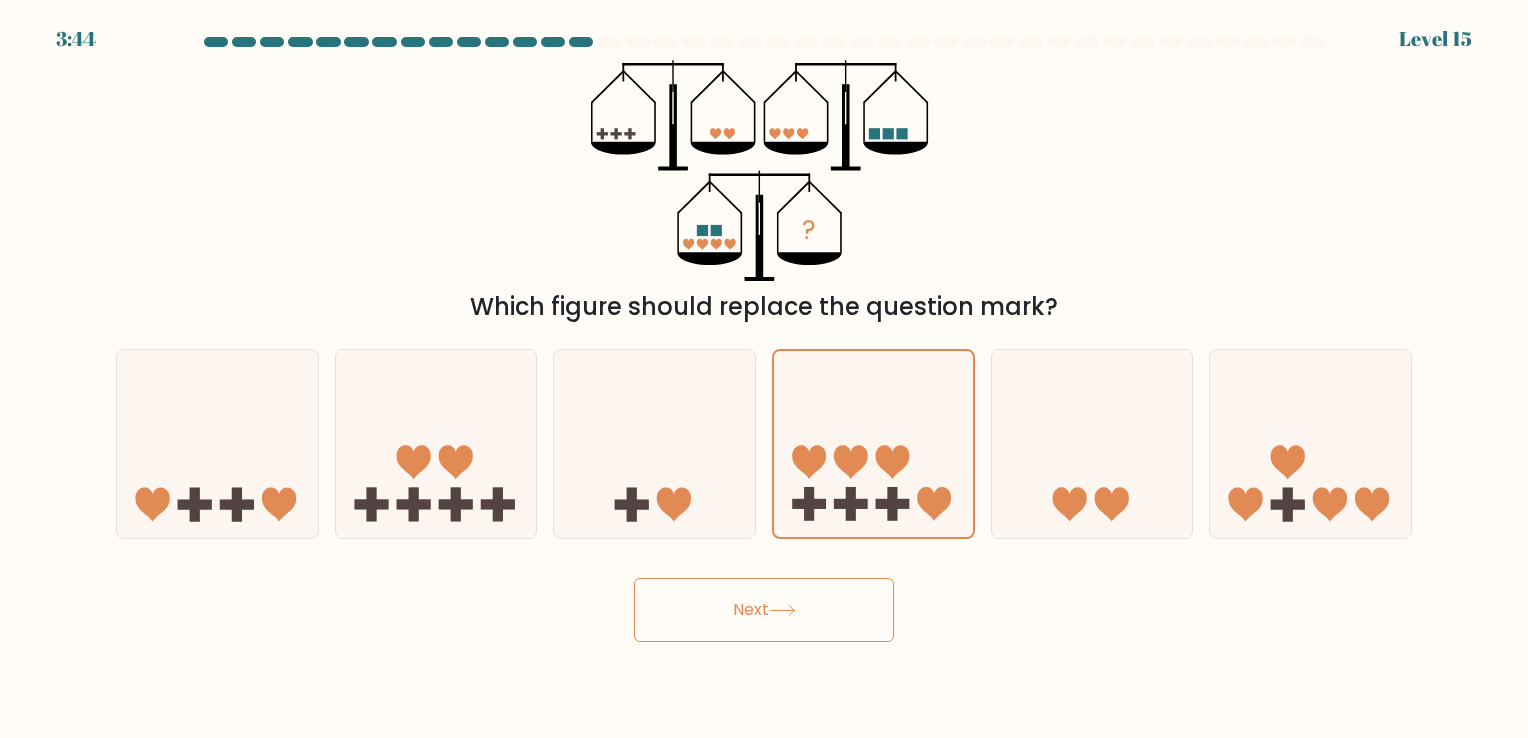 click on "Next" at bounding box center [764, 610] 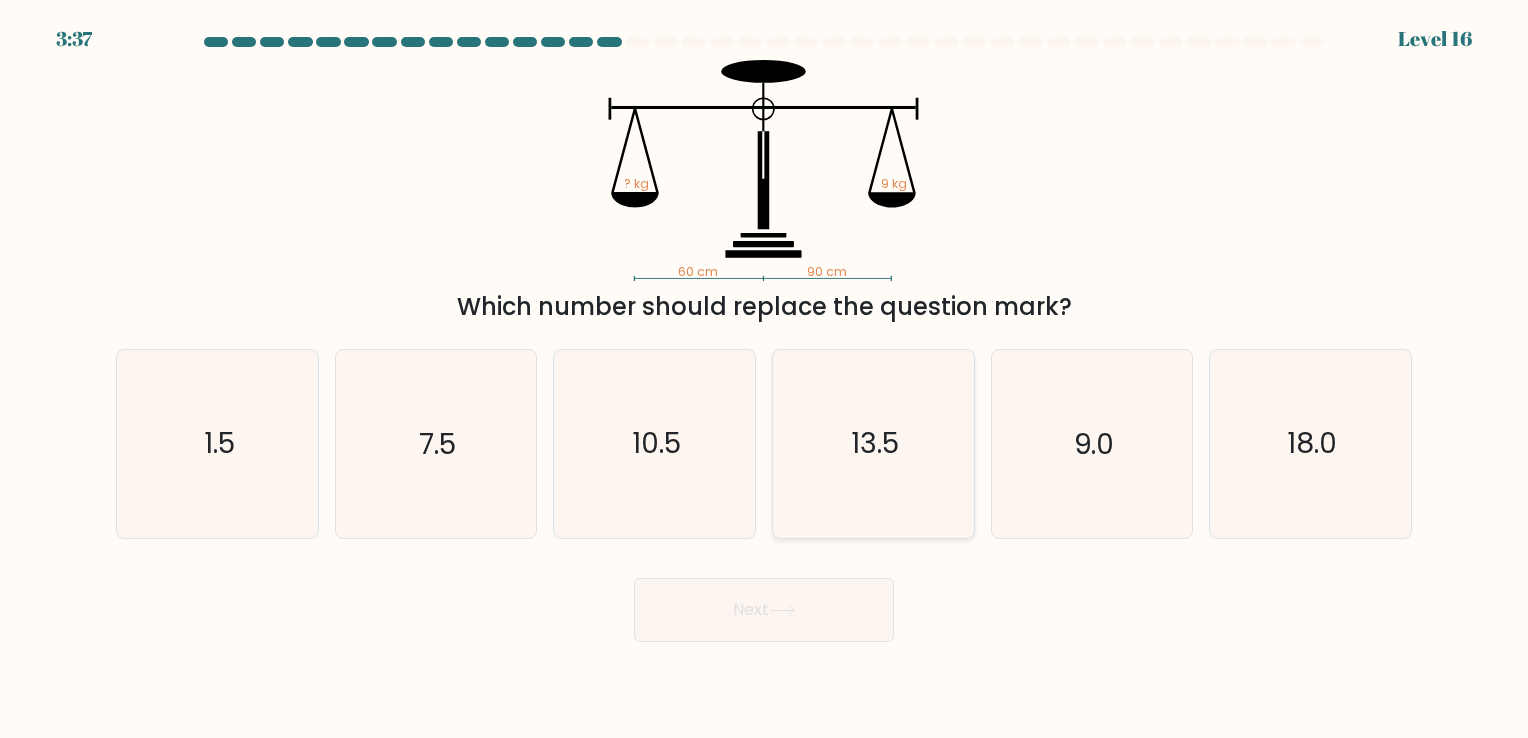 click on "13.5" 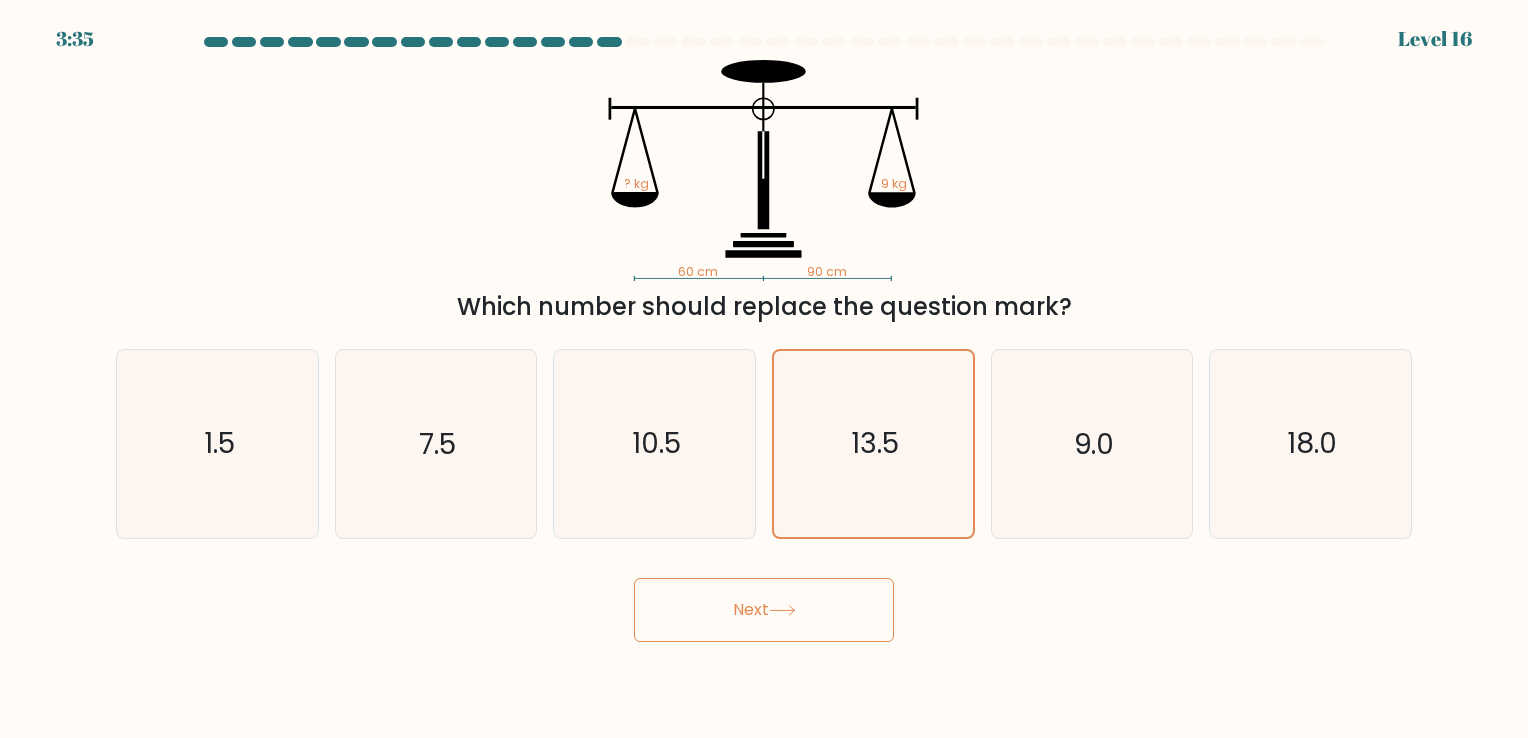 click on "Next" at bounding box center [764, 610] 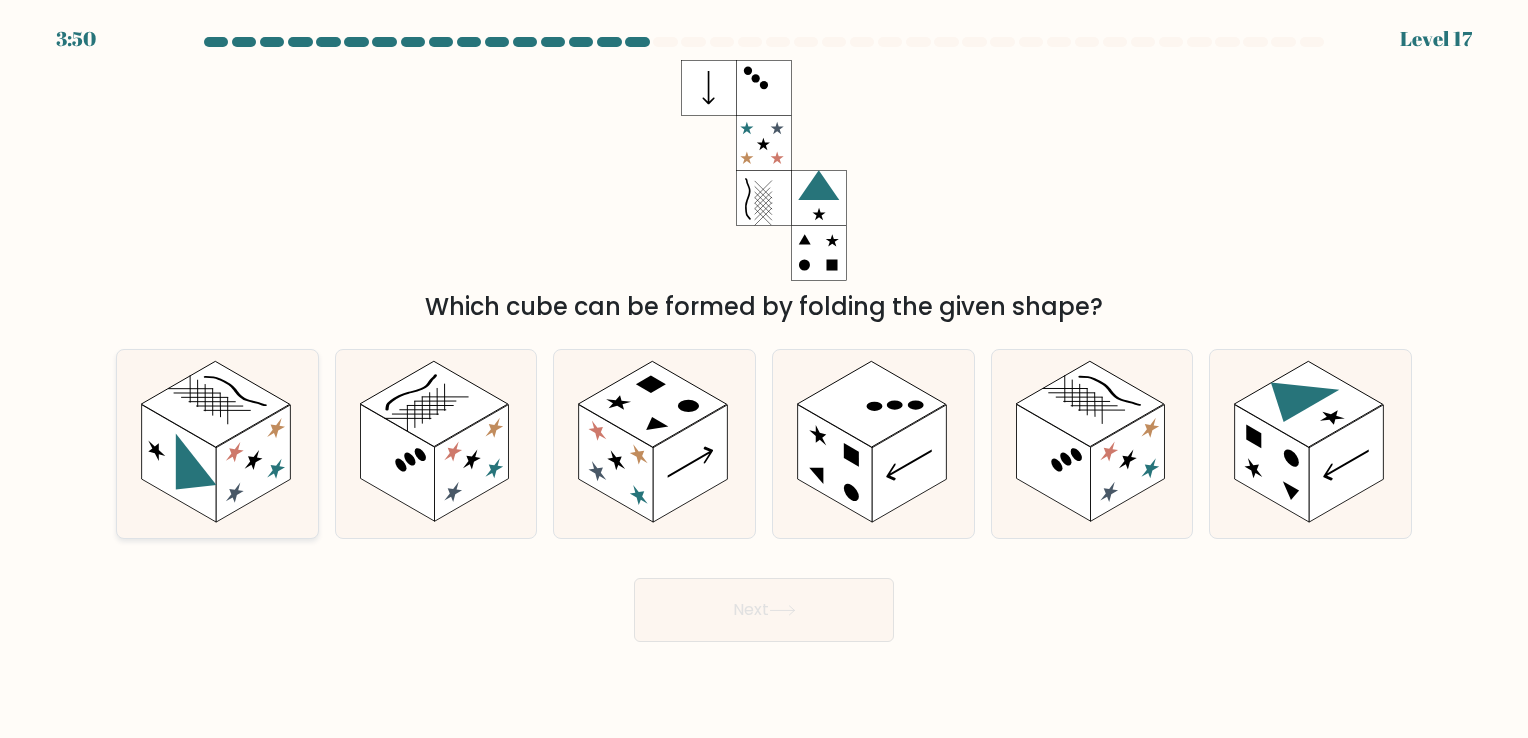 click 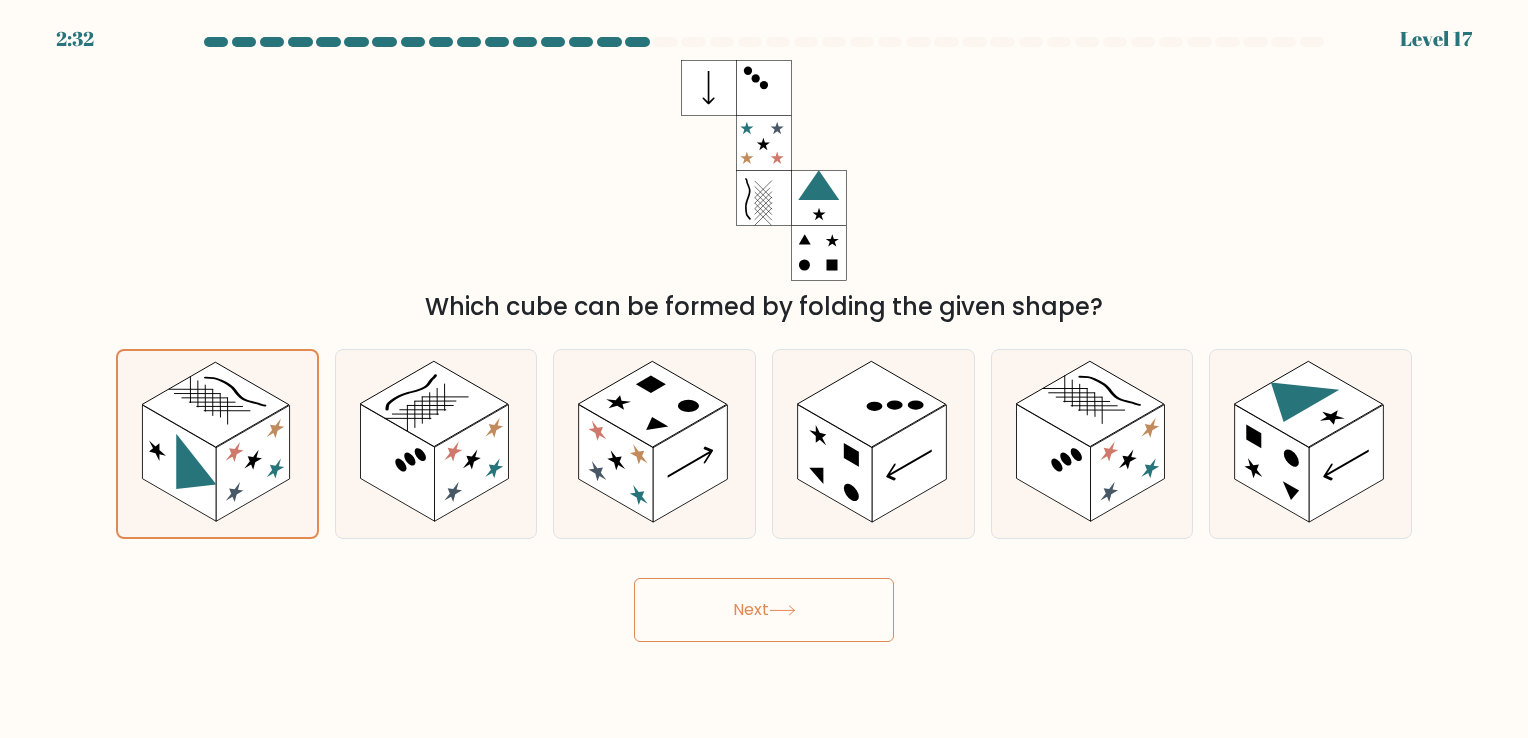 click on "Next" at bounding box center (764, 610) 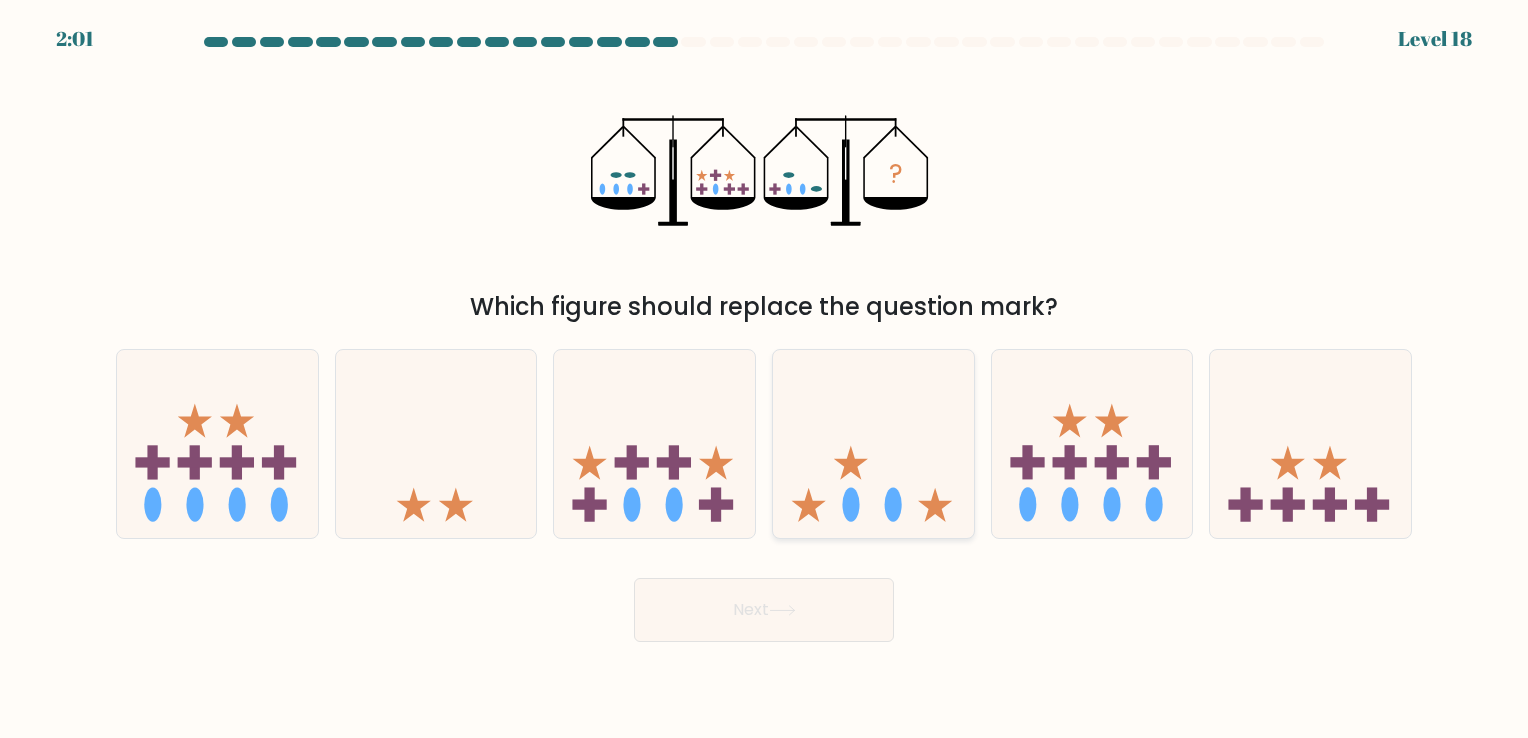 click 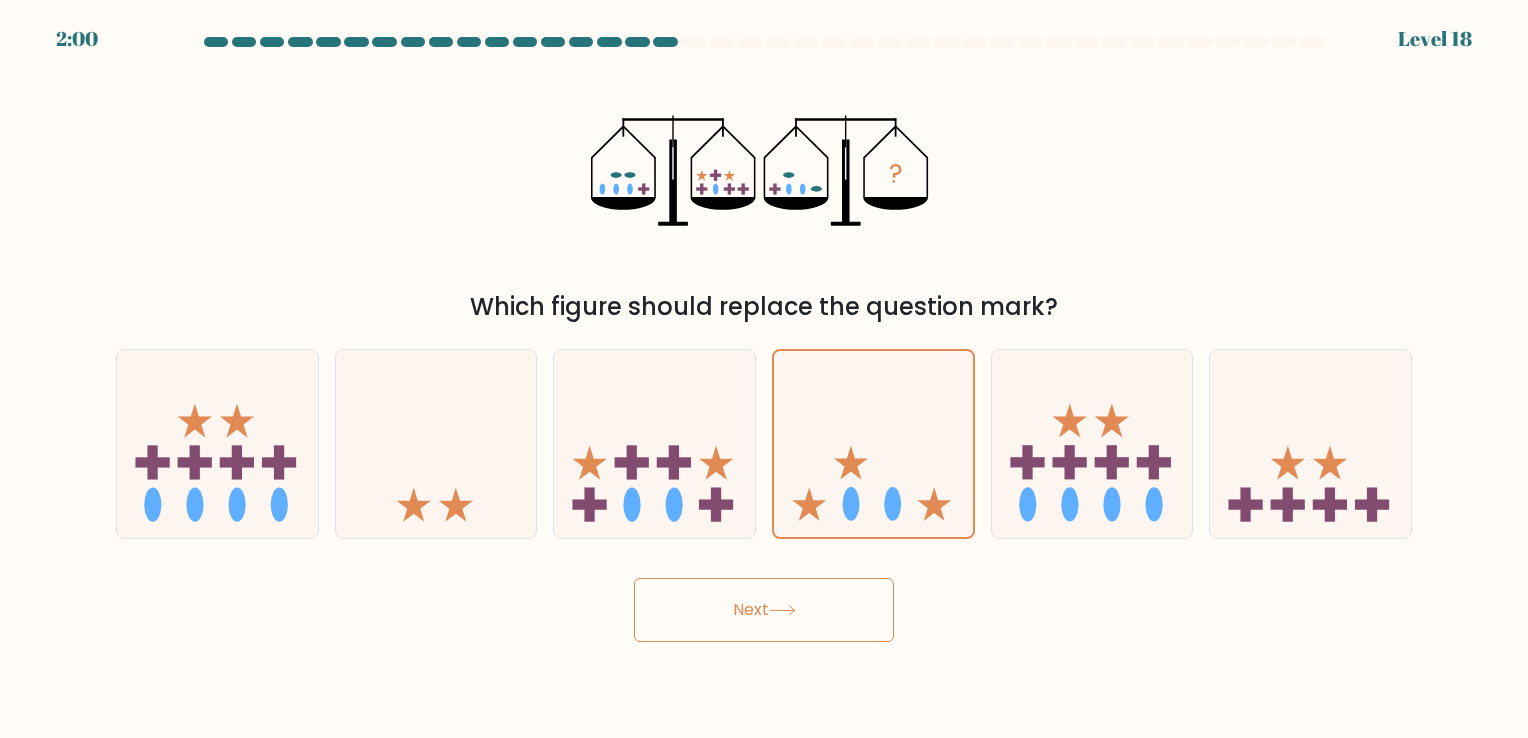 click on "Next" at bounding box center (764, 610) 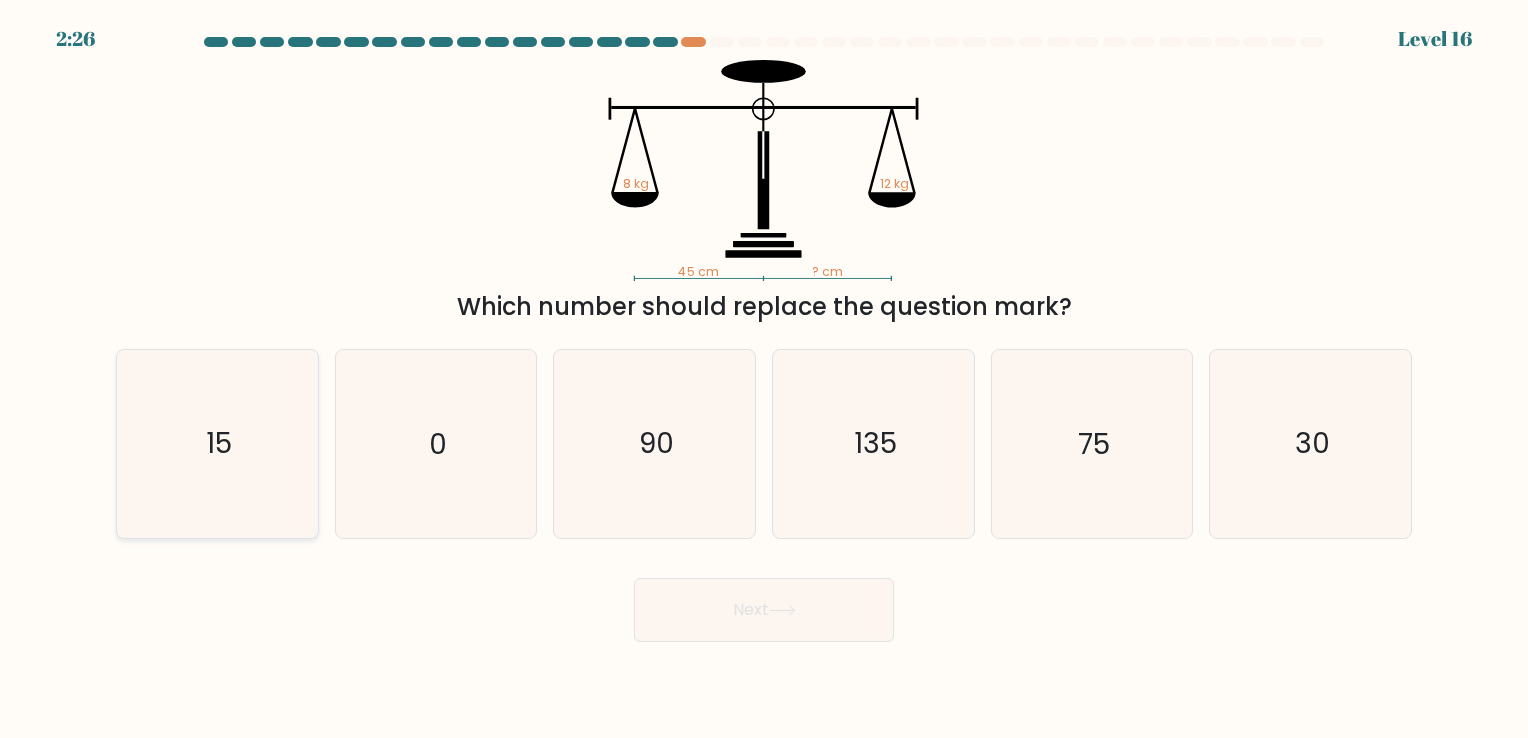 click on "15" 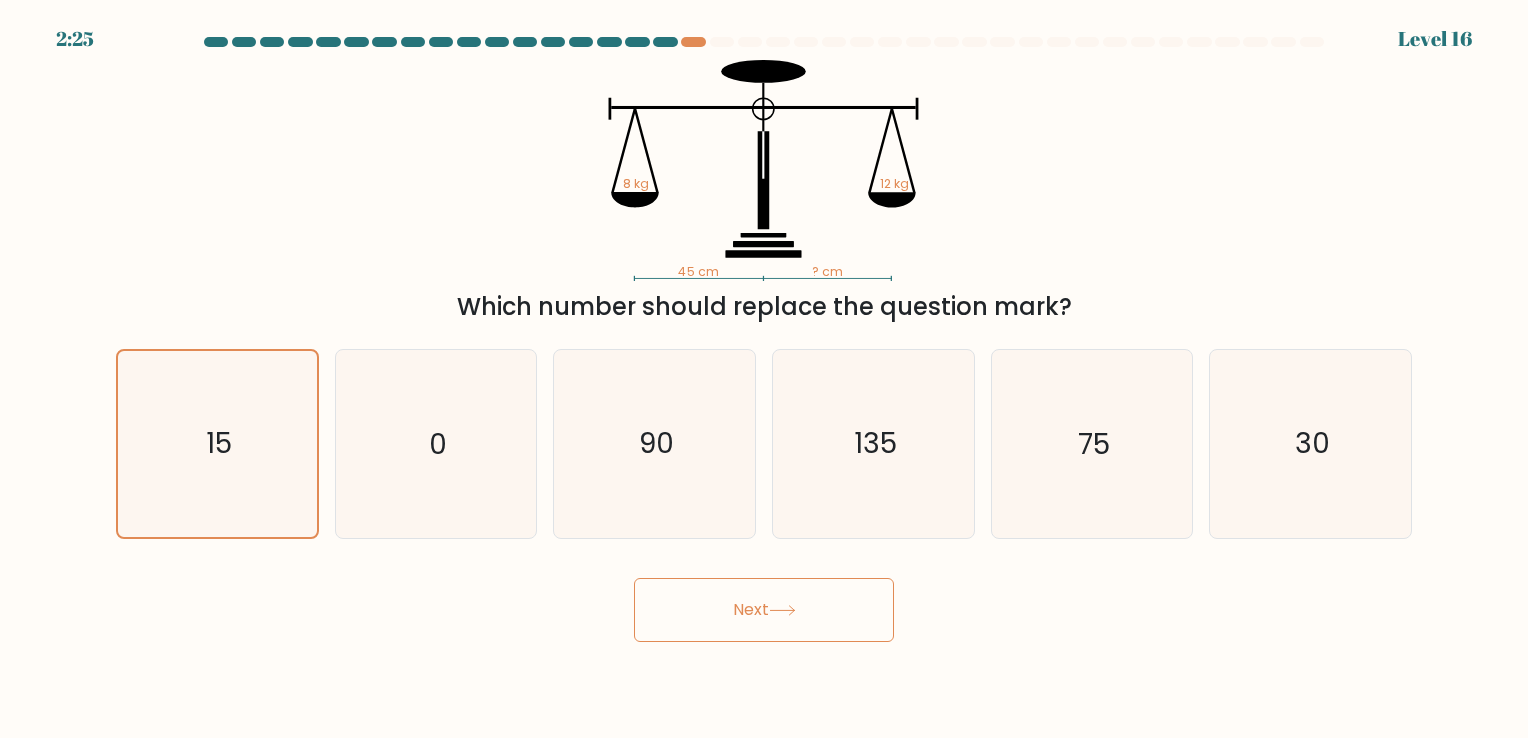 click on "Next" at bounding box center (764, 610) 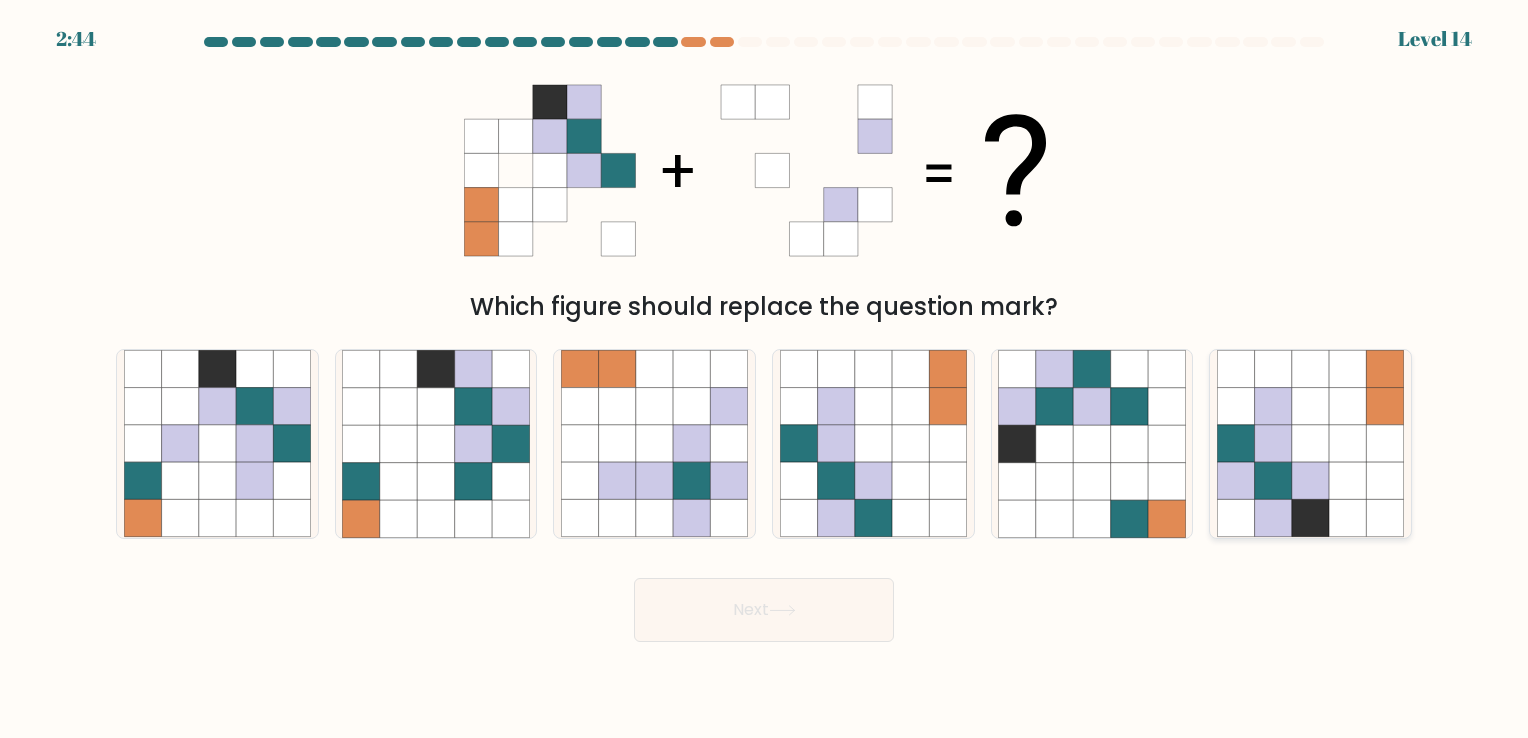 click 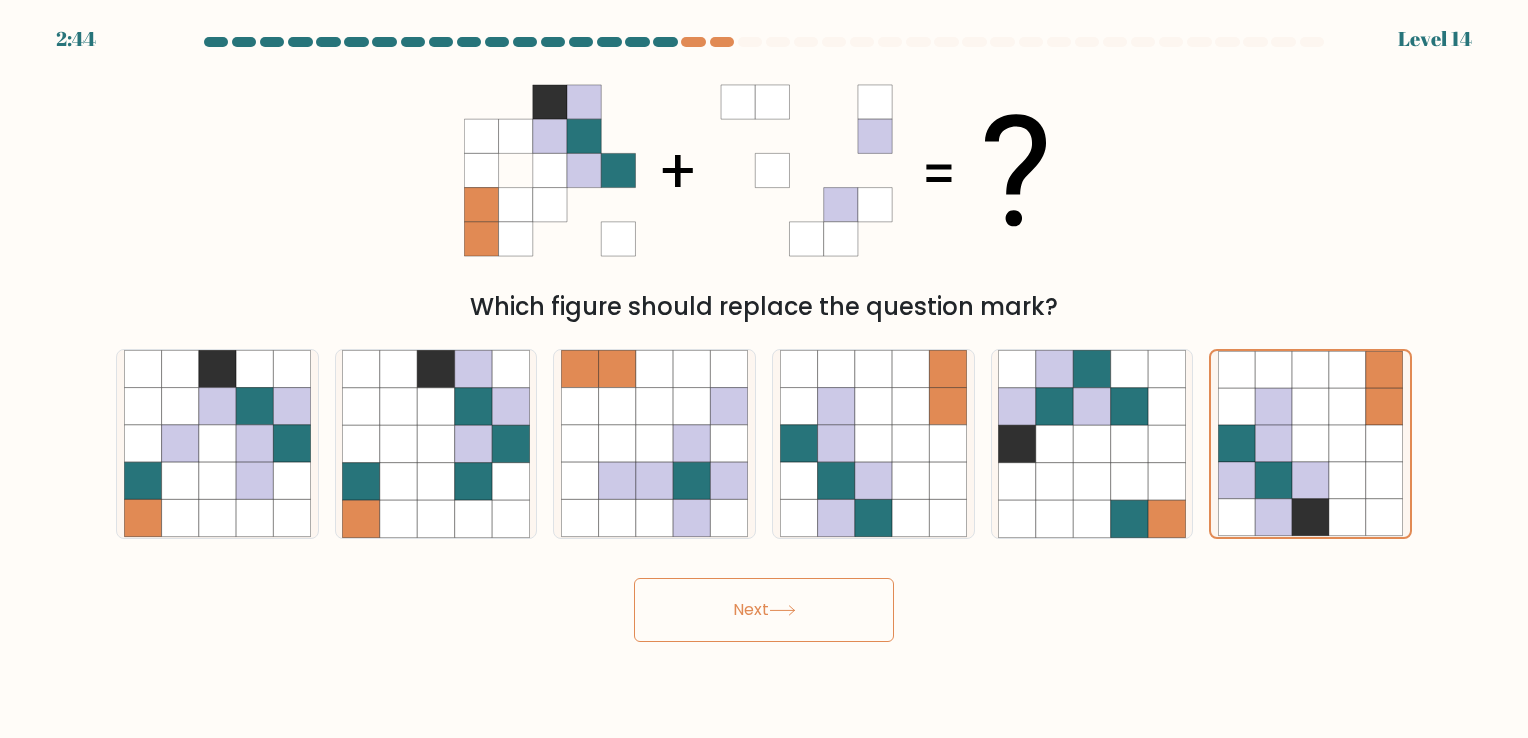 click 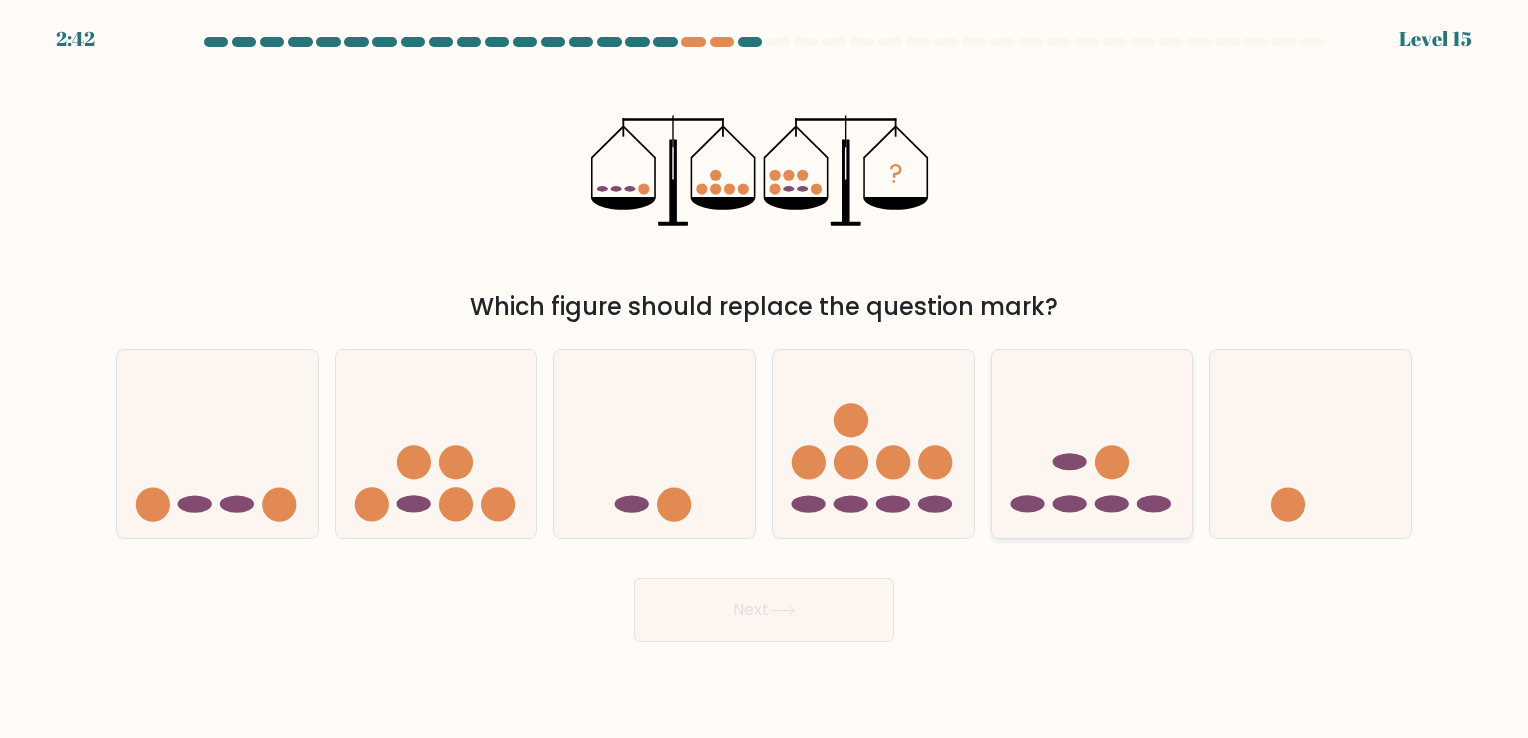 click 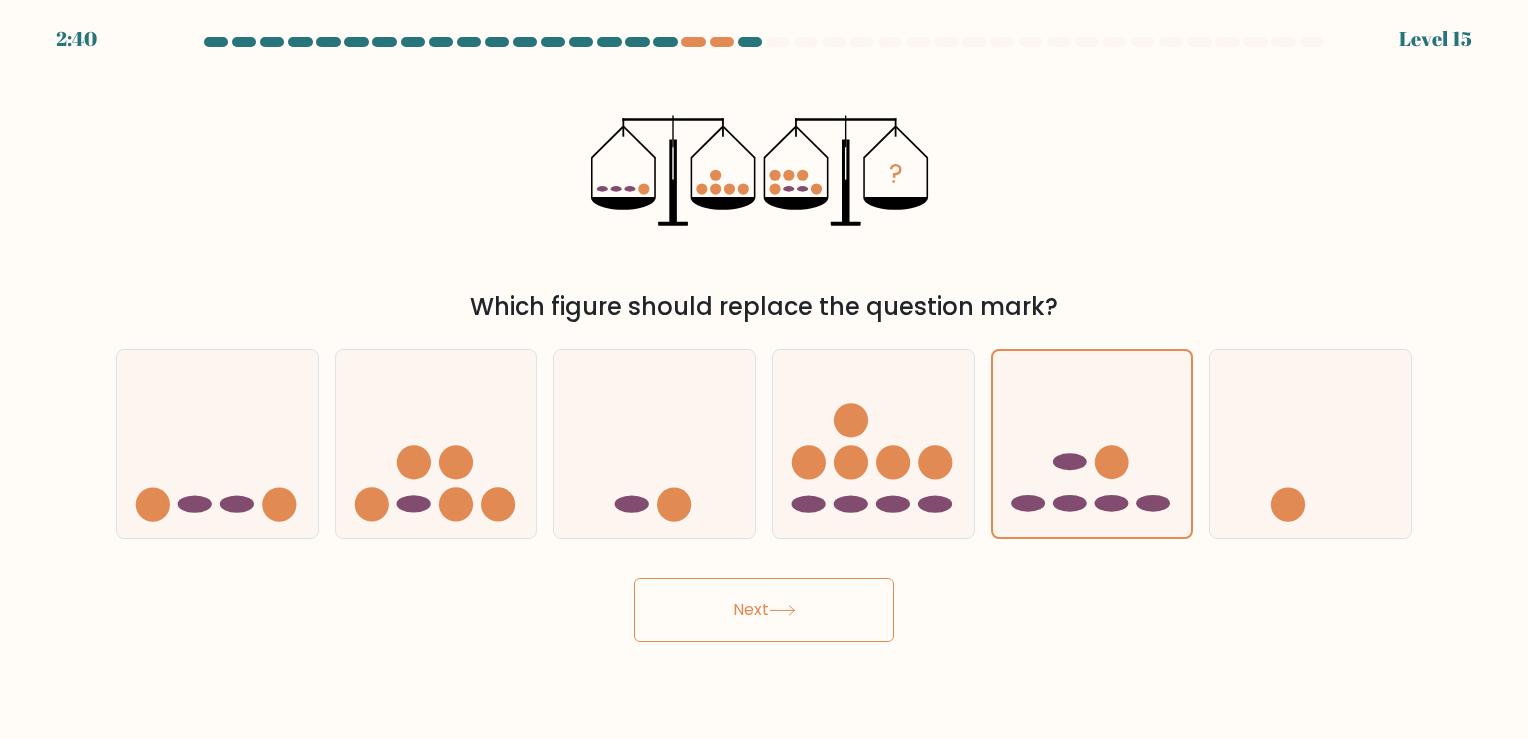 click on "Next" at bounding box center [764, 610] 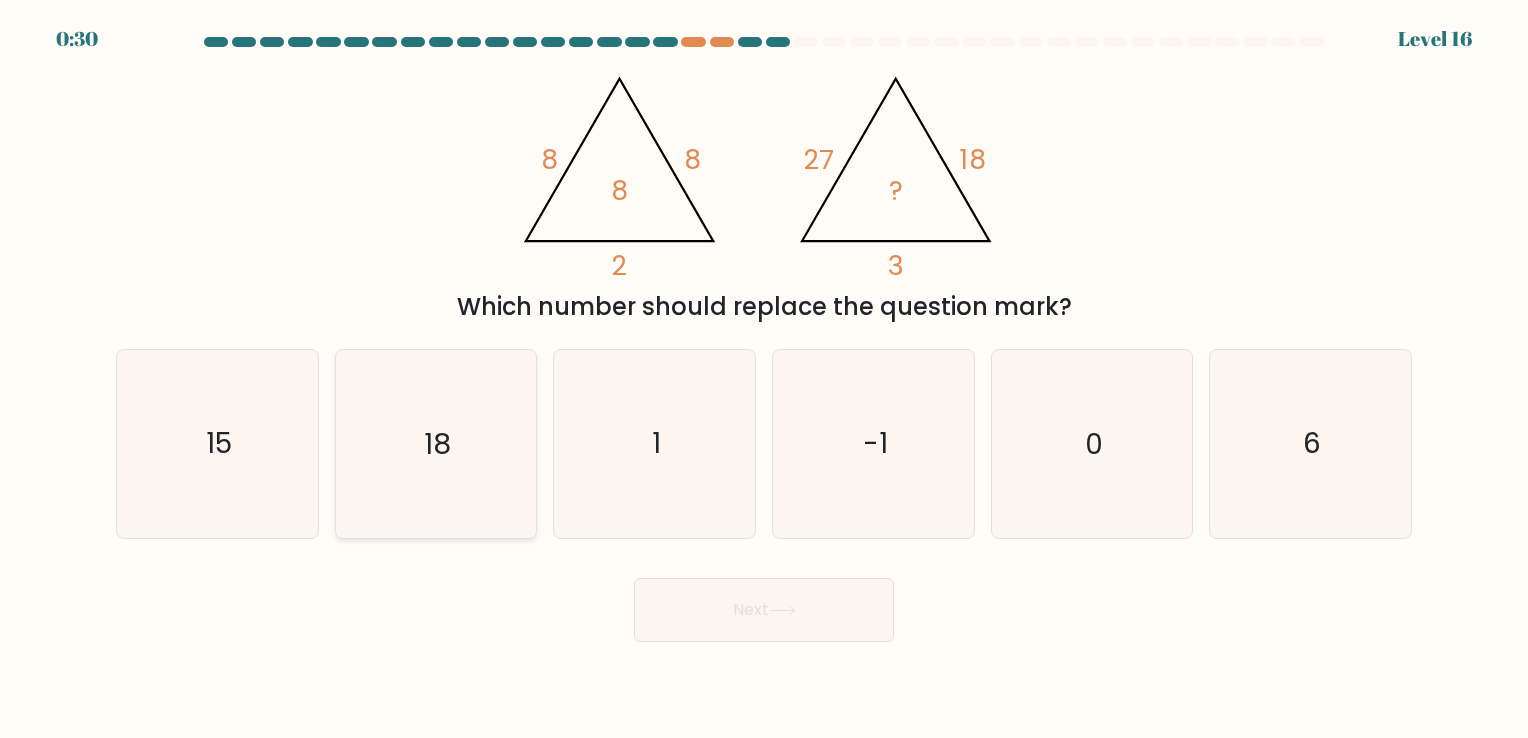 click on "18" 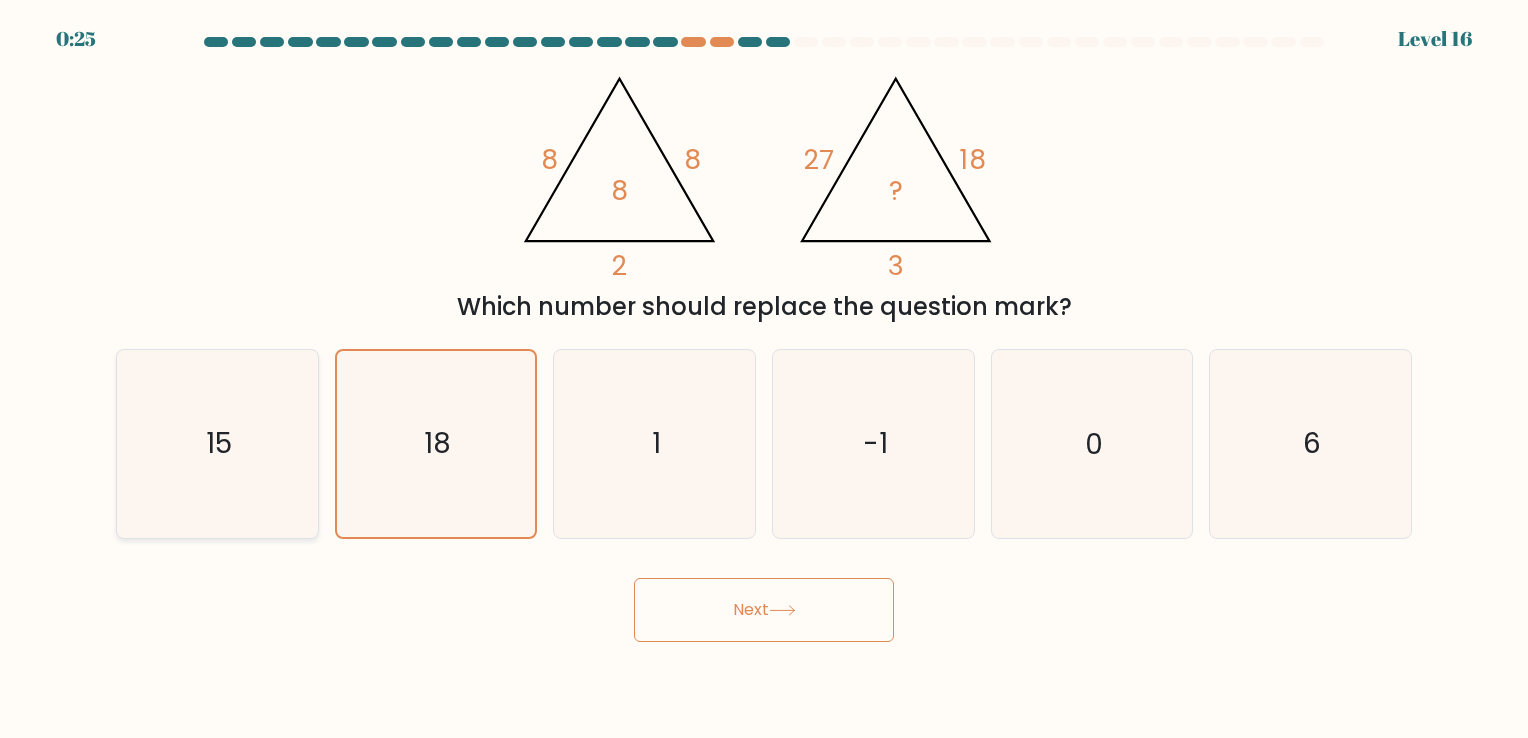 click on "15" 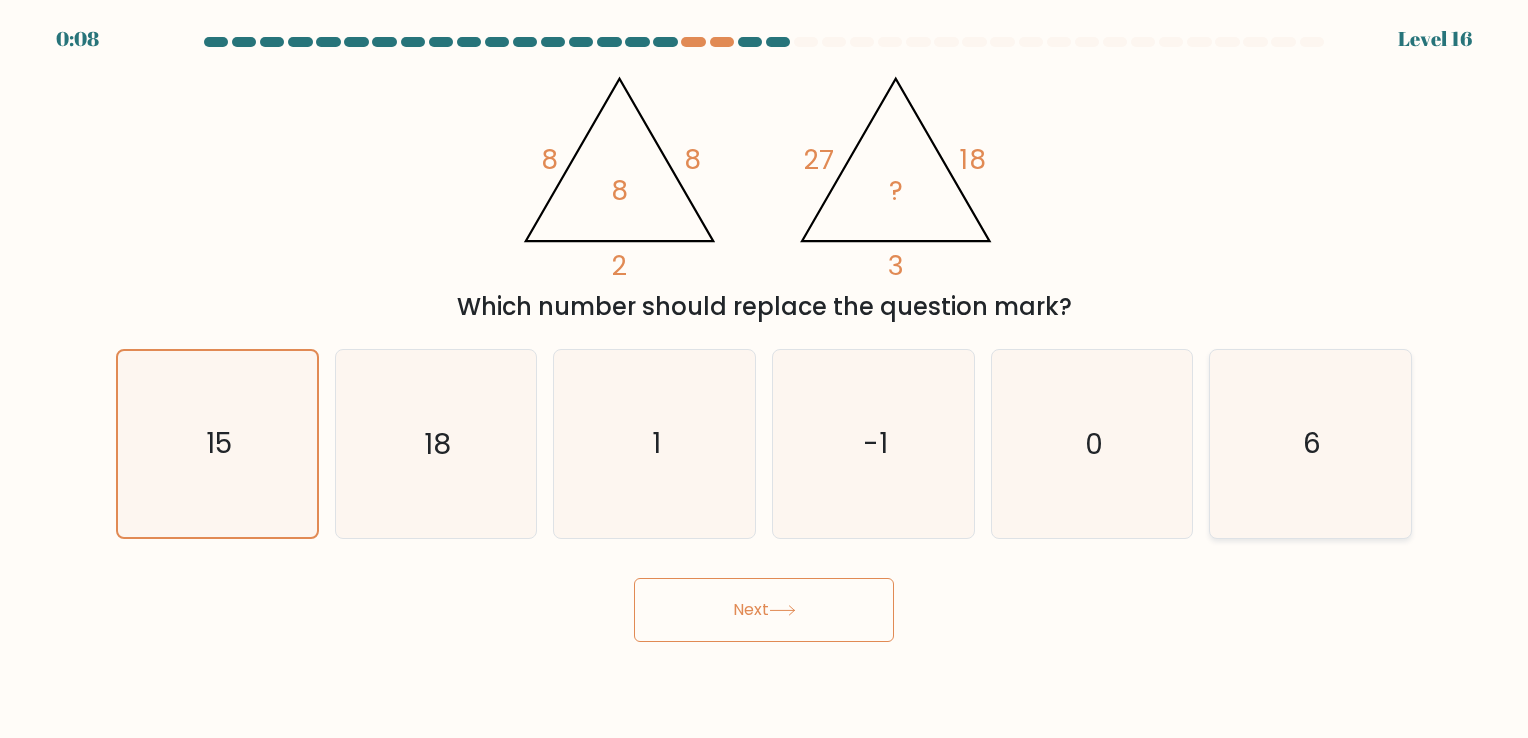 click on "6" 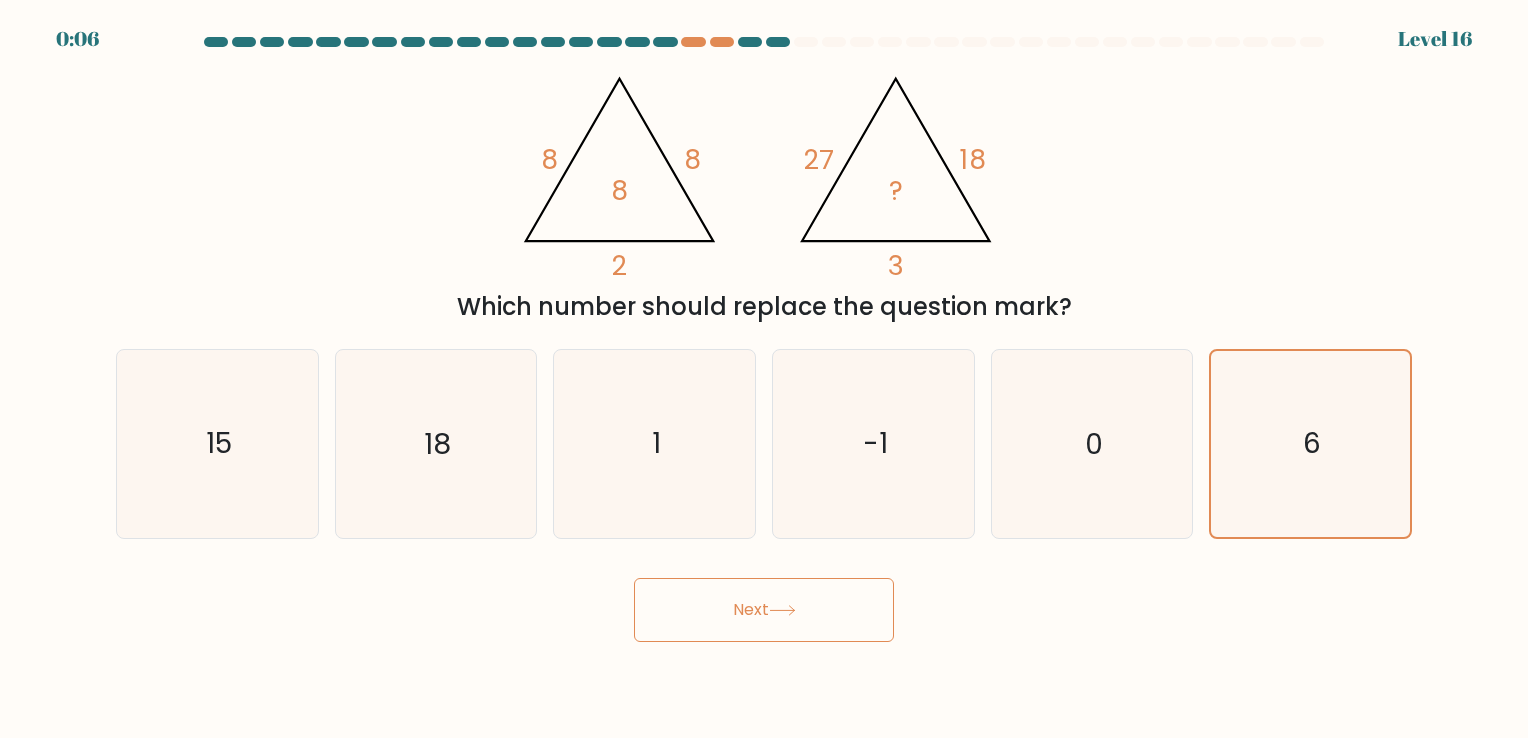 click on "Next" at bounding box center [764, 610] 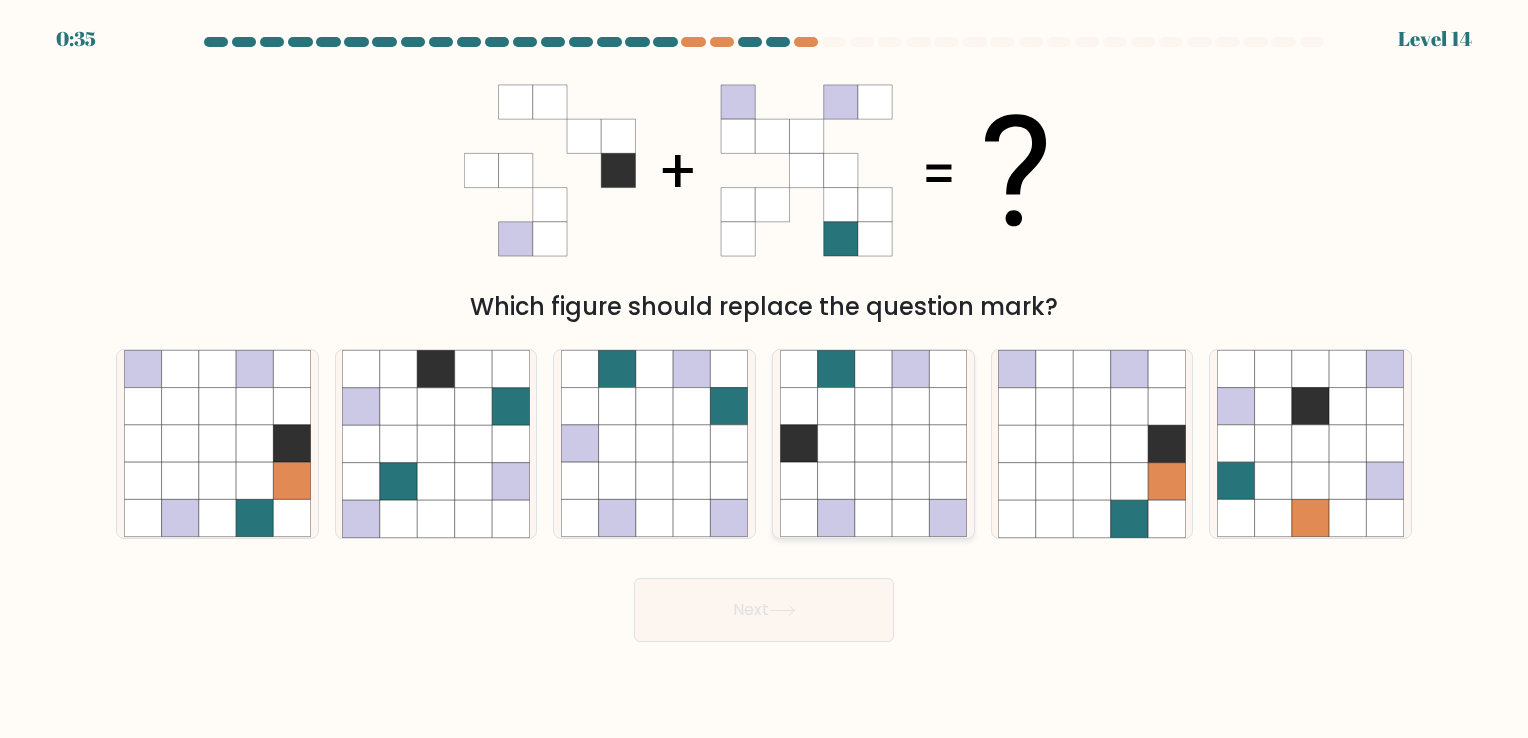 click 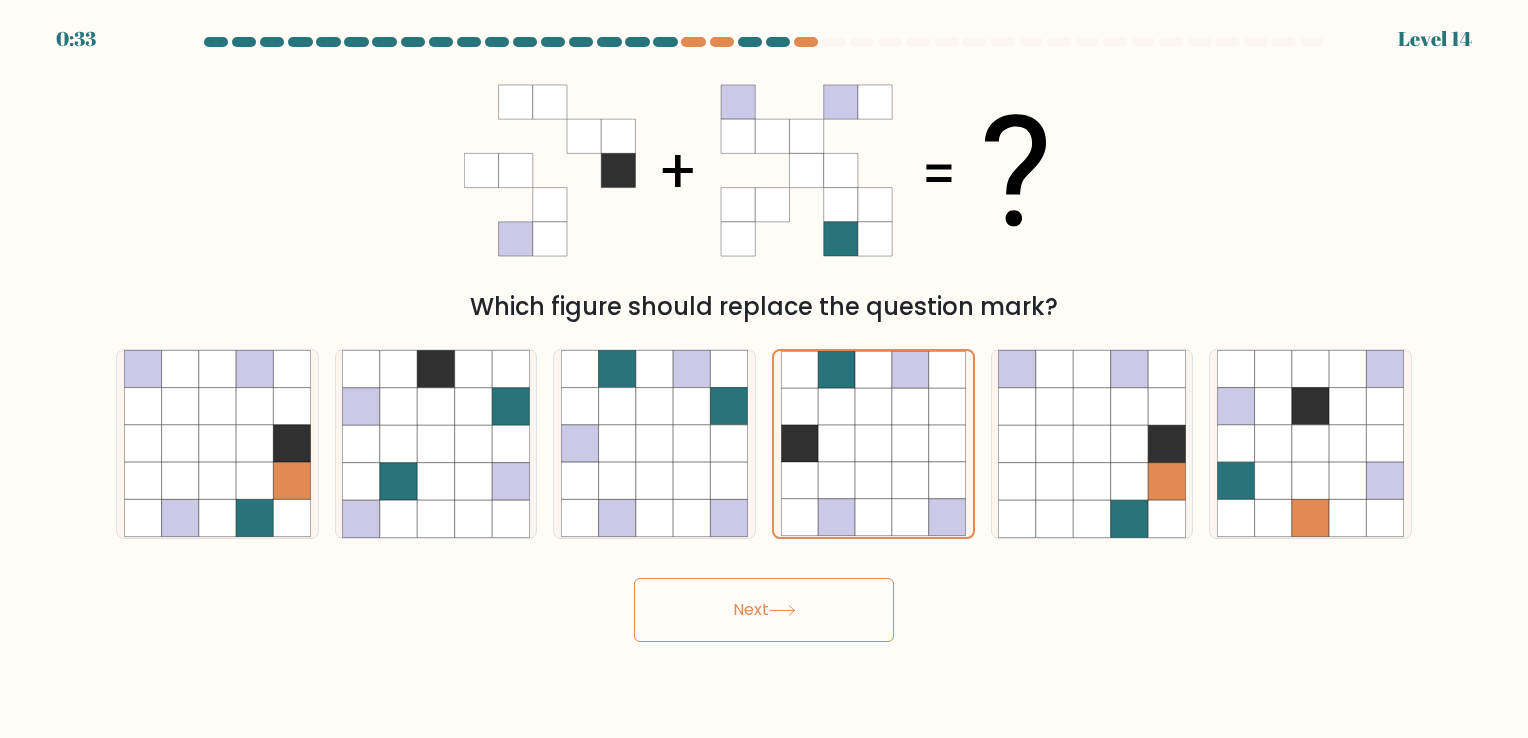 click on "Next" at bounding box center (764, 610) 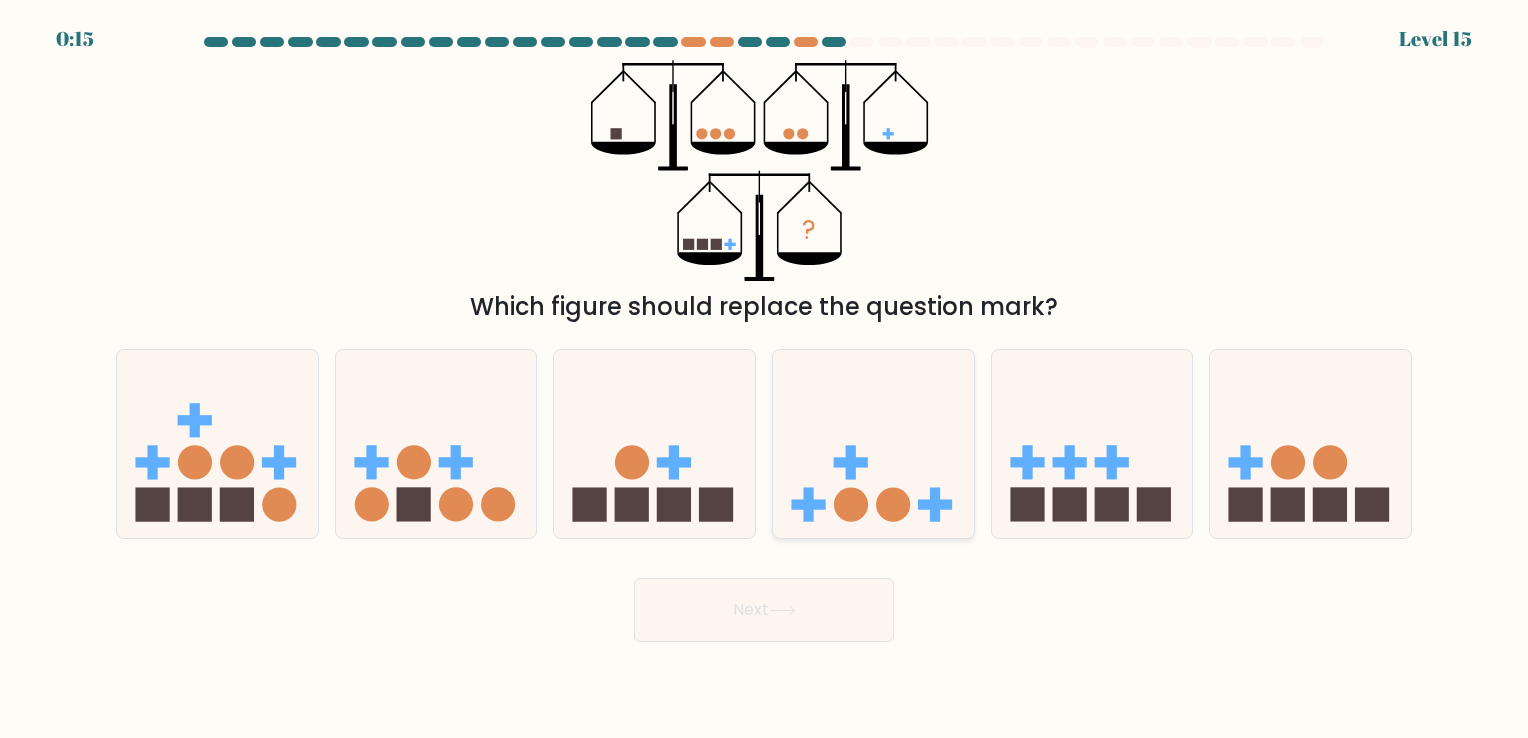 click 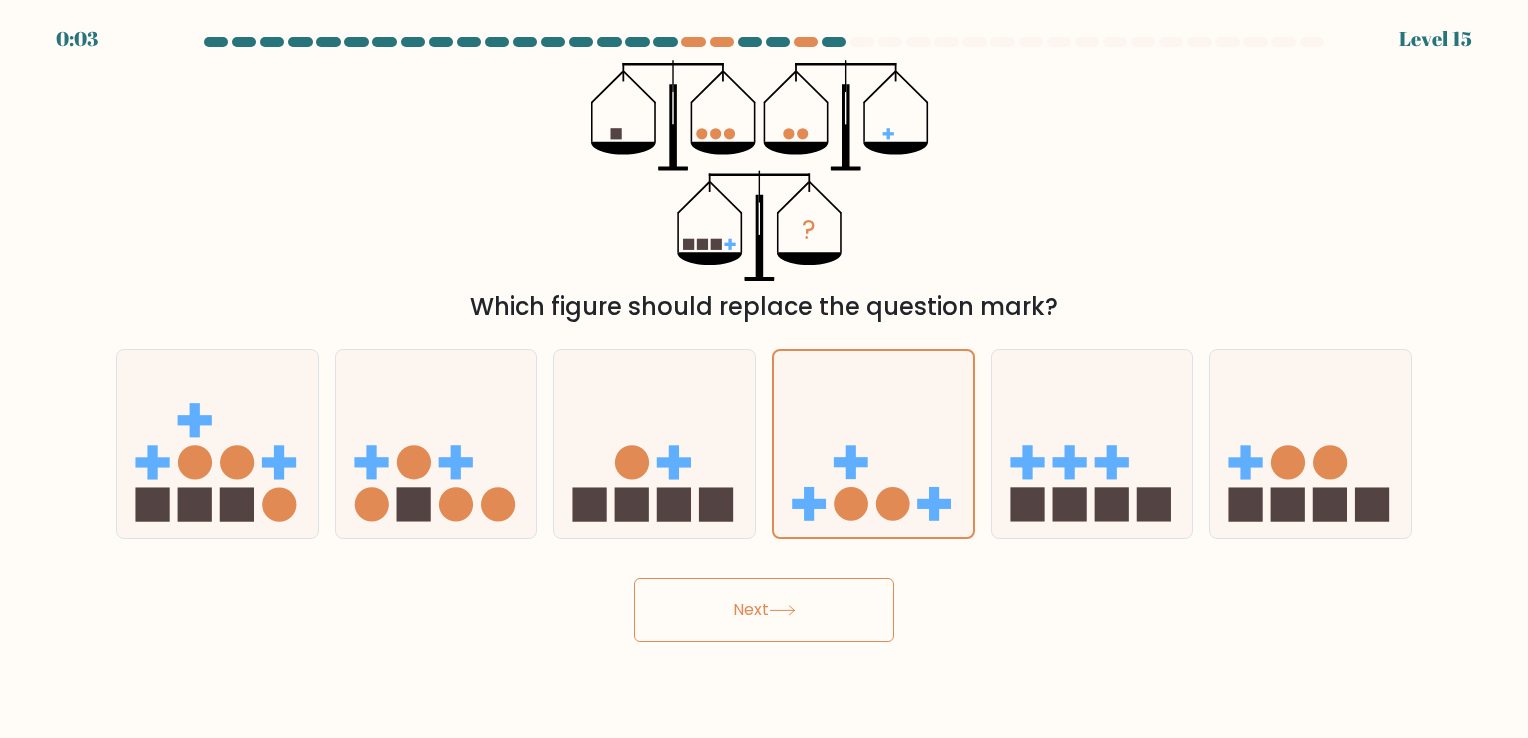 click on "Next" at bounding box center (764, 610) 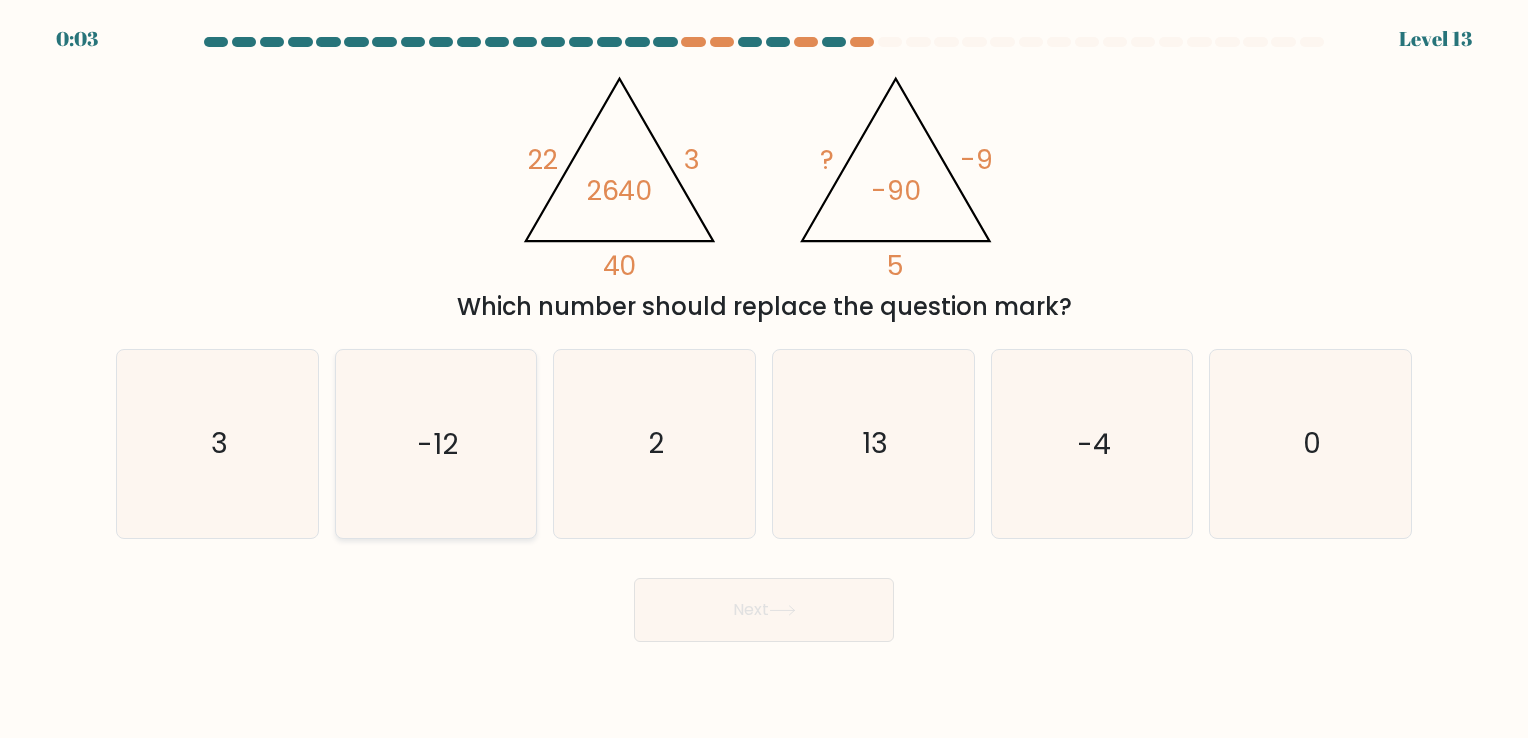click on "-12" 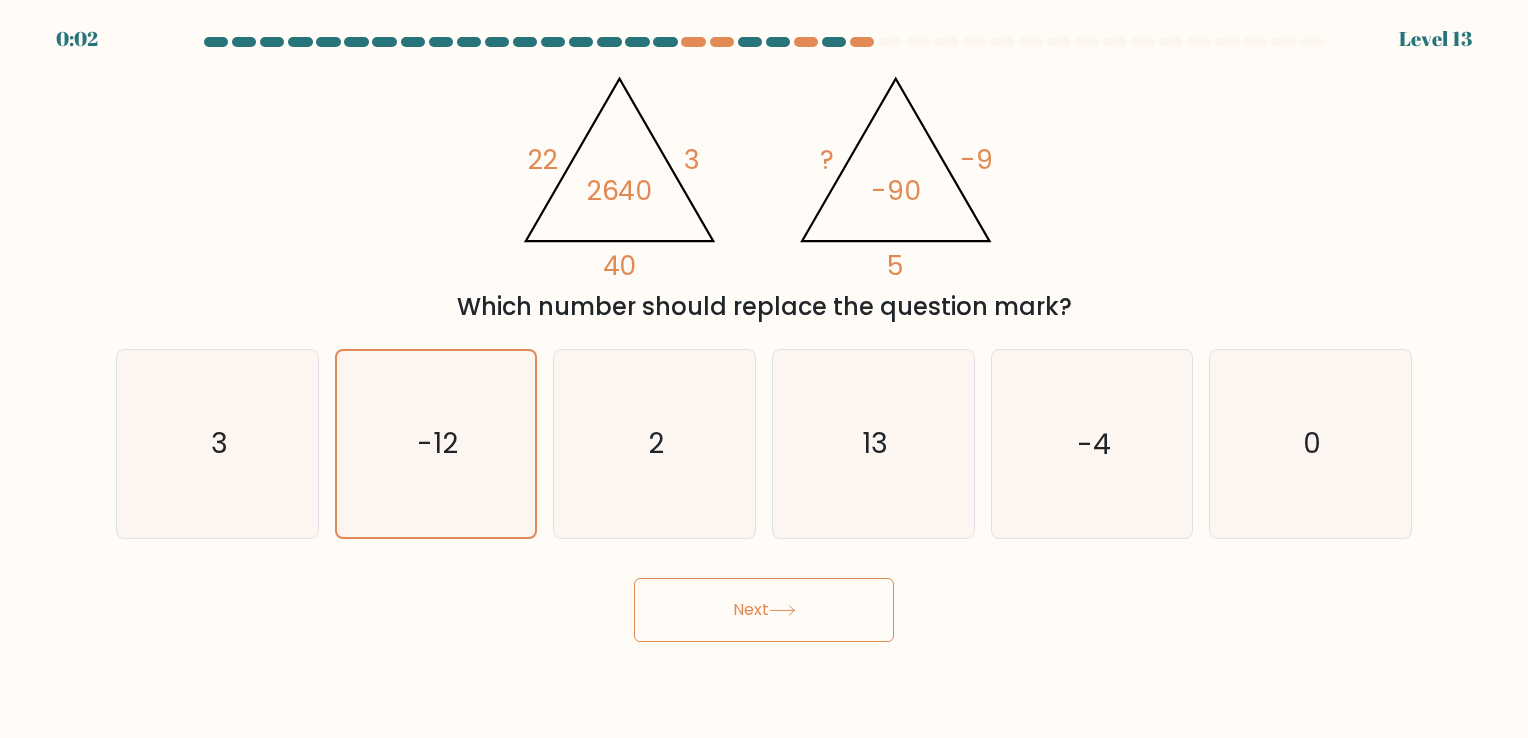 click on "Next" at bounding box center [764, 610] 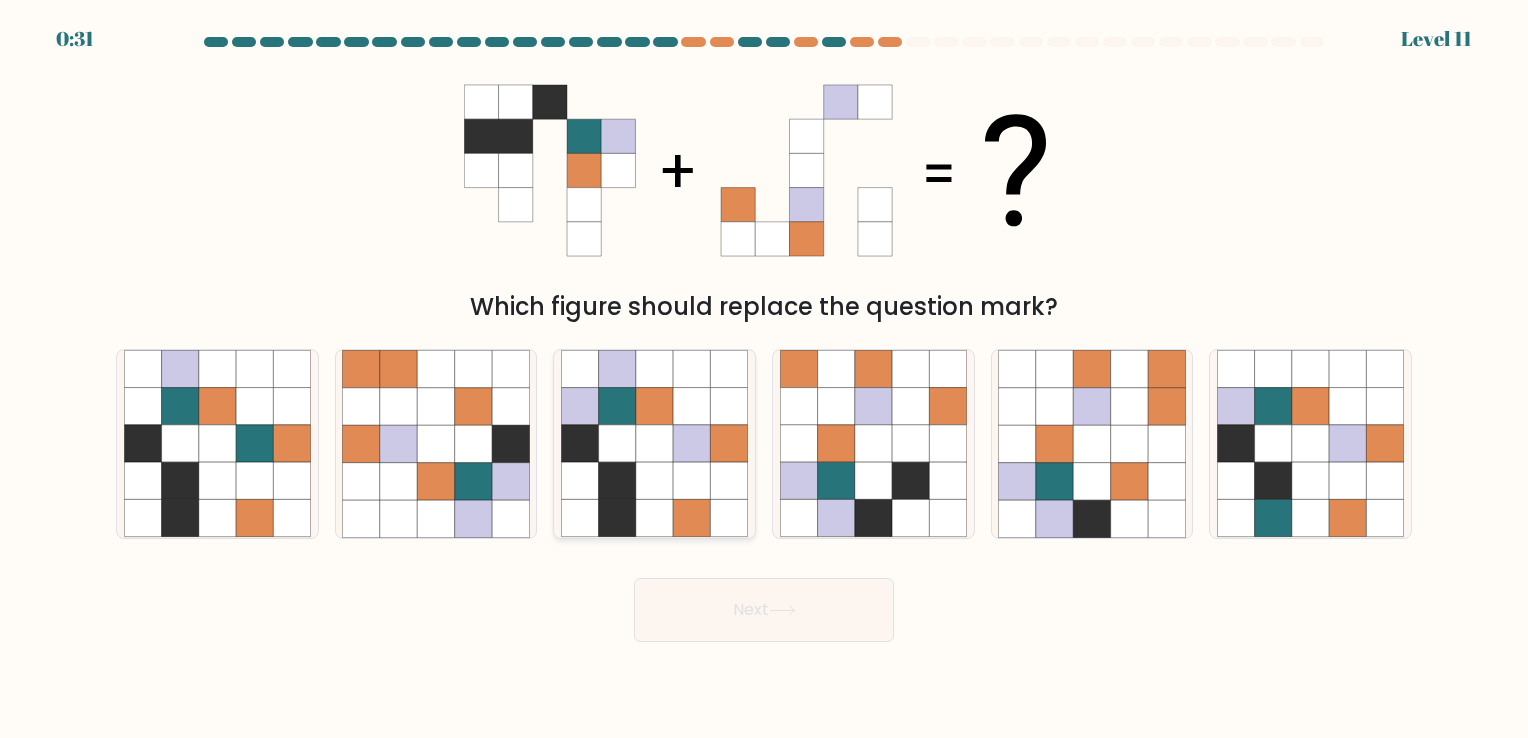click 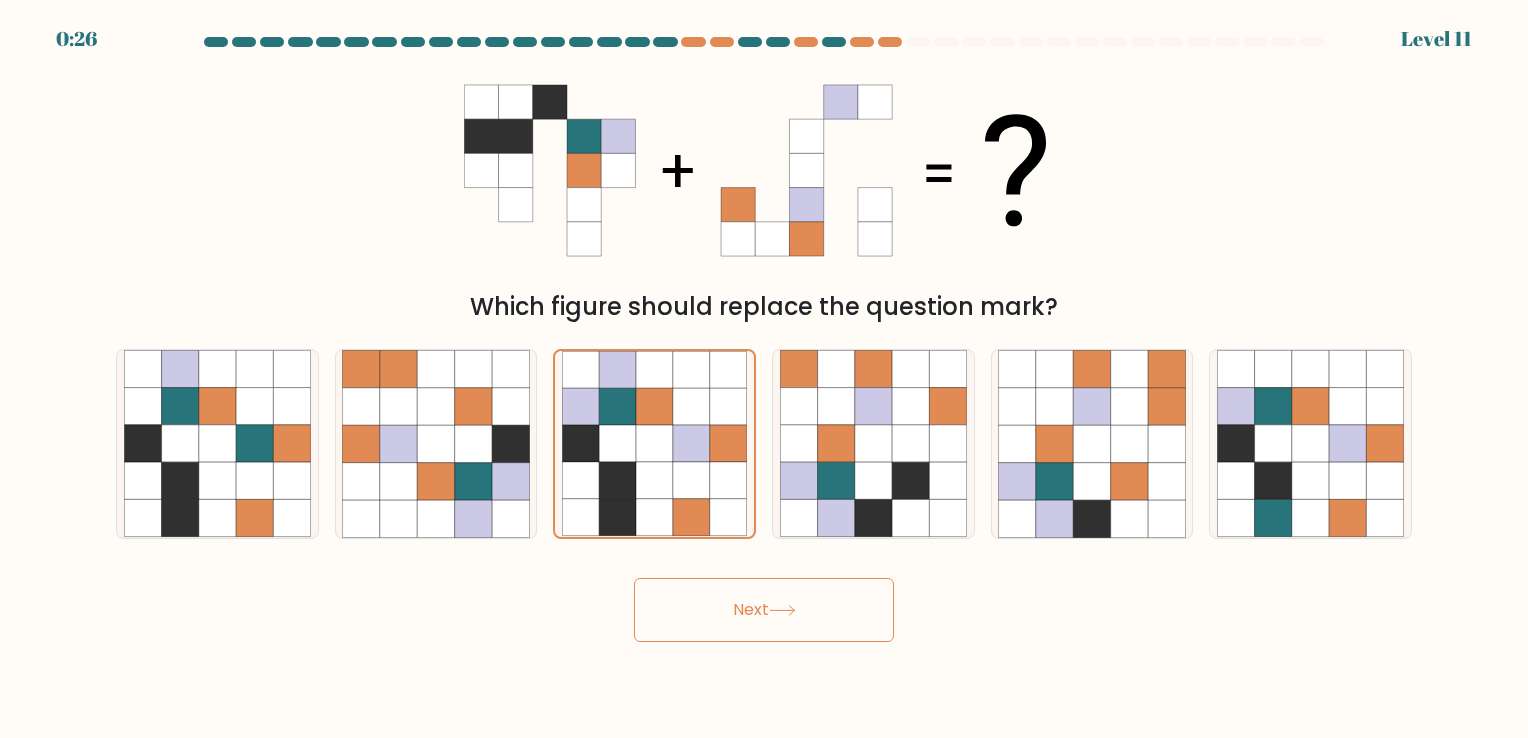 click 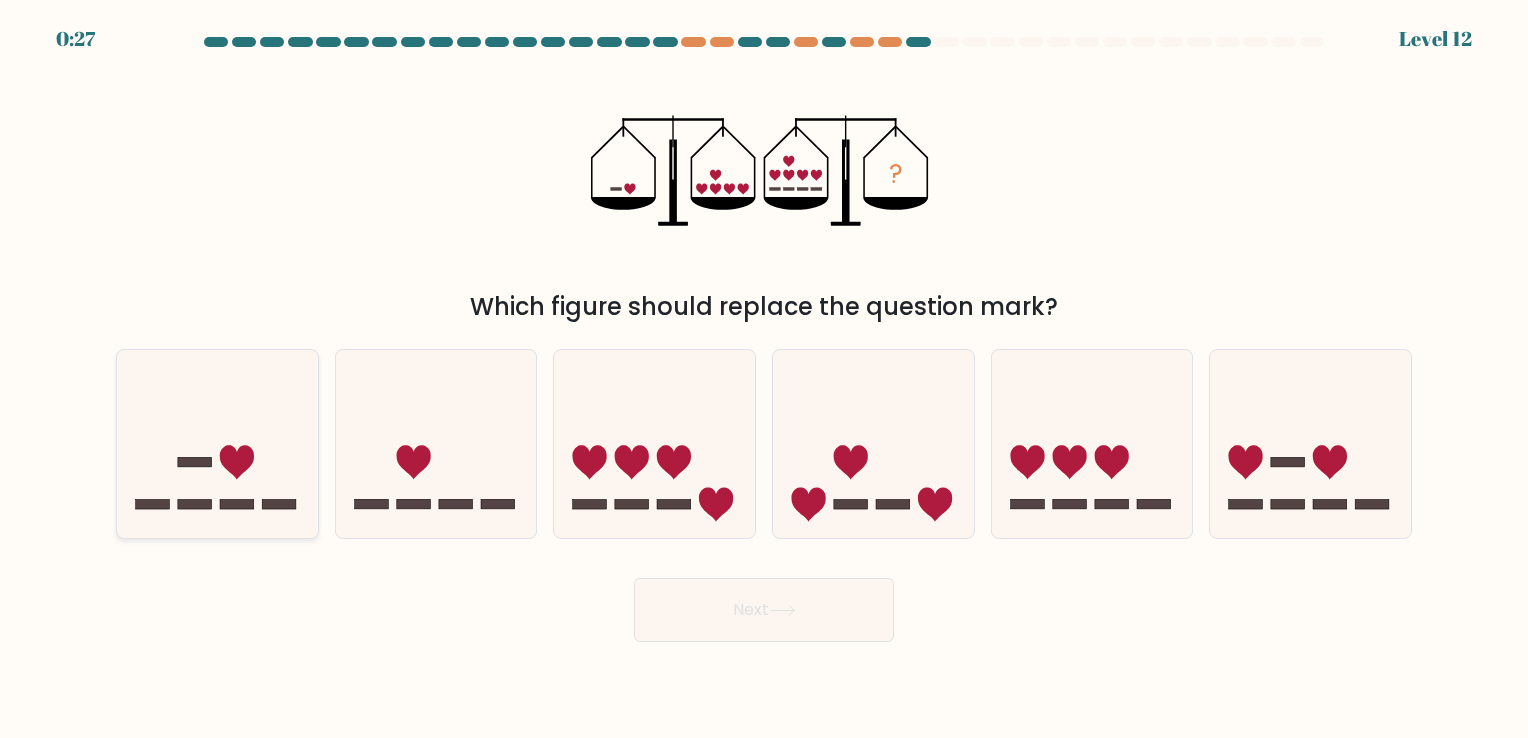 click 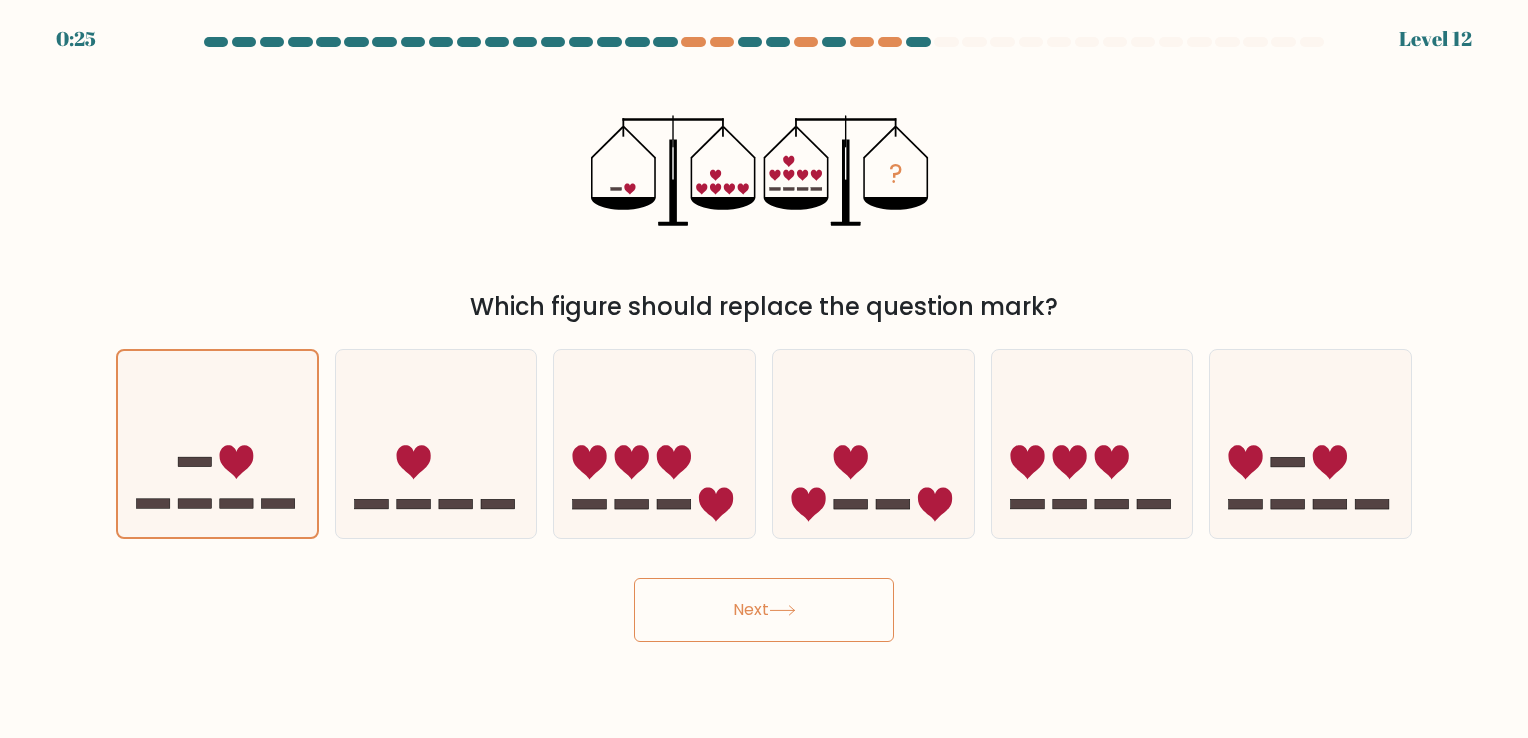 click on "Next" at bounding box center [764, 610] 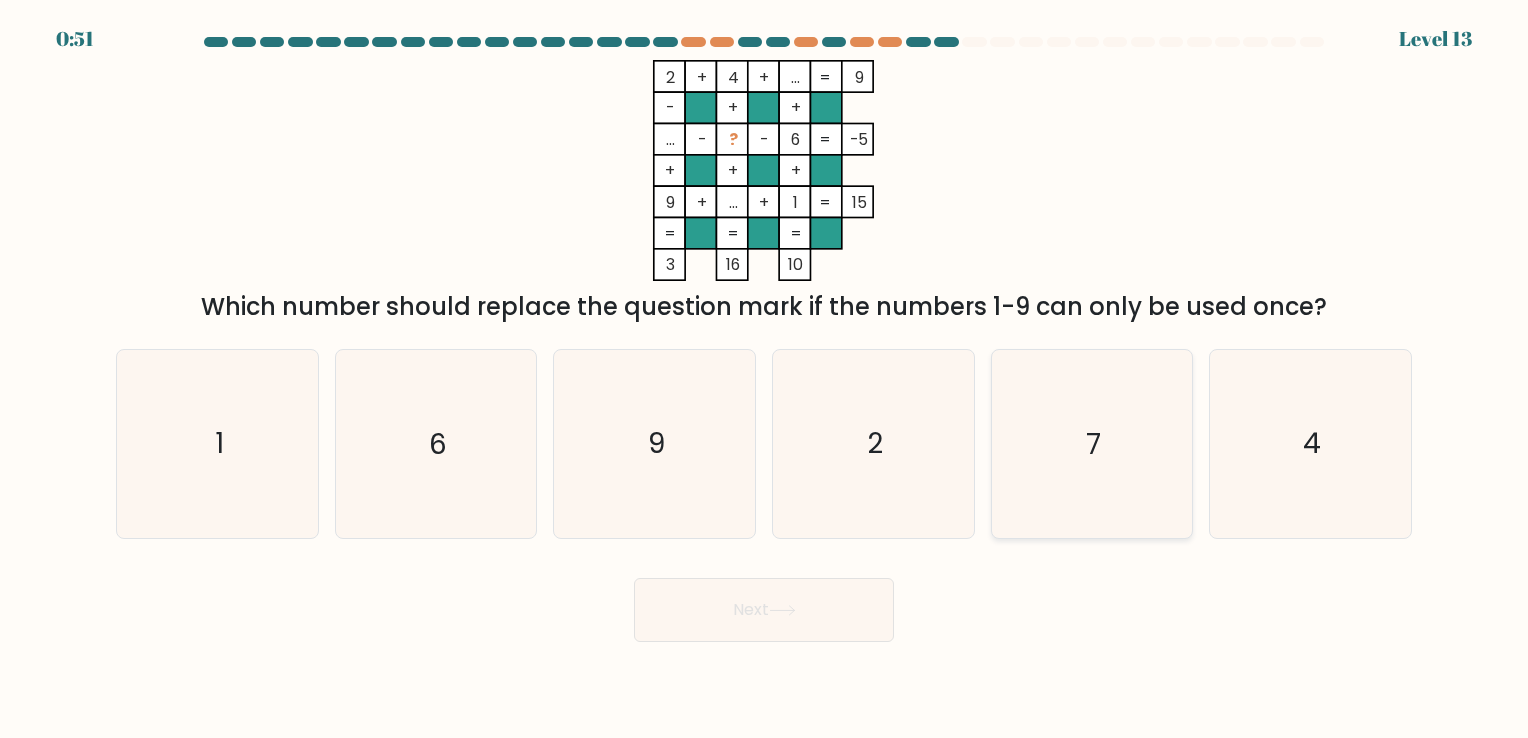 click on "7" 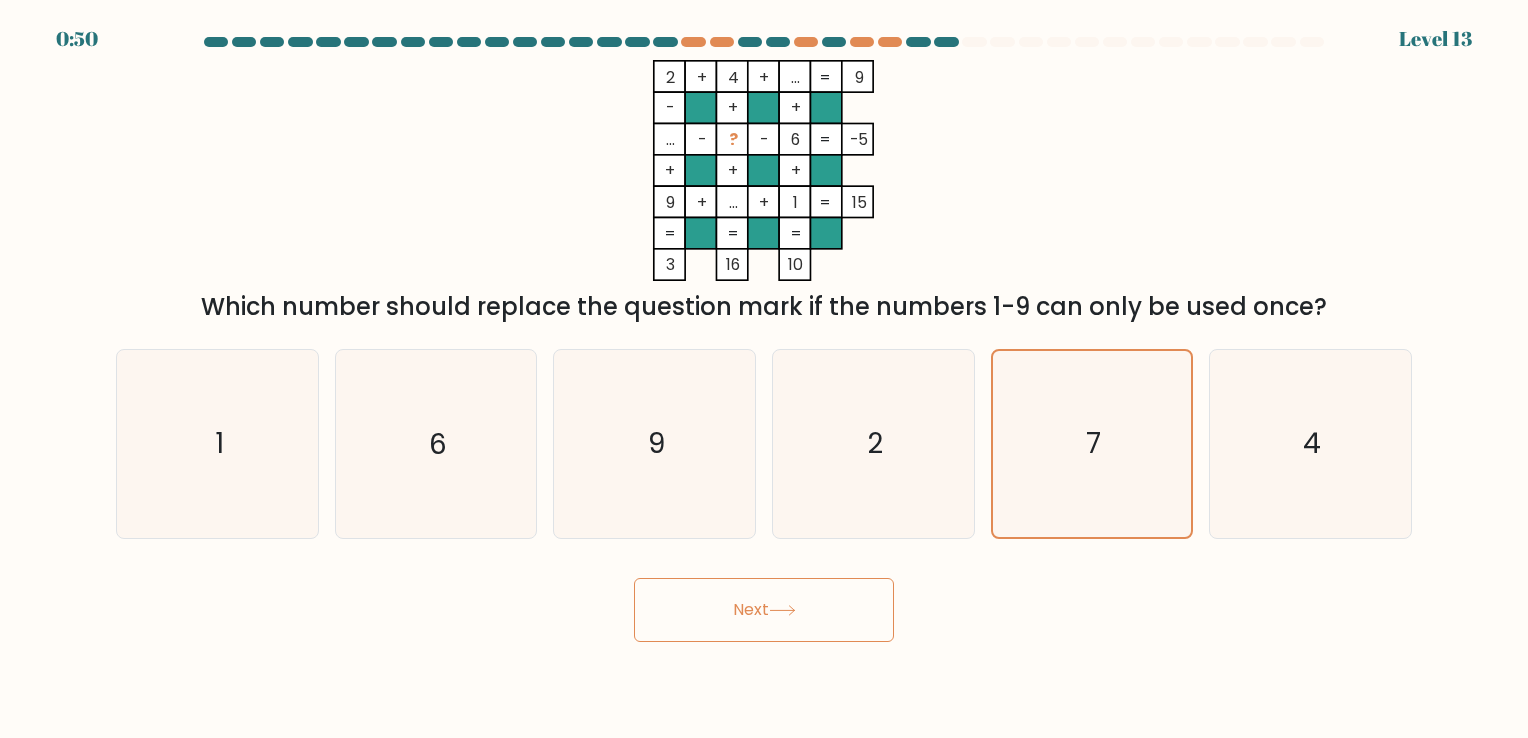 click on "Next" at bounding box center (764, 610) 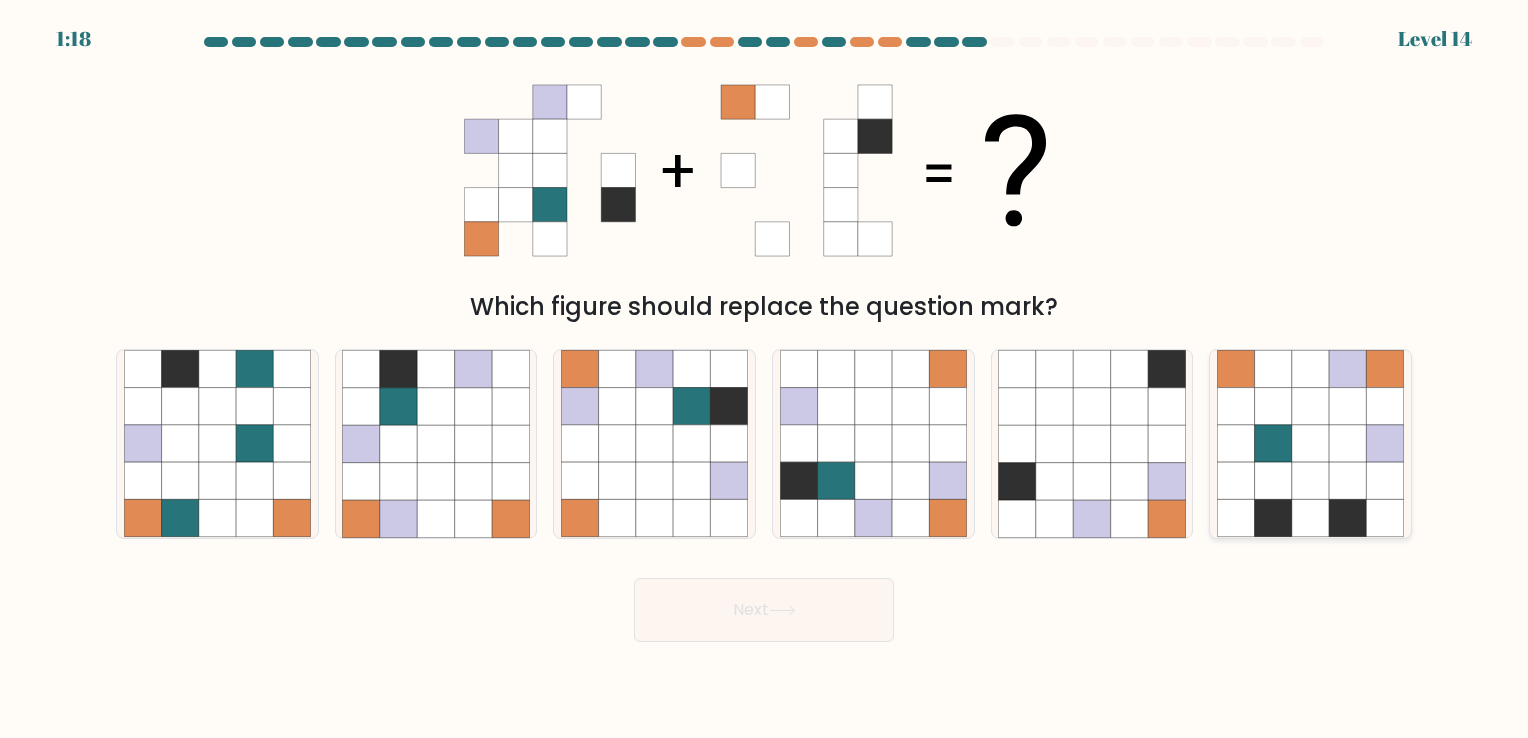 click 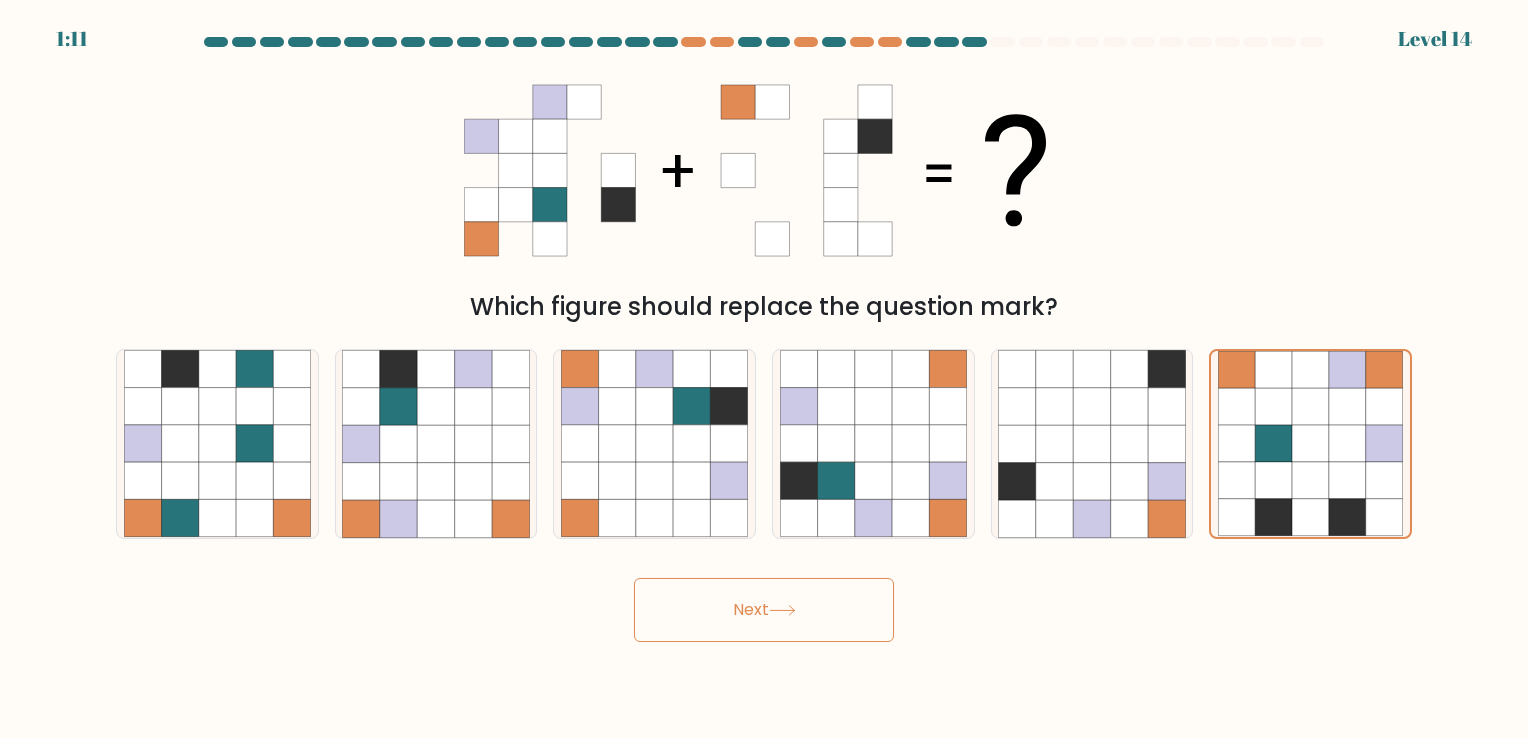 click on "Next" at bounding box center (764, 610) 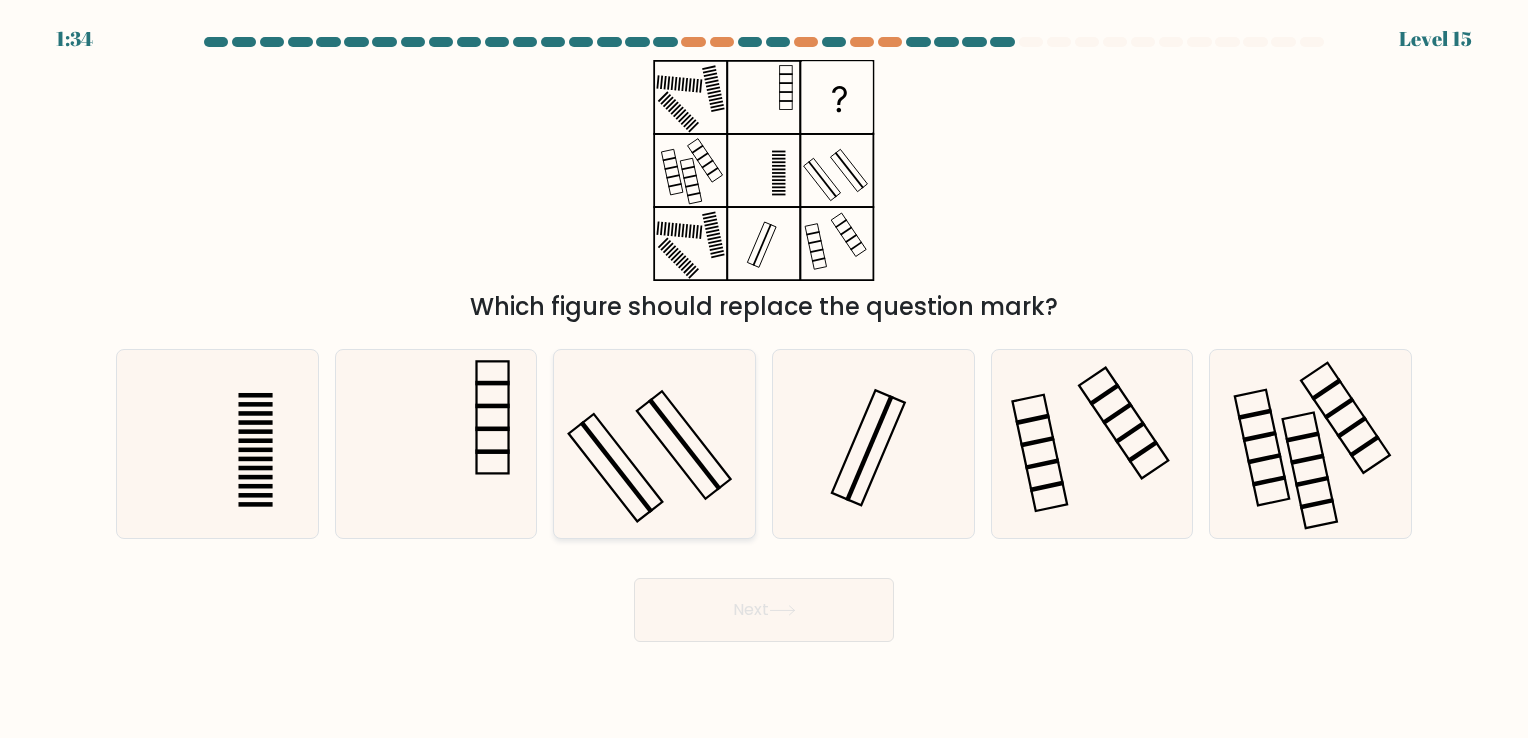 click 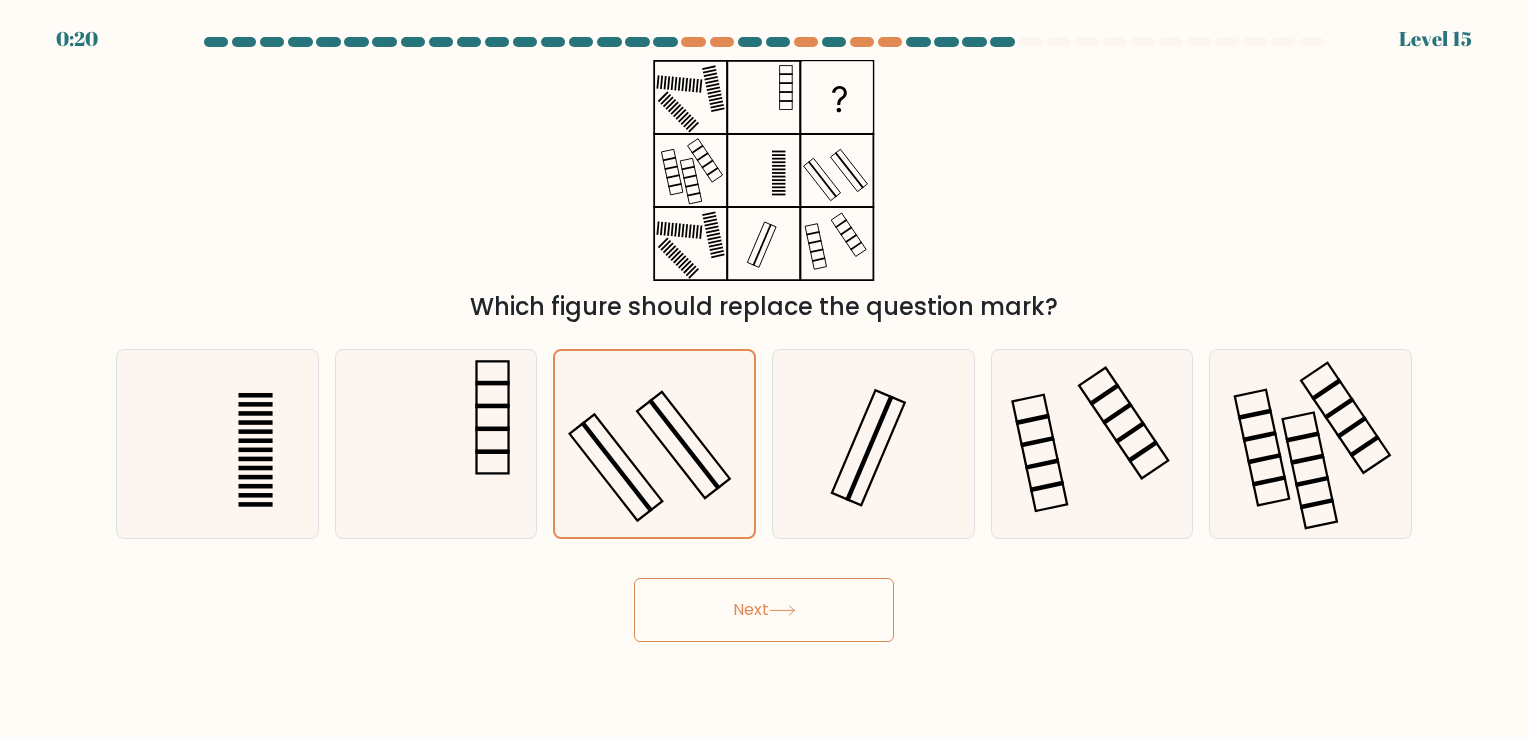 click on "Next" at bounding box center [764, 610] 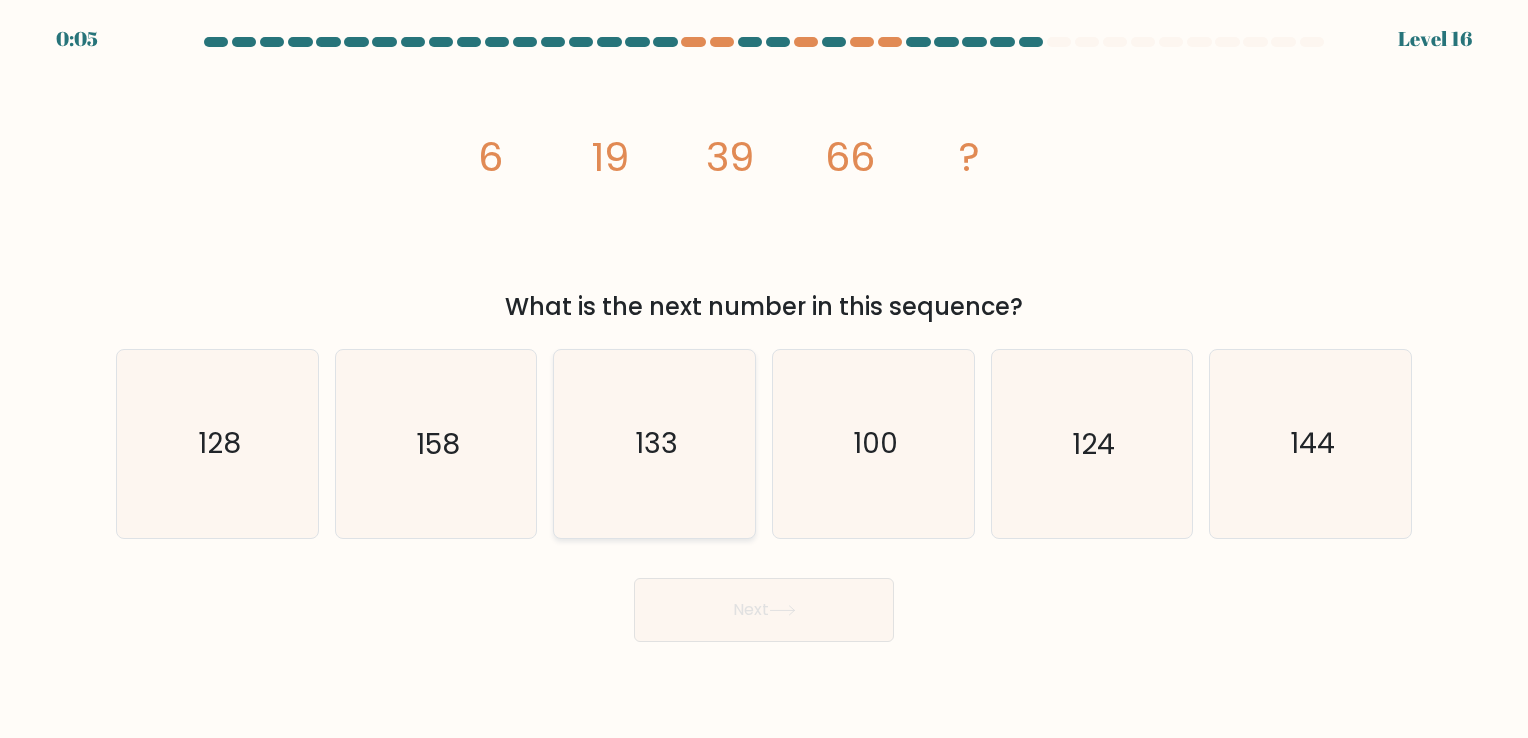 click on "133" 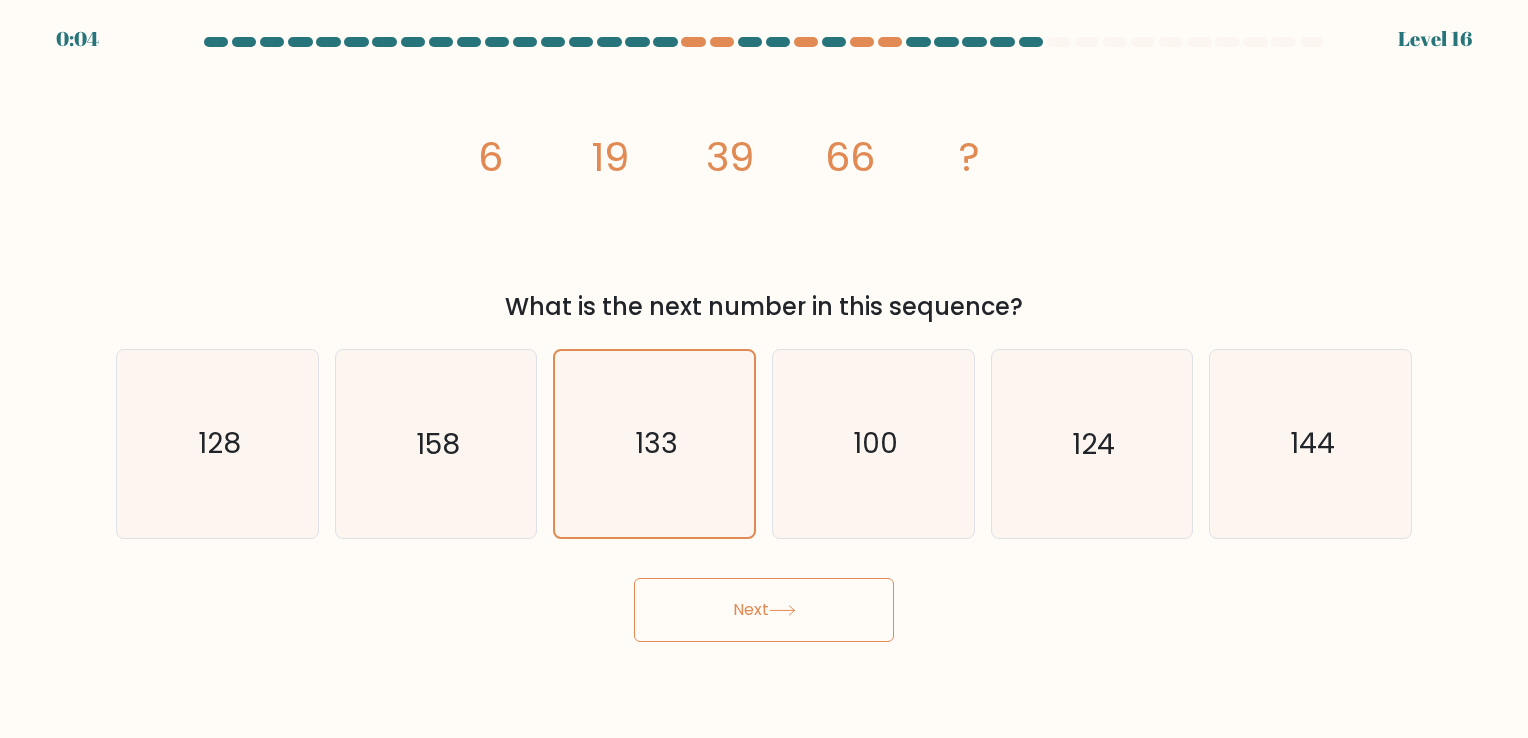 click on "Next" at bounding box center (764, 610) 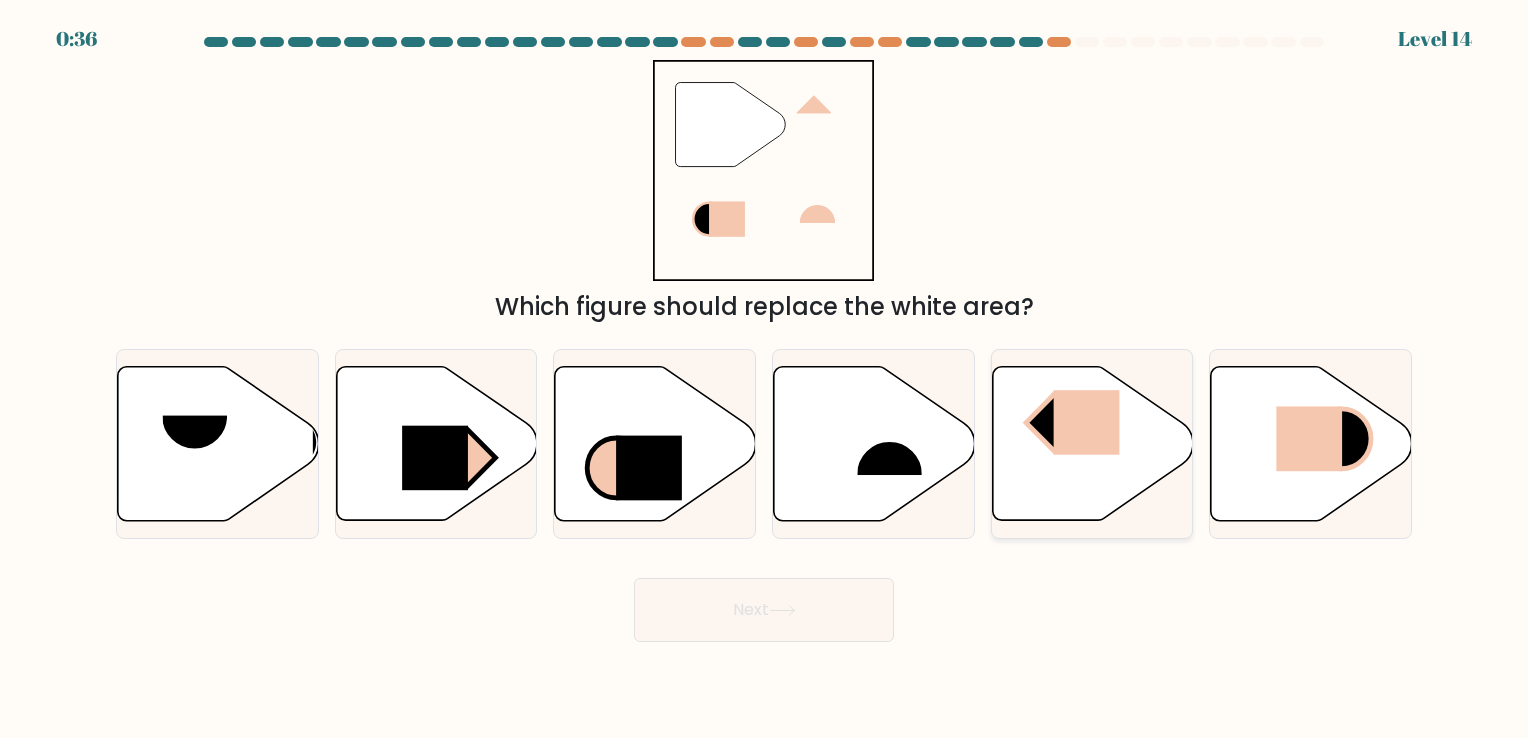 click 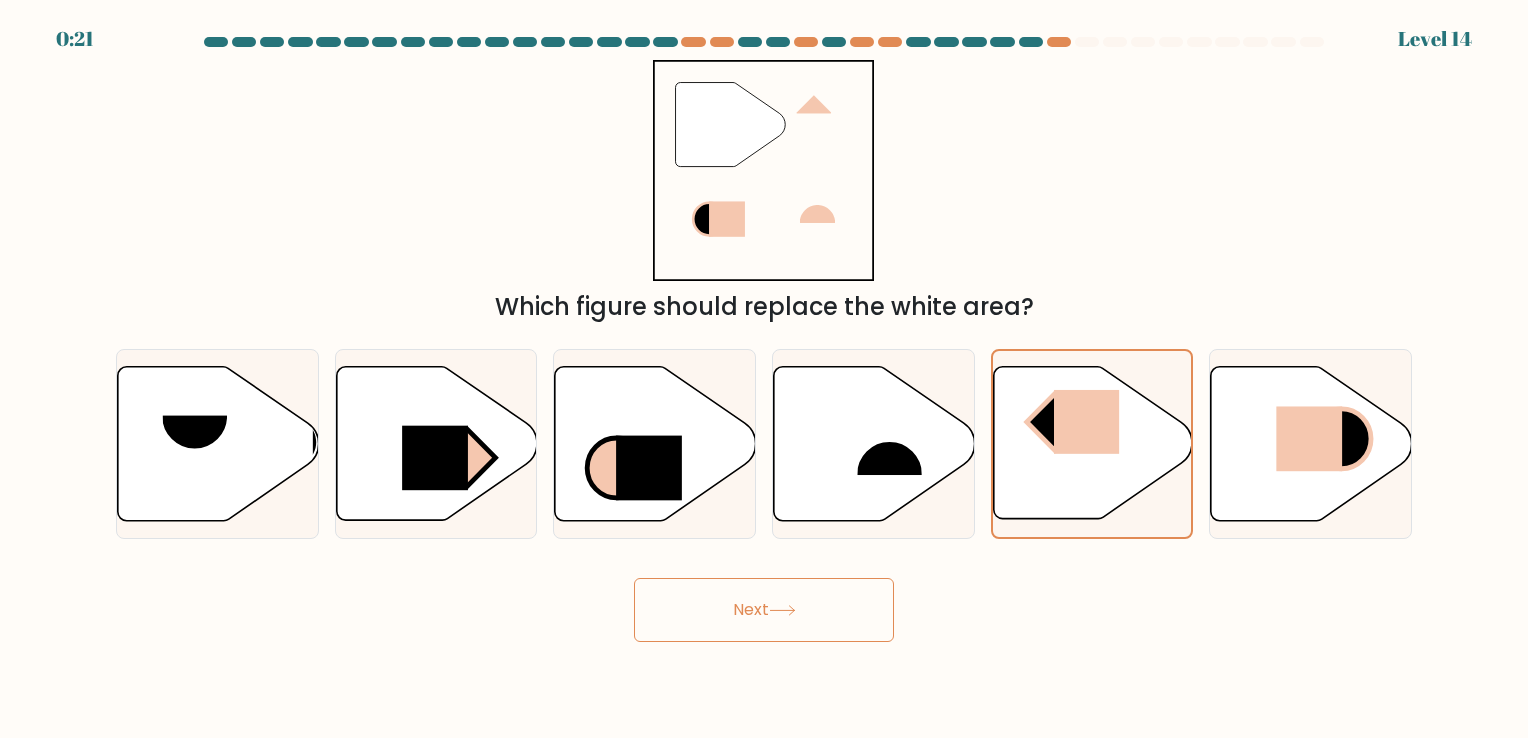click on "Next" at bounding box center [764, 610] 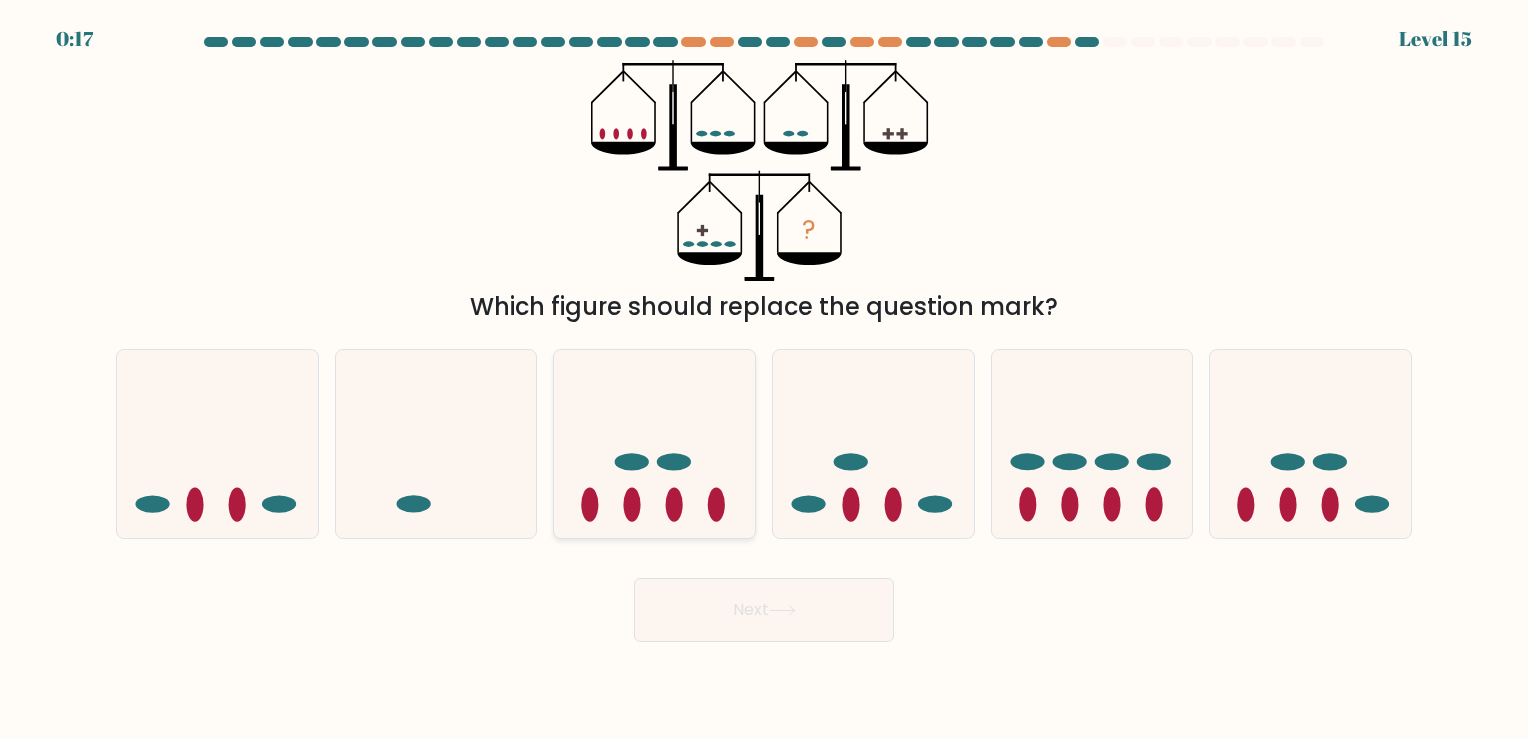 click 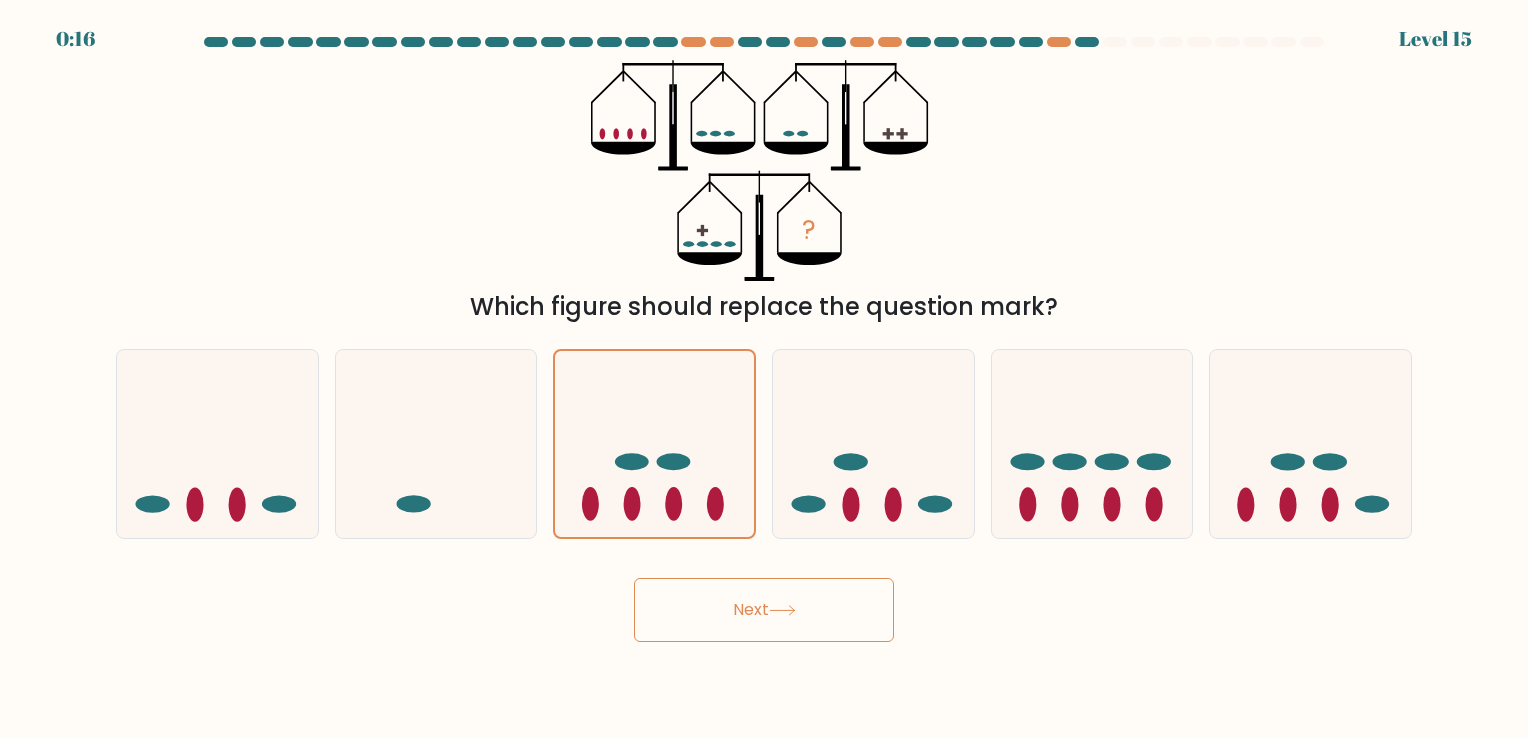 click 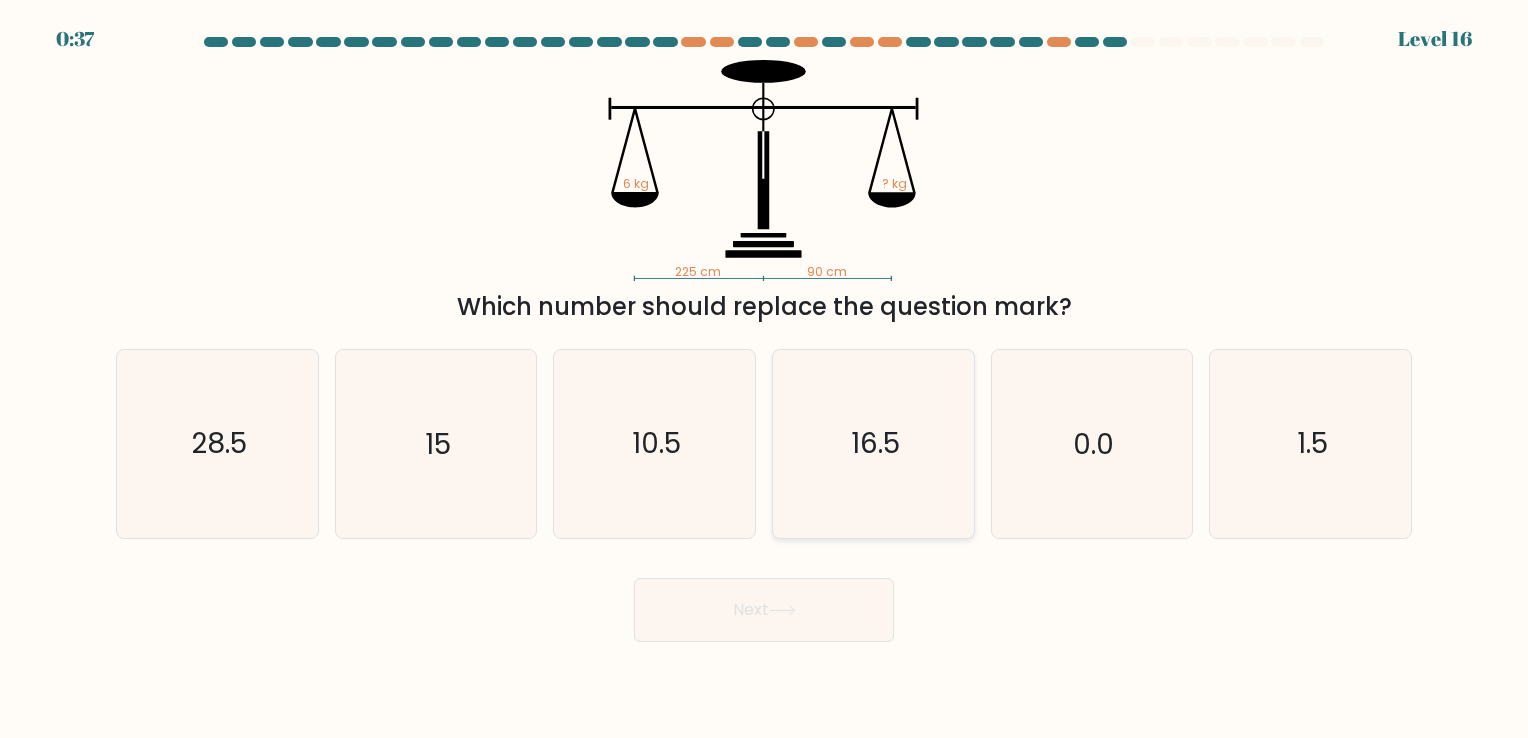 click on "16.5" 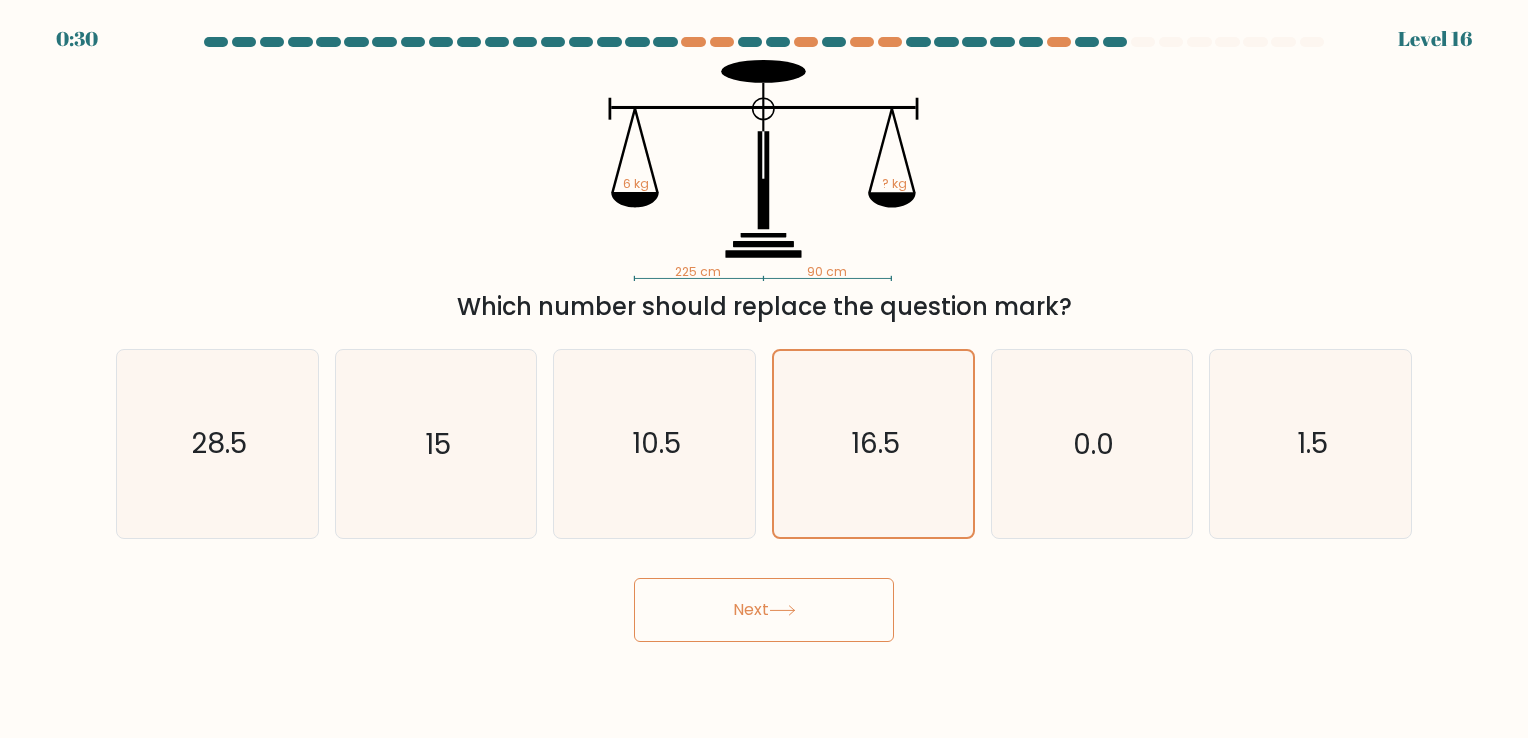 click on "Next" at bounding box center (764, 610) 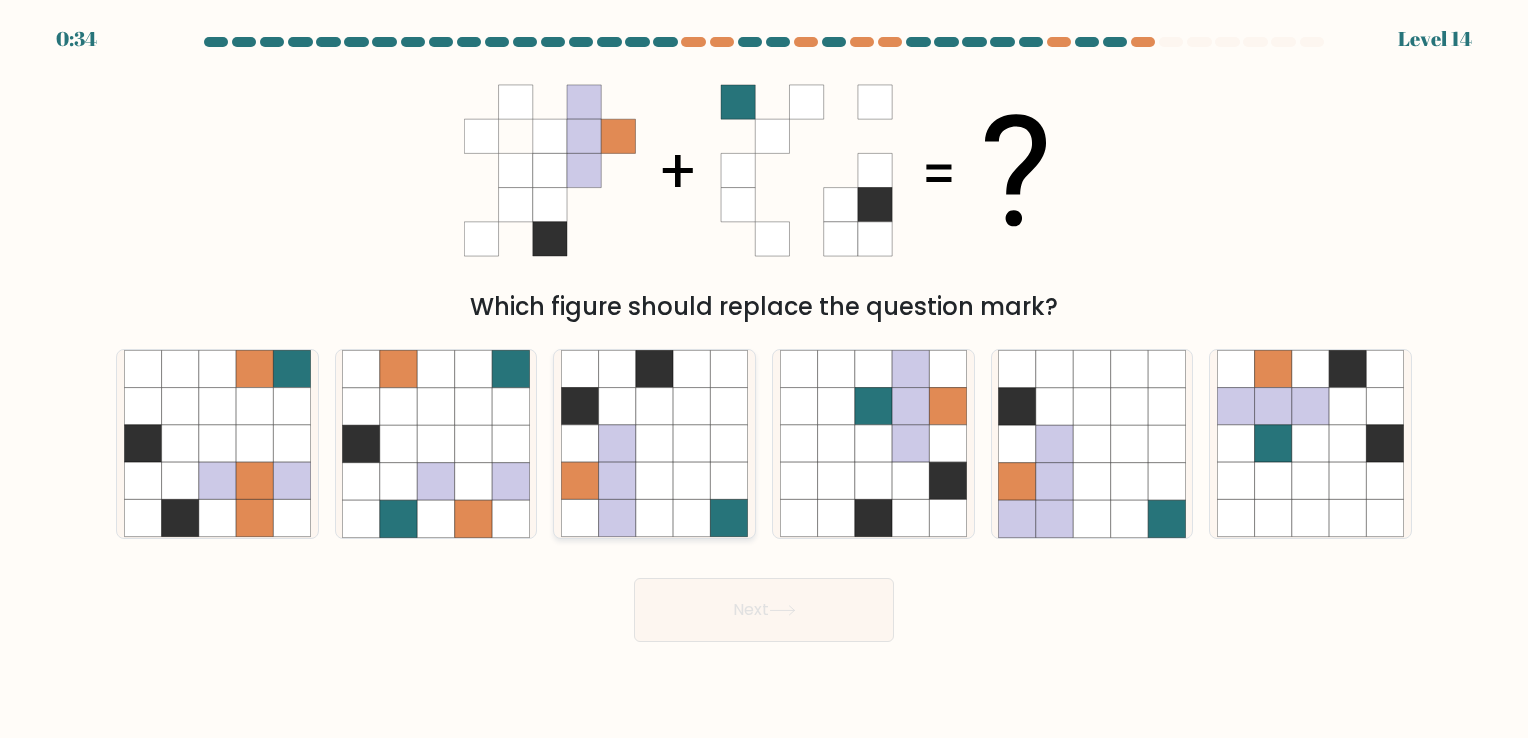 click 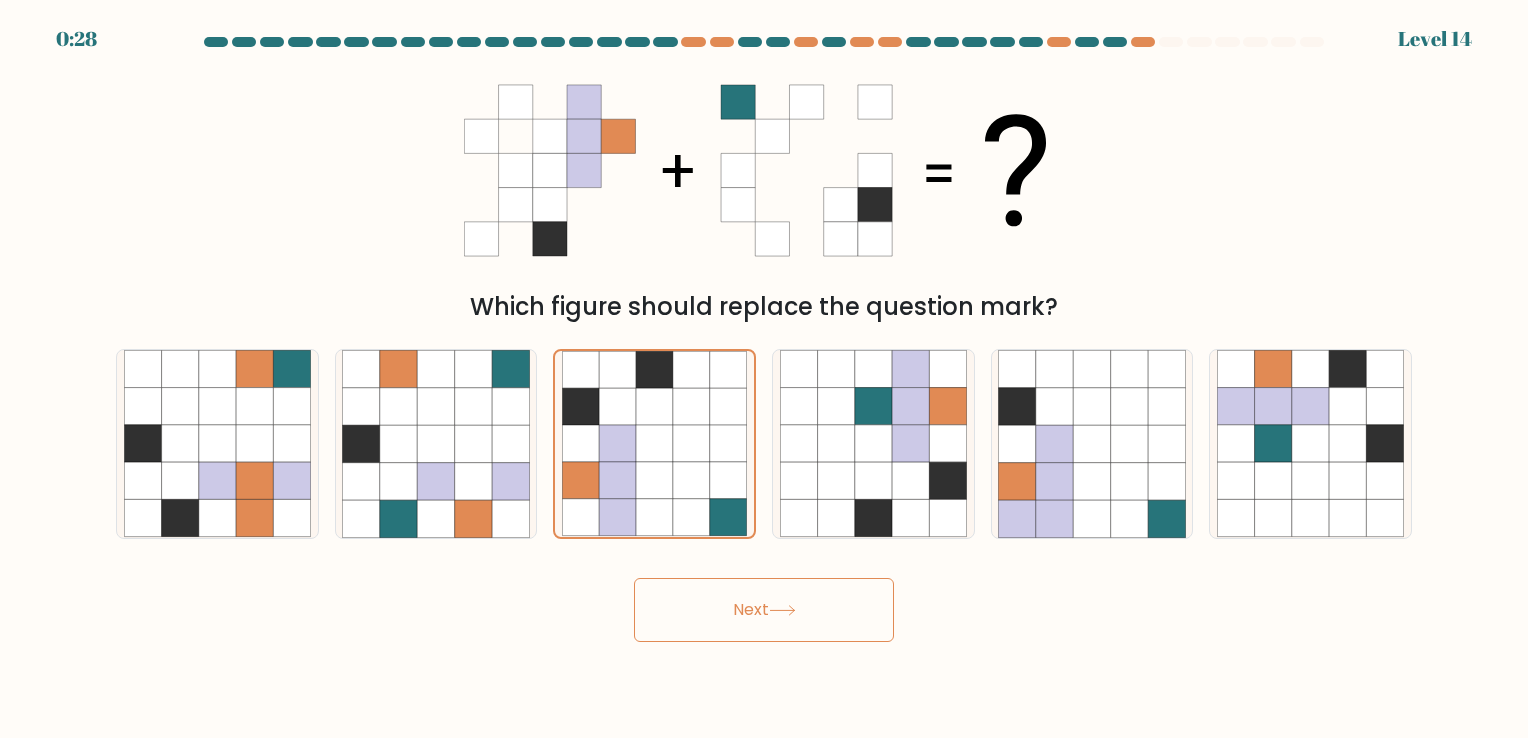 click on "Next" at bounding box center [764, 610] 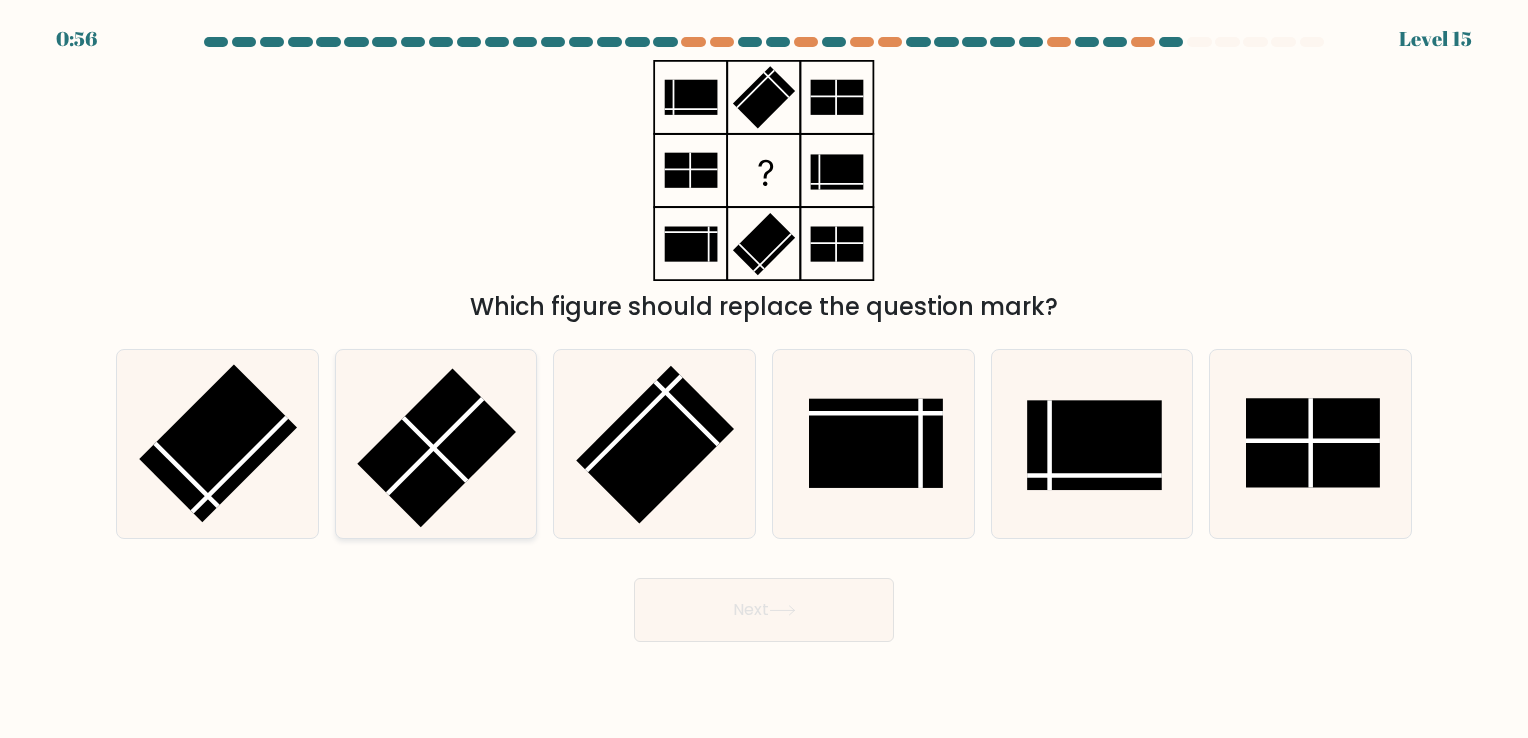 click 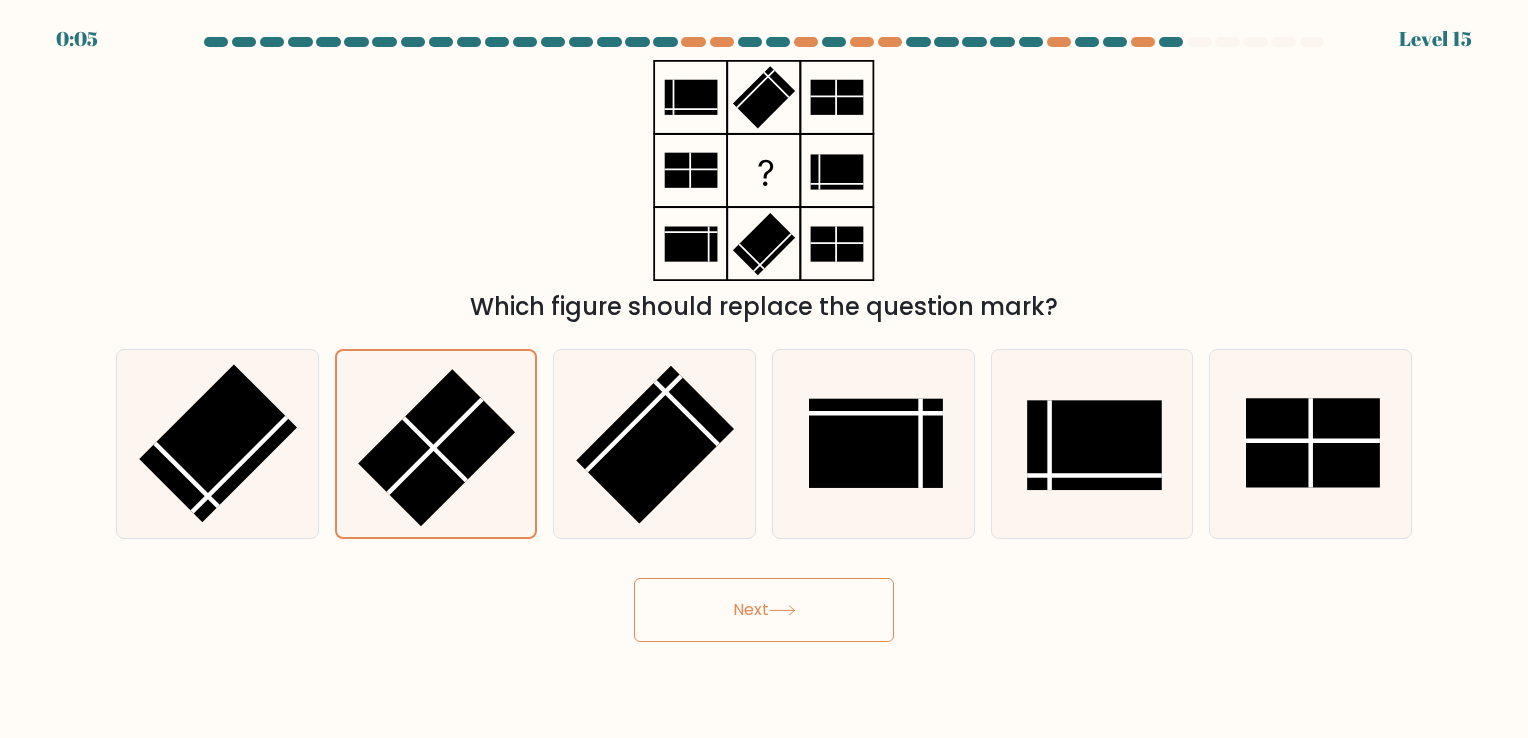 click 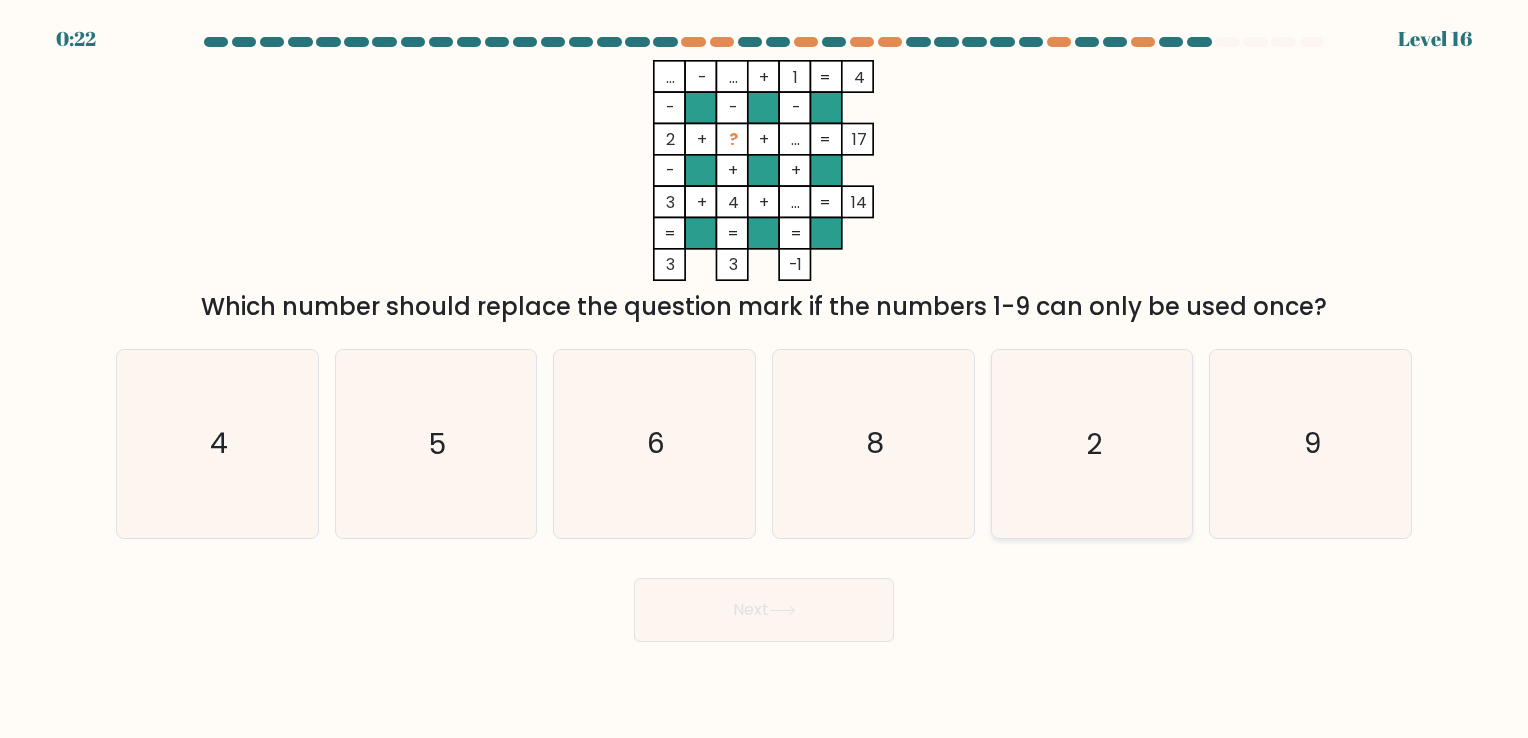 click on "2" 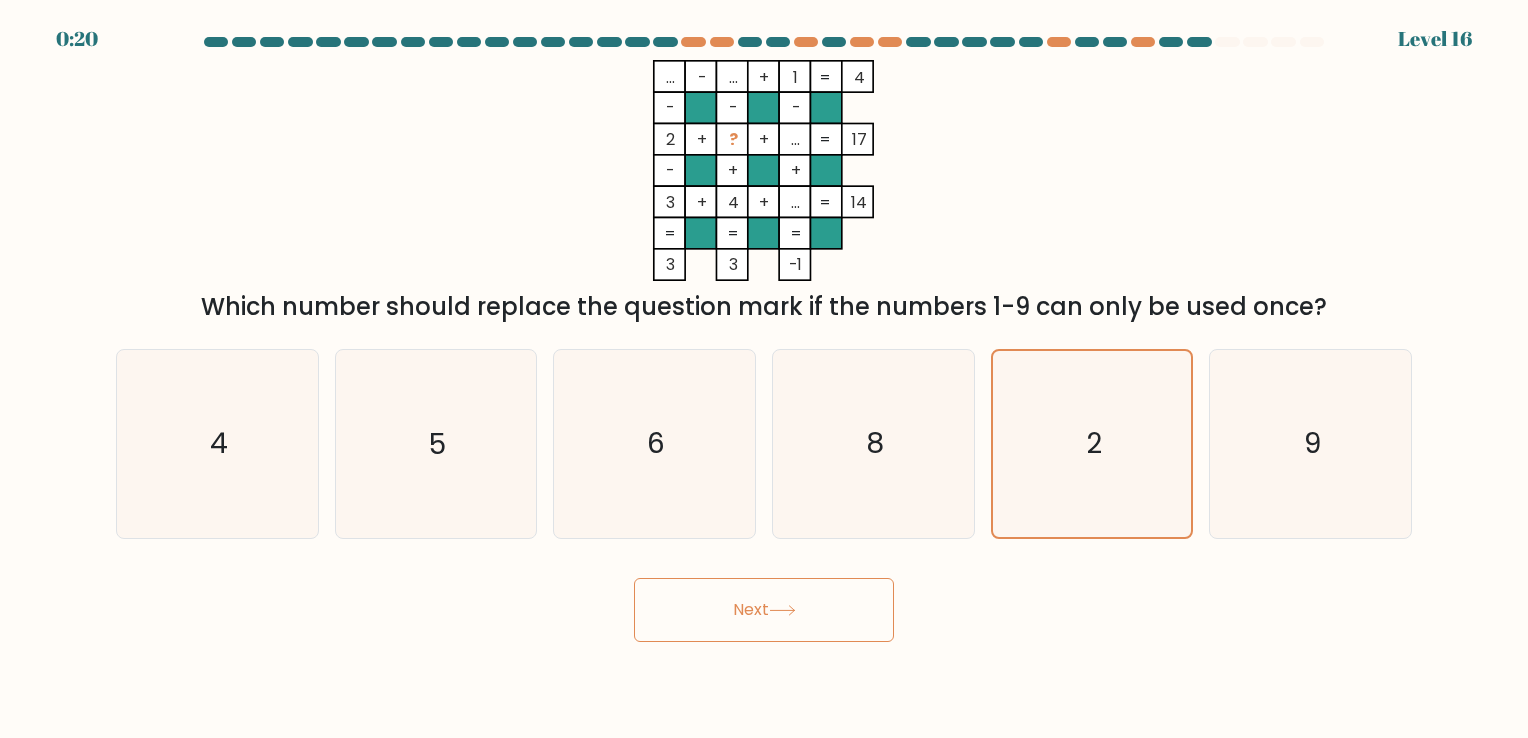 click on "Next" at bounding box center (764, 610) 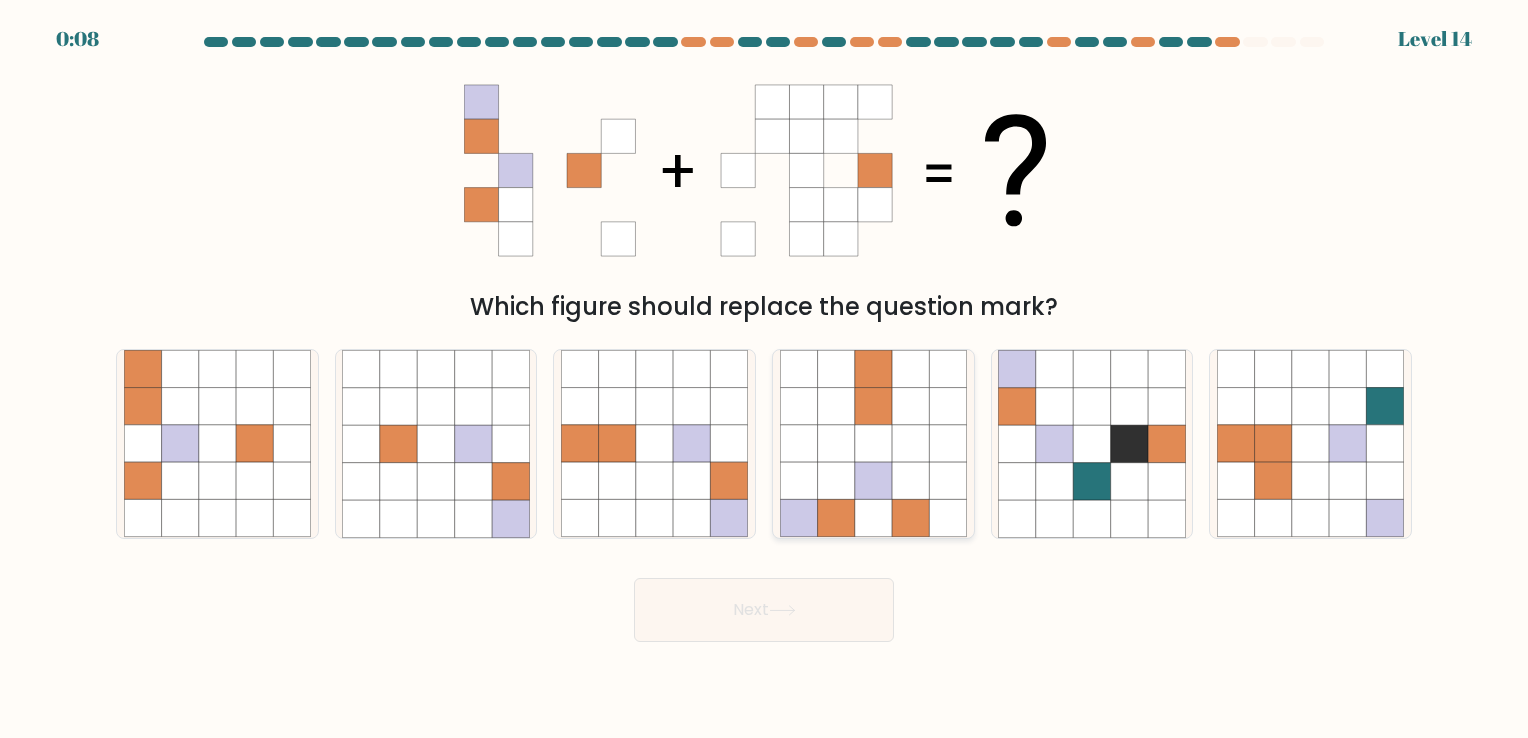 click 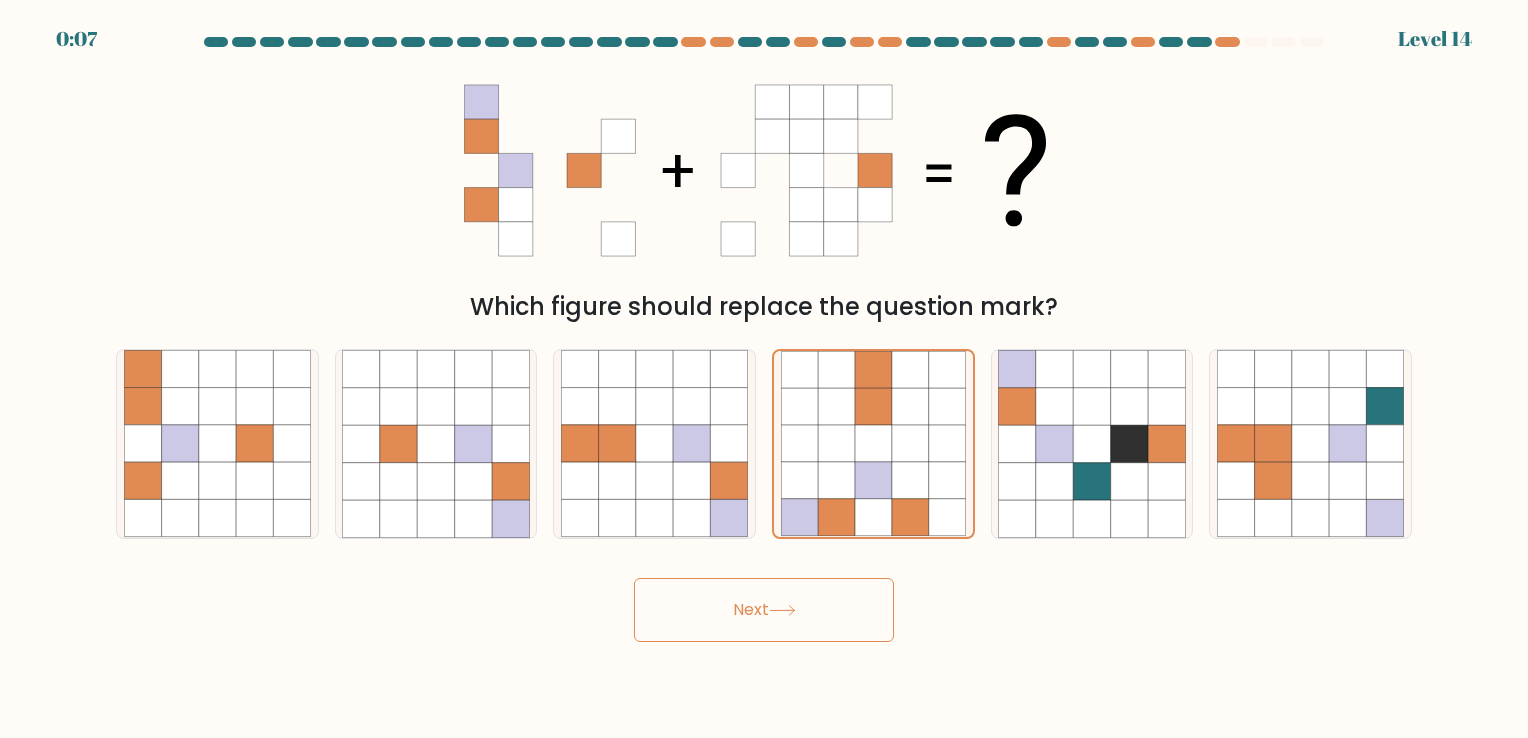 click on "Next" at bounding box center [764, 610] 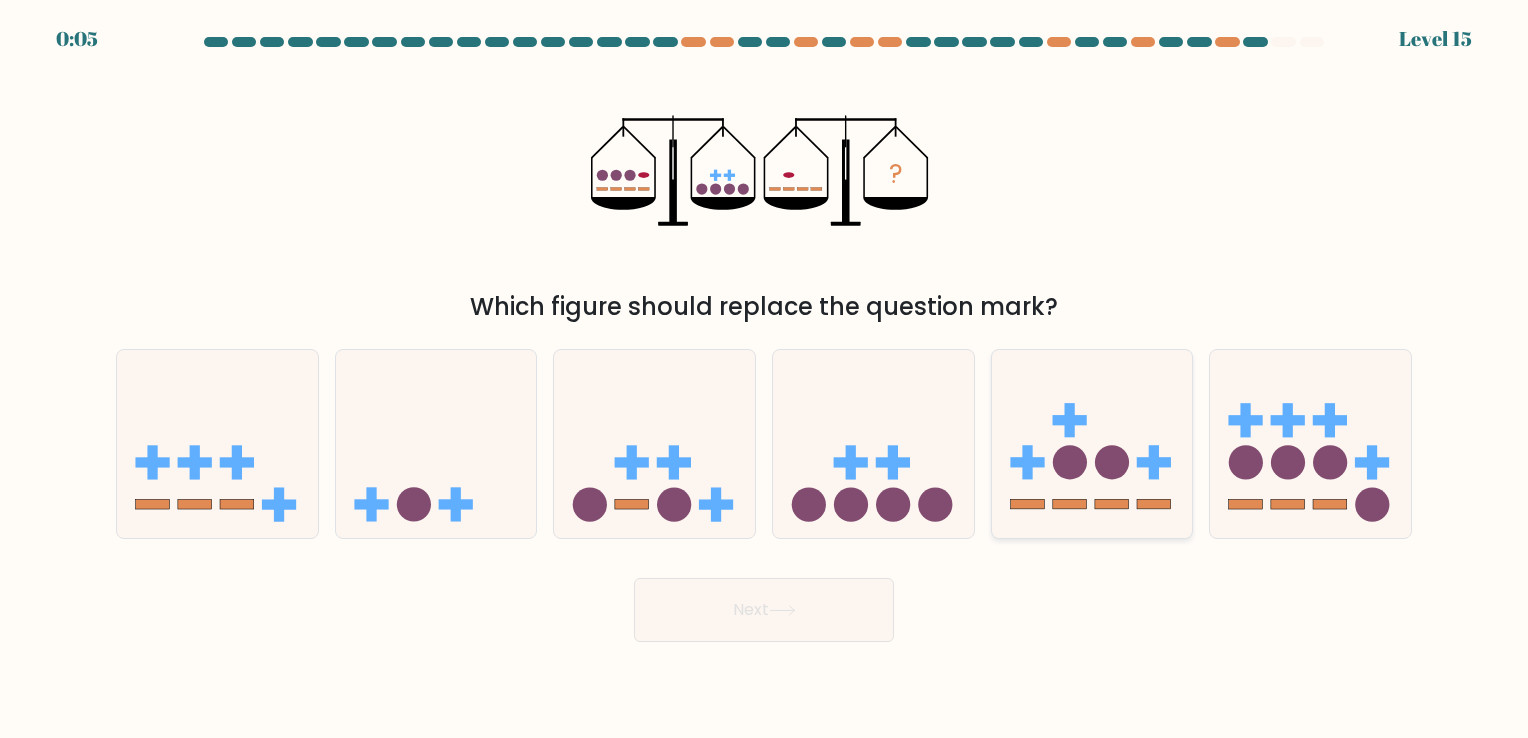 click 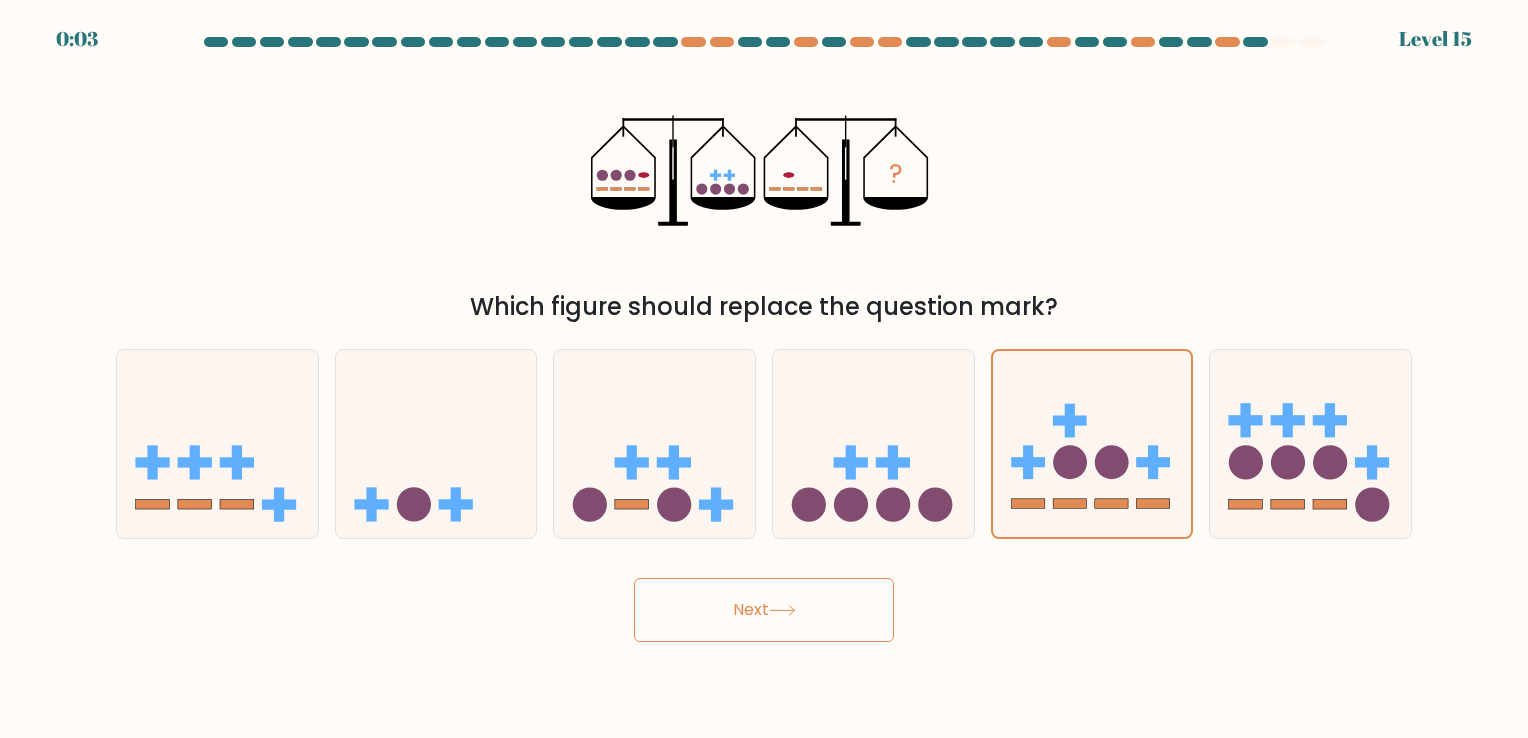 click 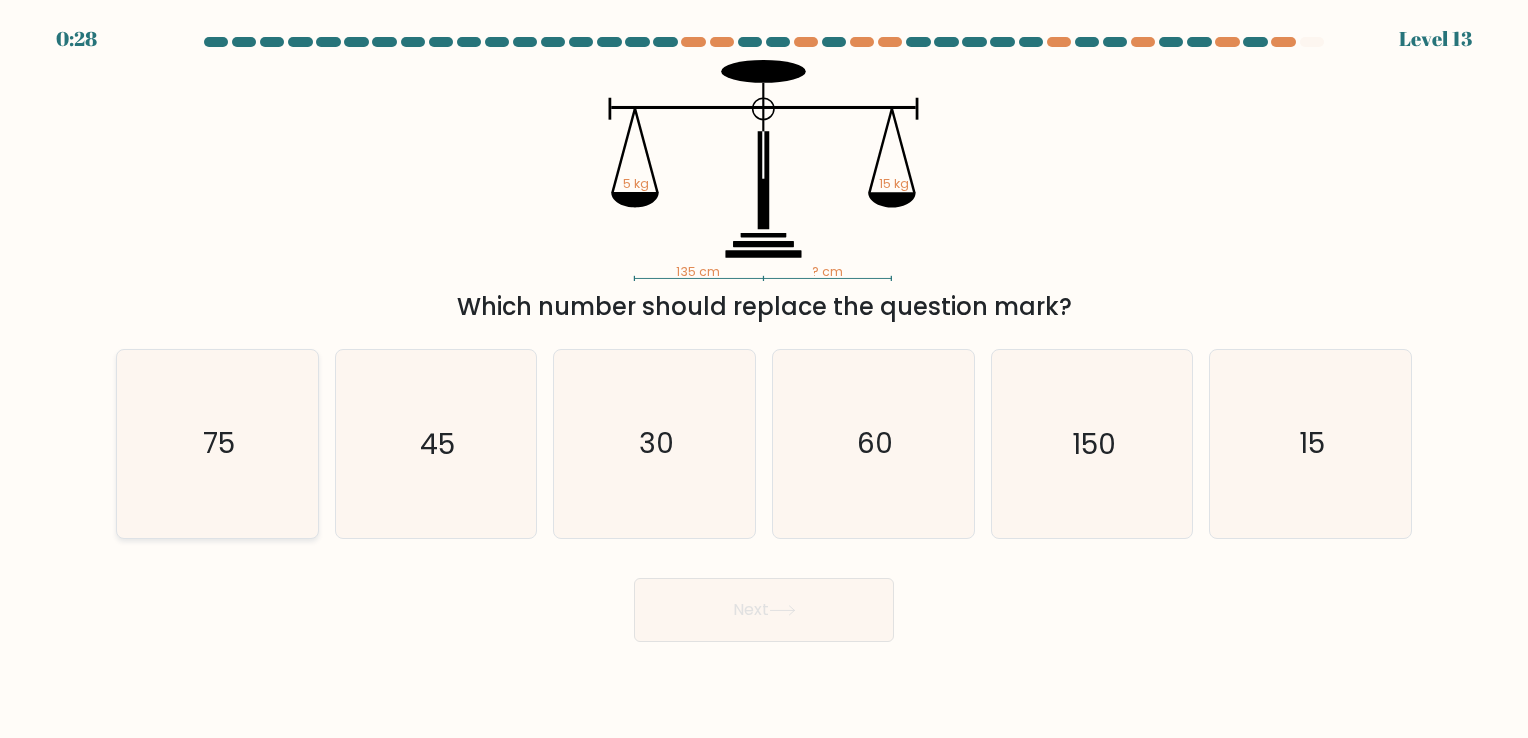 click on "75" 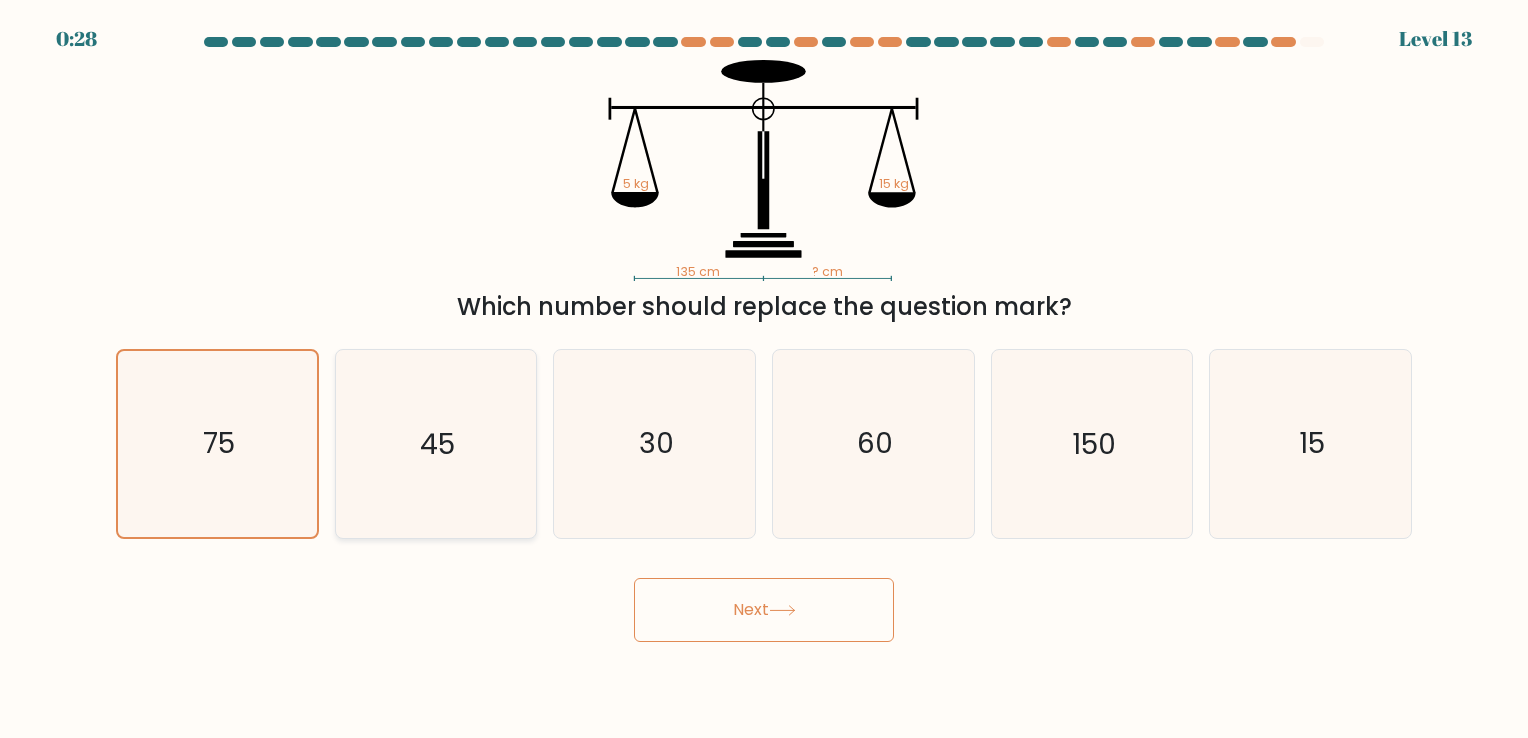 click on "45" 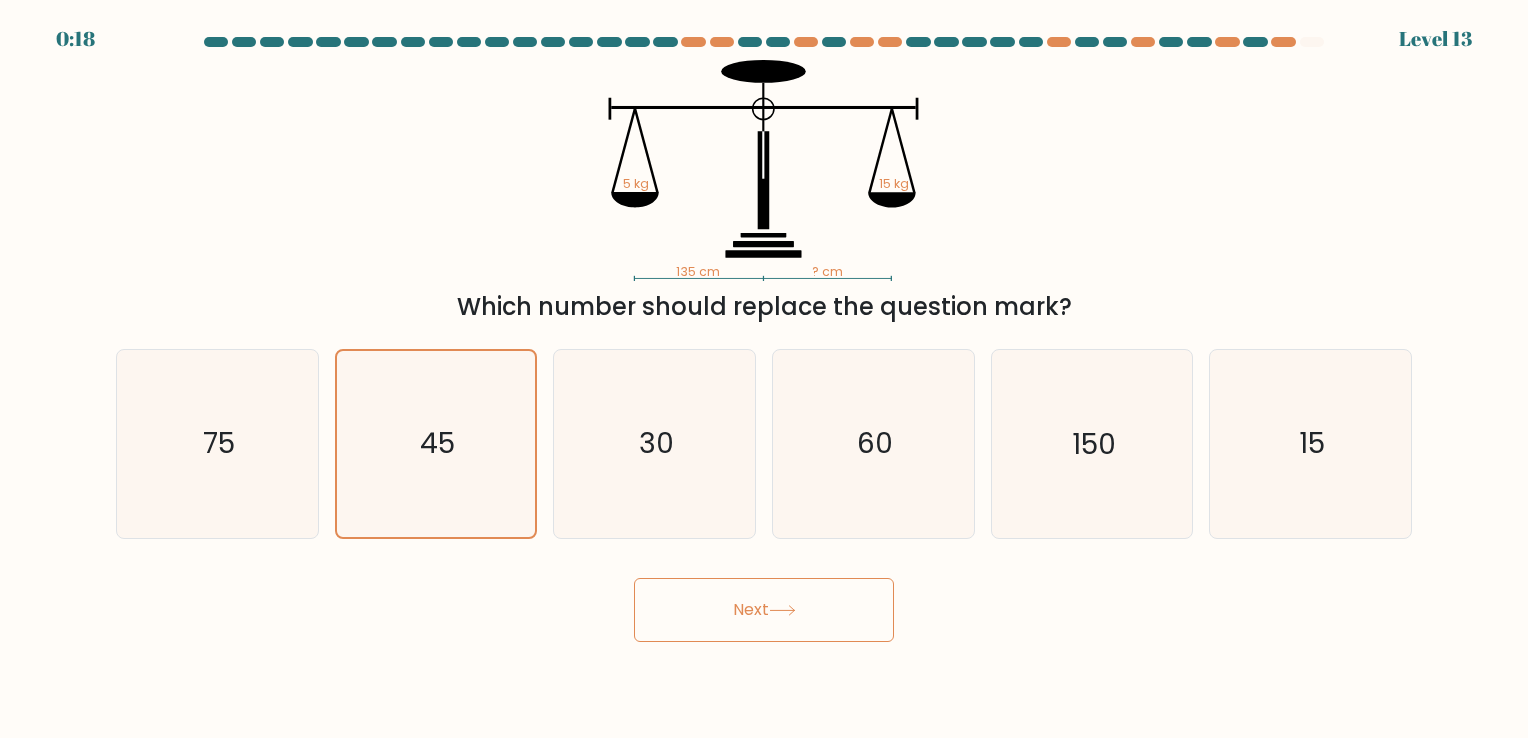 click on "Next" at bounding box center [764, 610] 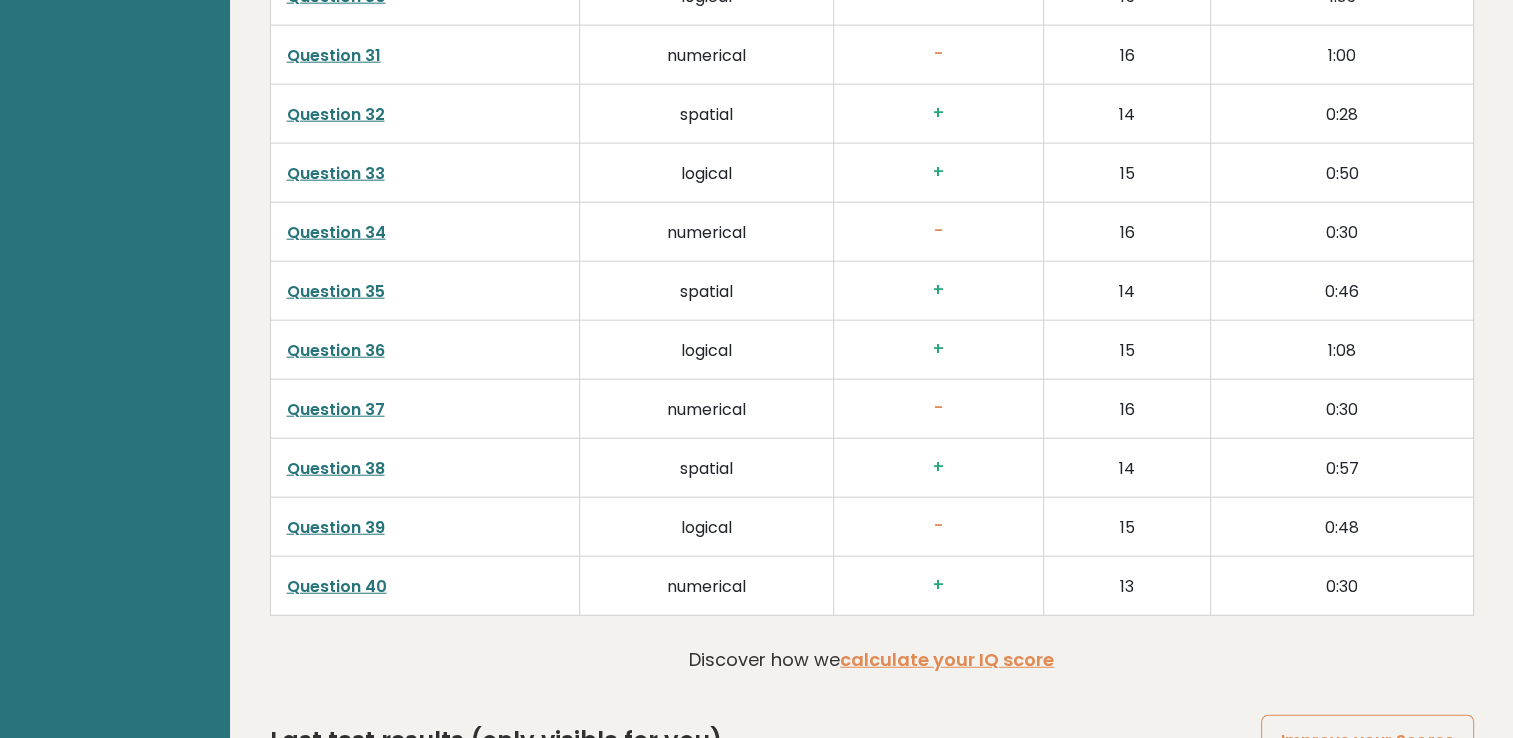 scroll, scrollTop: 4952, scrollLeft: 0, axis: vertical 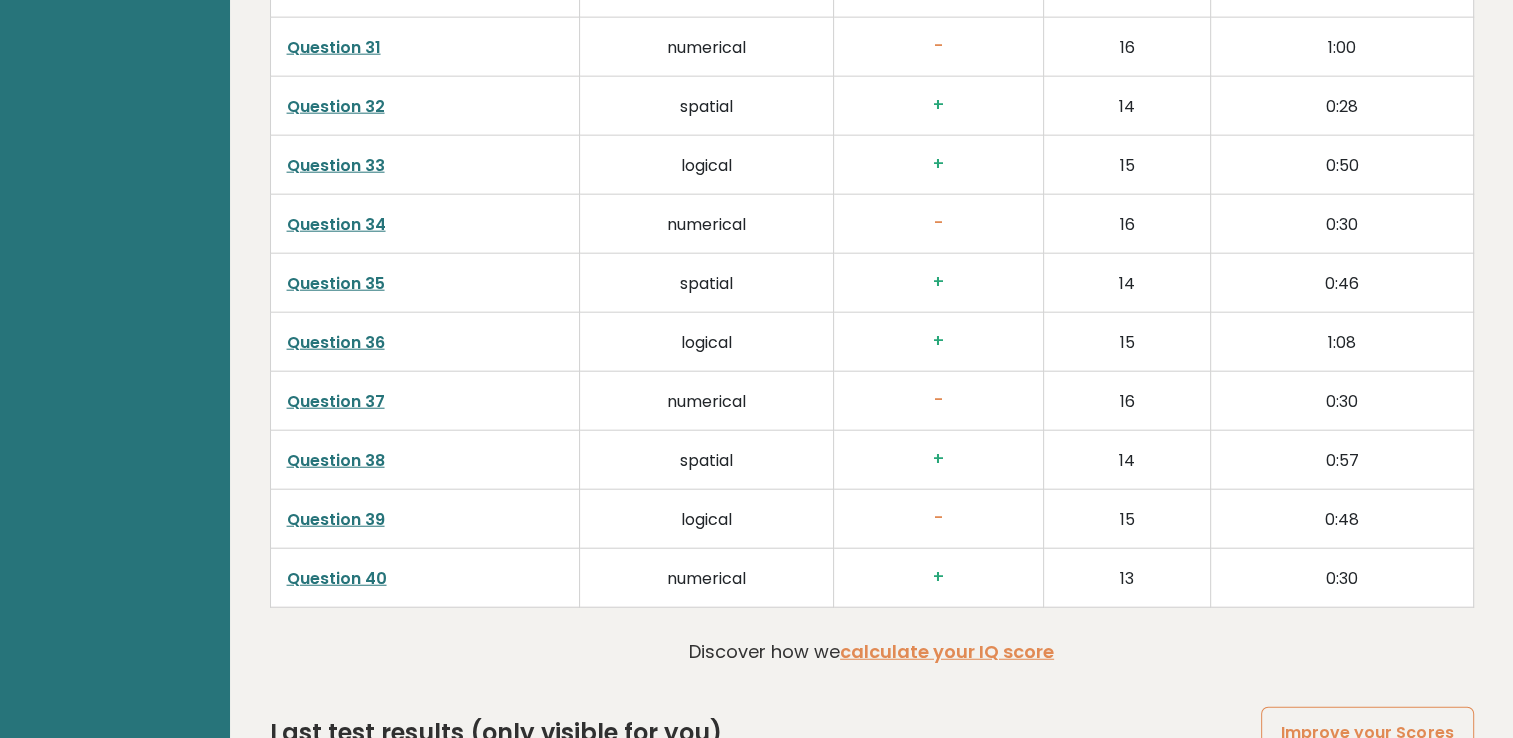click on "Question
39" at bounding box center [336, 519] 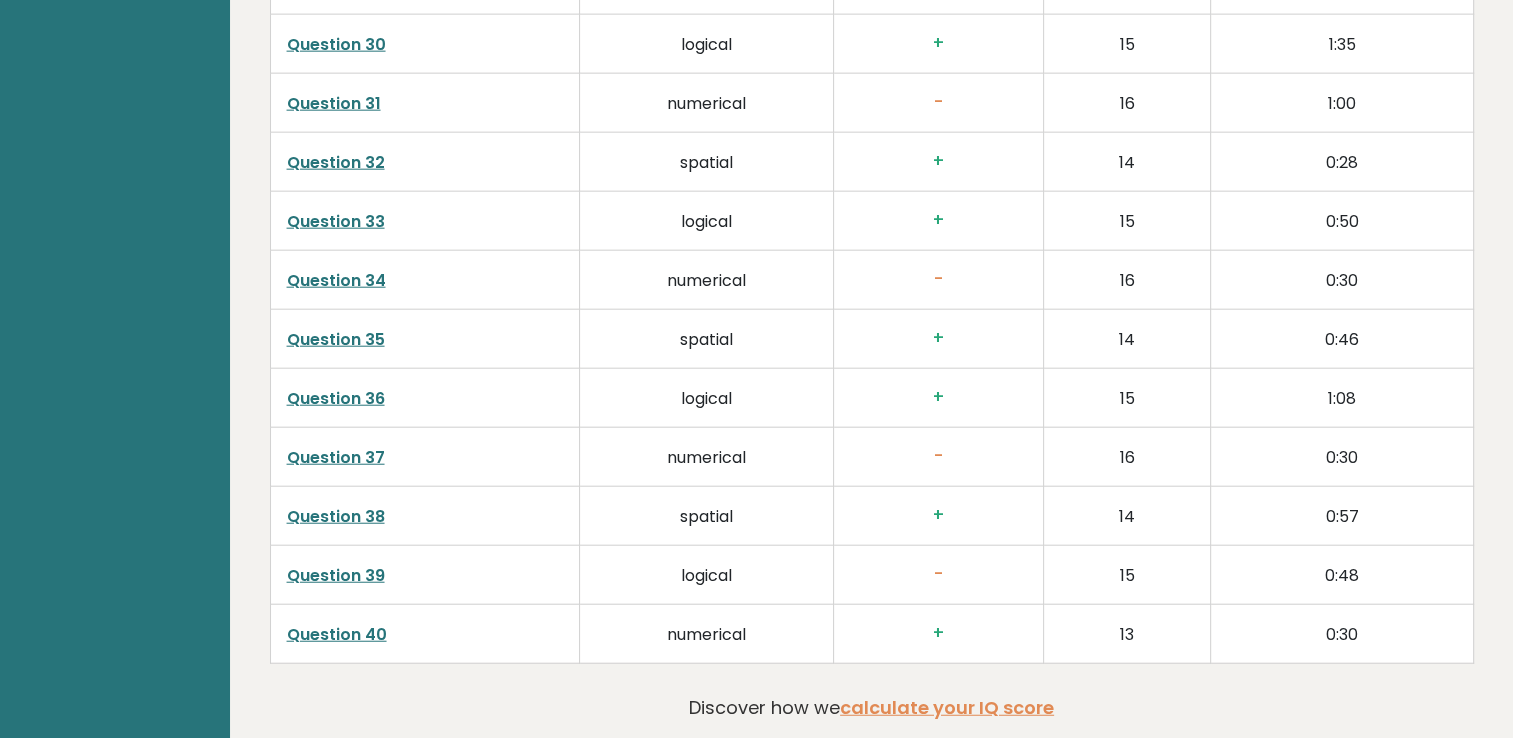 click on "Question
37" at bounding box center [336, 457] 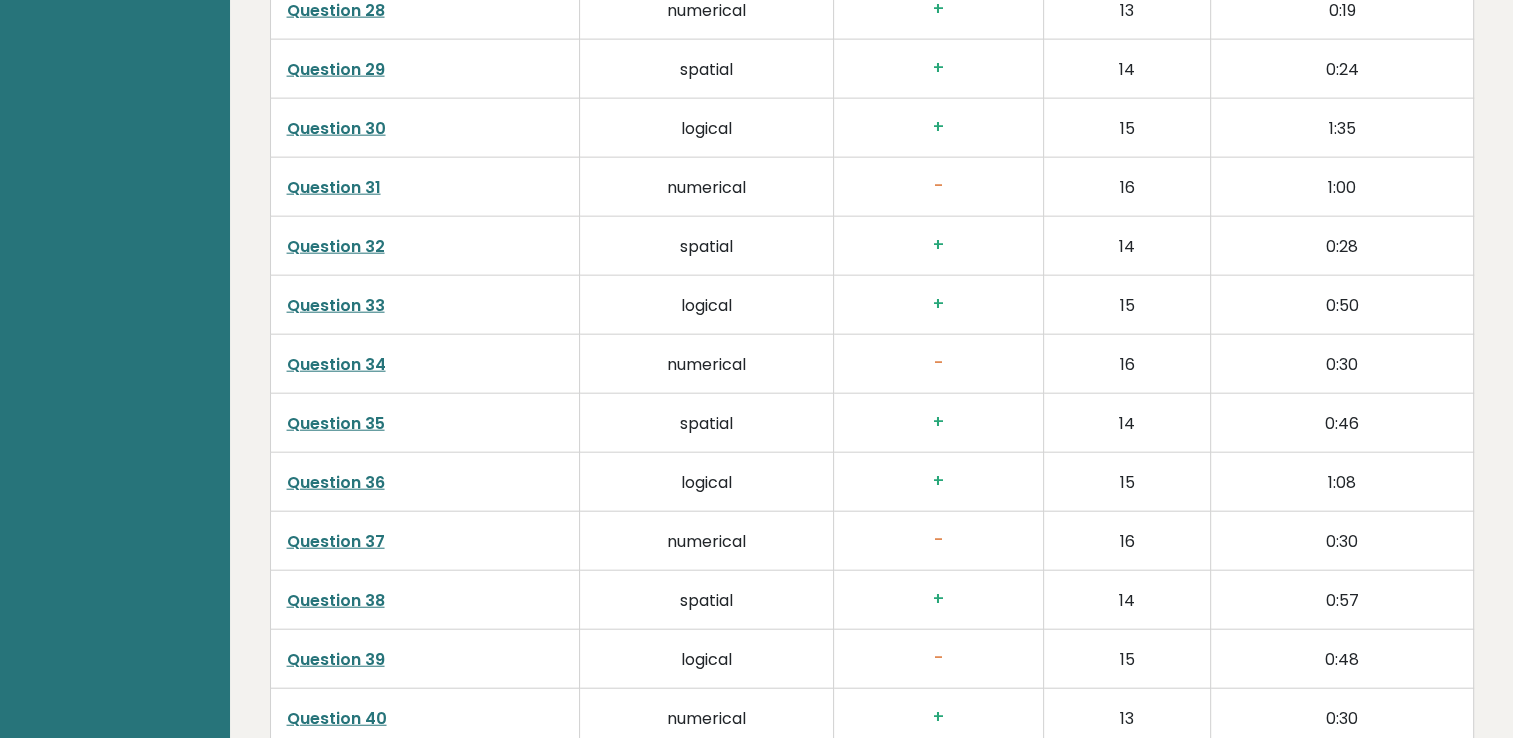 scroll, scrollTop: 4800, scrollLeft: 0, axis: vertical 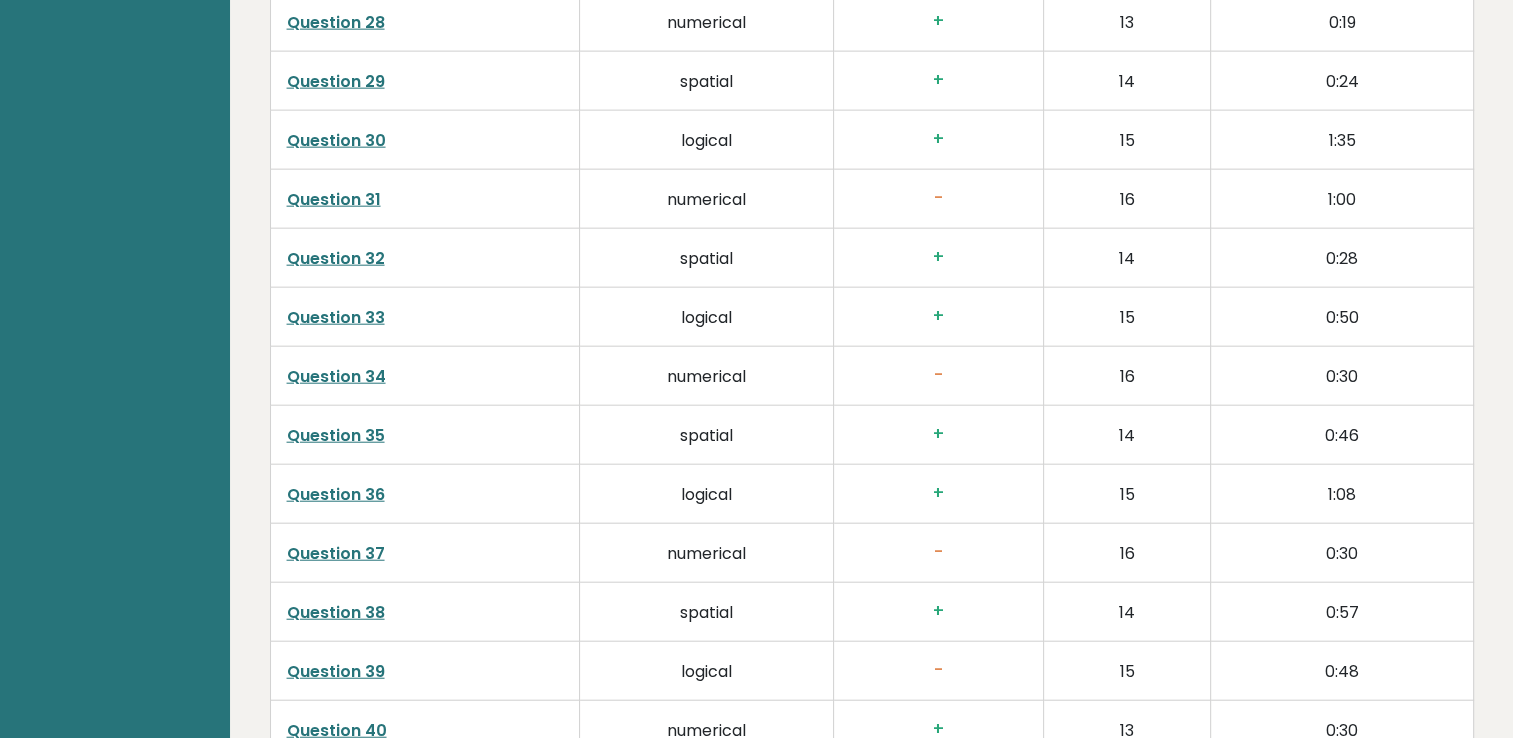 click on "Question
34" at bounding box center (336, 376) 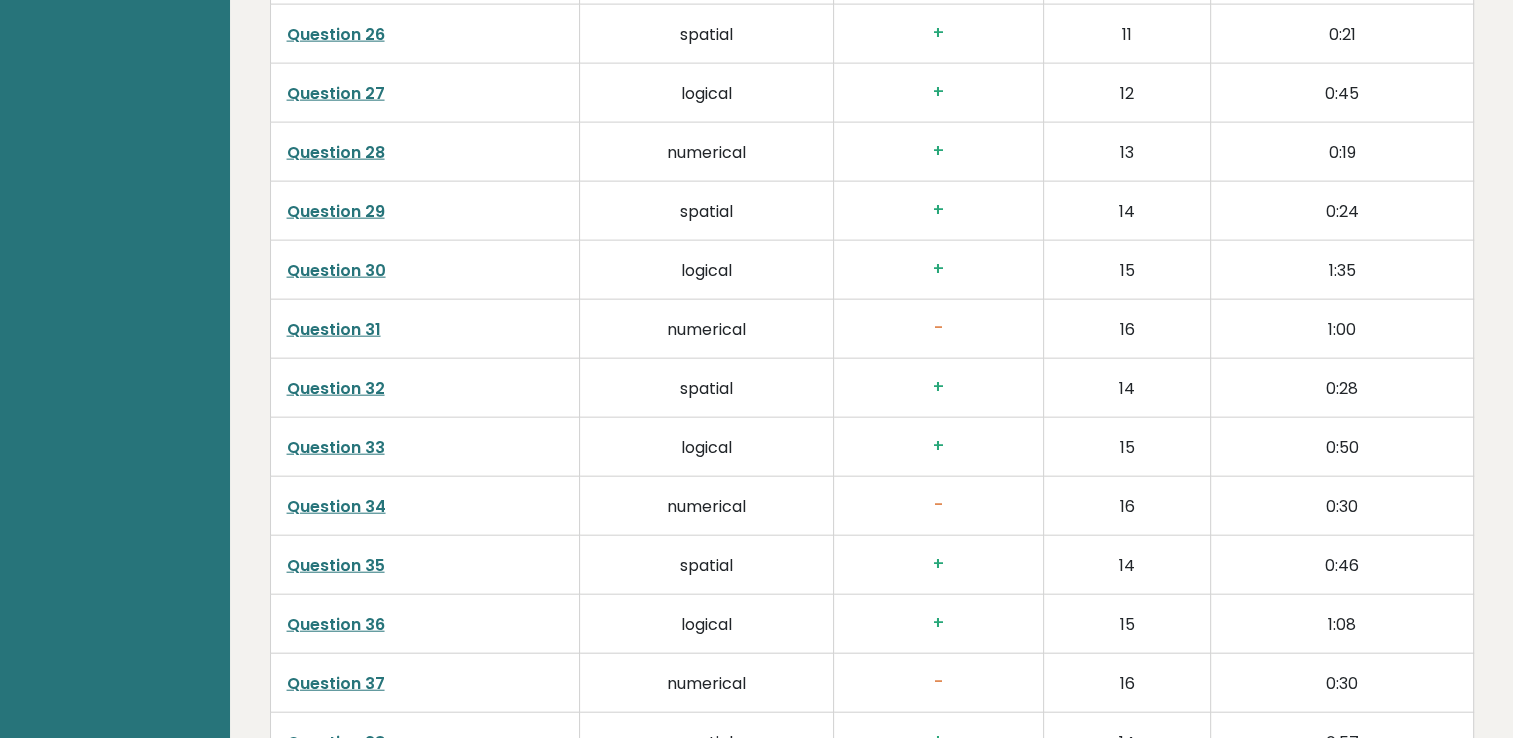 scroll, scrollTop: 4671, scrollLeft: 0, axis: vertical 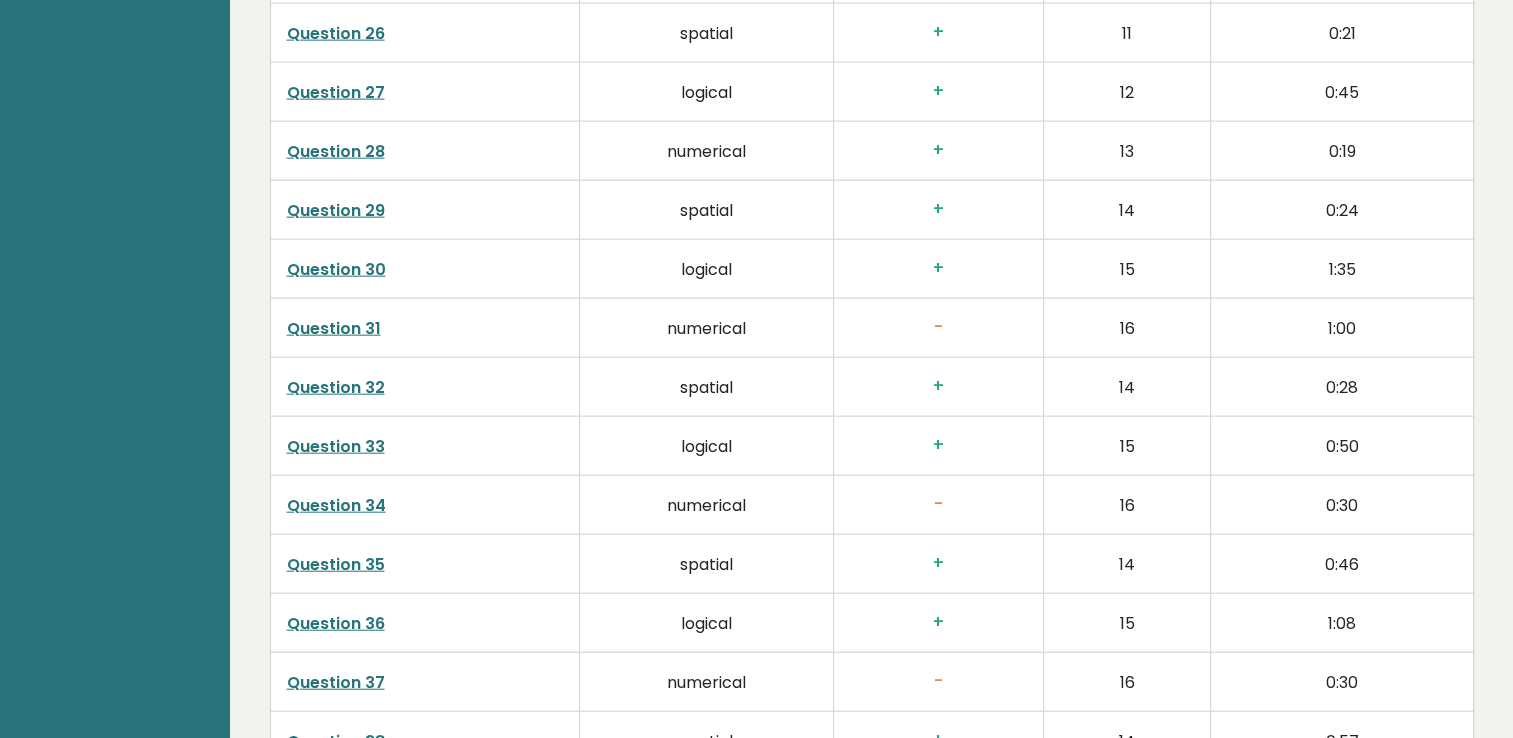 click on "Question
31" at bounding box center [334, 328] 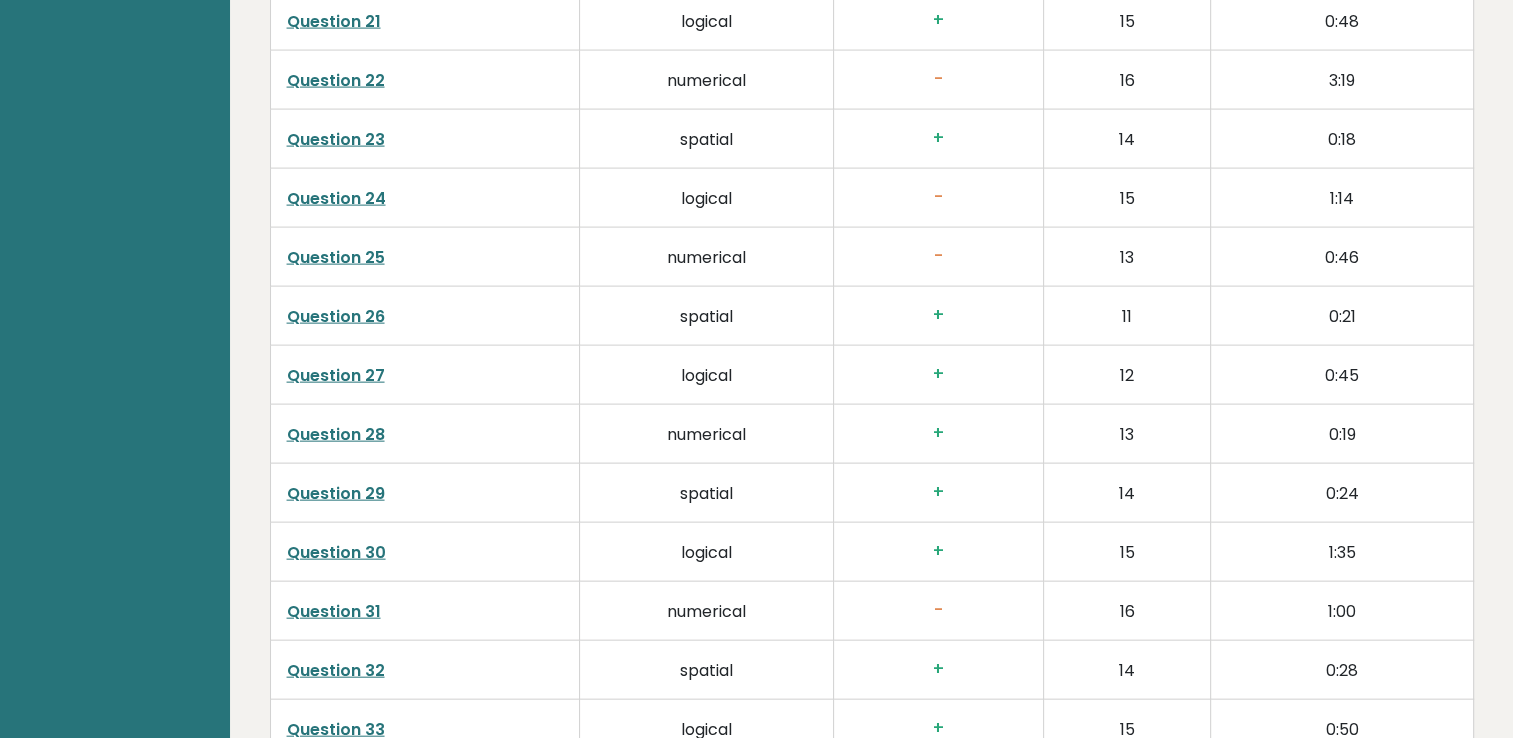 scroll, scrollTop: 4388, scrollLeft: 0, axis: vertical 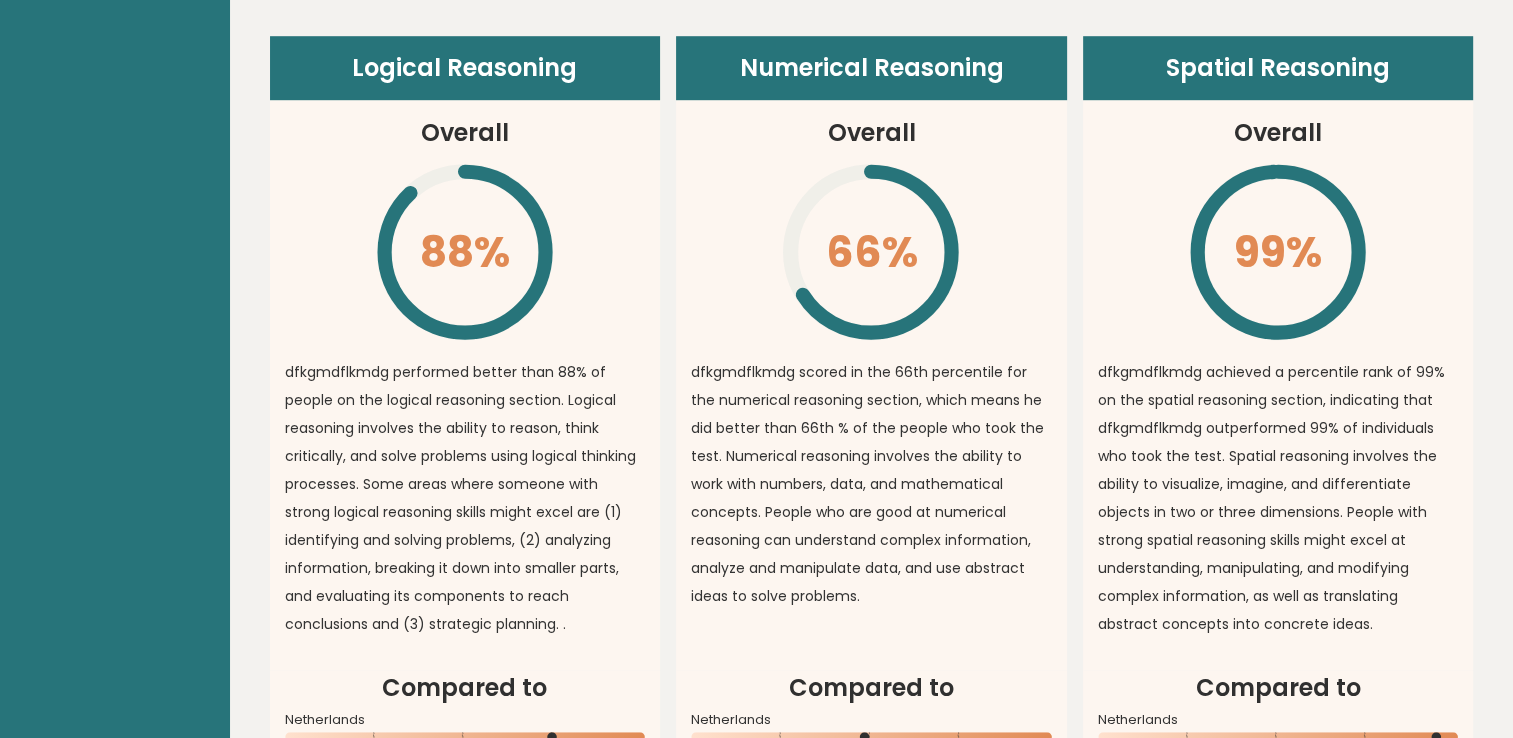click on "dfkgmdflkmdg scored in the 66th percentile for the numerical reasoning section, which means he did better than 66th % of the people who took the test. Numerical reasoning involves the ability to work with numbers, data, and mathematical concepts. People who are good at numerical reasoning can understand complex information, analyze and manipulate data, and use abstract ideas to solve problems." at bounding box center [871, 484] 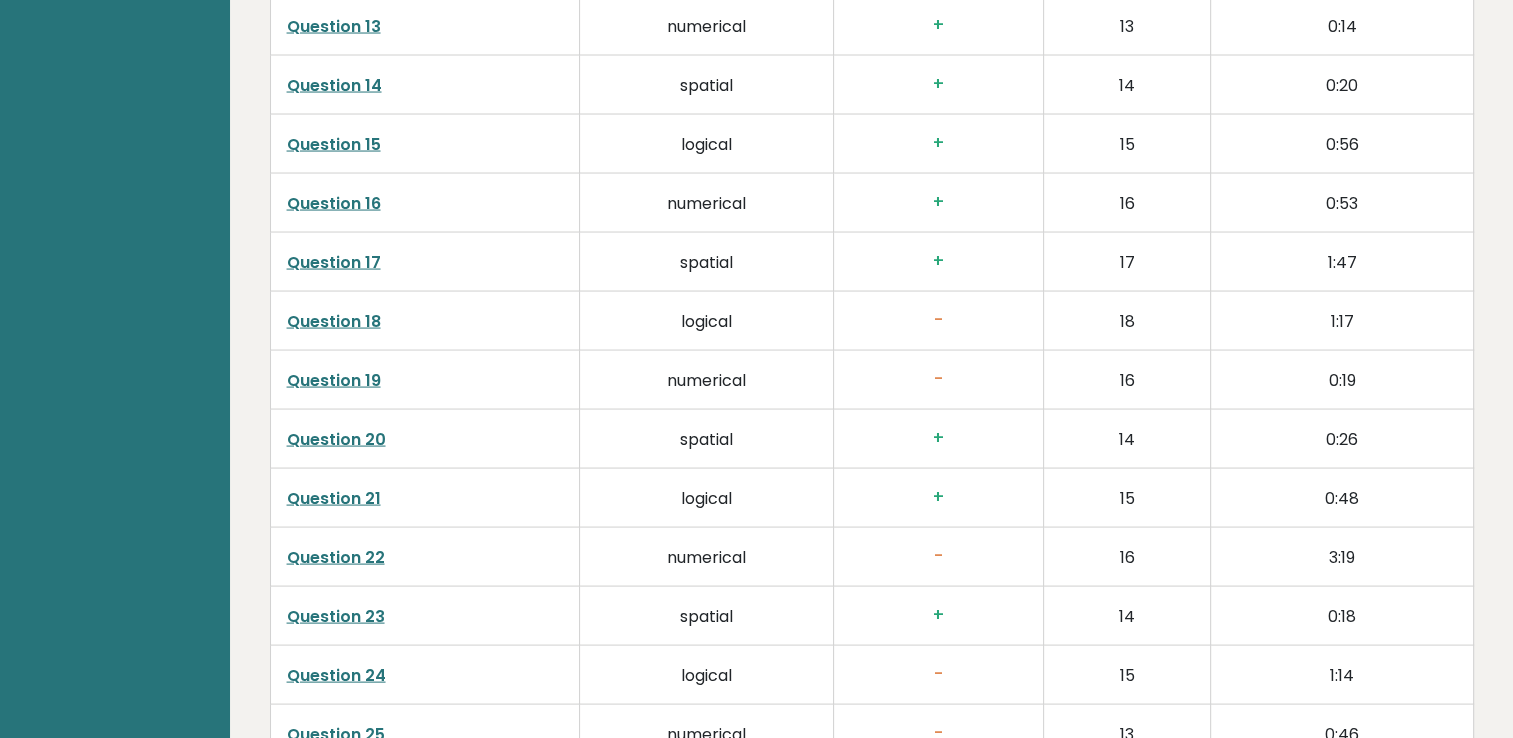 scroll, scrollTop: 3914, scrollLeft: 0, axis: vertical 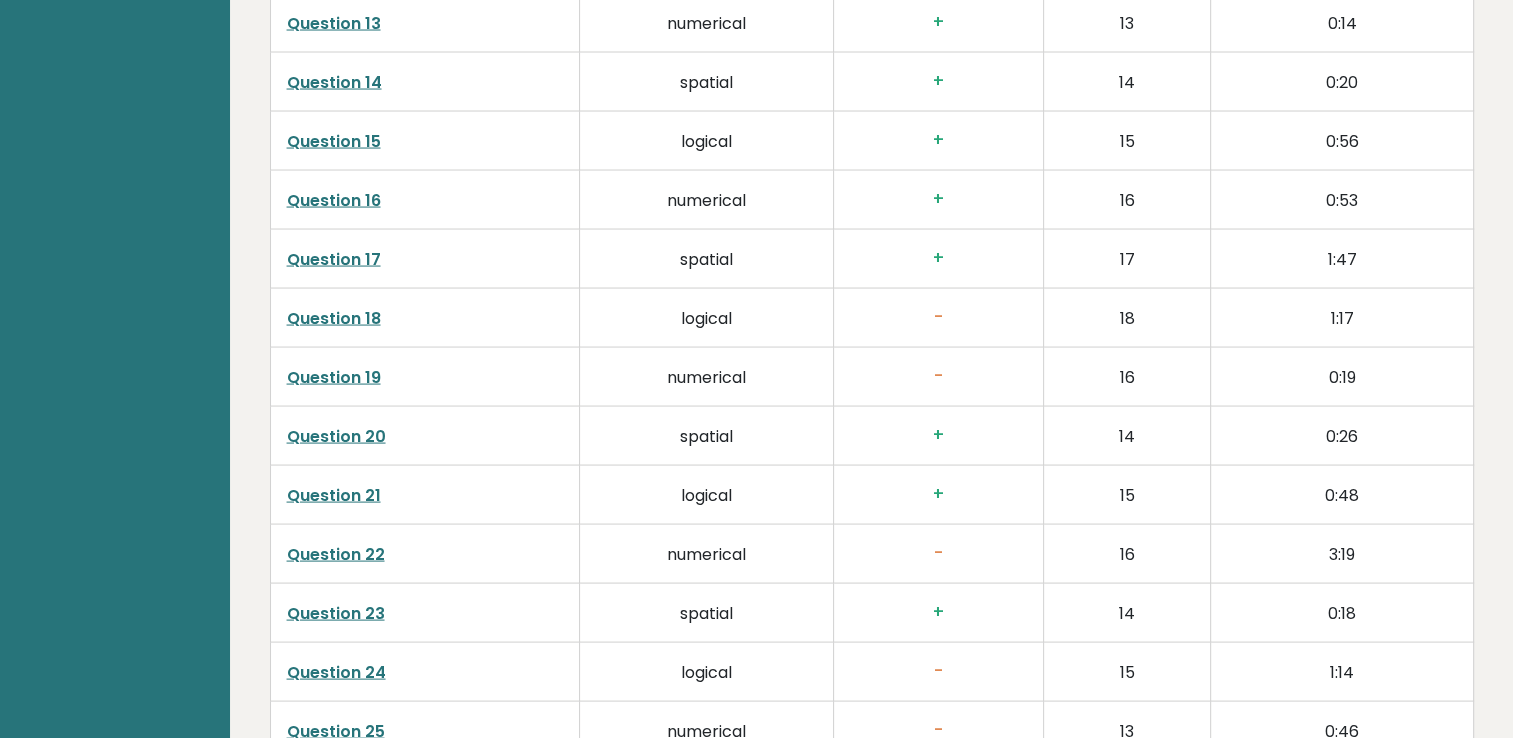 click on "Question
17" at bounding box center (334, 259) 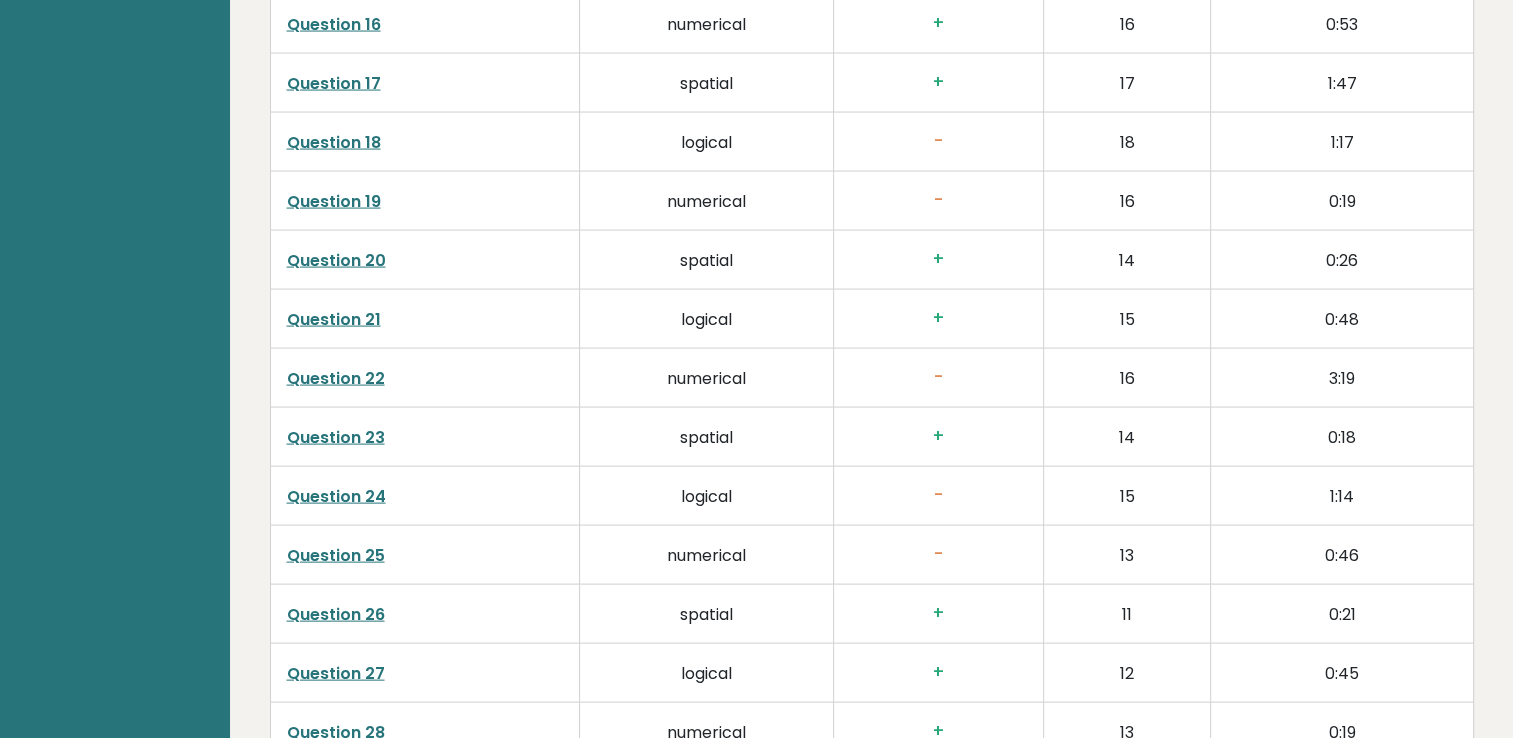 scroll, scrollTop: 4179, scrollLeft: 0, axis: vertical 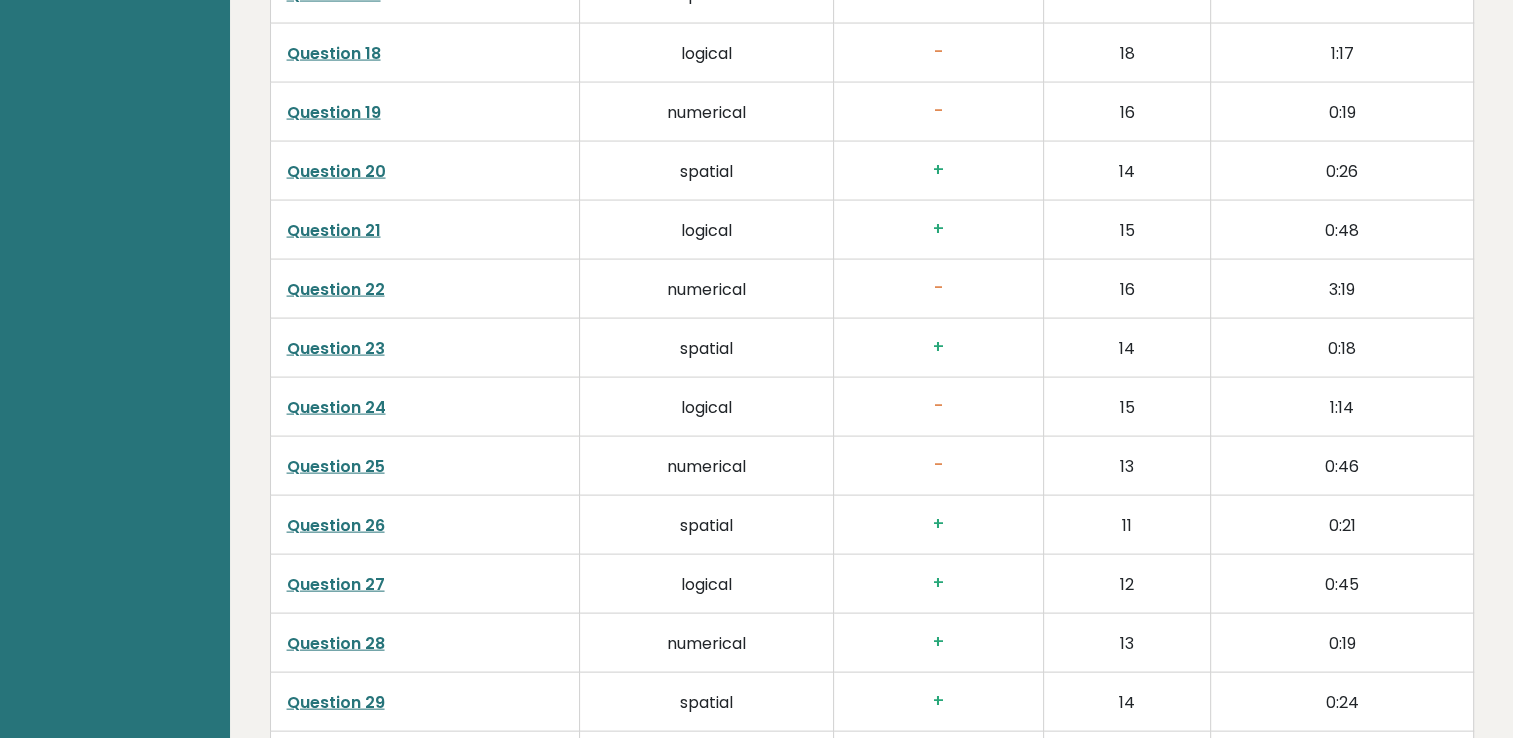 click on "Question
20" at bounding box center [336, 171] 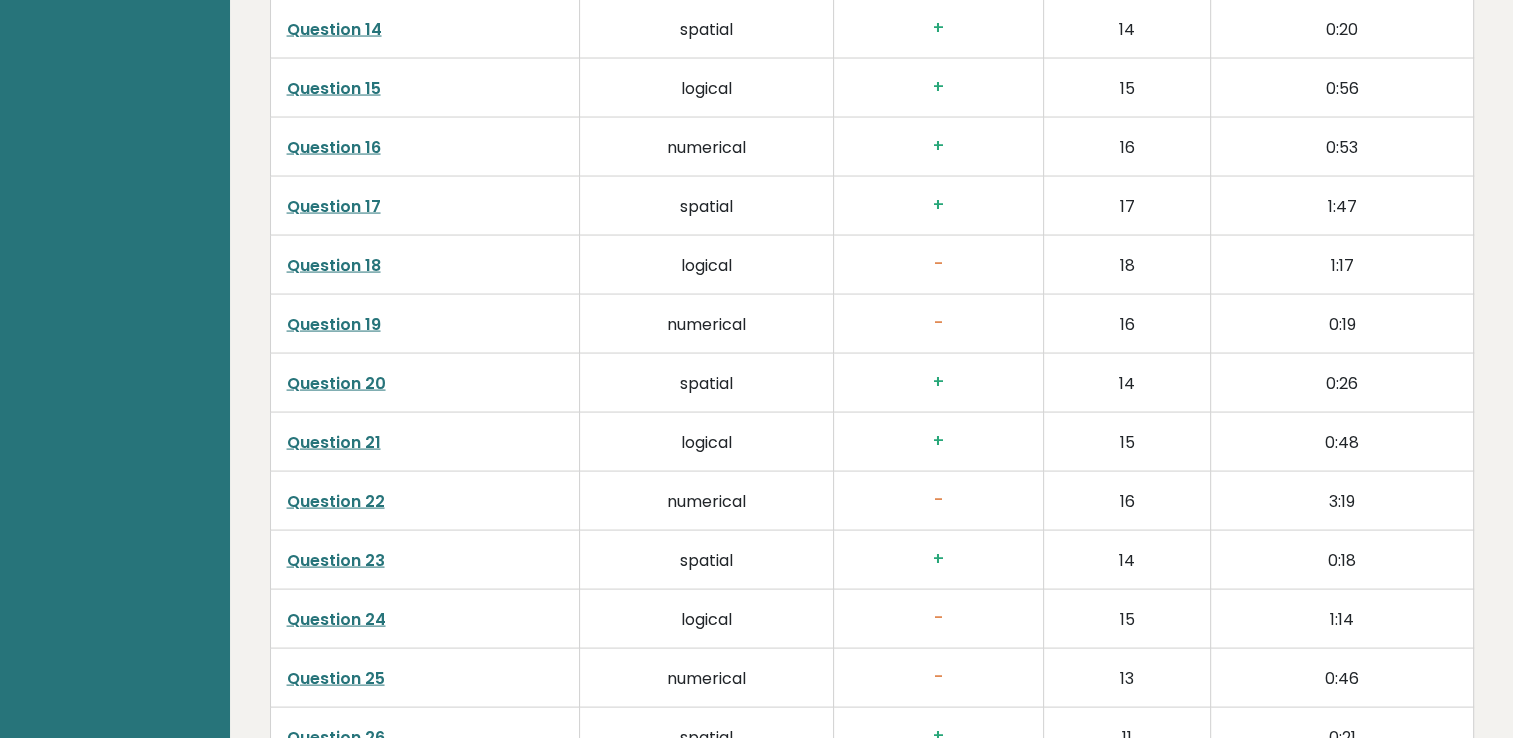 scroll, scrollTop: 3968, scrollLeft: 0, axis: vertical 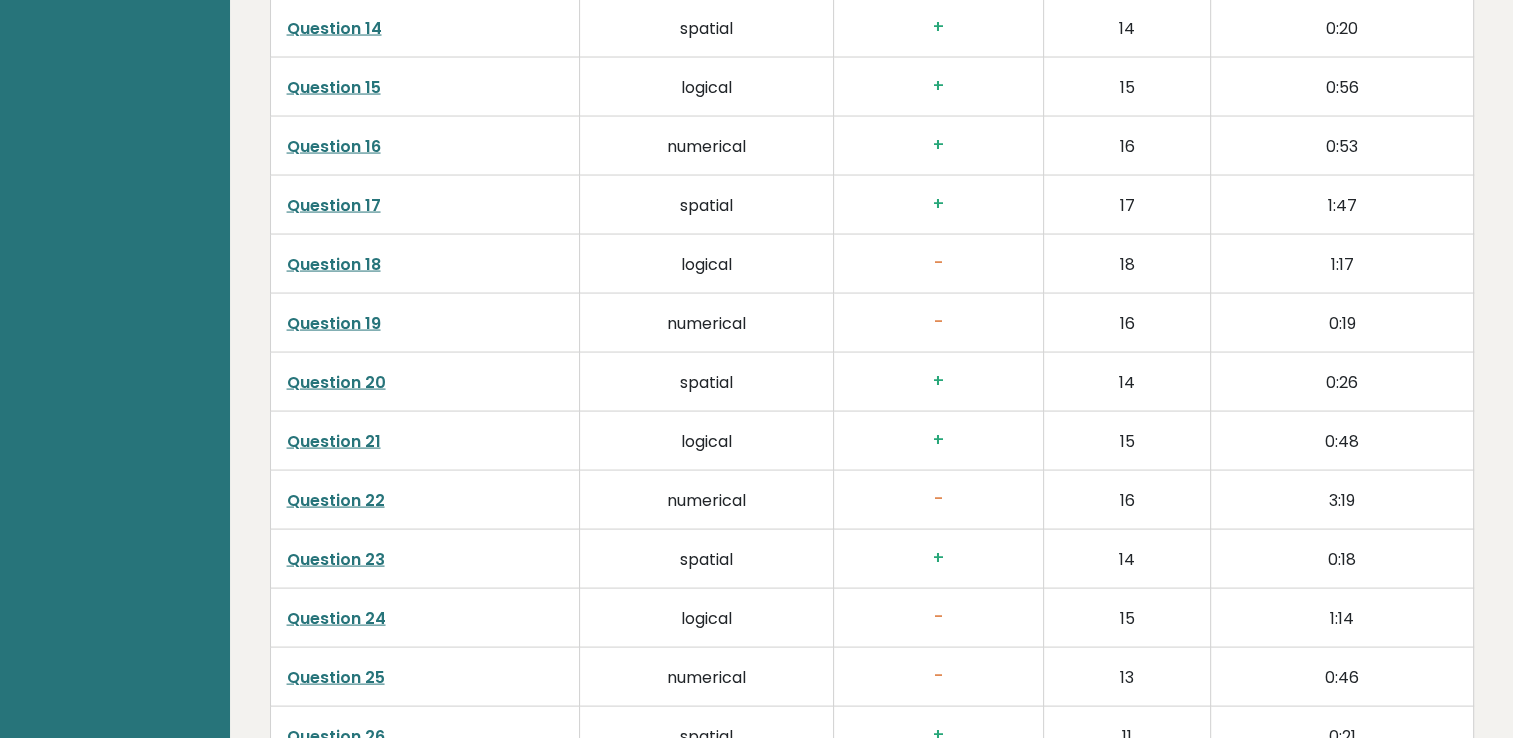 click on "Question
19" at bounding box center (334, 323) 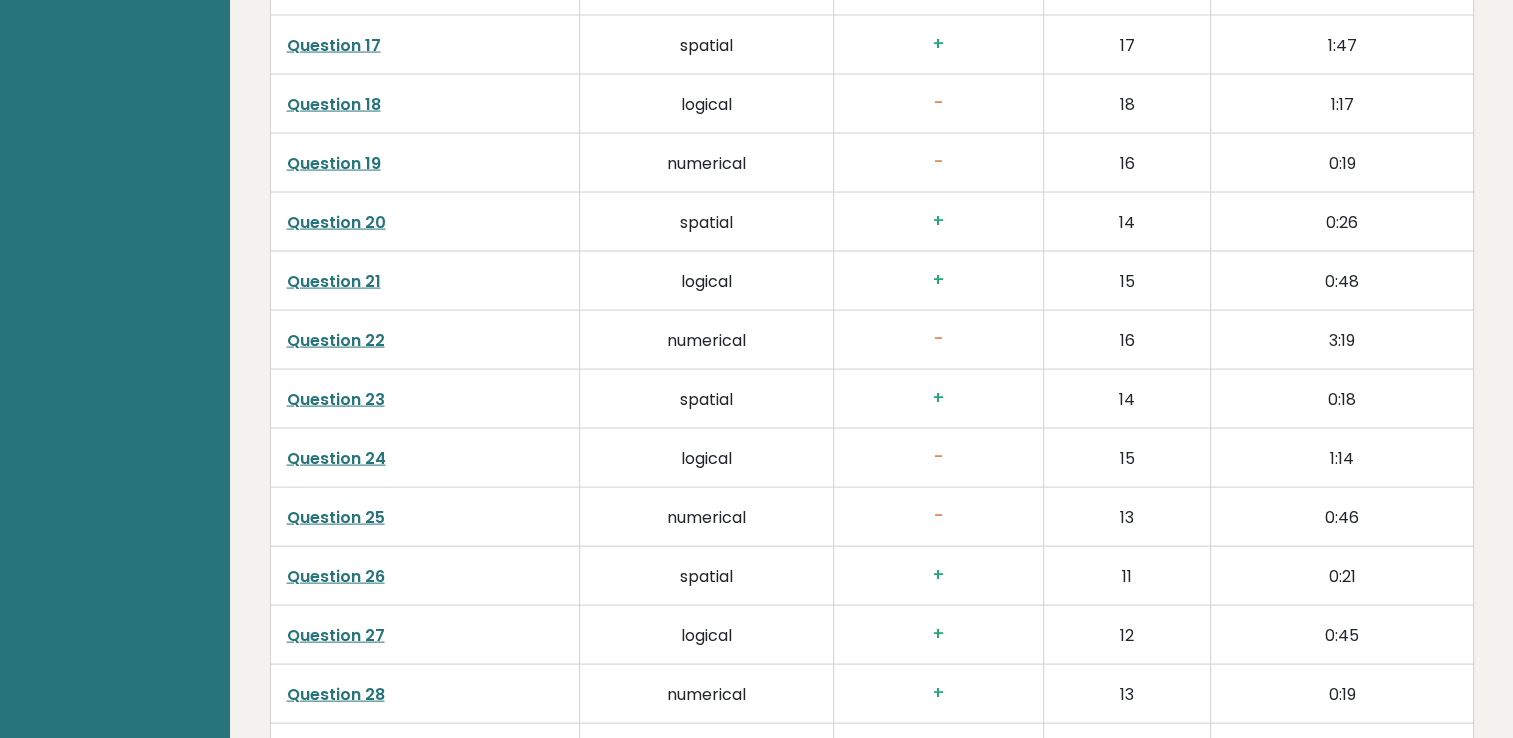 scroll, scrollTop: 4192, scrollLeft: 0, axis: vertical 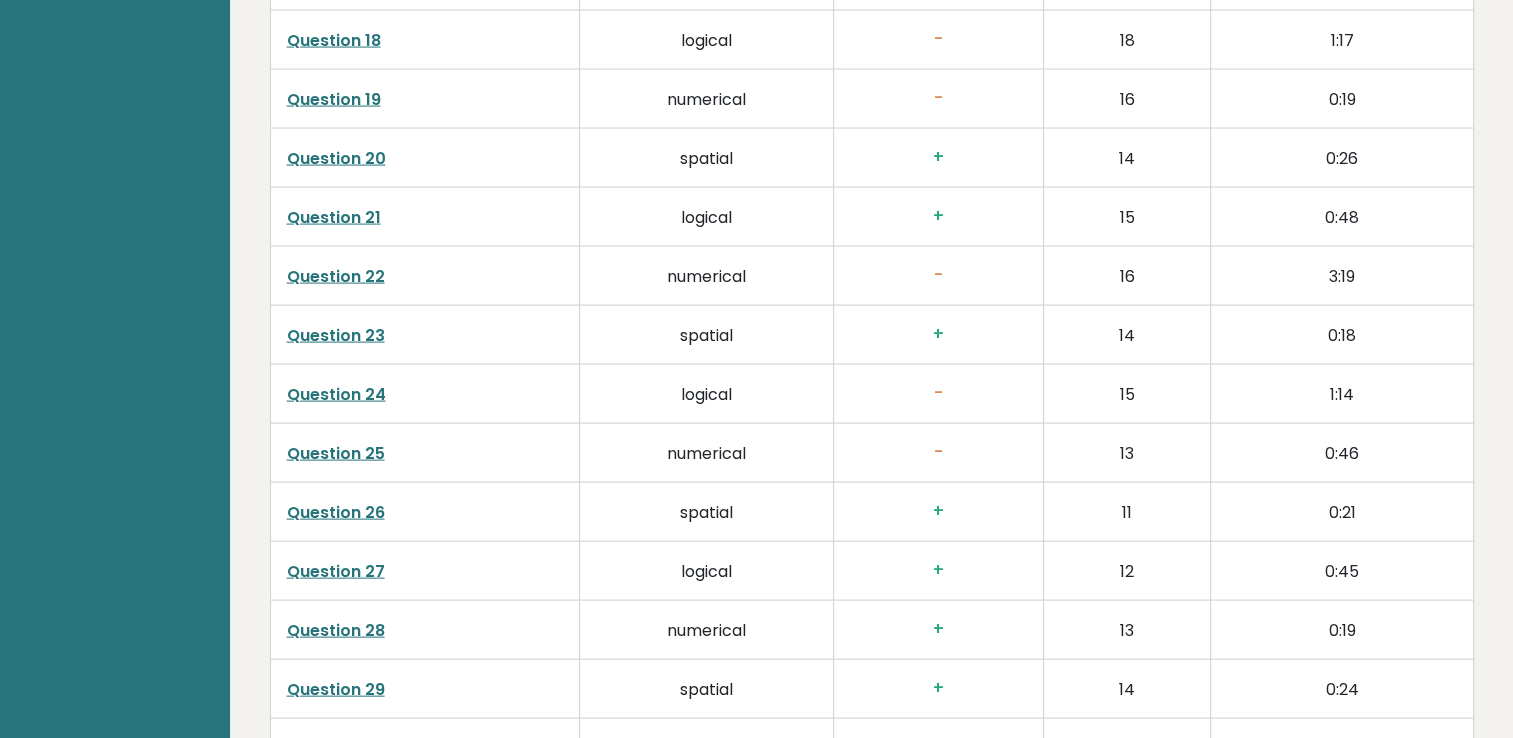 click on "Question
22" at bounding box center (336, 276) 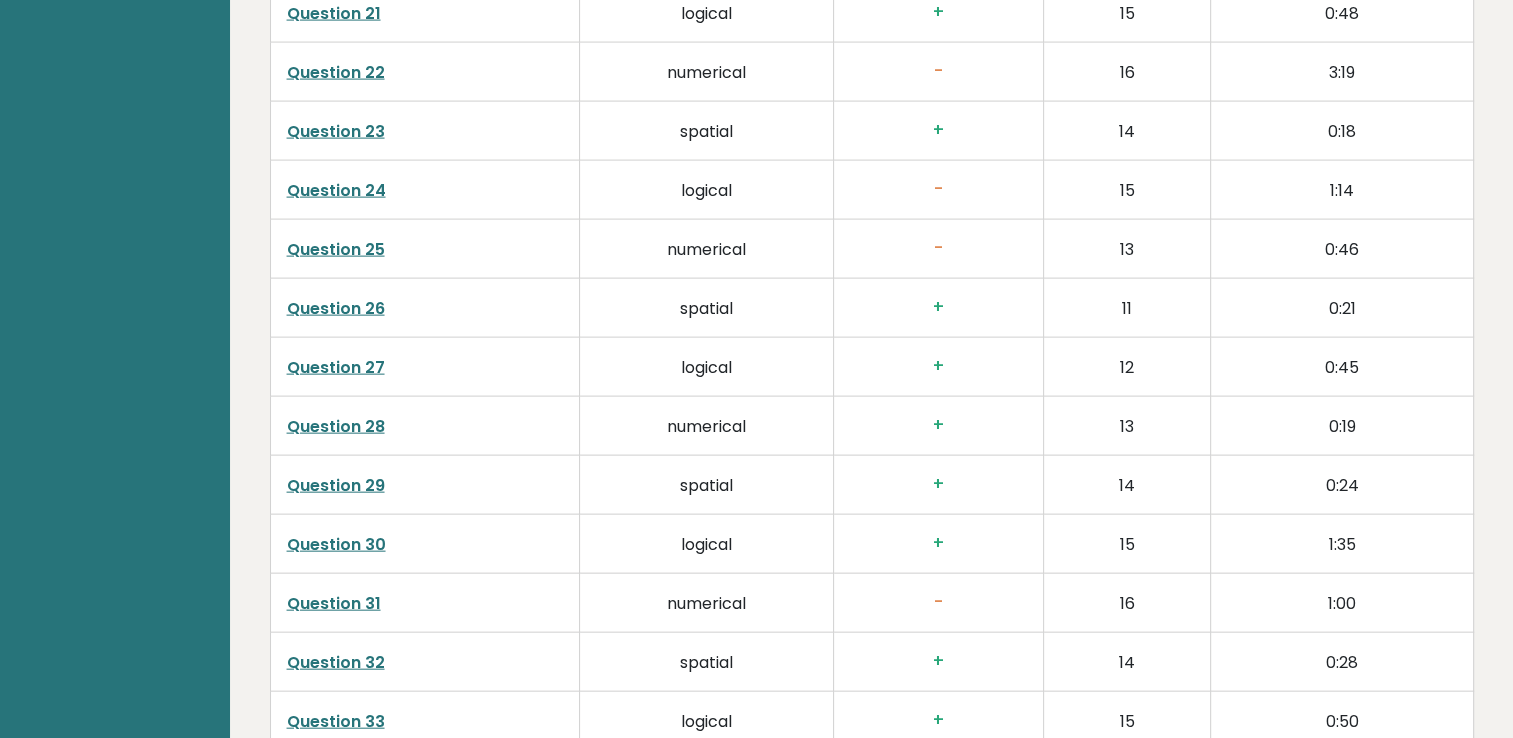 scroll, scrollTop: 4399, scrollLeft: 0, axis: vertical 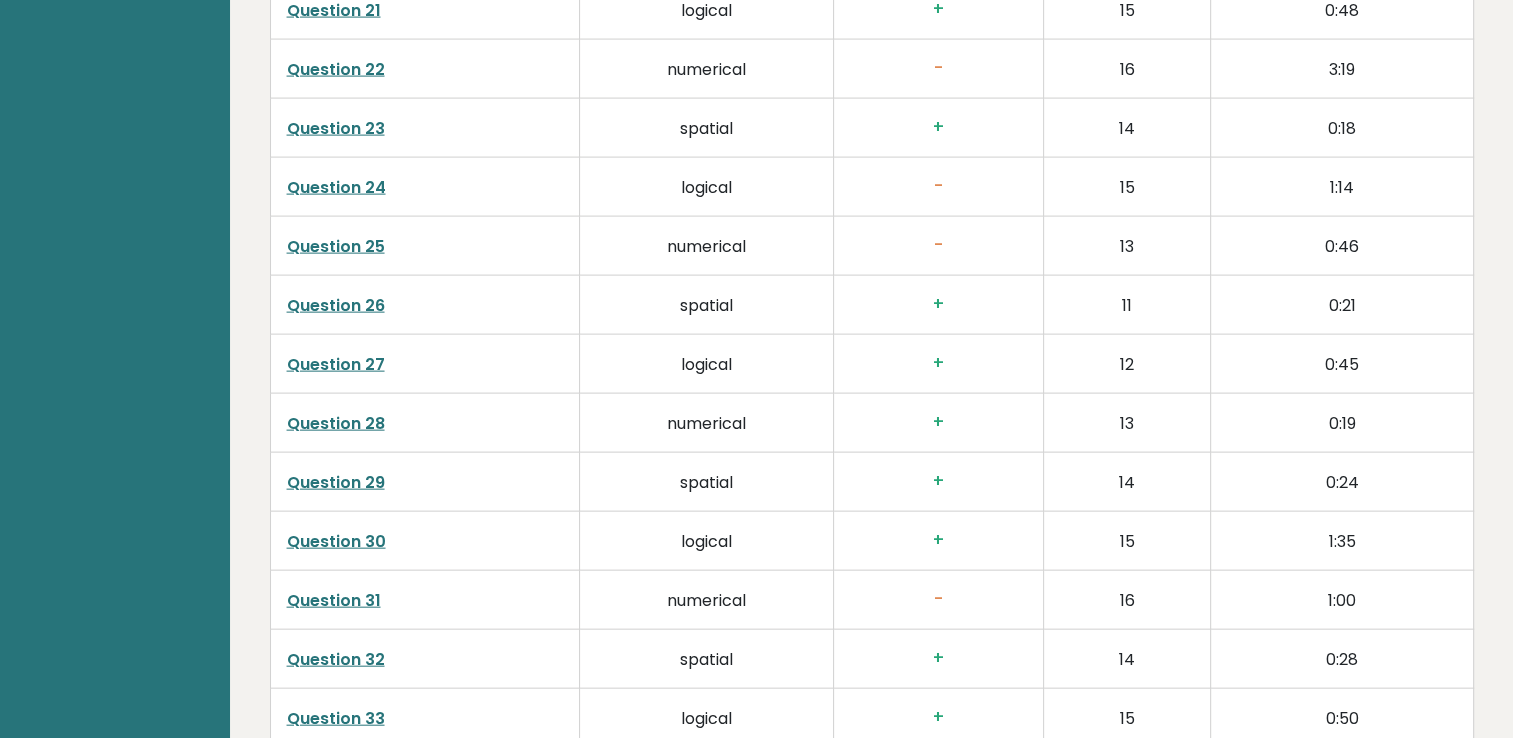 click on "Question
25" at bounding box center [336, 246] 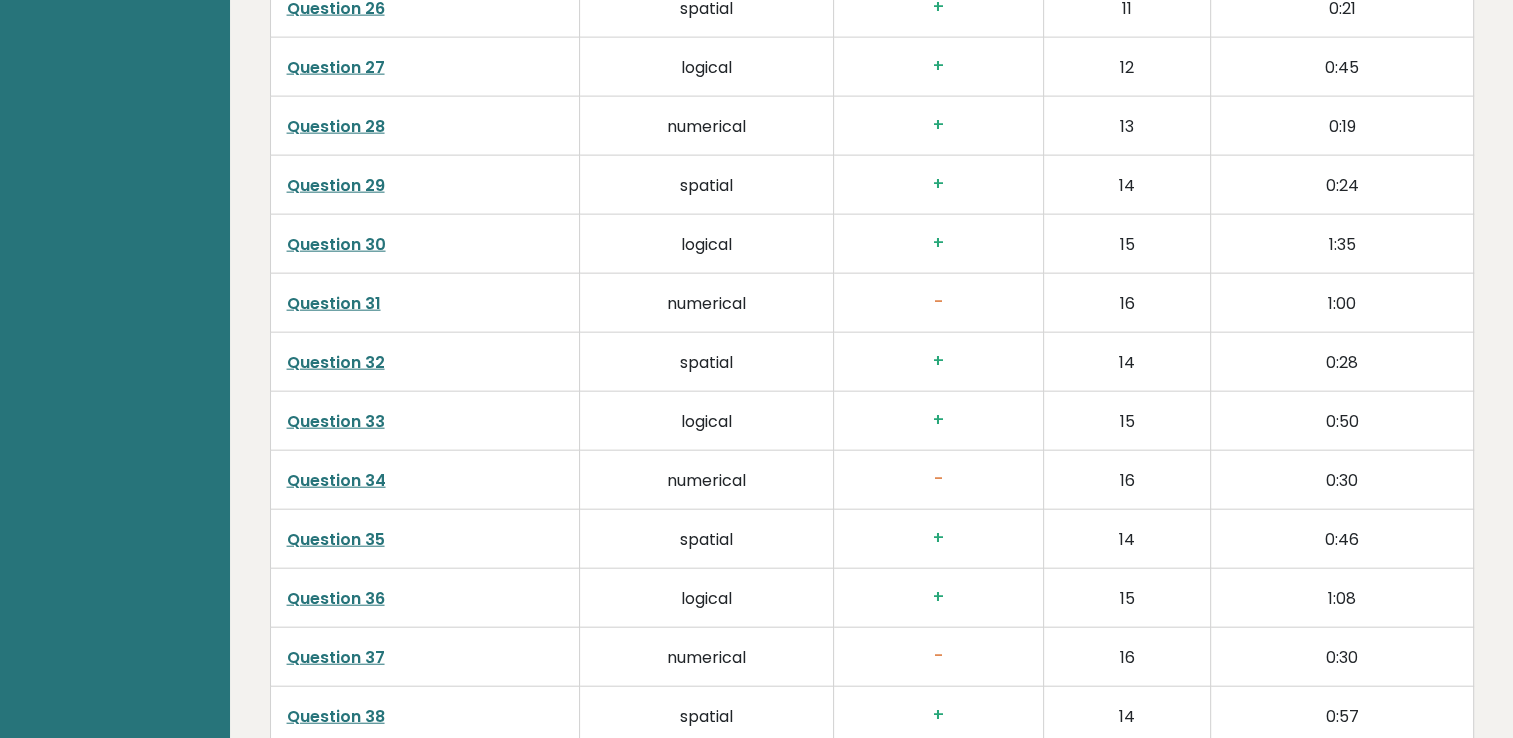 scroll, scrollTop: 4698, scrollLeft: 0, axis: vertical 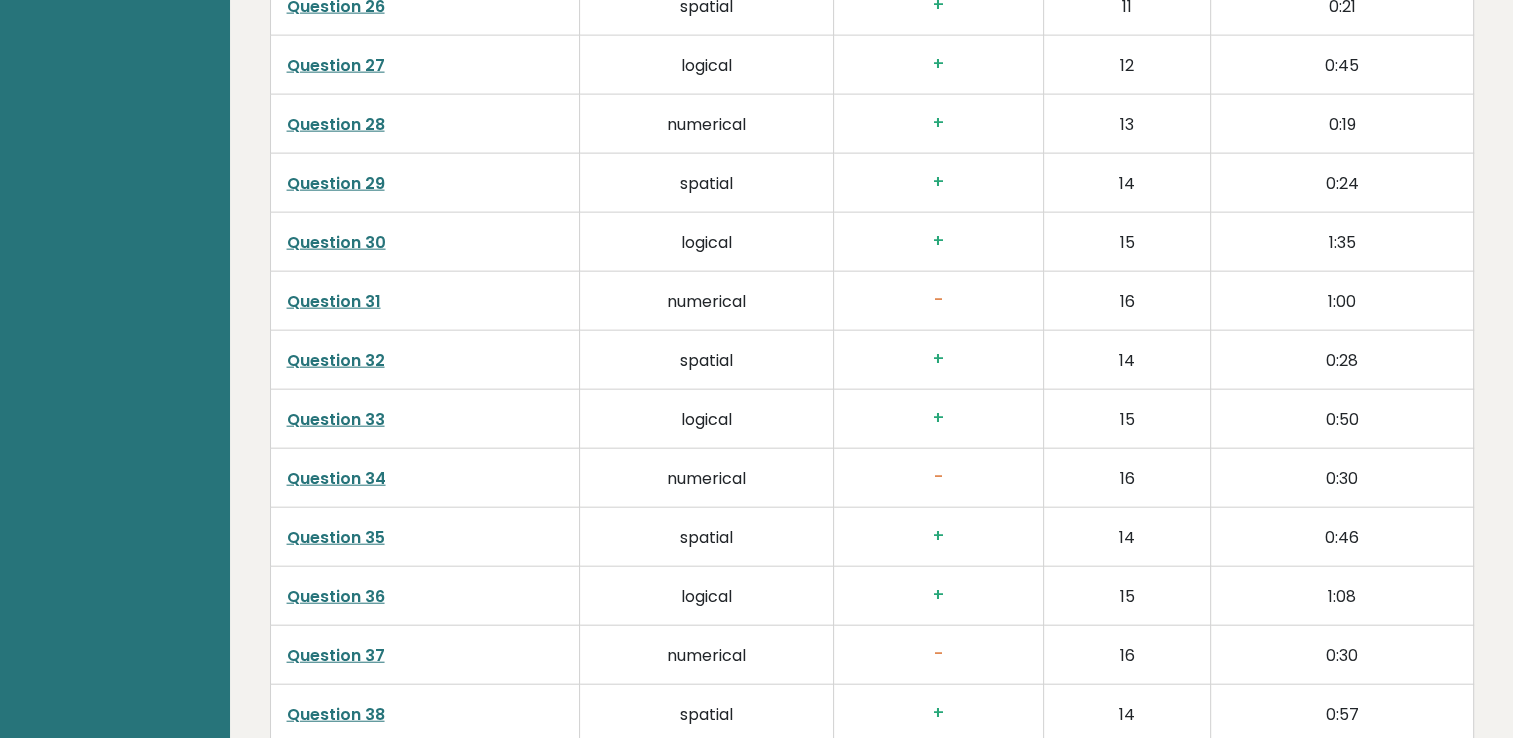 click on "Question
31" at bounding box center [334, 301] 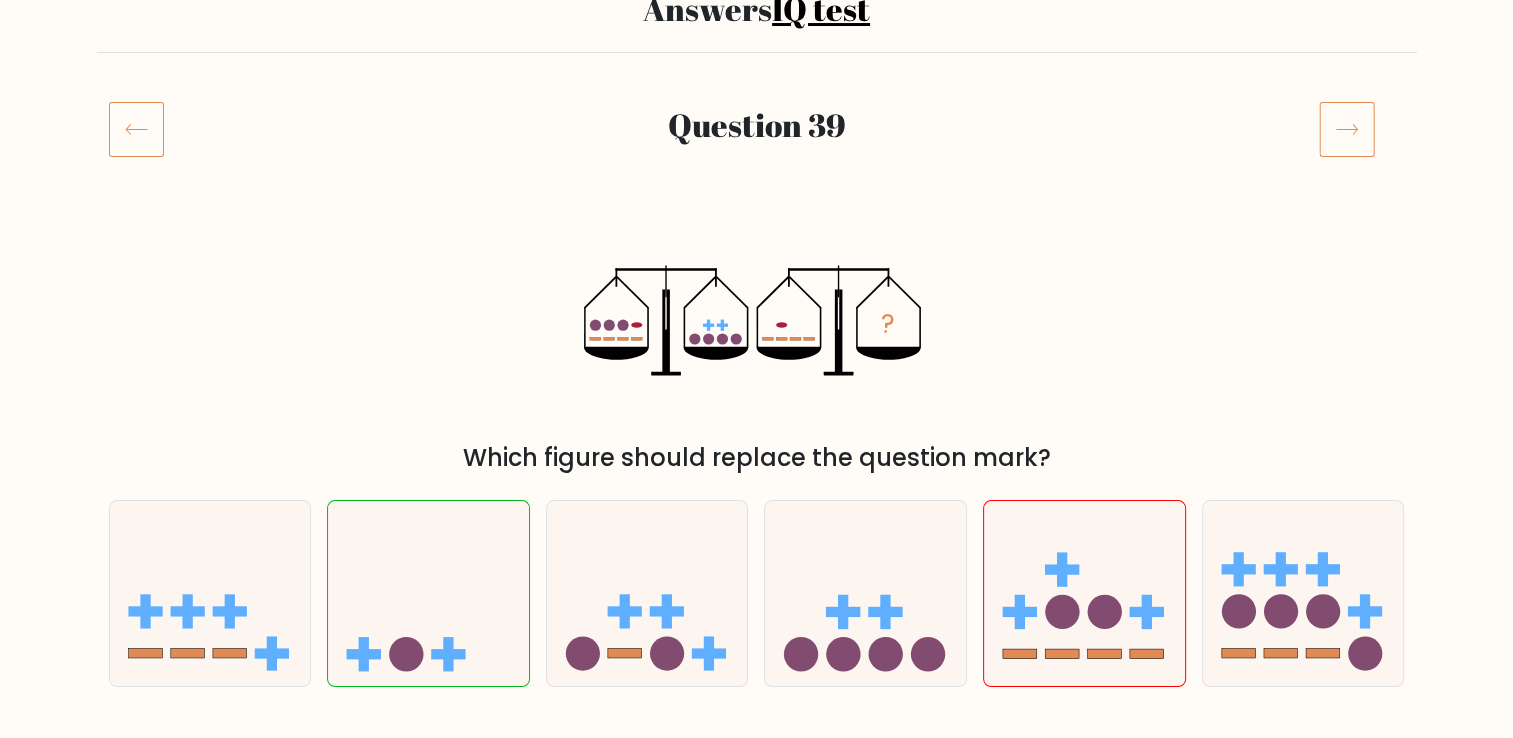 scroll, scrollTop: 178, scrollLeft: 0, axis: vertical 